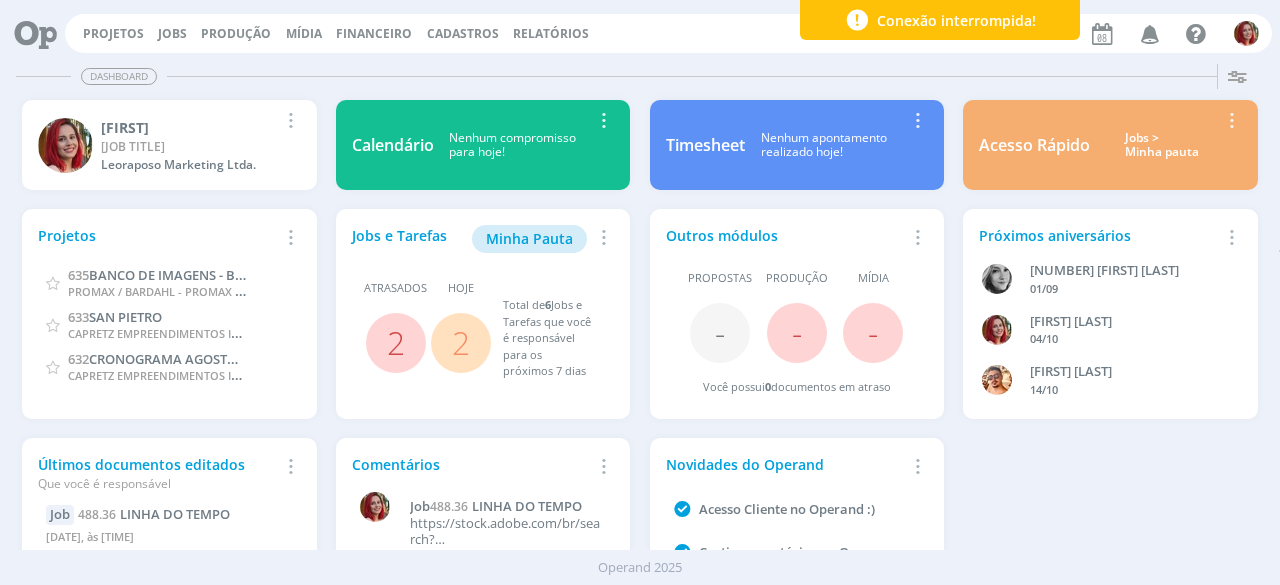 scroll, scrollTop: 0, scrollLeft: 0, axis: both 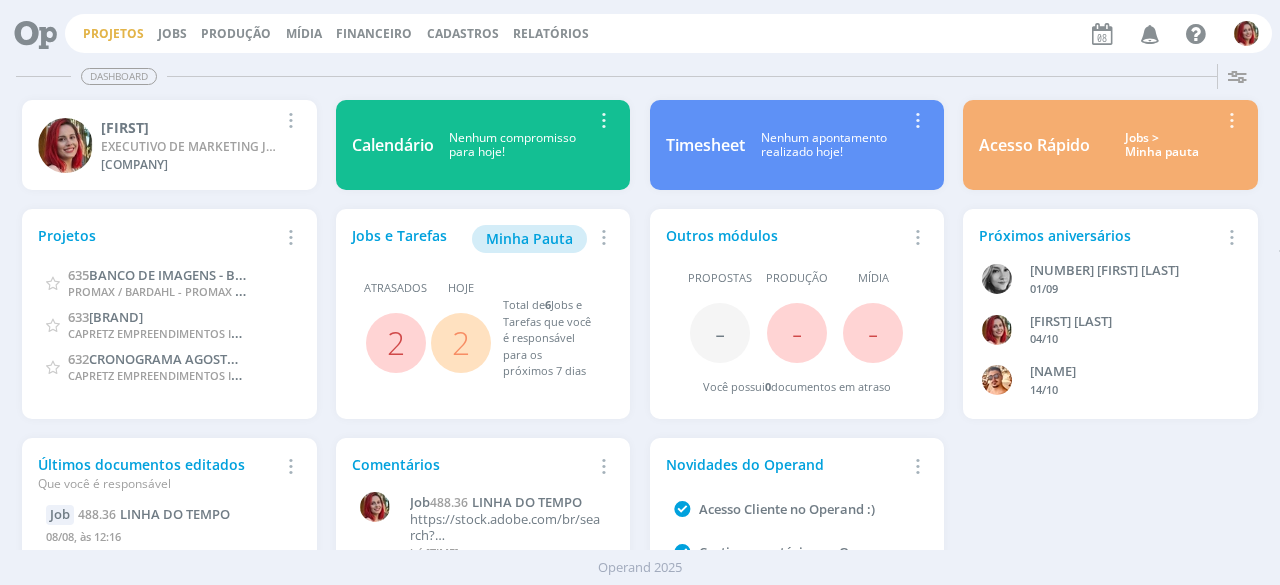 click on "Projetos" at bounding box center (113, 33) 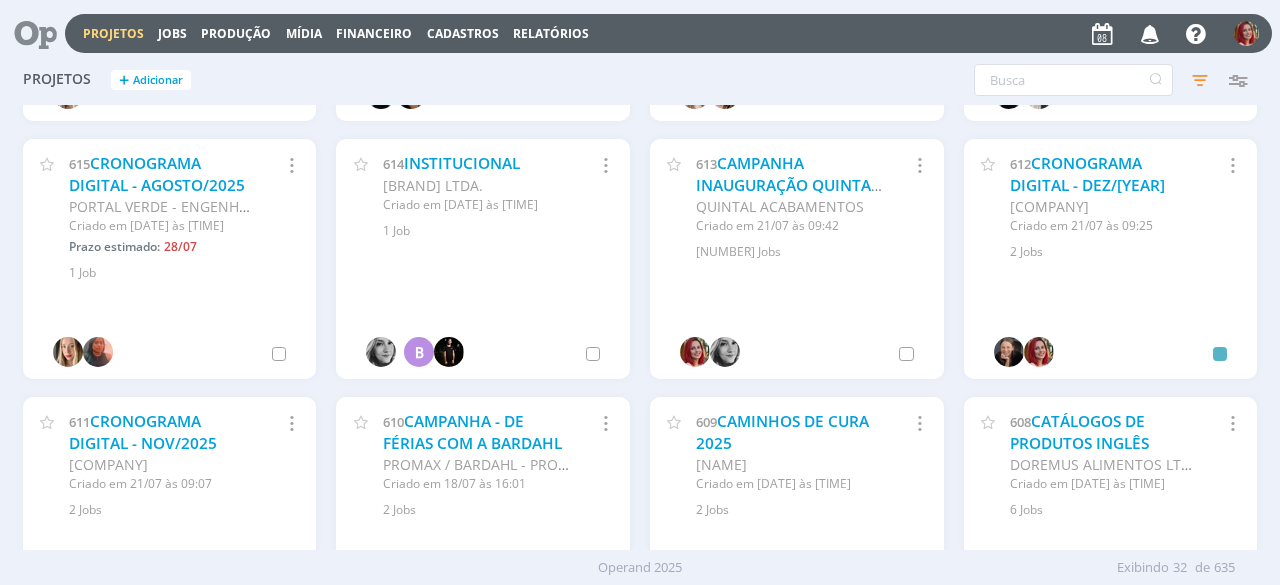 scroll, scrollTop: 1296, scrollLeft: 0, axis: vertical 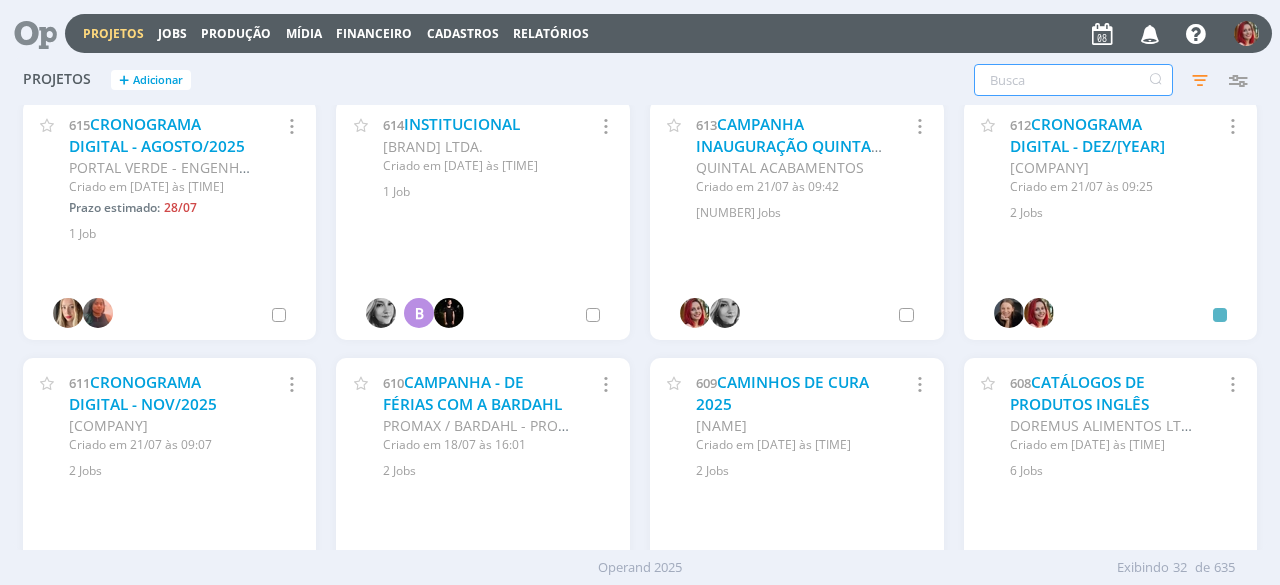 click at bounding box center [1073, 80] 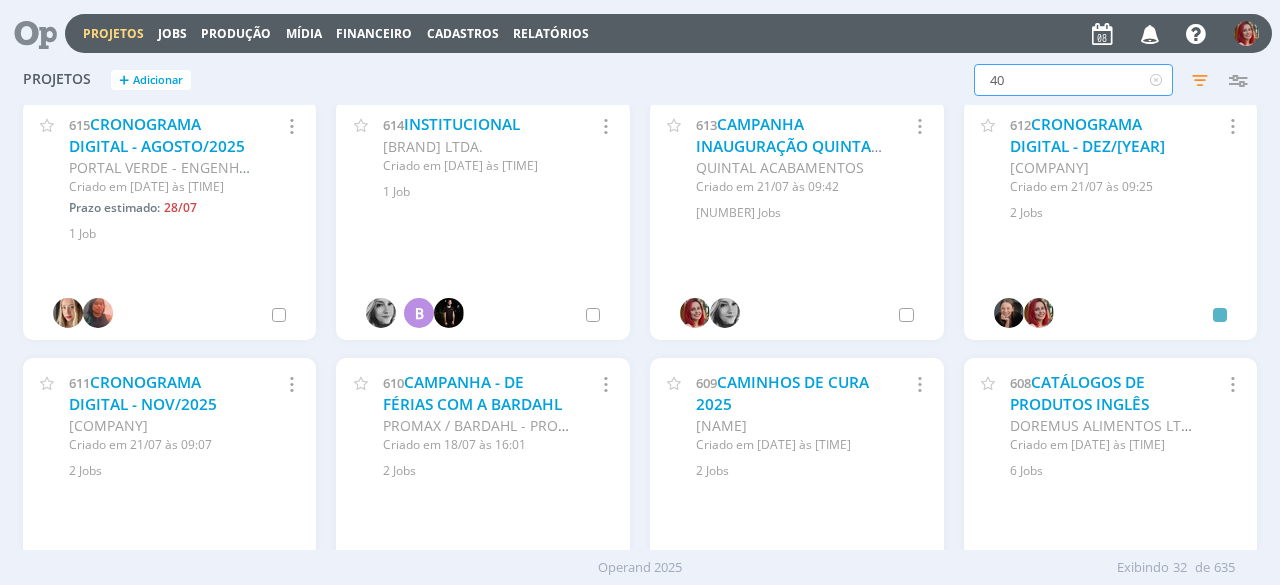 type on "40" 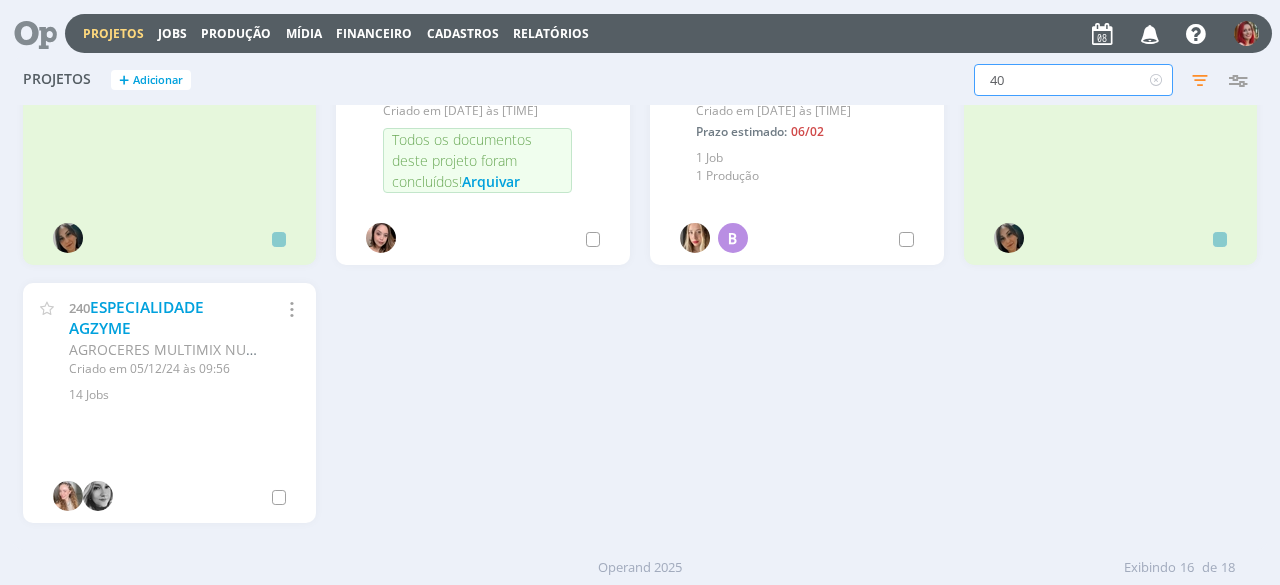 scroll, scrollTop: 0, scrollLeft: 0, axis: both 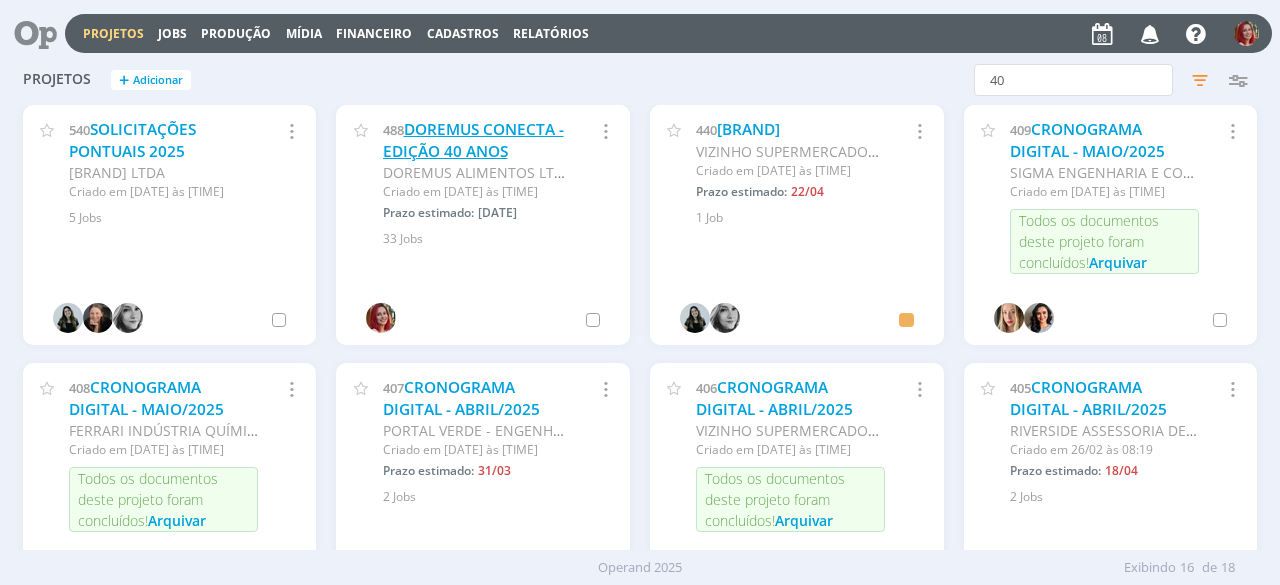 click on "DOREMUS CONECTA - EDIÇÃO 40 ANOS" at bounding box center (473, 140) 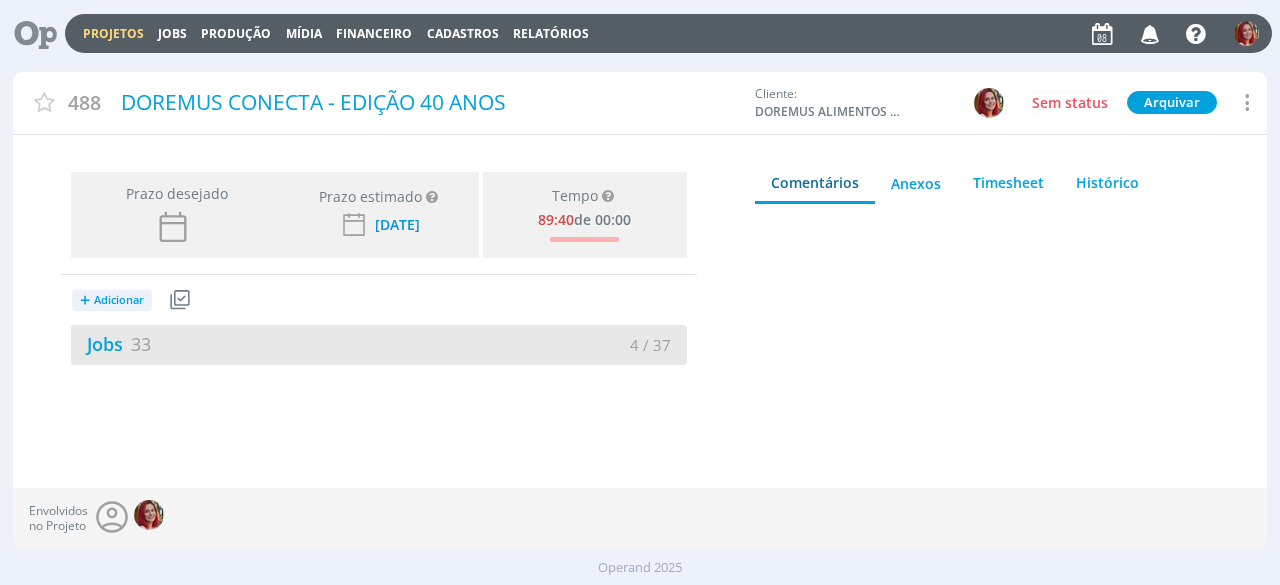 click on "Jobs 33" at bounding box center (225, 344) 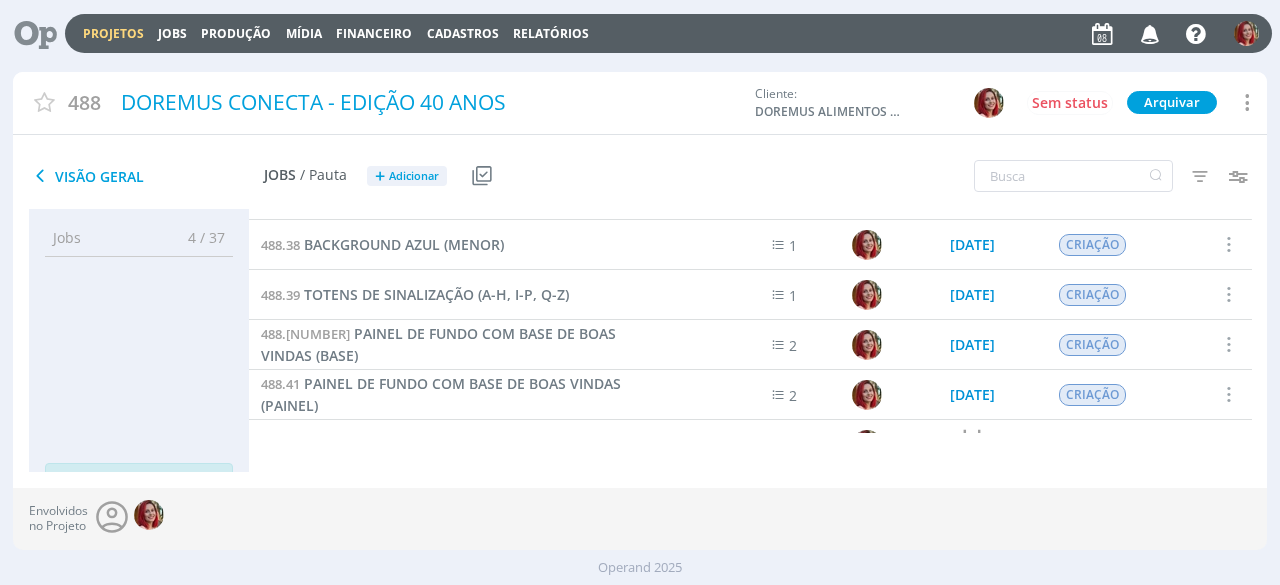 scroll, scrollTop: 193, scrollLeft: 0, axis: vertical 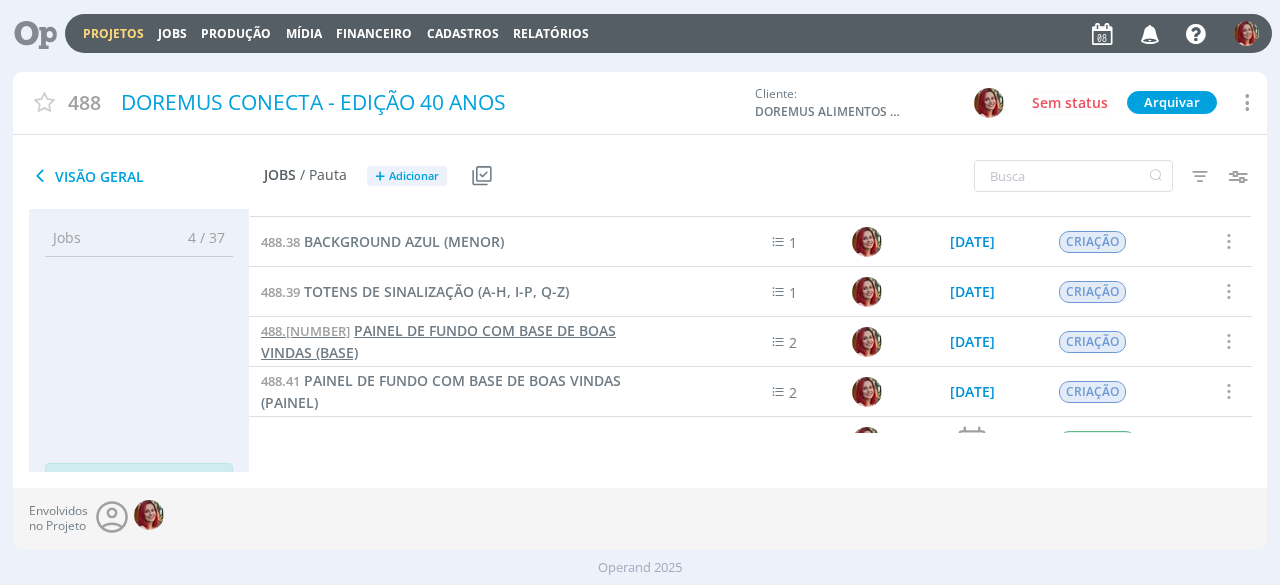 click on "PAINEL DE FUNDO COM BASE DE BOAS VINDAS (BASE)" at bounding box center [438, 341] 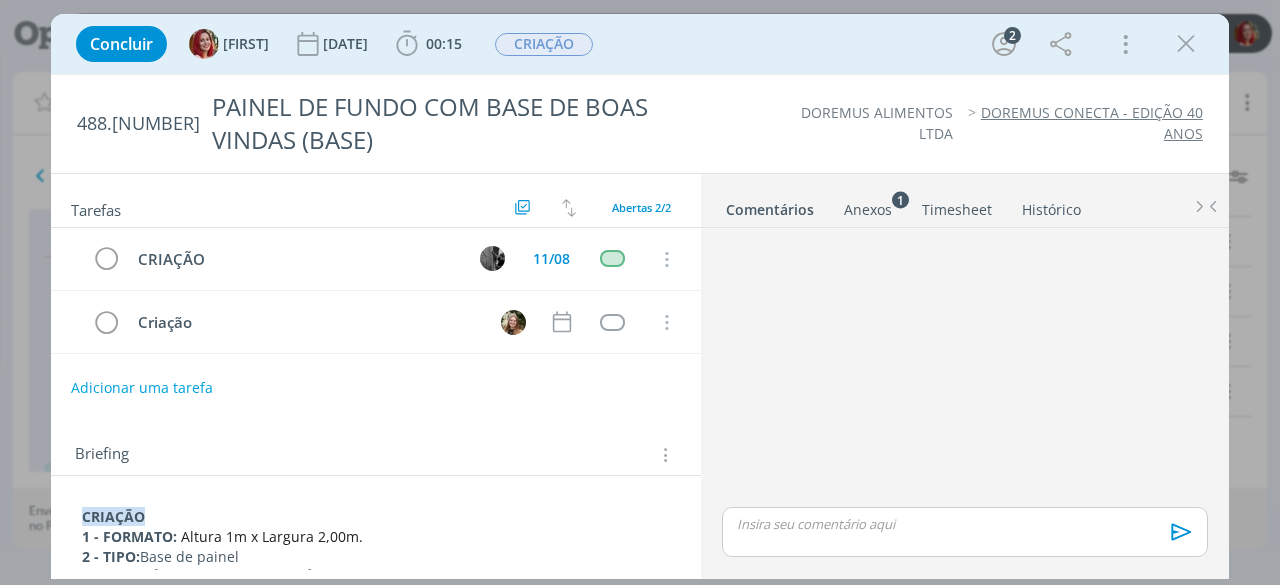click on "Anexos
1" at bounding box center (868, 210) 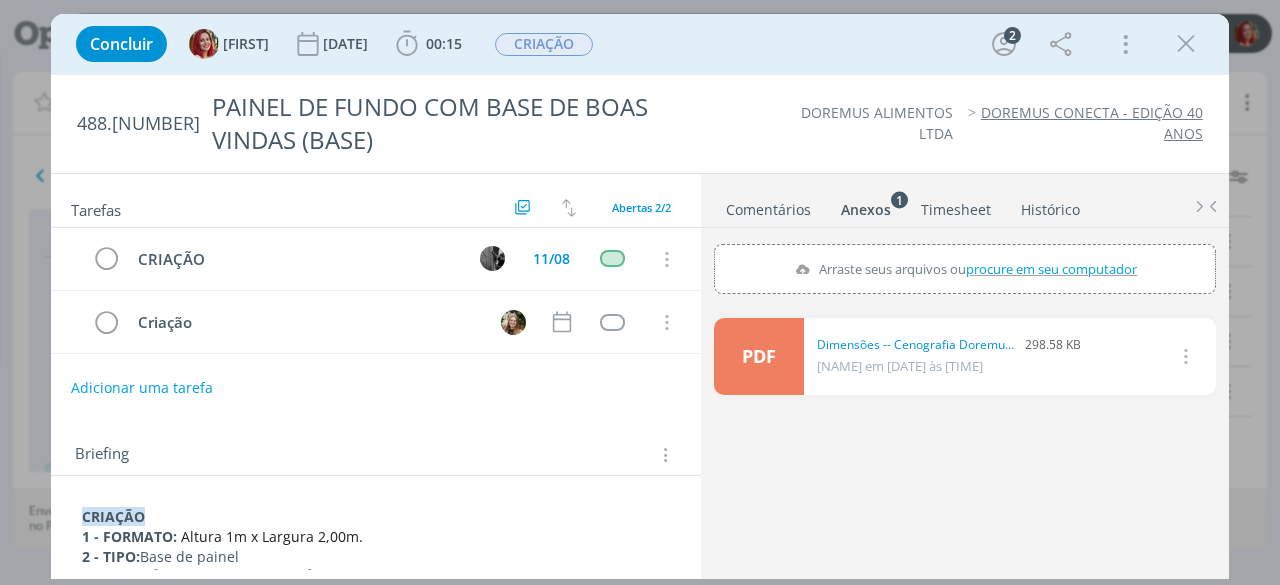 click on "PDF" at bounding box center [759, 356] 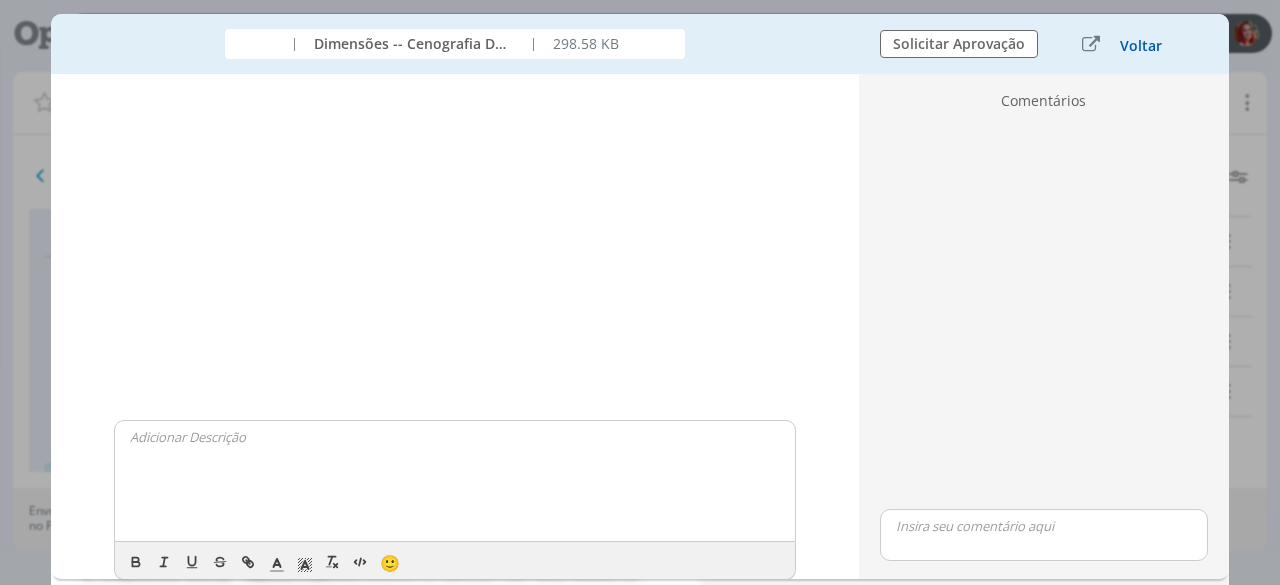 click on "Voltar" at bounding box center [1141, 46] 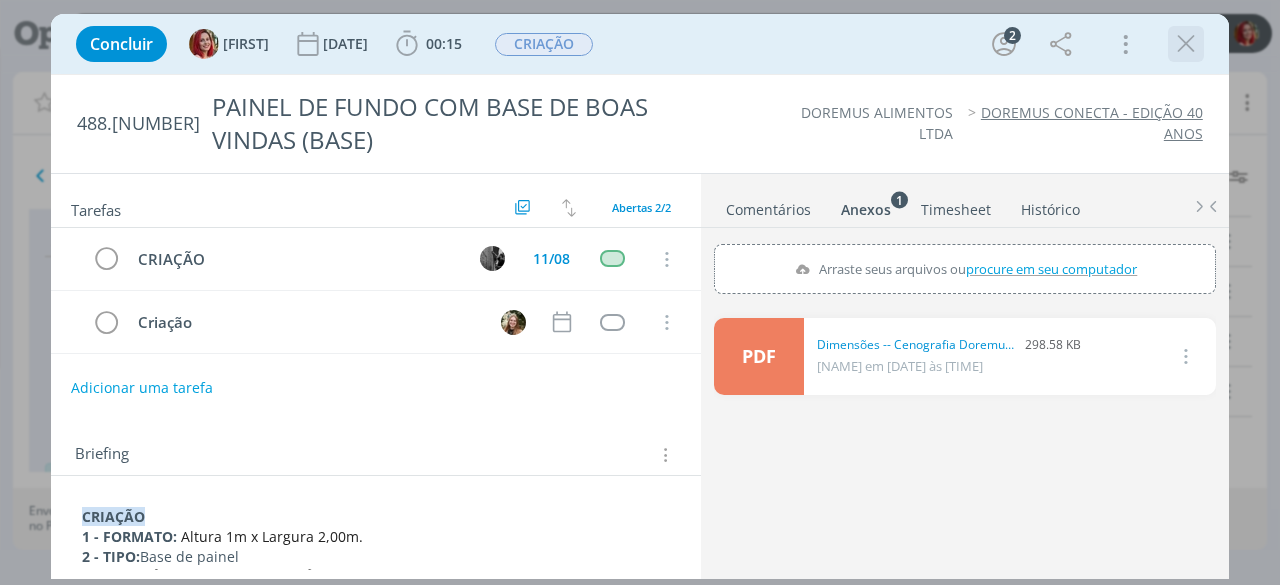 click at bounding box center (1186, 44) 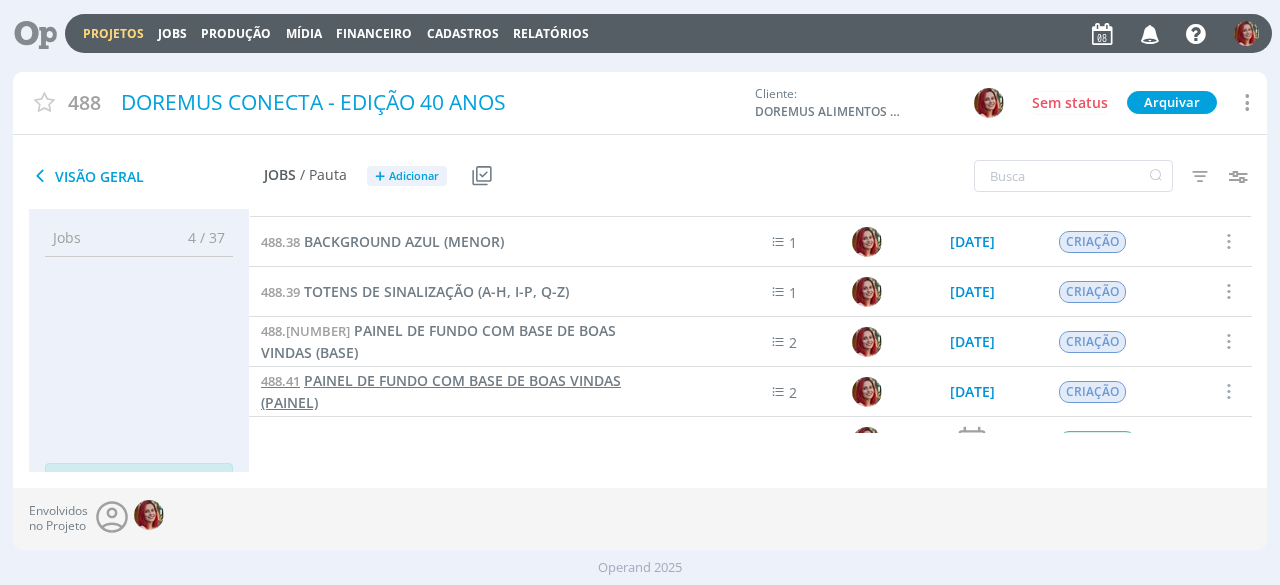 click on "PAINEL DE FUNDO COM BASE DE BOAS VINDAS (PAINEL)" at bounding box center [441, 391] 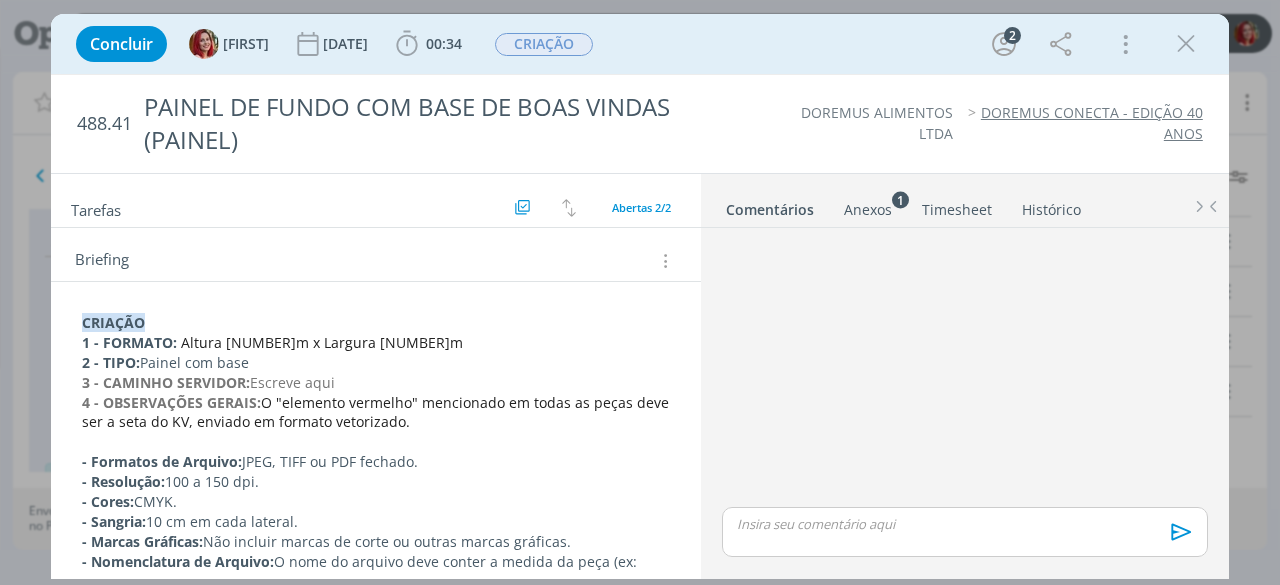 scroll, scrollTop: 0, scrollLeft: 0, axis: both 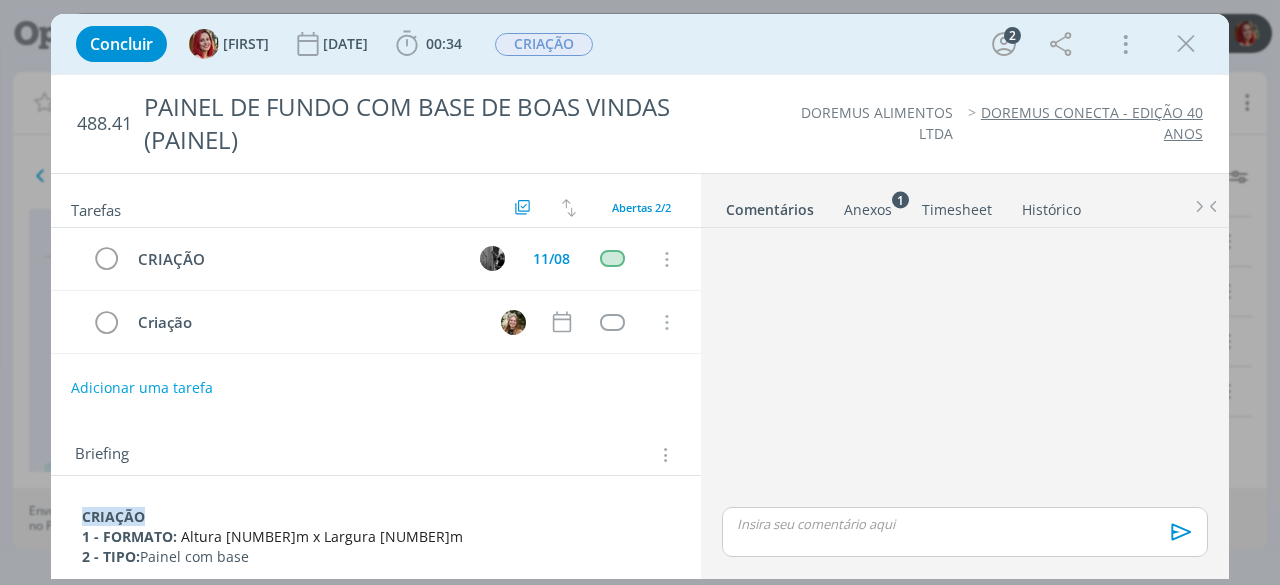 click on "Anexos
1" at bounding box center [868, 210] 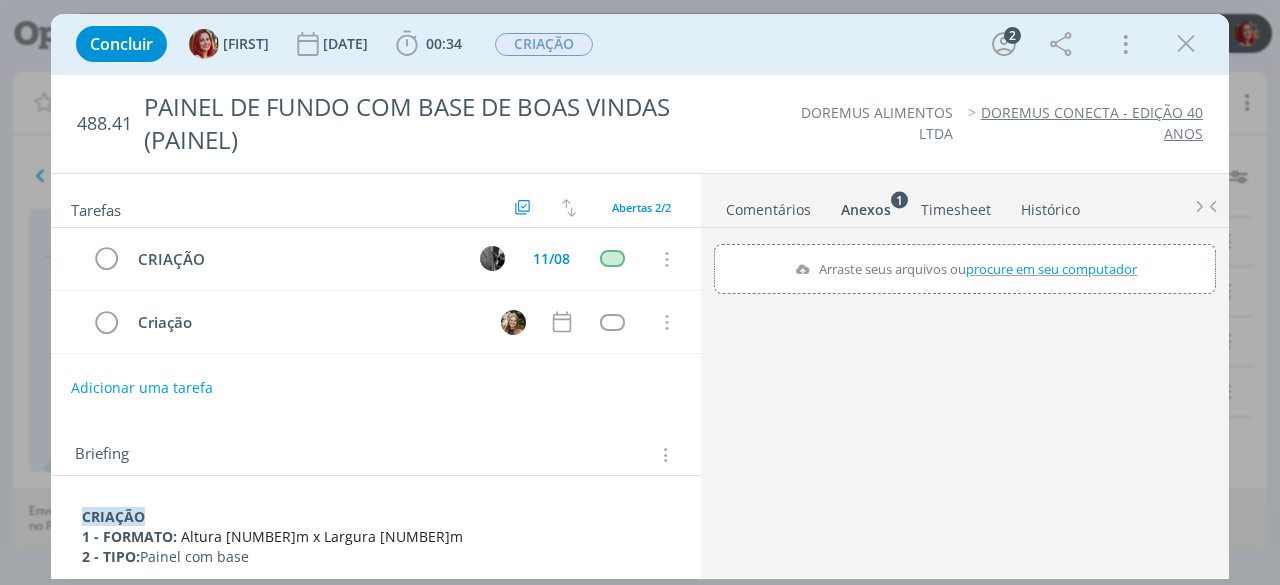 click on "Anexos
1" at bounding box center (866, 210) 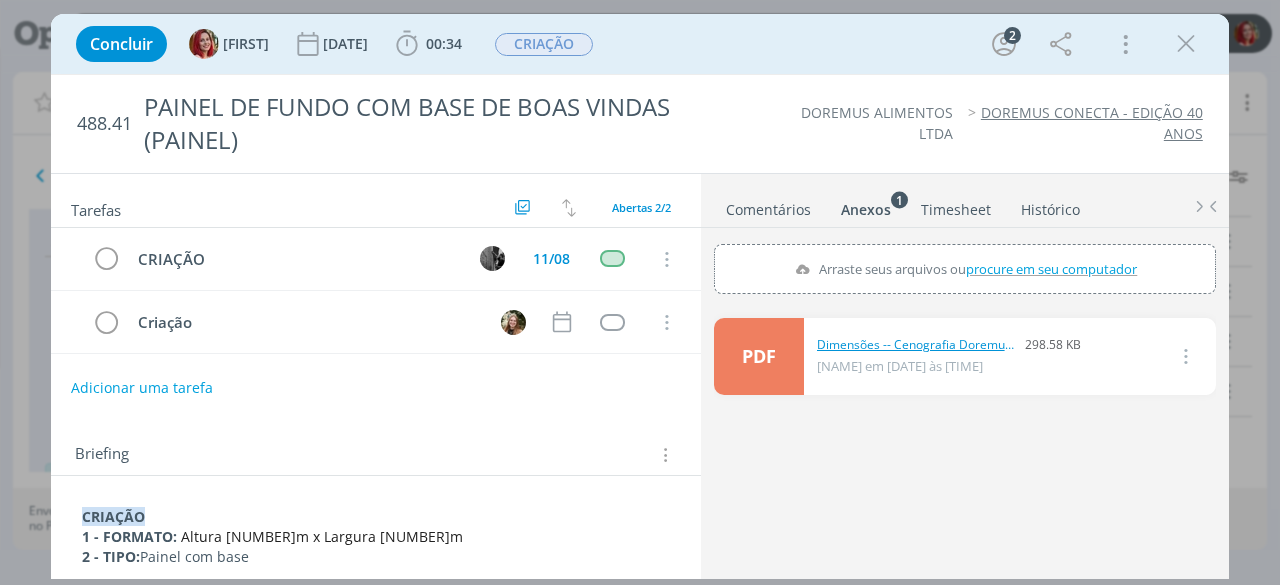 click on "Dimensões -- Cenografia Doremus.pdf" at bounding box center (917, 345) 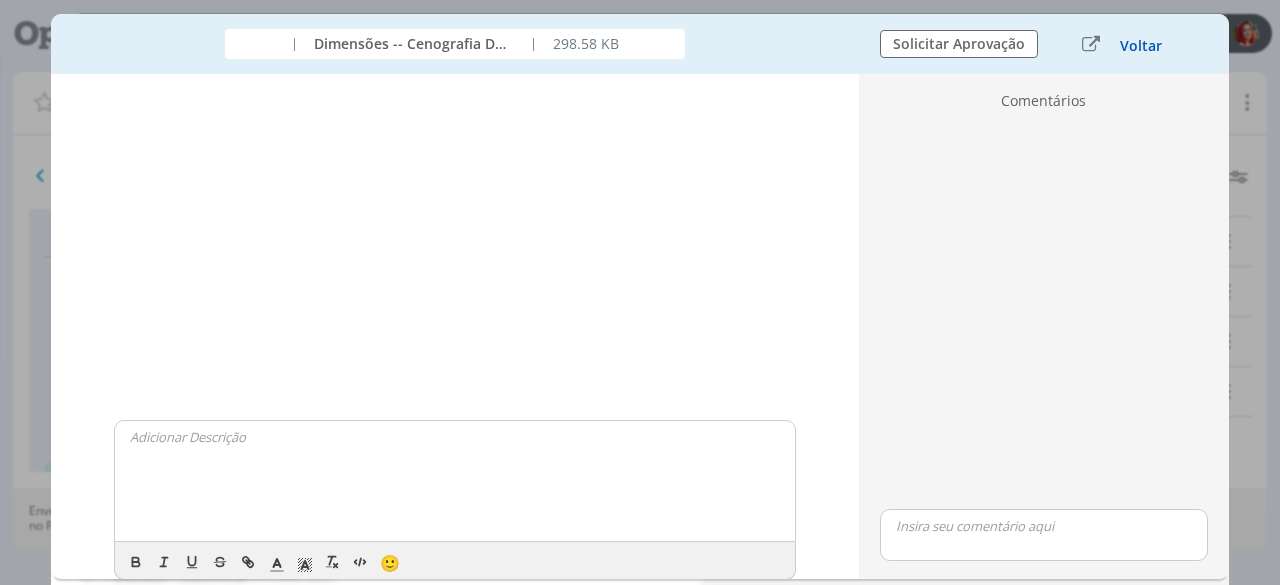 click on "Voltar" at bounding box center [1141, 46] 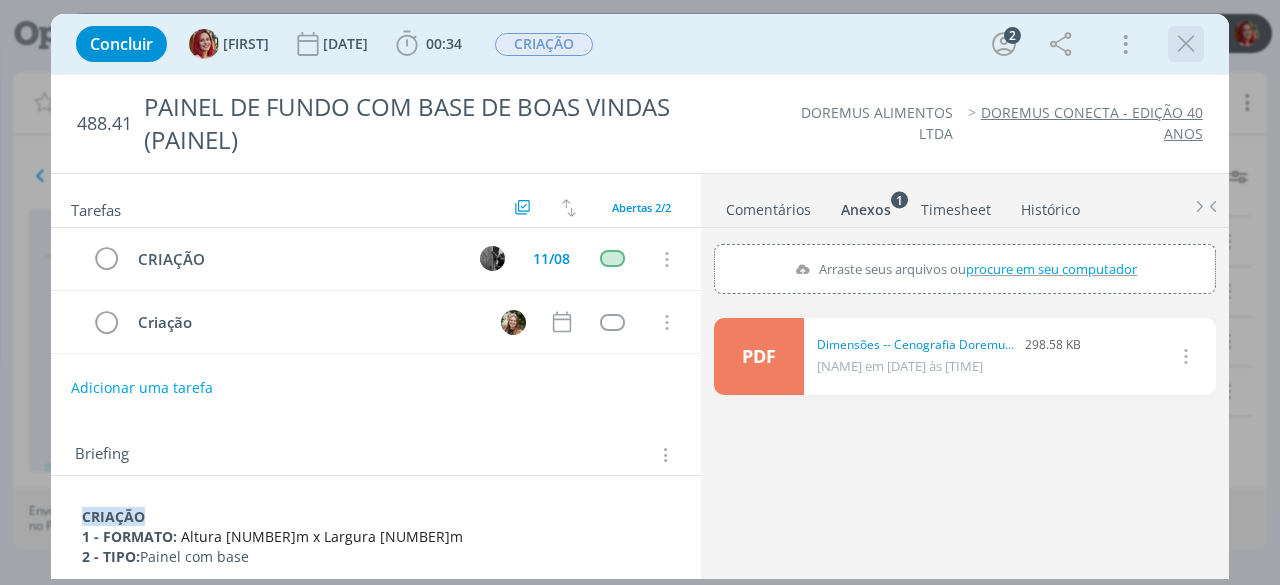 click at bounding box center (1186, 44) 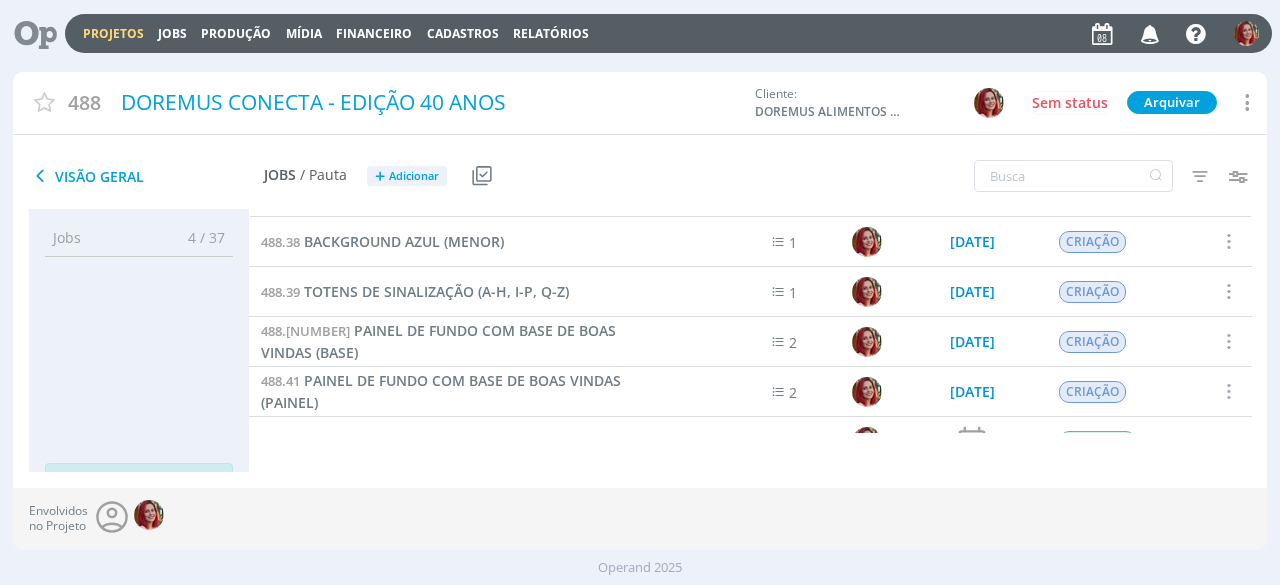 click at bounding box center (28, 33) 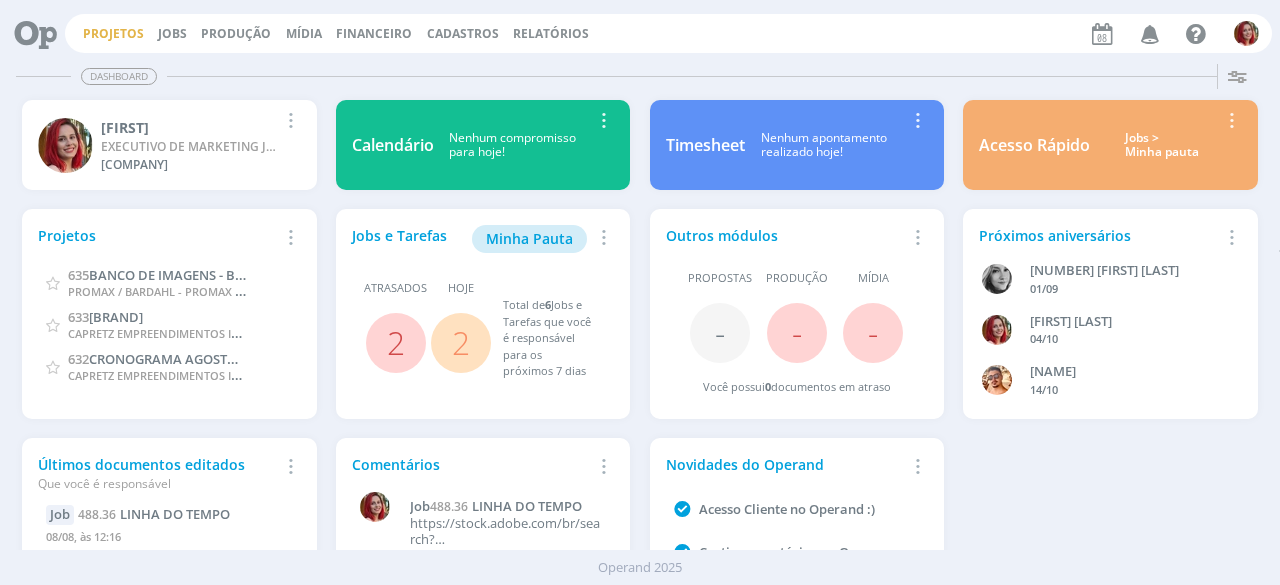 click on "Projetos" at bounding box center (113, 33) 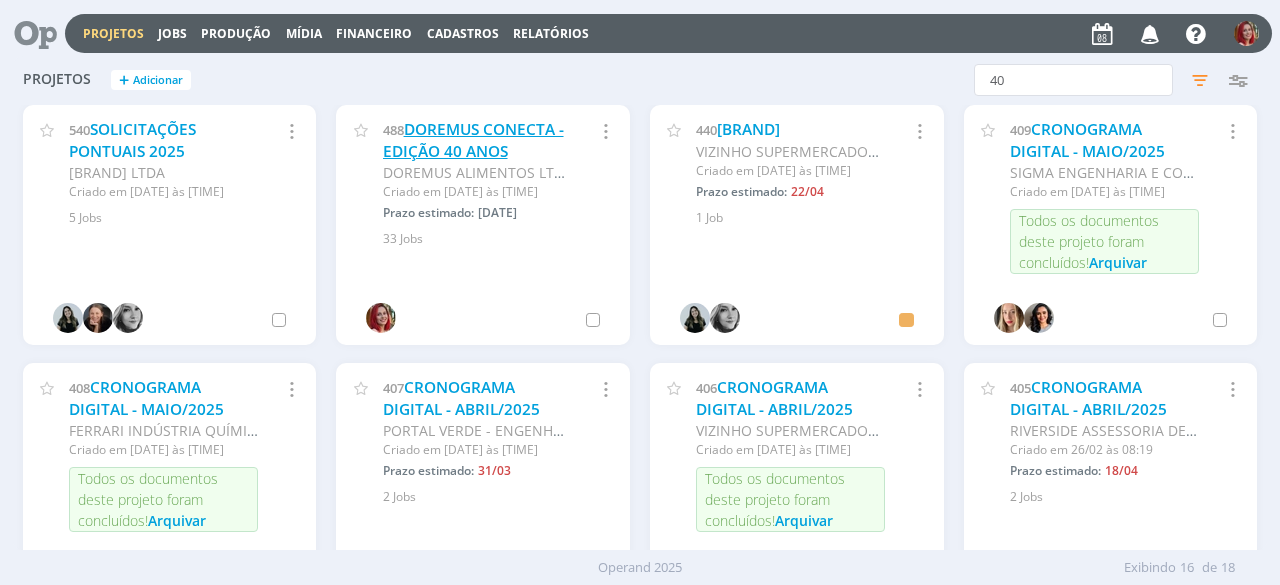 click on "DOREMUS CONECTA - EDIÇÃO 40 ANOS" at bounding box center [473, 140] 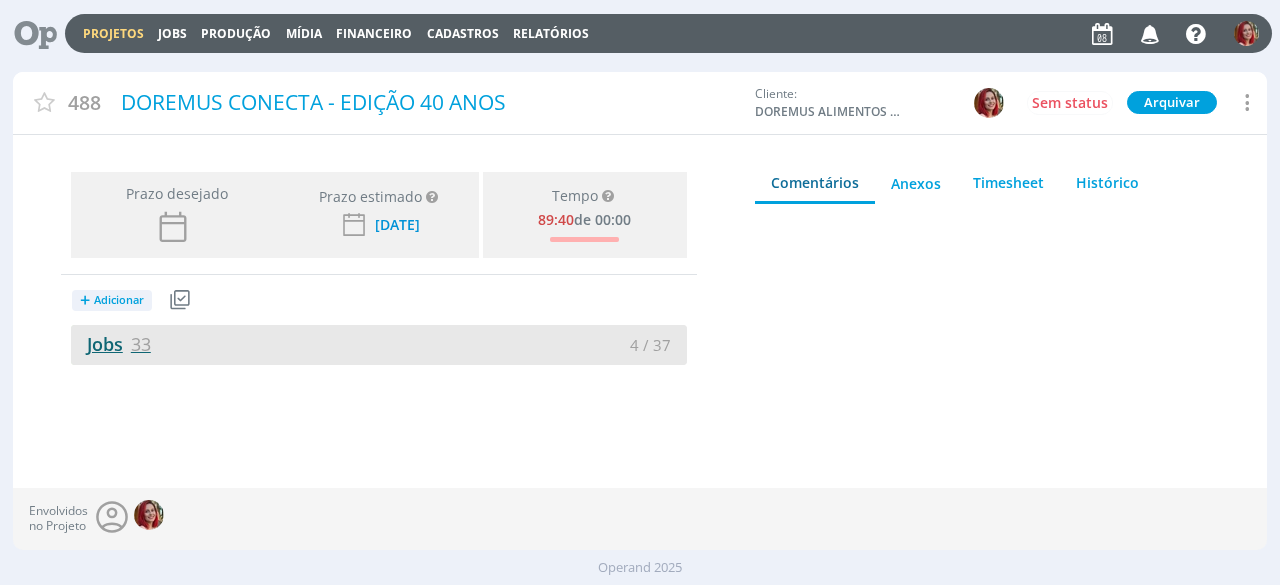 click on "33" at bounding box center [141, 344] 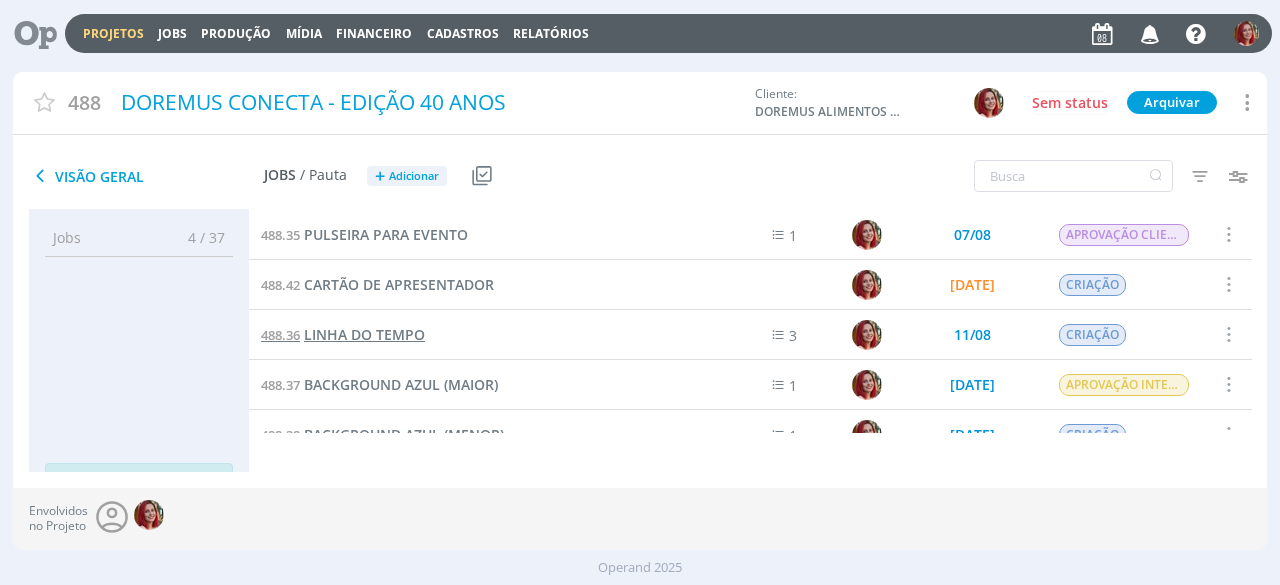 click on "LINHA DO TEMPO" at bounding box center (364, 334) 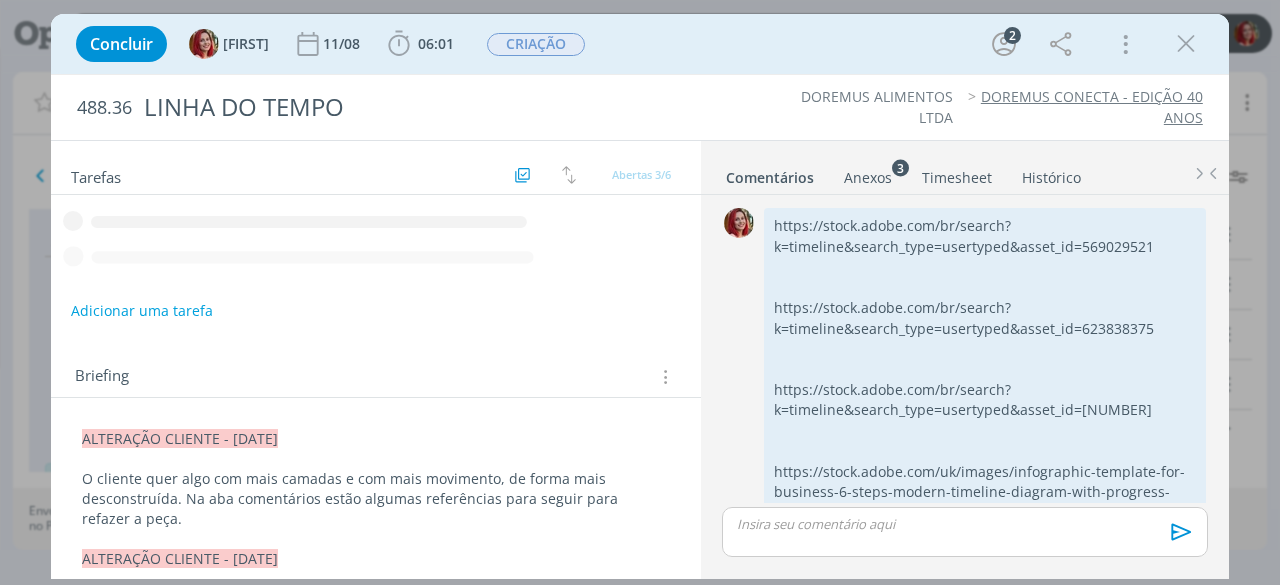 scroll, scrollTop: 324, scrollLeft: 0, axis: vertical 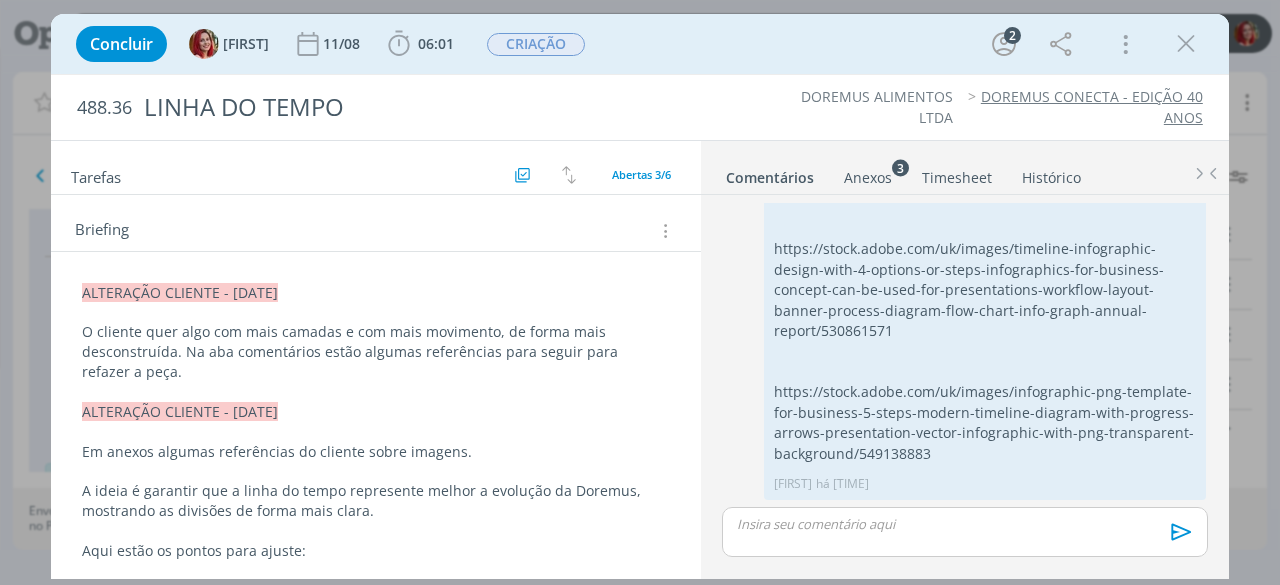 click on "O cliente quer algo com mais camadas e com mais movimento, de forma mais desconstruída. Na aba comentários estão algumas referências para seguir para refazer a peça." at bounding box center (376, 352) 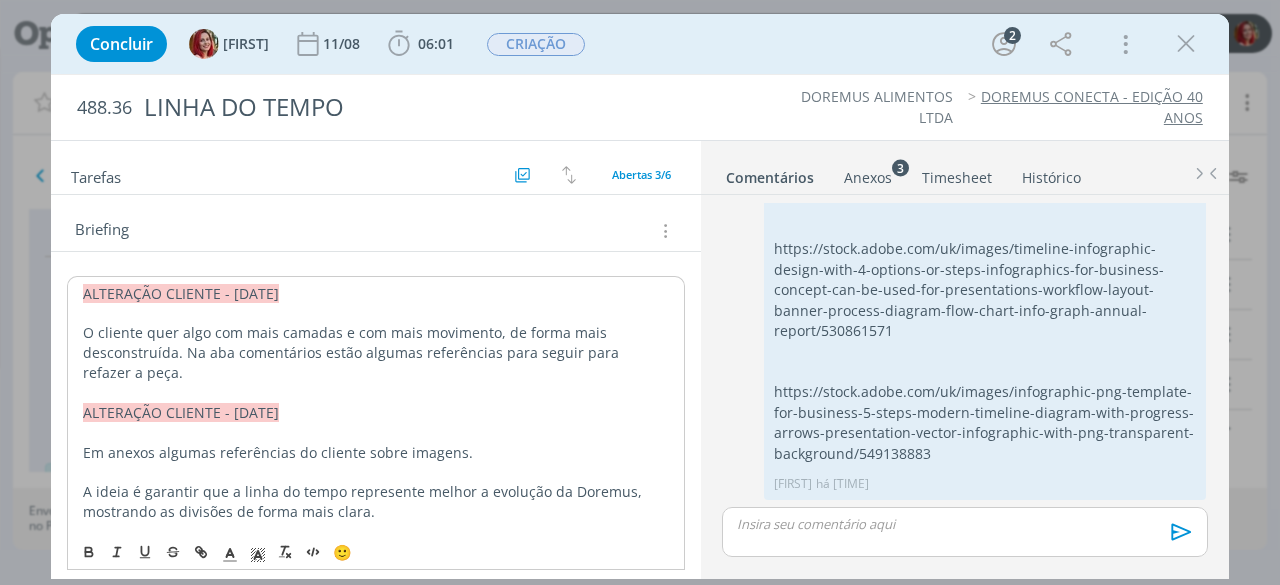 drag, startPoint x: 82, startPoint y: 284, endPoint x: 319, endPoint y: 235, distance: 242.01239 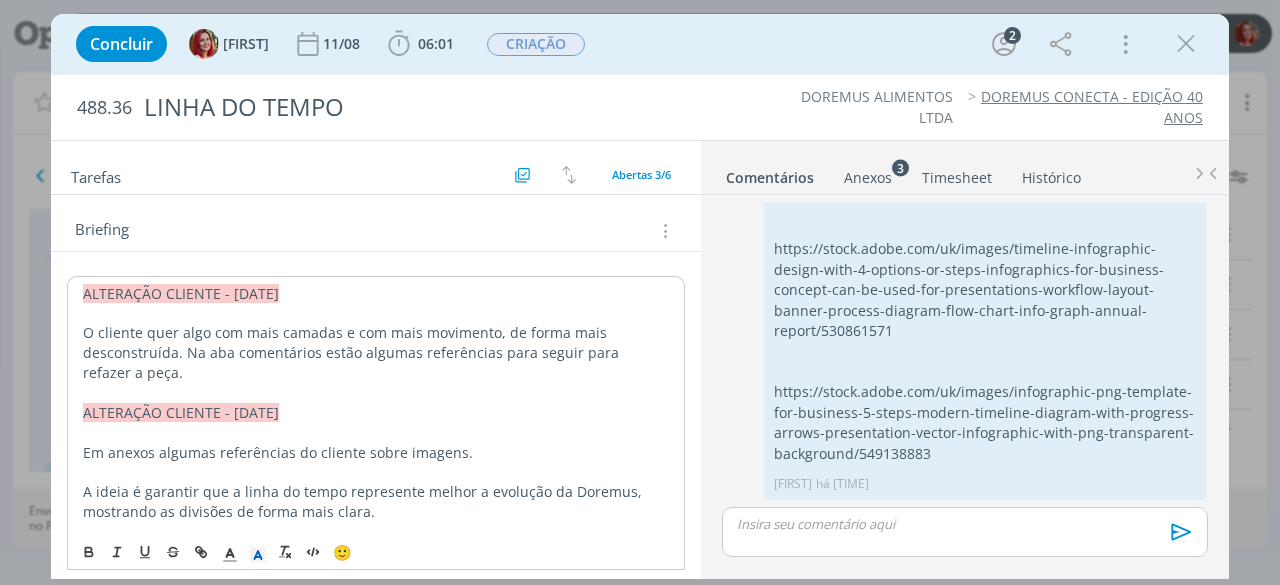 copy on "ALTERAÇÃO CLIENTE - 08/08/25" 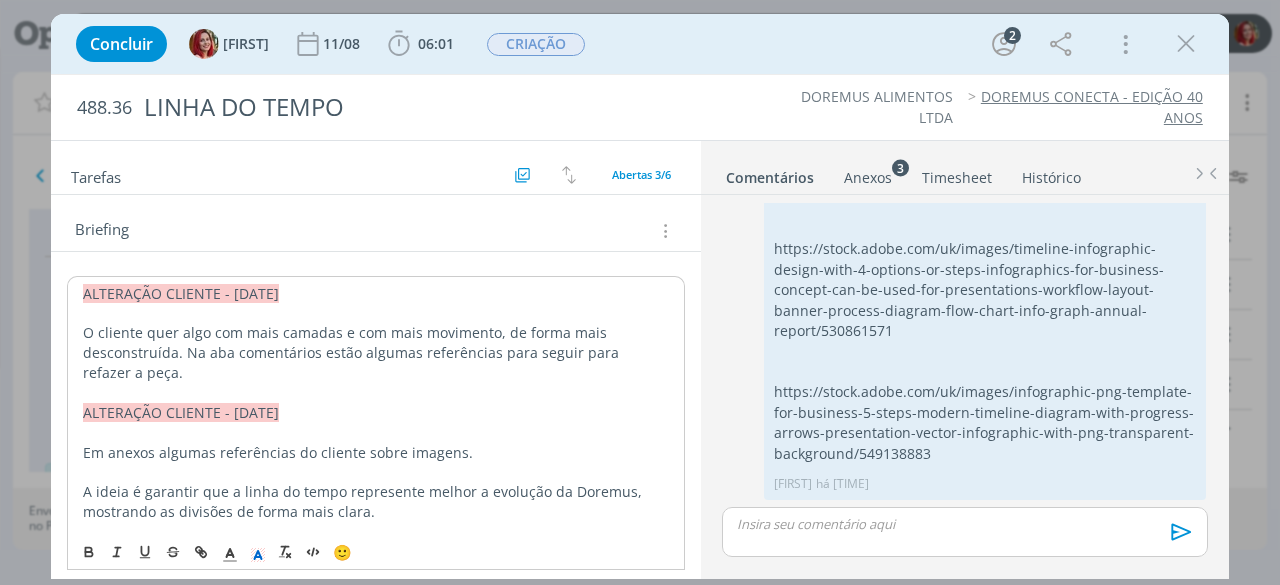 click on "ALTERAÇÃO CLIENTE - 08/08/25 O cliente quer algo com mais camadas e com mais movimento, de forma mais desconstruída. Na aba comentários estão algumas referências para seguir para refazer a peça.   ALTERAÇÃO CLIENTE - 08/08/25 Em anexos algumas referências do cliente sobre imagens. A ideia é garantir que a linha do tempo represente melhor a evolução da Doremus, mostrando as divisões de forma mais clara. Aqui estão os pontos para ajuste: 2003: A imagem atual remete à fundação da empresa. Seria ótimo substituí-la por uma mais moderna para refletir o momento atual da Doremus. Para os anos 2005, 2006, 2012 e 2016: A sugestão é usar imagens que representem as respectivas divisões de nutracêuticos, lácteos, aromas e panificação. No site e nos catálogos de cada área, você pode encontrar referências visuais que funcionariam bem. 2019: Peço que use a mesma imagem que está atualmente no bloco de 2012. 2022: Por favor, exclua o bloco referente a este ano. - talvez incluir 2021, se der" at bounding box center [376, 1158] 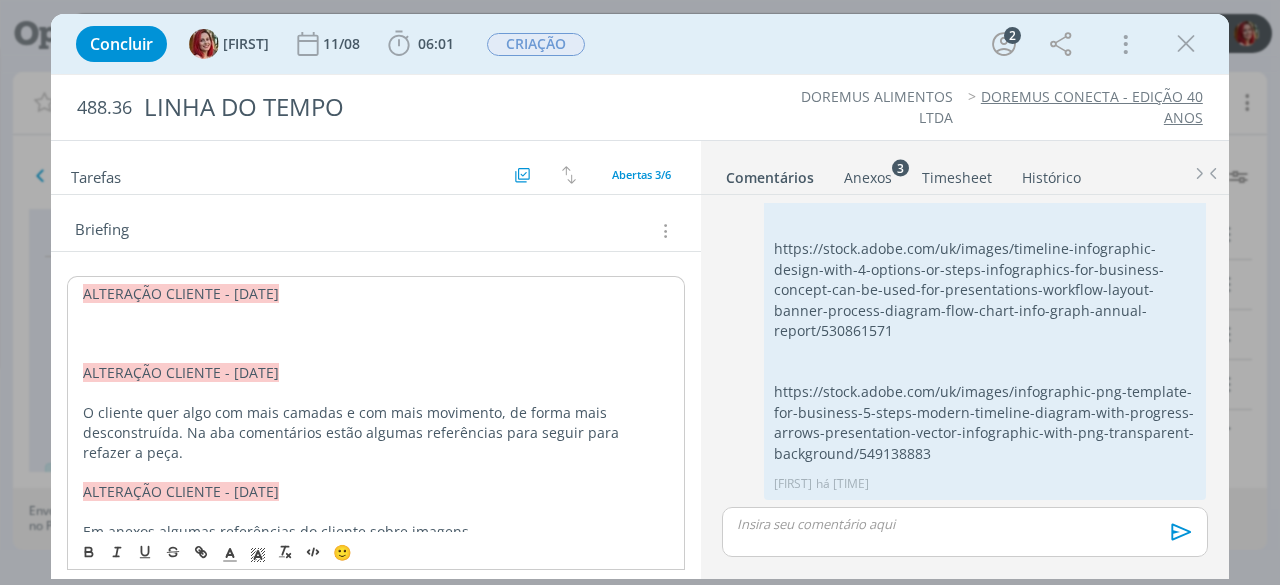 type 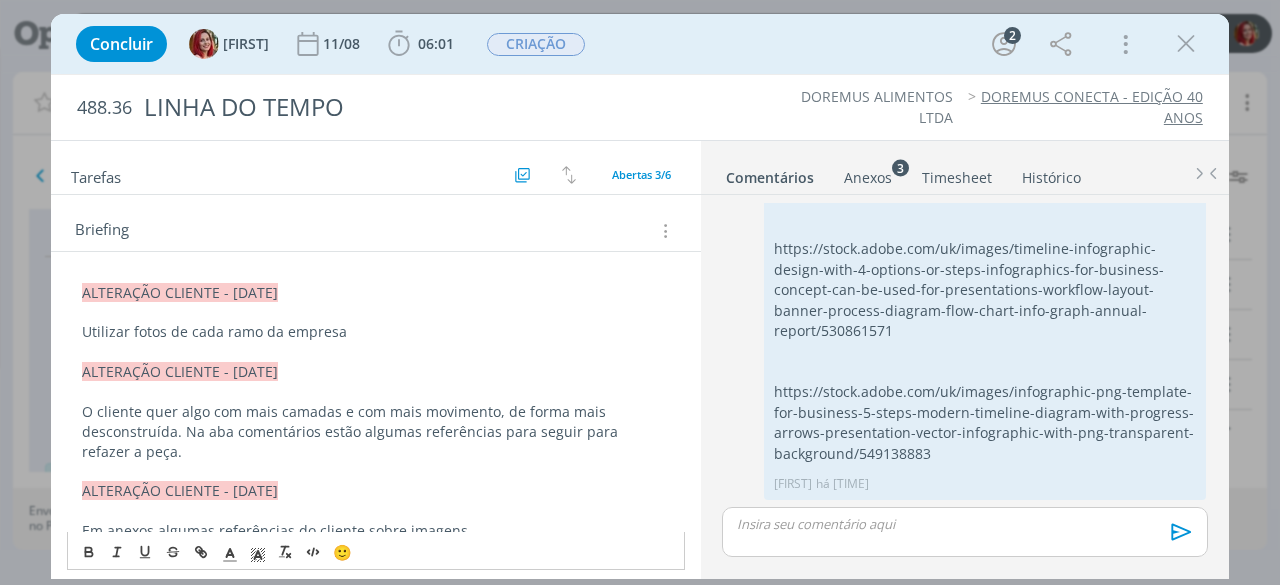 click at bounding box center (376, 352) 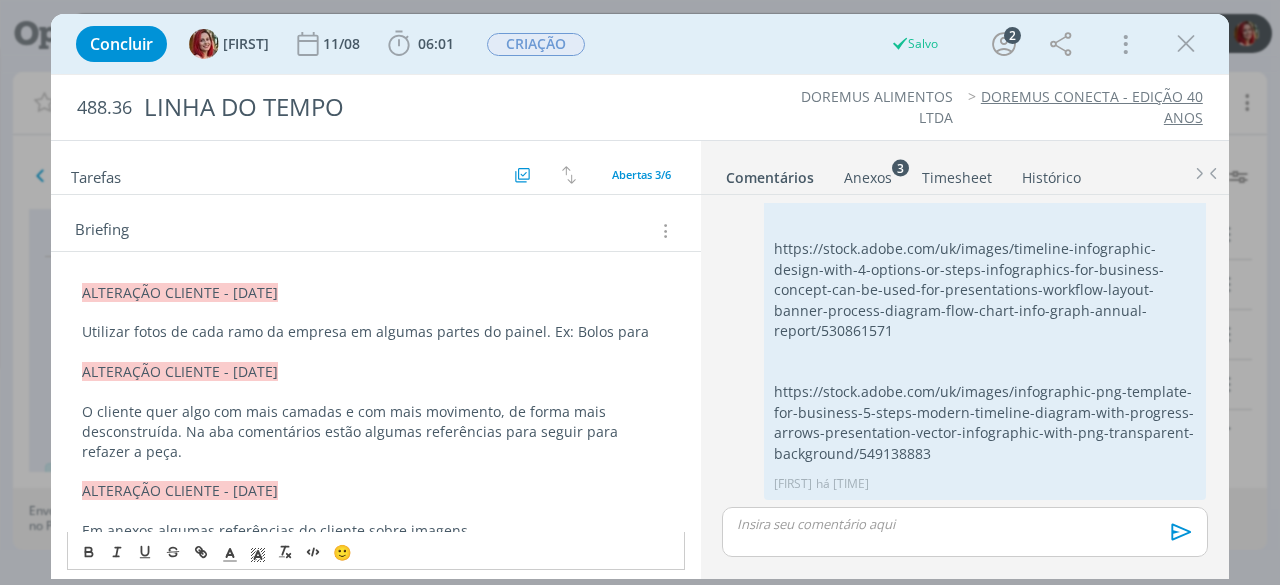 click on "Utilizar fotos de cada ramo da empresa em algumas partes do painel. Ex: Bolos para" at bounding box center (376, 332) 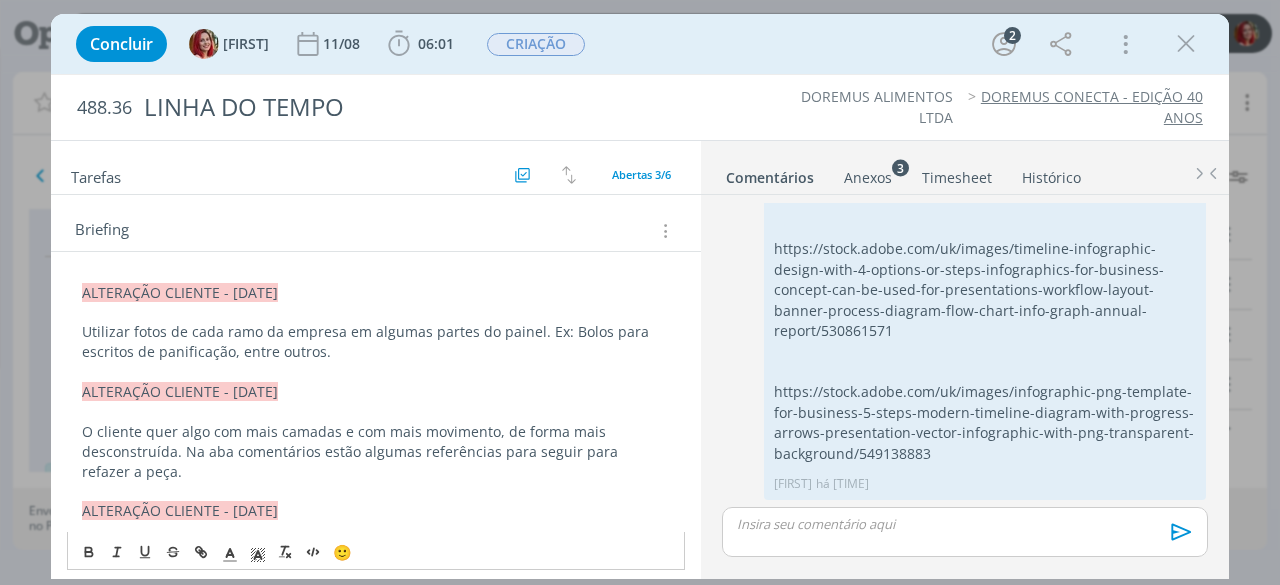 scroll, scrollTop: 0, scrollLeft: 0, axis: both 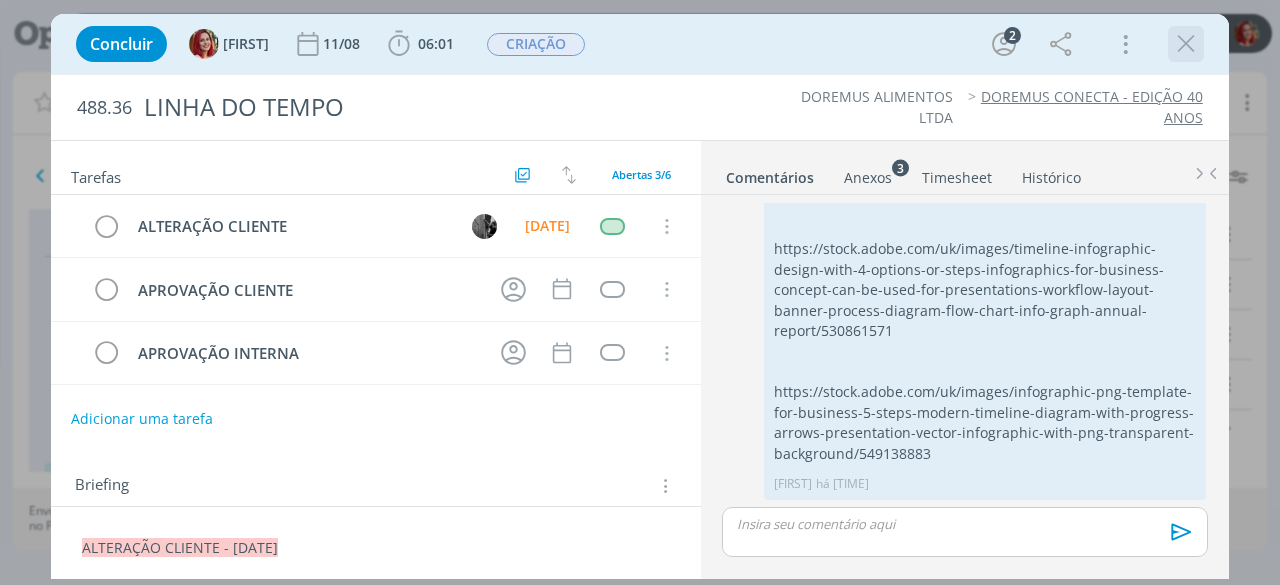 click at bounding box center [1186, 44] 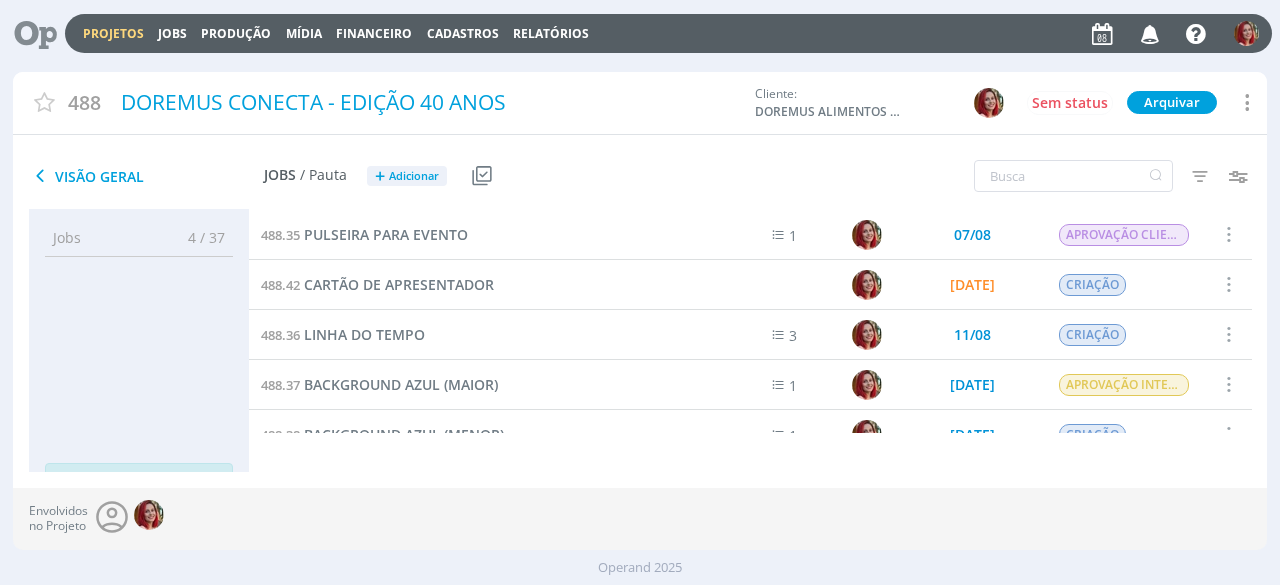 click at bounding box center [1150, 33] 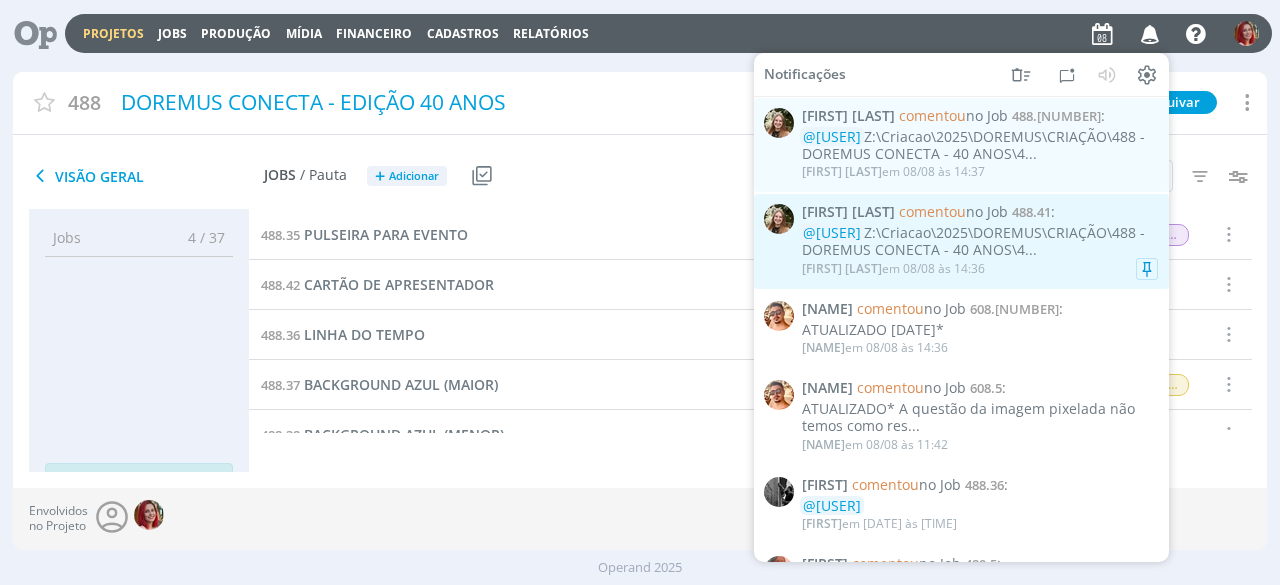 click on "@GIOVANA  Z:\Criacao\2025\DOREMUS\CRIAÇÃO\488 - DOREMUS CONECTA - 40 ANOS\4..." at bounding box center [980, 242] 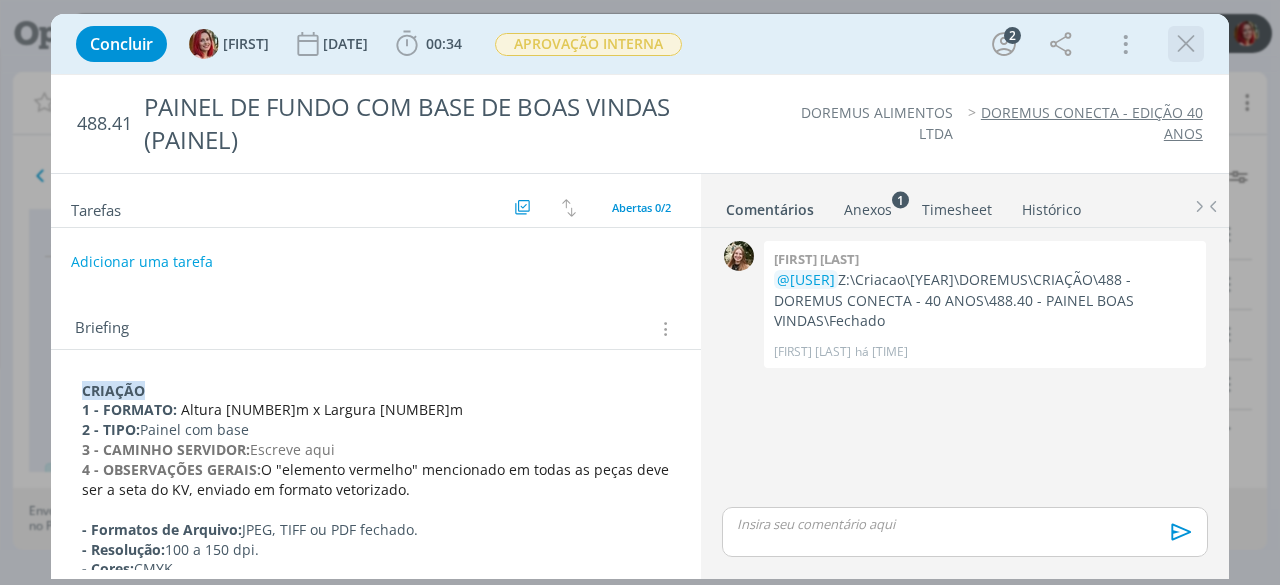 click at bounding box center (1186, 44) 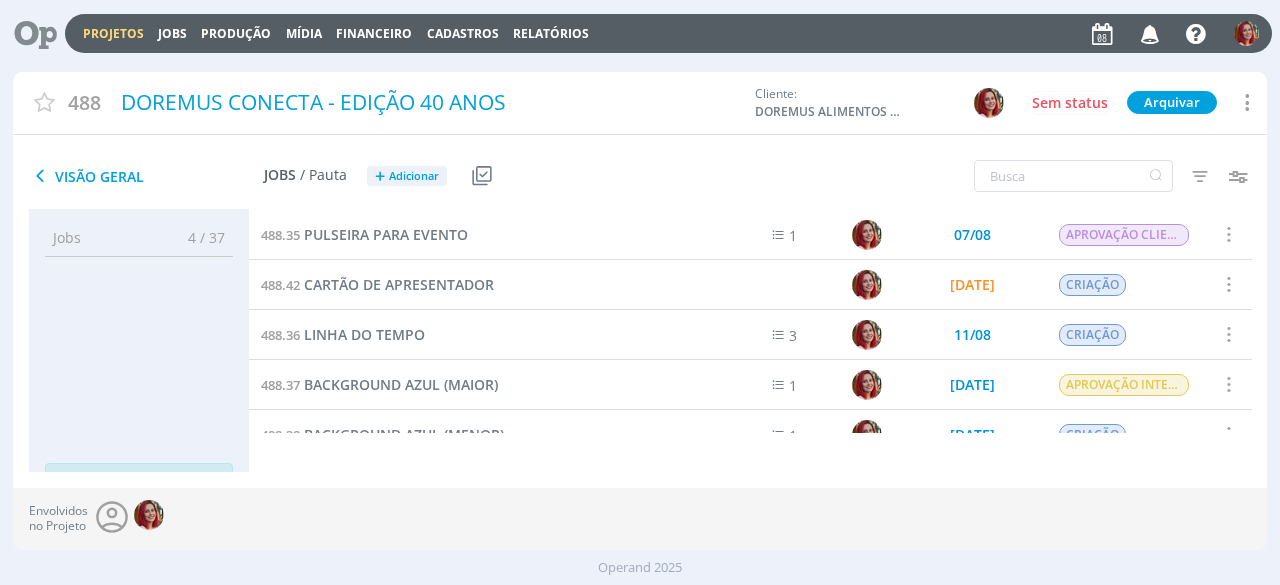 click at bounding box center [1150, 33] 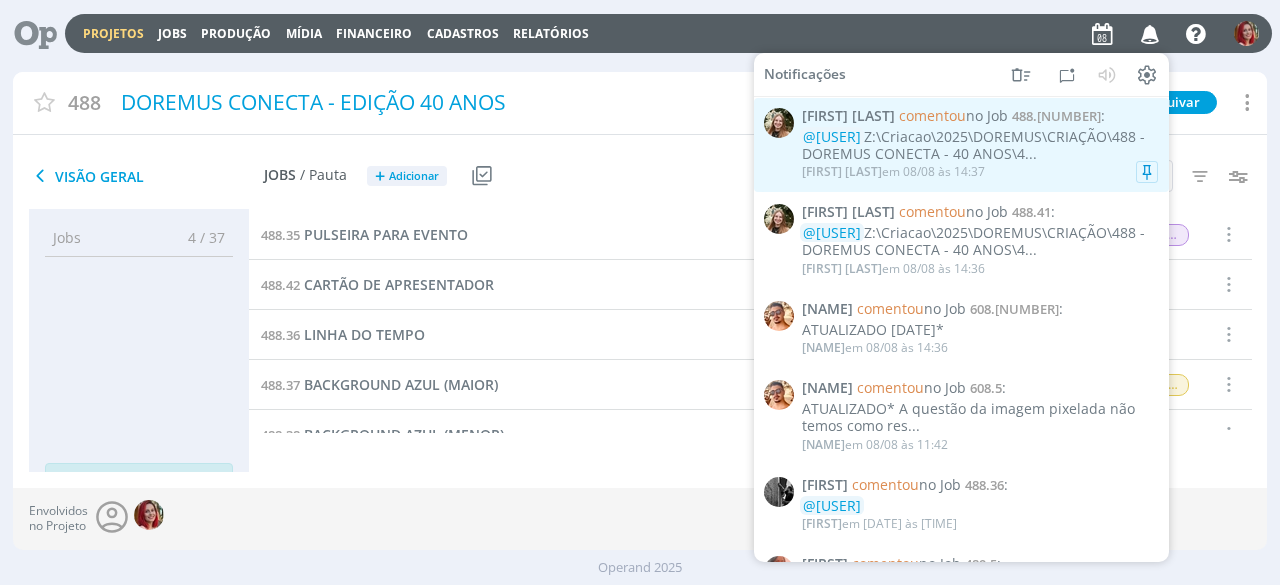 click on "@GIOVANA  Z:\Criacao\2025\DOREMUS\CRIAÇÃO\488 - DOREMUS CONECTA - 40 ANOS\4..." at bounding box center [980, 146] 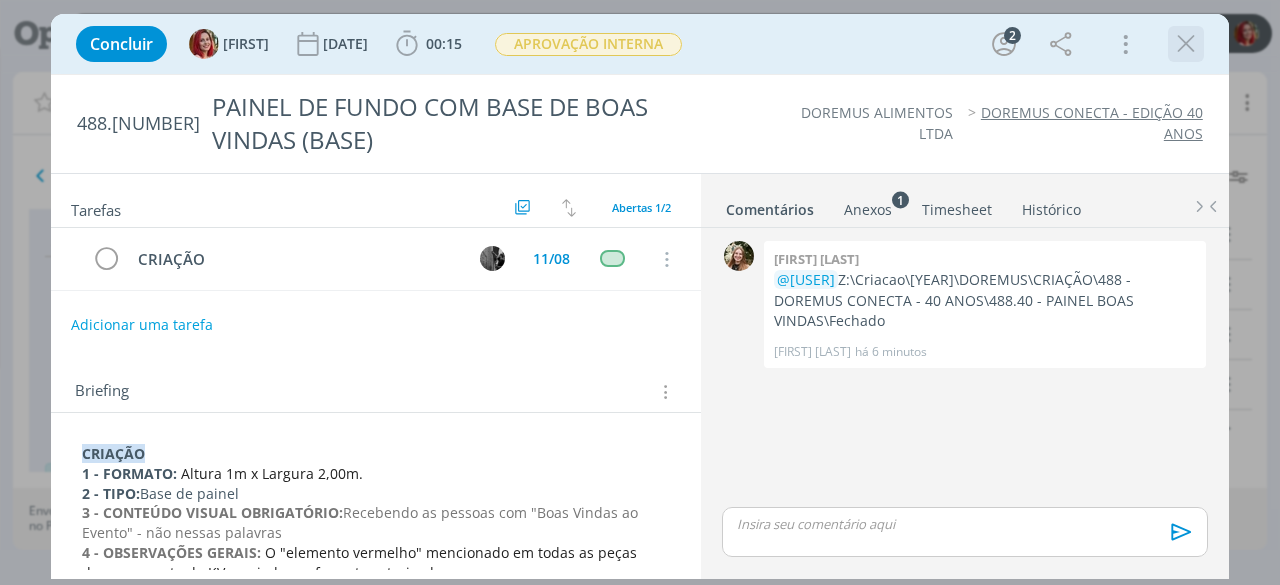 click at bounding box center (1186, 44) 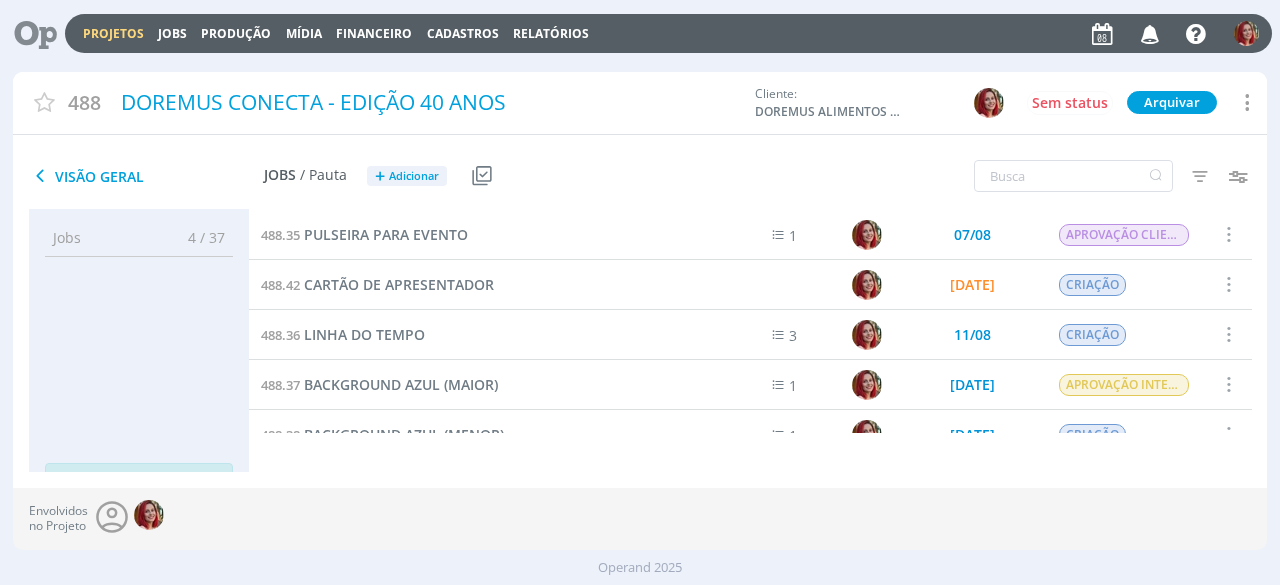 scroll, scrollTop: 42, scrollLeft: 0, axis: vertical 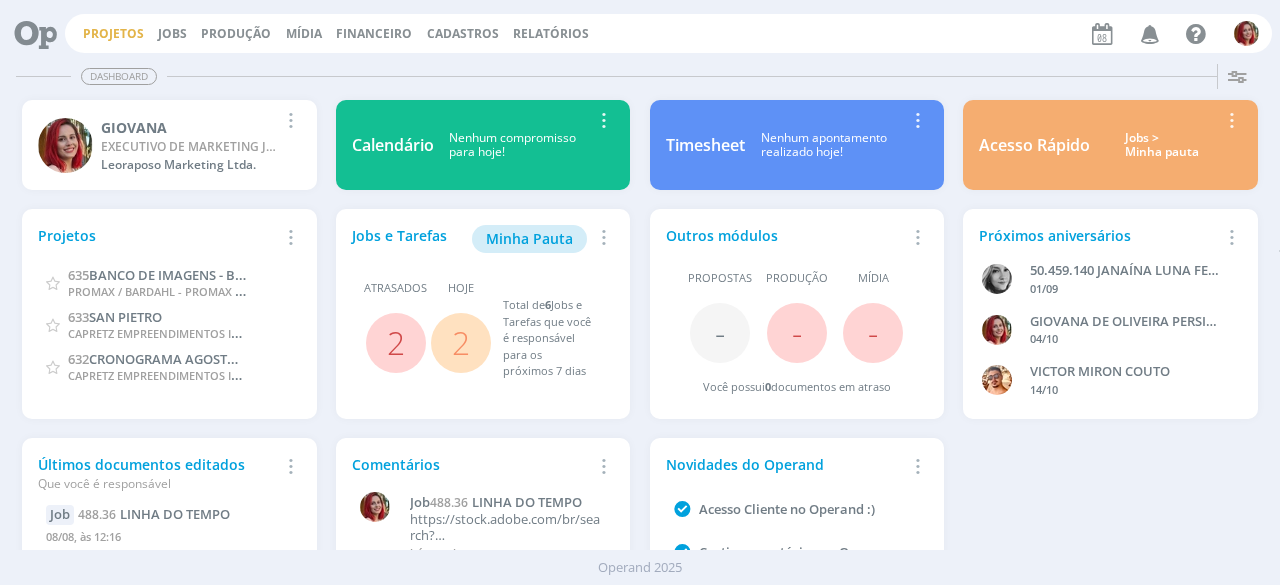 click on "Projetos" at bounding box center [113, 33] 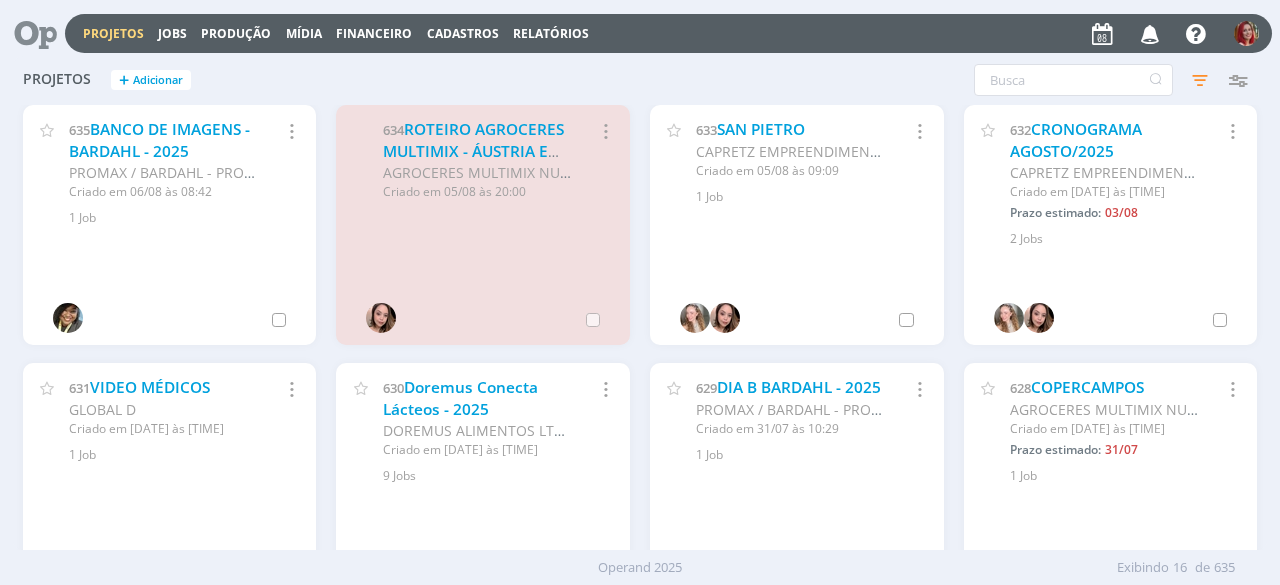 click on "Projetos" at bounding box center [113, 33] 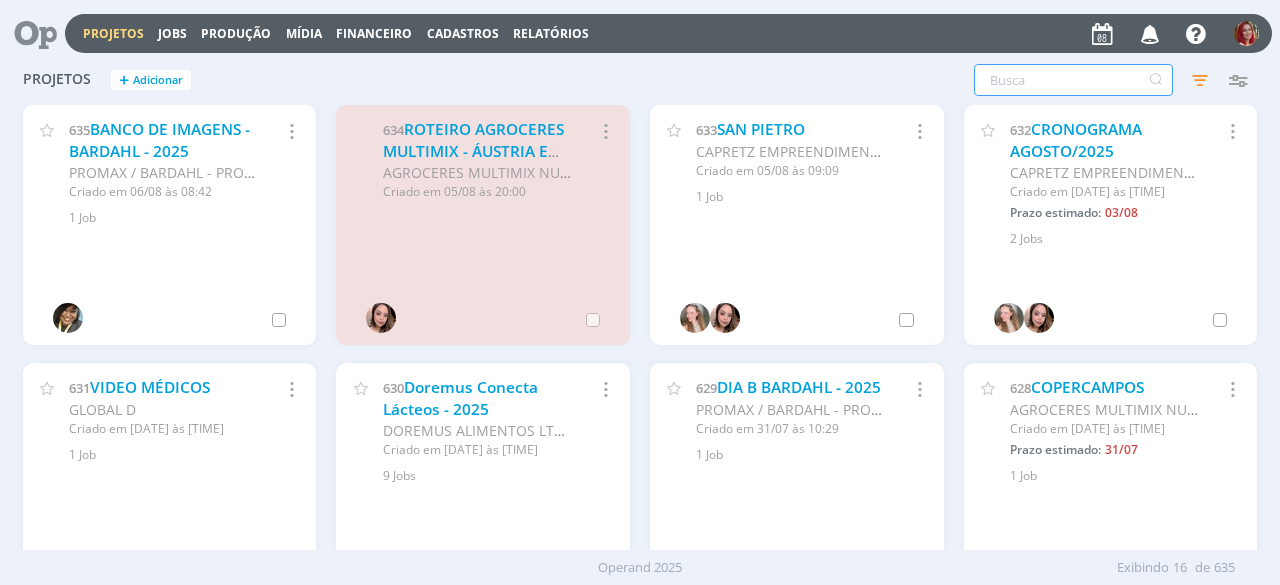 click at bounding box center (1073, 80) 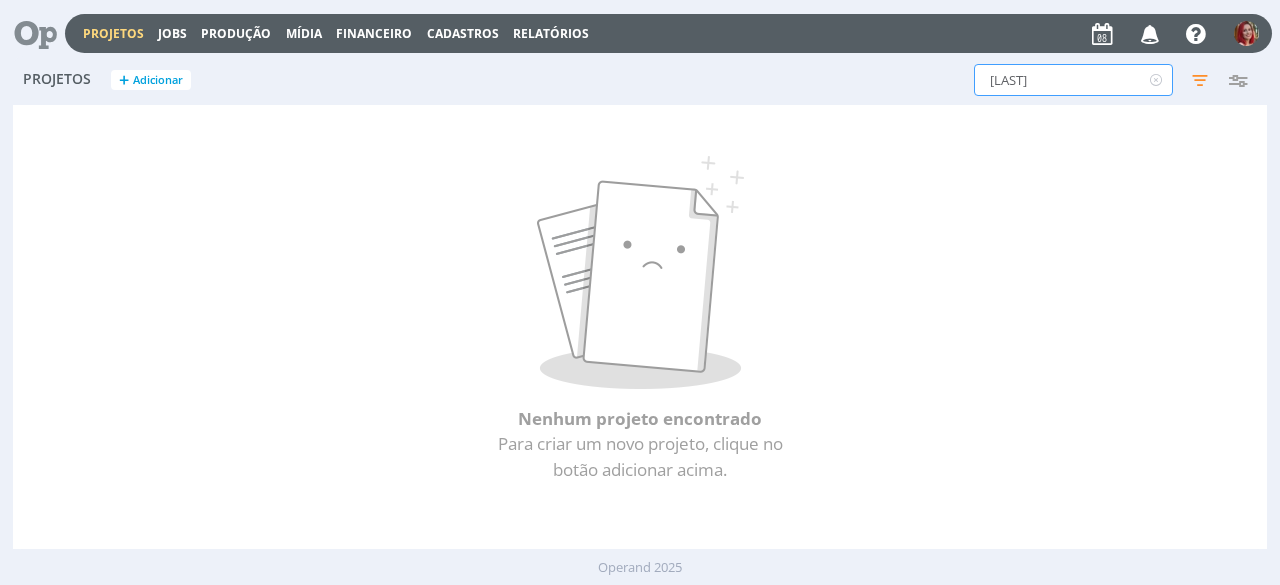 click on "dpremus" at bounding box center (1073, 80) 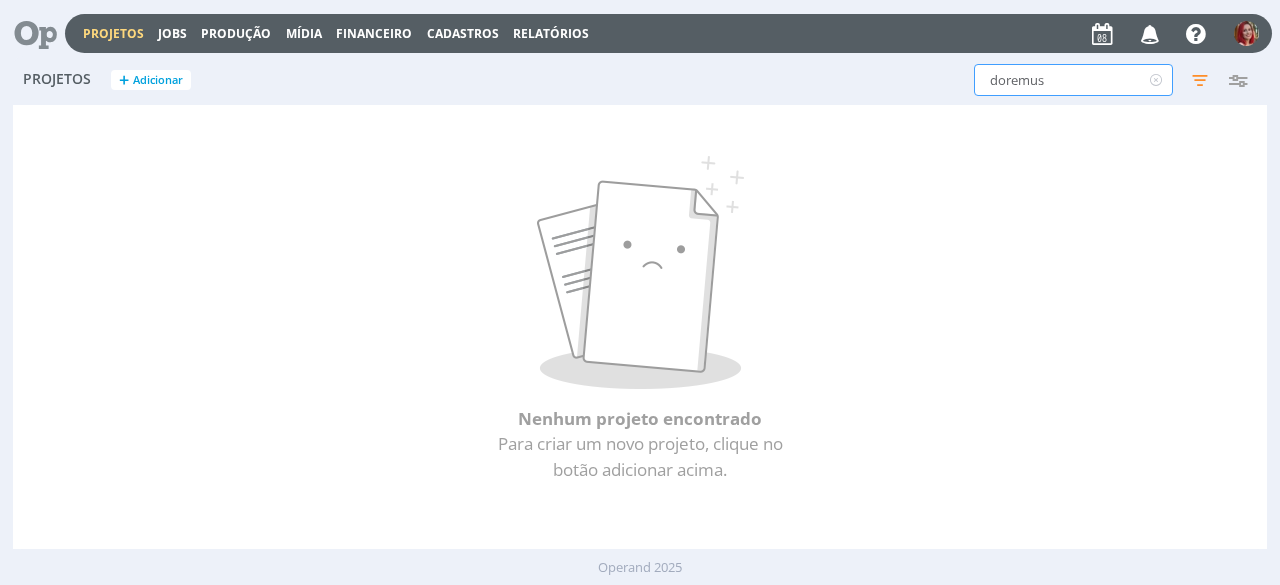 type on "doremus" 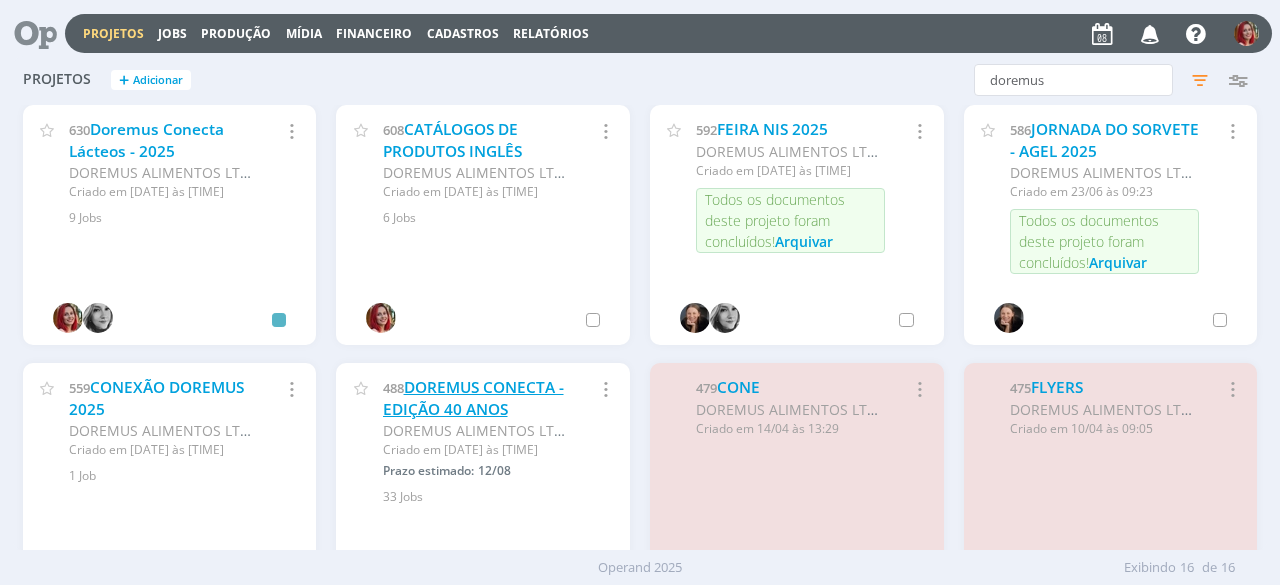 click on "DOREMUS CONECTA - EDIÇÃO 40 ANOS" at bounding box center [473, 398] 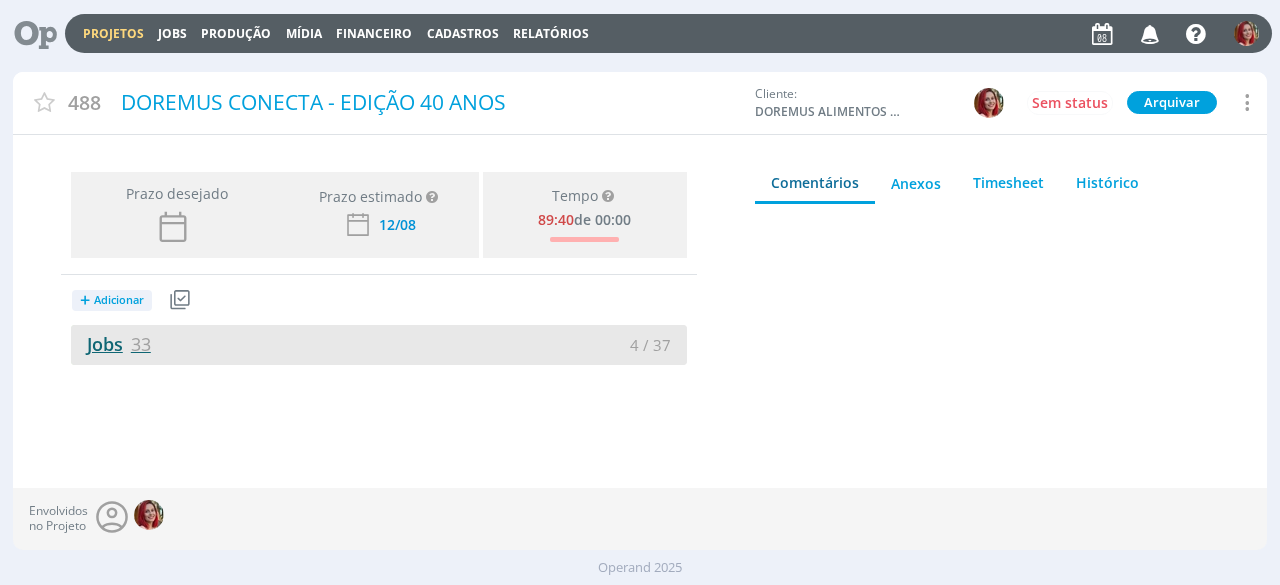 click on "Jobs 33" at bounding box center [111, 344] 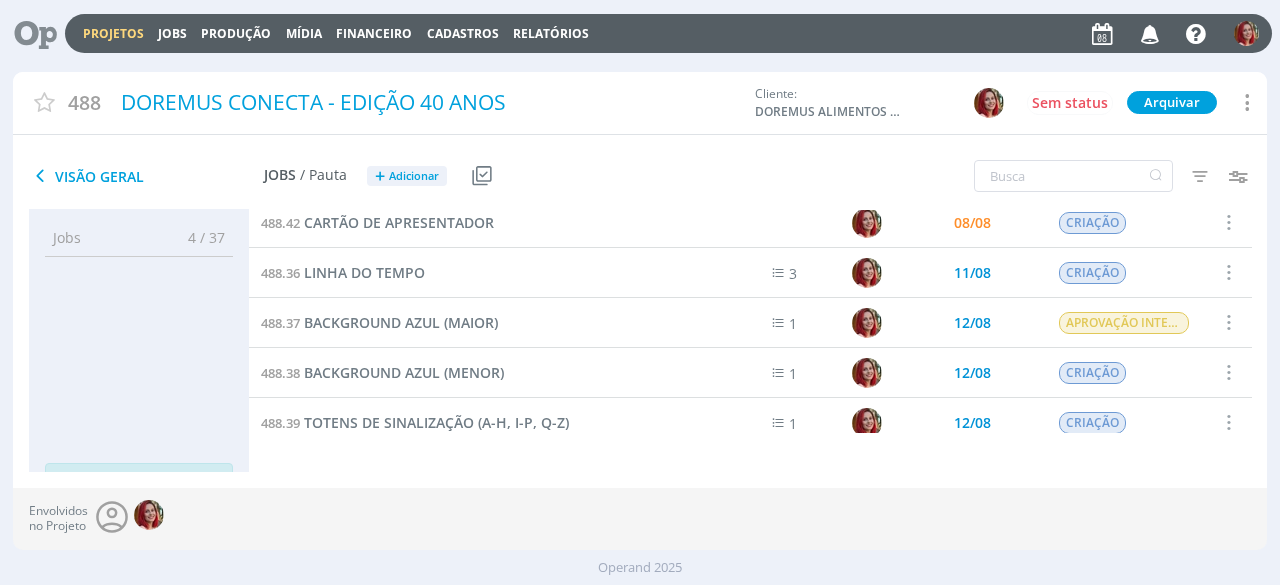 scroll, scrollTop: 23, scrollLeft: 0, axis: vertical 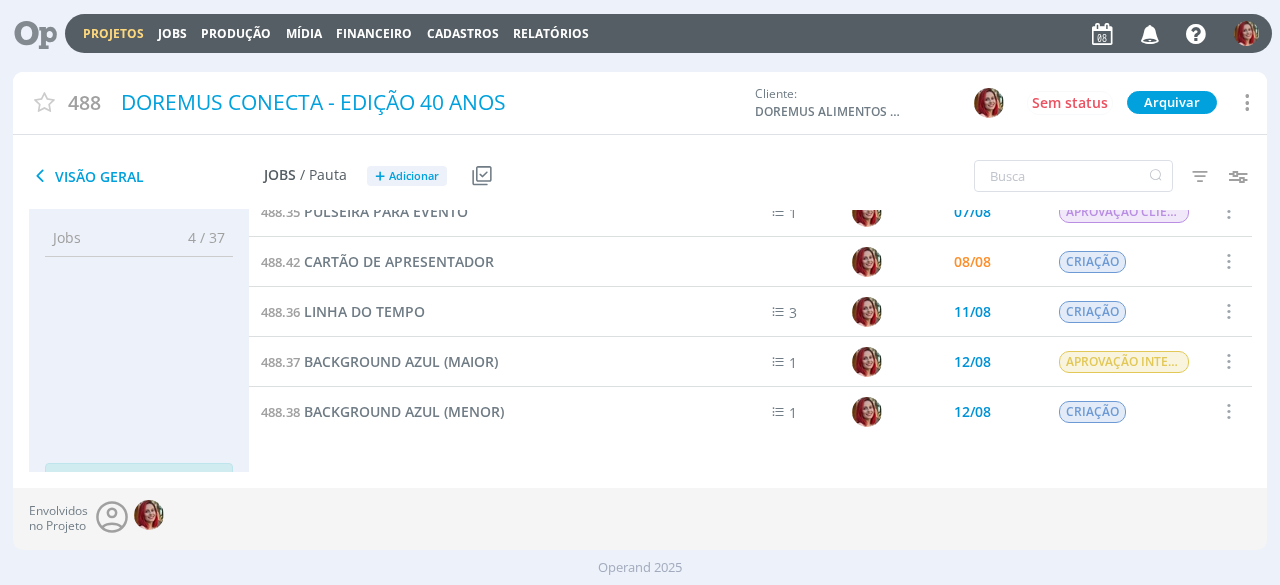 click on "488.35 PULSEIRA PARA EVENTO 1 07/08 APROVAÇÃO CLIENTE
Selecionar
Concluir
Cancelar
Iniciar timesheet
488.42 CARTÃO DE APRESENTADOR 08/08 CRIAÇÃO
Selecionar
Concluir
Cancelar
Iniciar timesheet
488.36 LINHA DO TEMPO 3 11/08 CRIAÇÃO
Selecionar
Concluir
Cancelar
Iniciar timesheet
488.37 BACKGROUND AZUL (MAIOR) 1 12/08 APROVAÇÃO INTERNA
Selecionar
Concluir
Cancelar
Iniciar timesheet
488.38 BACKGROUND AZUL (MENOR) 1 12/08 CRIAÇÃO
Selecionar
Concluir
488.39 1 12/08 488.40 2" at bounding box center (750, 340) 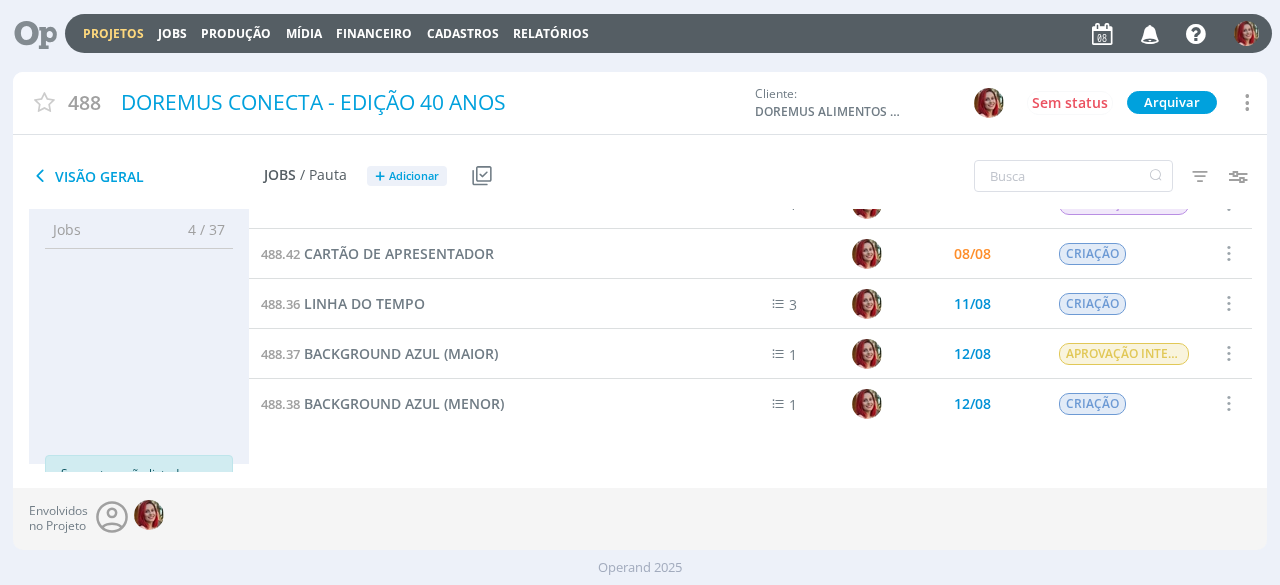 scroll, scrollTop: 0, scrollLeft: 0, axis: both 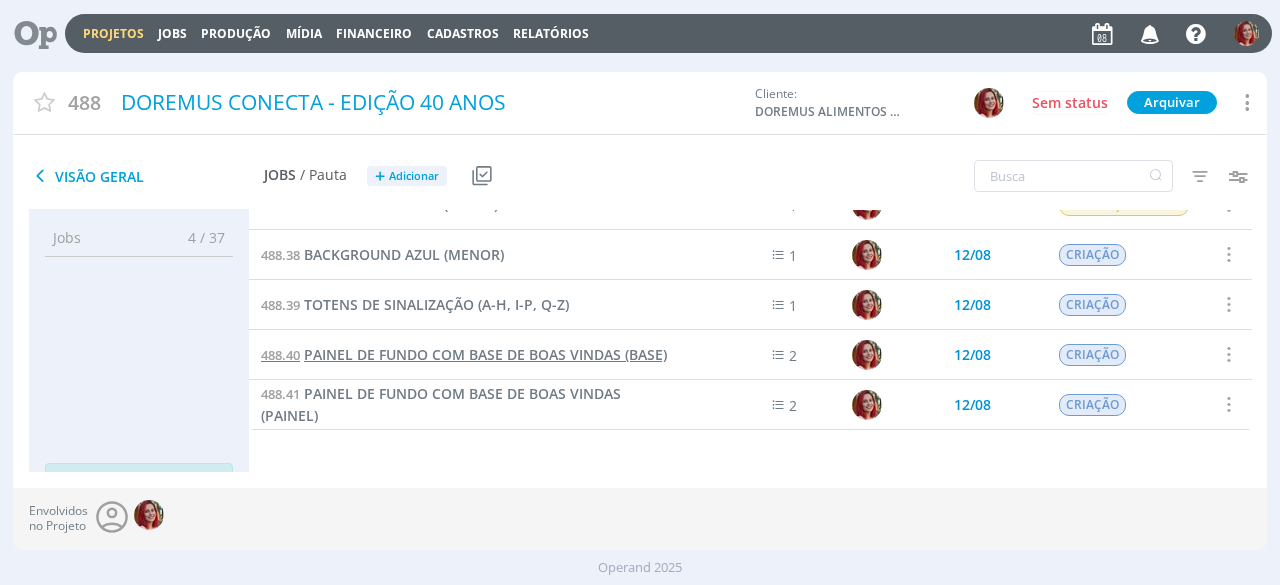 click on "PAINEL DE FUNDO COM BASE DE BOAS VINDAS (BASE)" at bounding box center (485, 354) 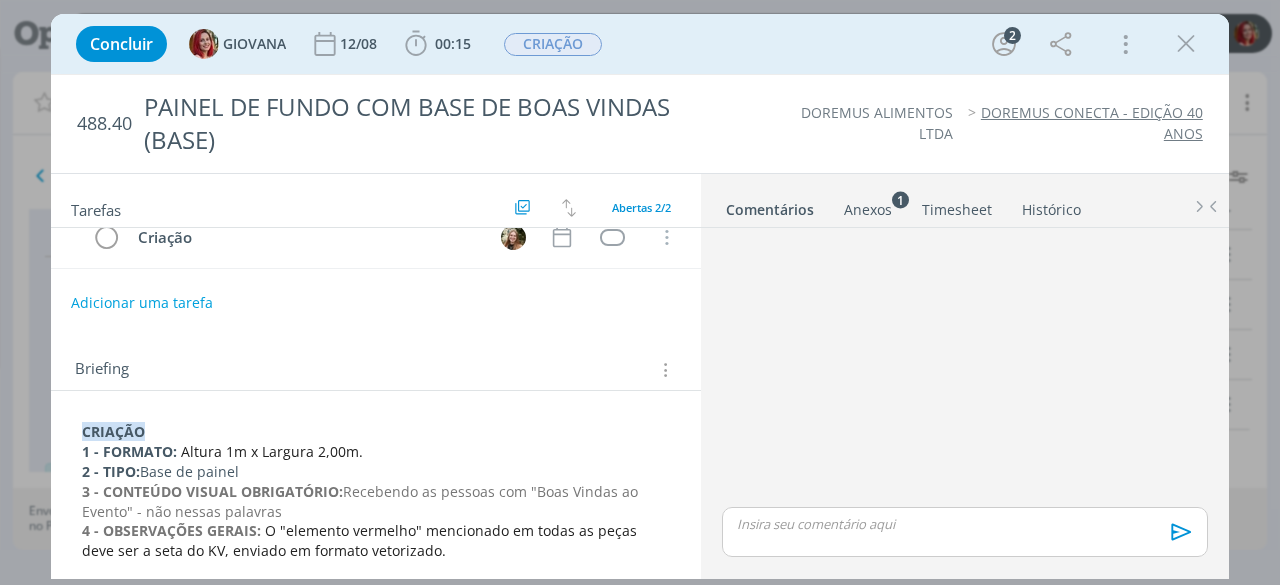 scroll, scrollTop: 98, scrollLeft: 0, axis: vertical 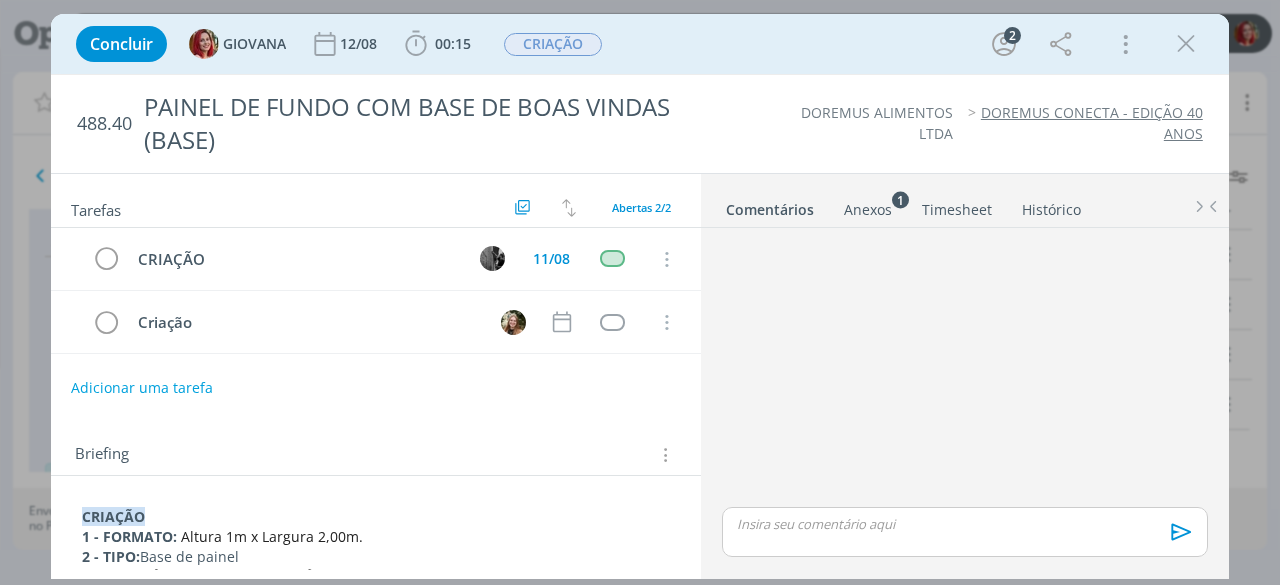 click on "Concluir
GIOVANA
12/08
00:15
Iniciar
Apontar
Data * 08/08/2025 Horas * 00:00 Tarefa Selecione a tarefa Descrição *  Retrabalho  Apontar Realizado Estimado 00:15 / 00:00 CRIAÇÃO 2 Mais Informações
Copiar Link
Duplicar Job Mover Job de Projeto Exportar/Imprimir Job
Cancelar 488.40 PAINEL DE FUNDO COM BASE DE BOAS VINDAS (BASE) DOREMUS ALIMENTOS LTDA DOREMUS CONECTA - EDIÇÃO 40 ANOS Tarefas
Usar Job de template
Criar template a partir deste job
Visualizar Templates
Ordenar por: Prazo crescente Prazo decrescente Ordem original Todas 2 Concluídas 0 Canceladas 0
Abertas 2/2
CRIAÇÃO 11/08 Cancelar Criação Cancelar
Adicionar uma tarefa" at bounding box center [640, 292] 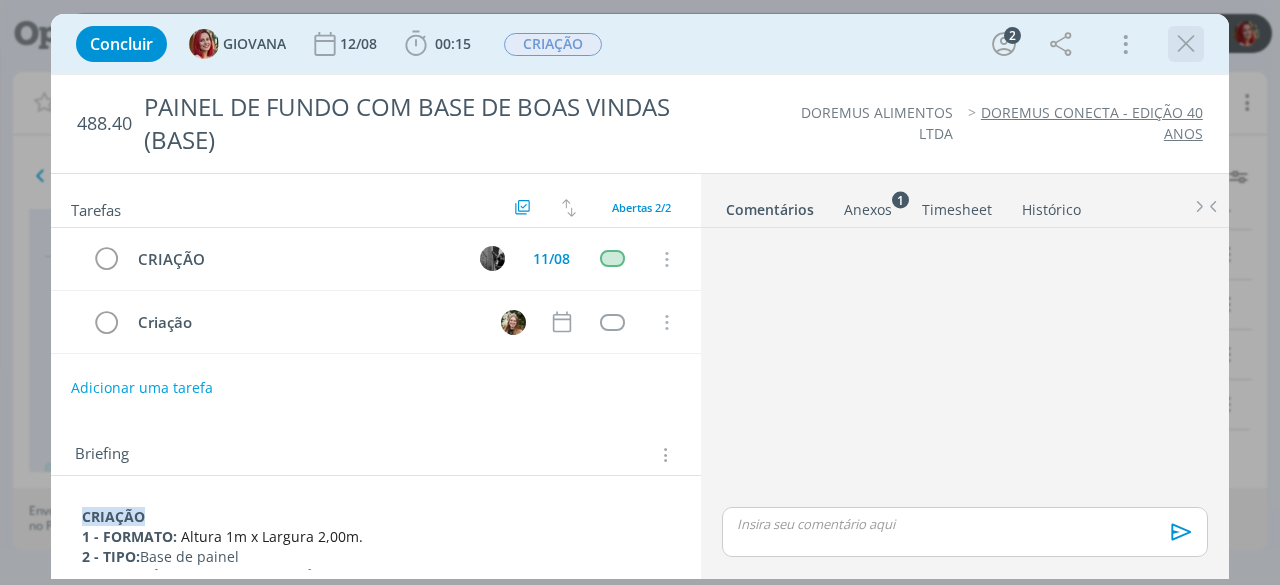 click at bounding box center [1186, 44] 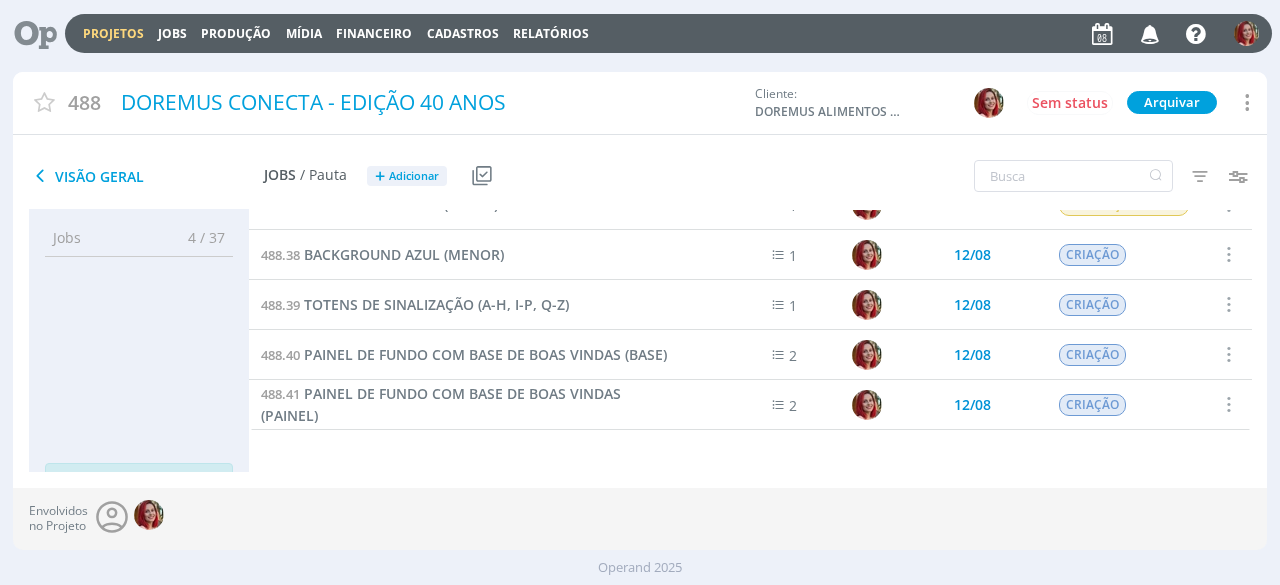 click at bounding box center (28, 33) 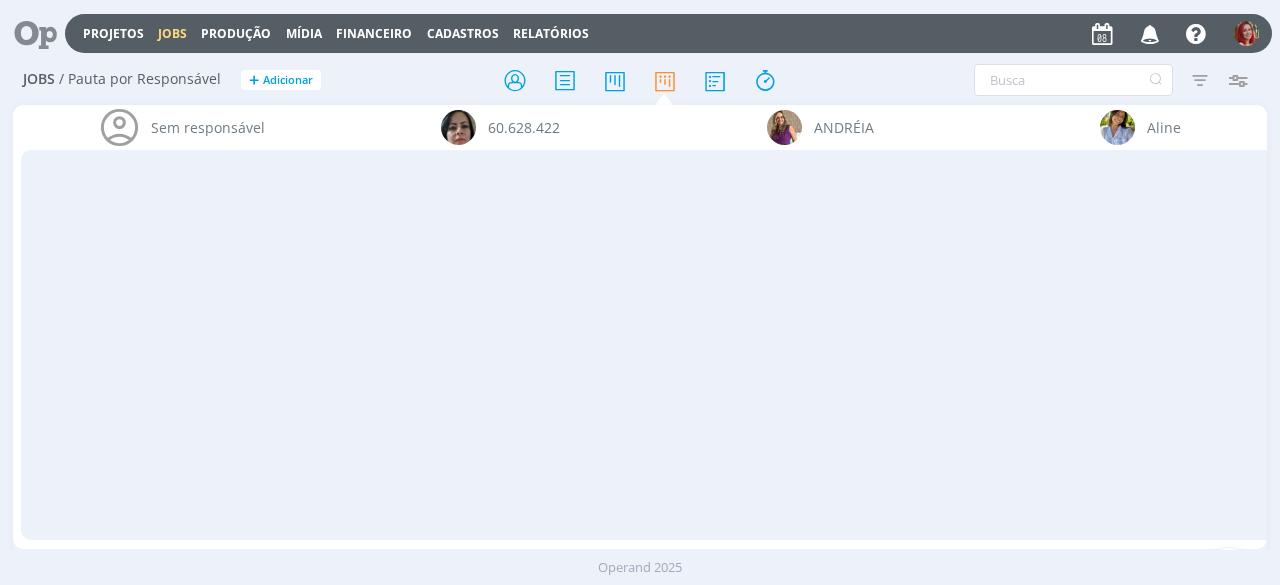 scroll, scrollTop: 0, scrollLeft: 0, axis: both 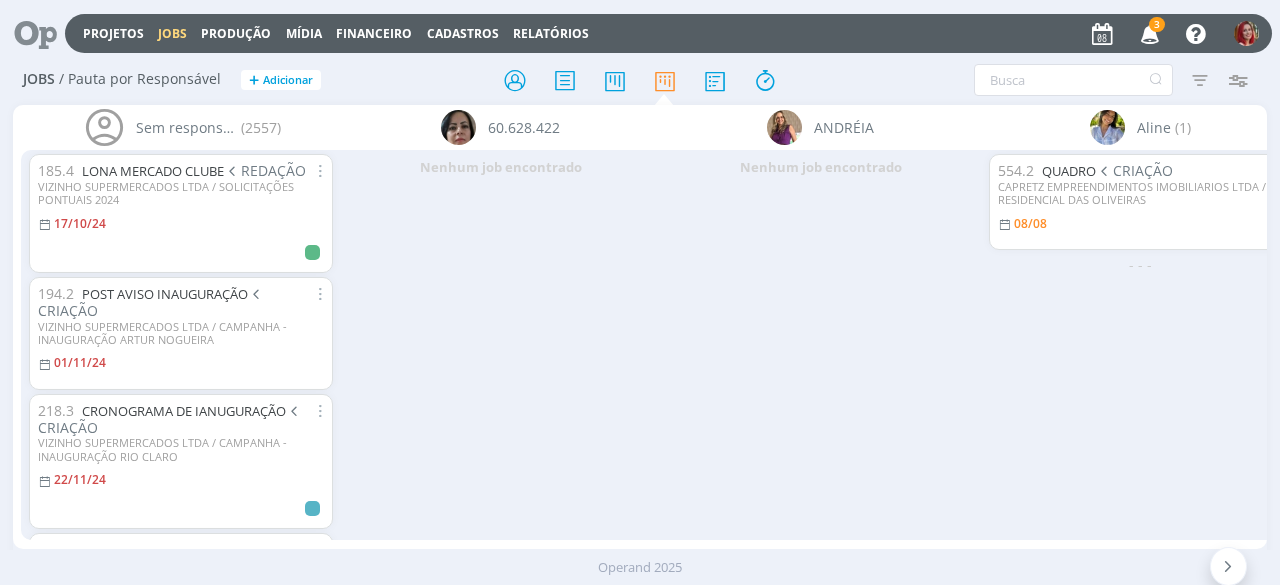 click at bounding box center (1150, 33) 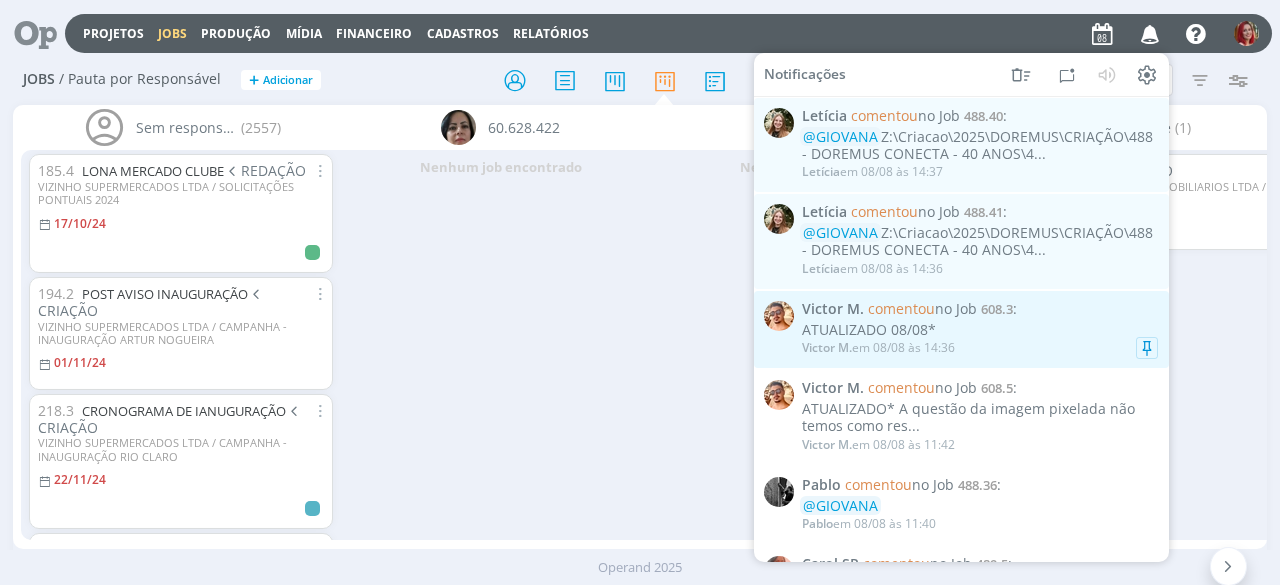 click on "Victor M.
em 08/08 às 14:36" at bounding box center (980, 348) 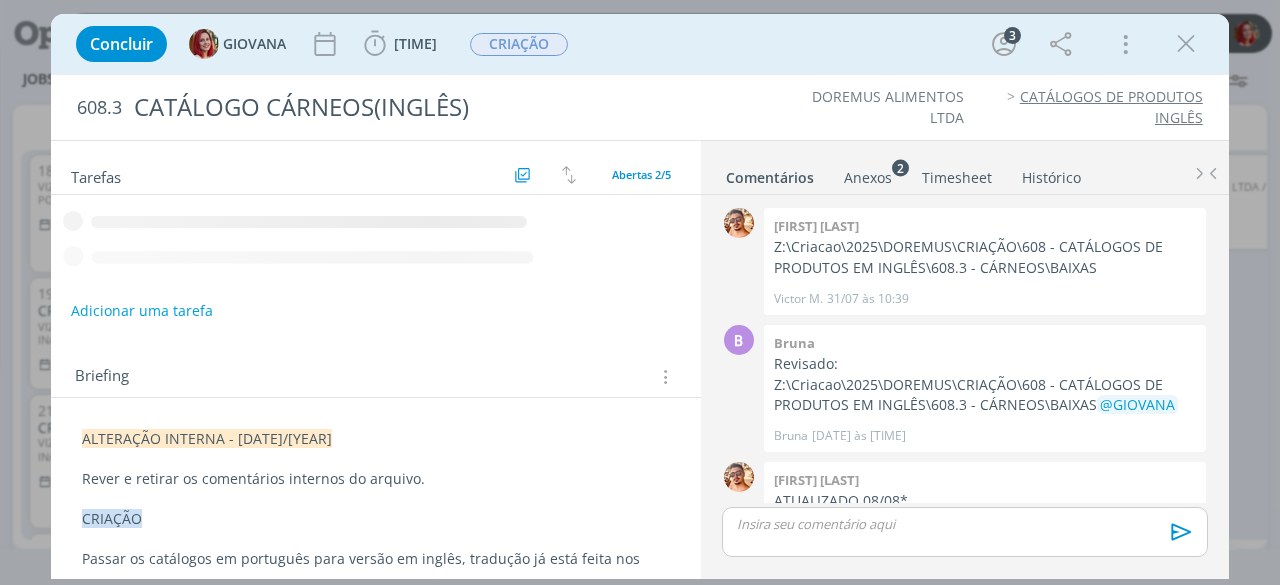 scroll, scrollTop: 48, scrollLeft: 0, axis: vertical 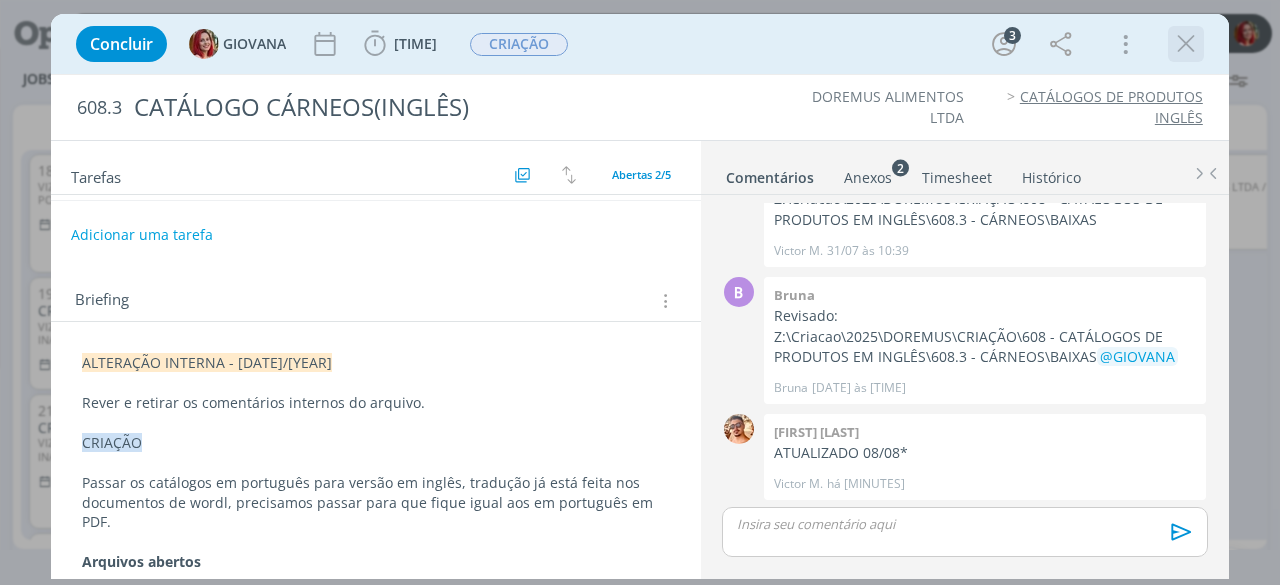 click at bounding box center [1186, 44] 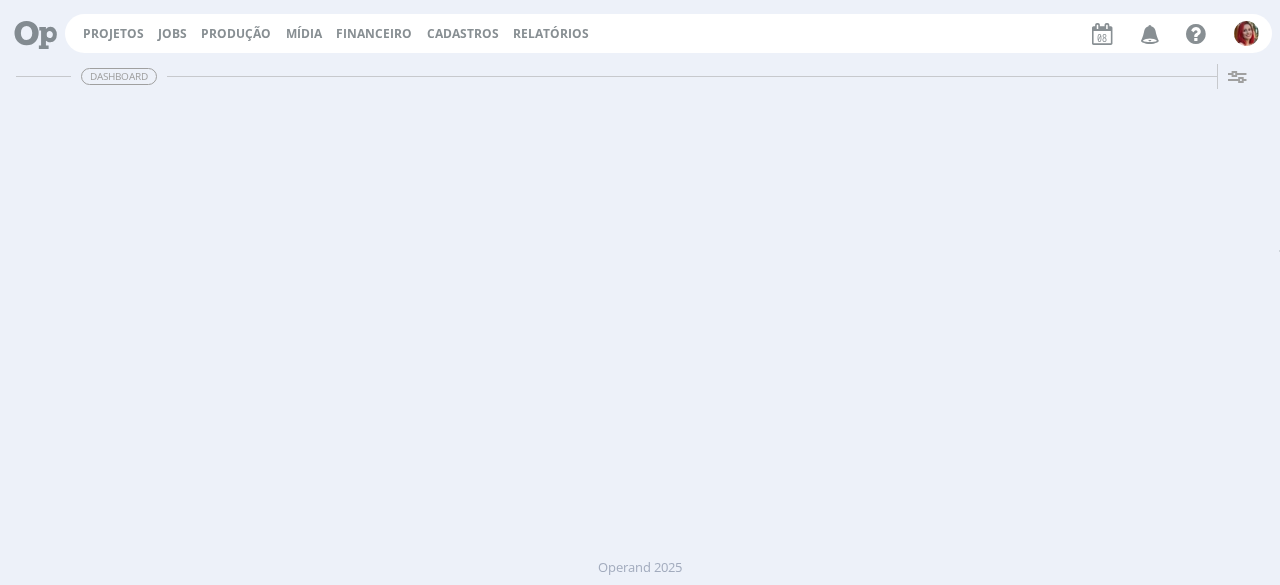 scroll, scrollTop: 0, scrollLeft: 0, axis: both 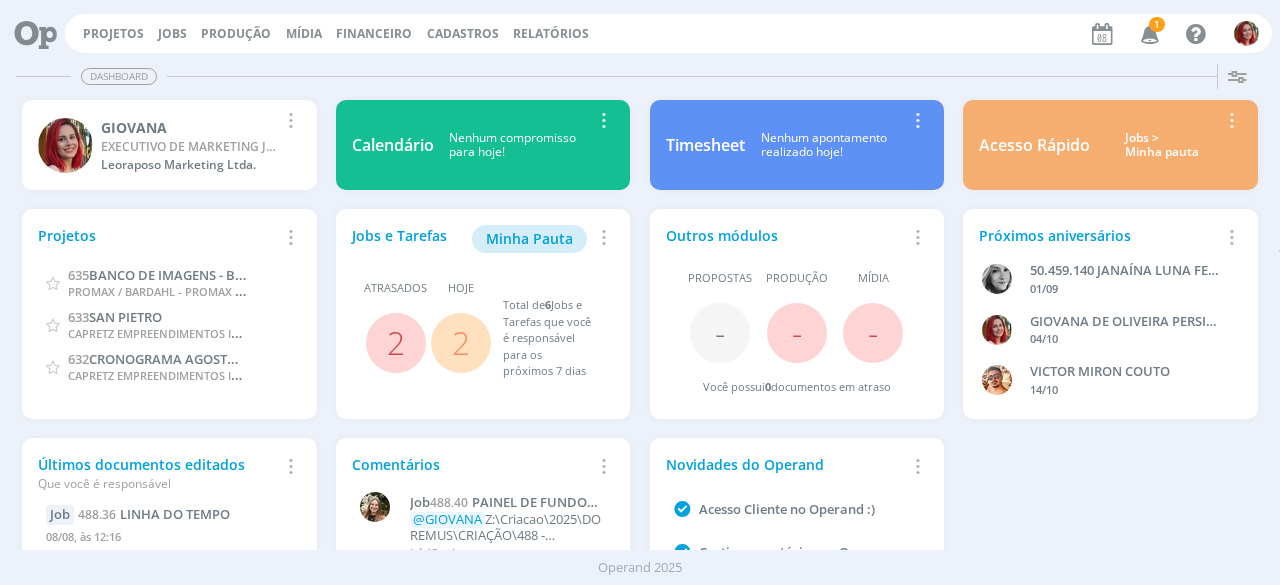 click on "1" at bounding box center [1157, 24] 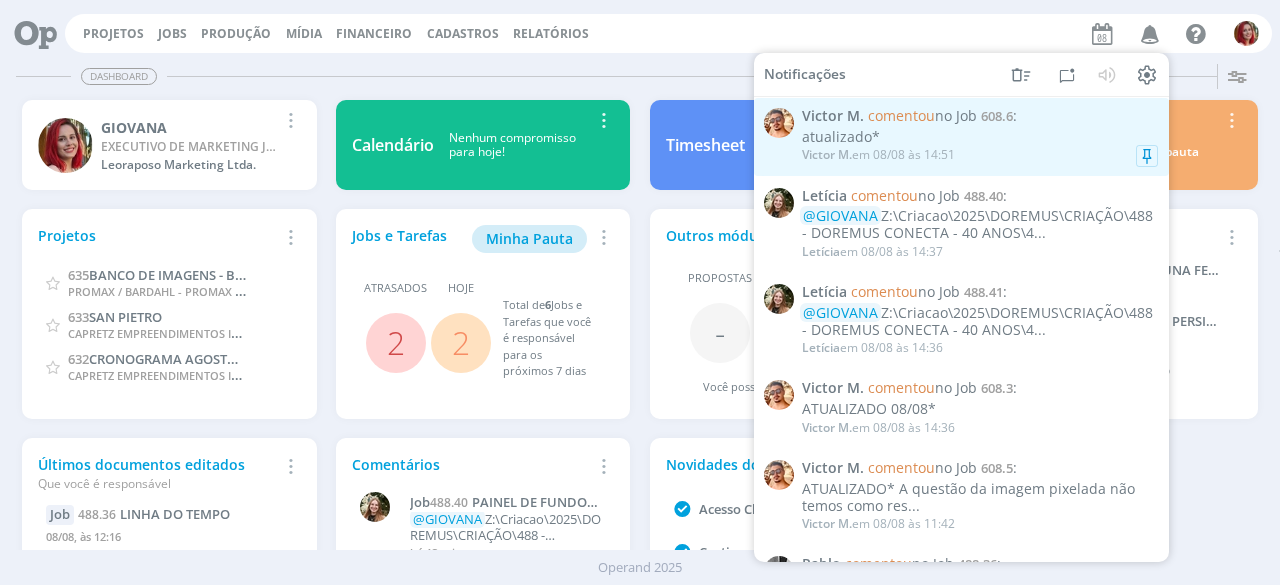 click on "[FIRST] [LAST]
em 08/08 às 14:51" at bounding box center [980, 155] 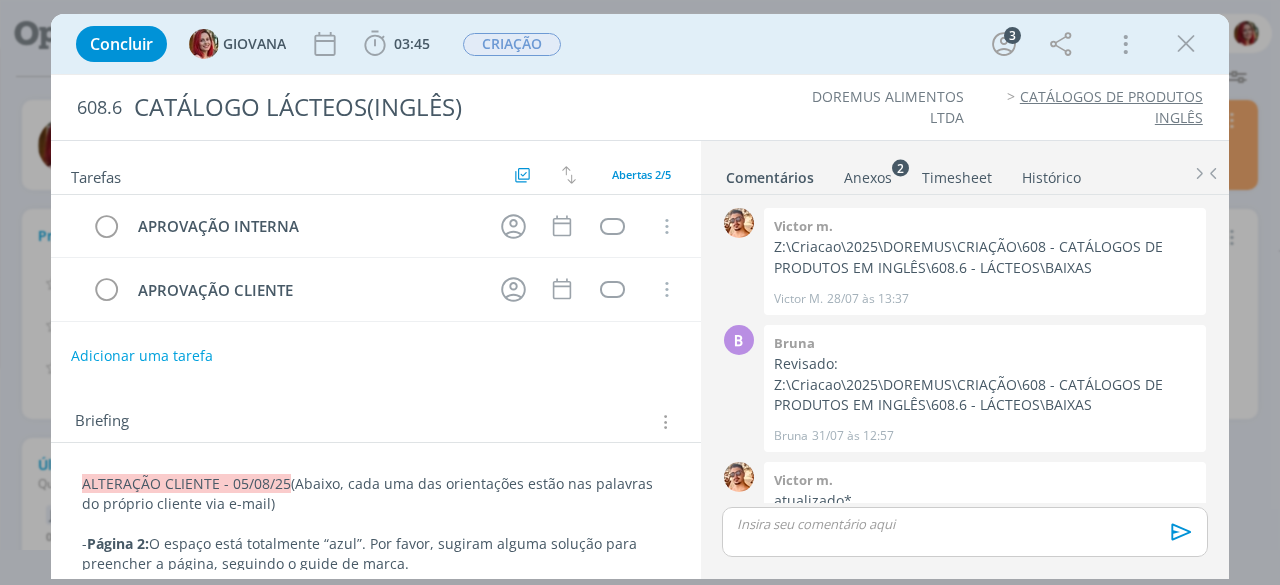 scroll, scrollTop: 48, scrollLeft: 0, axis: vertical 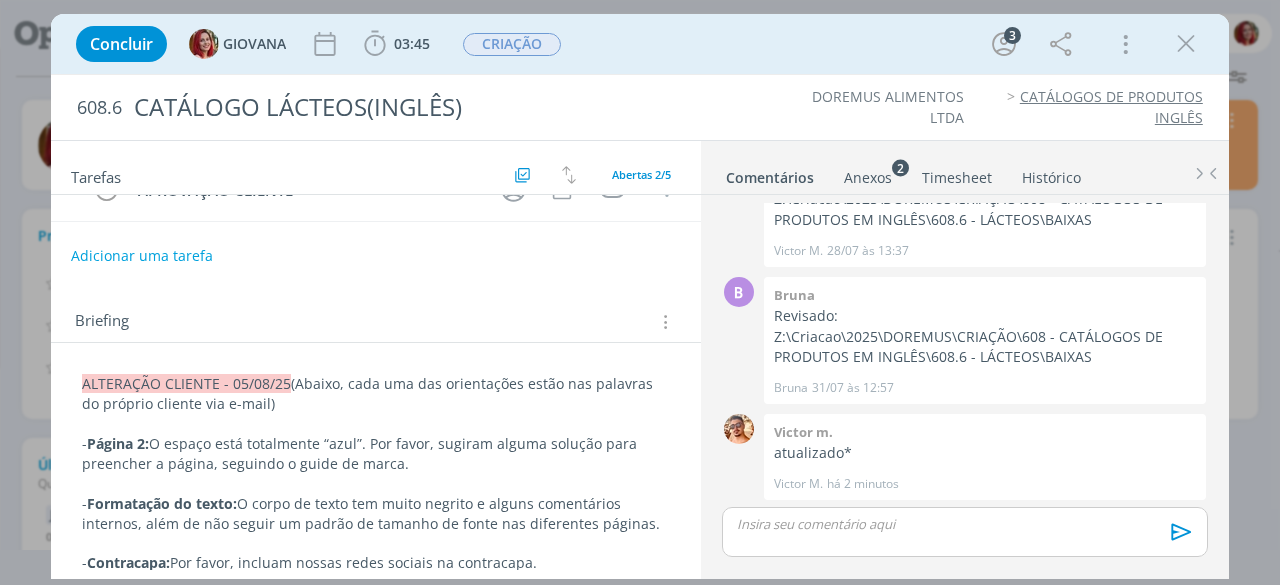 drag, startPoint x: 692, startPoint y: 319, endPoint x: 696, endPoint y: 332, distance: 13.601471 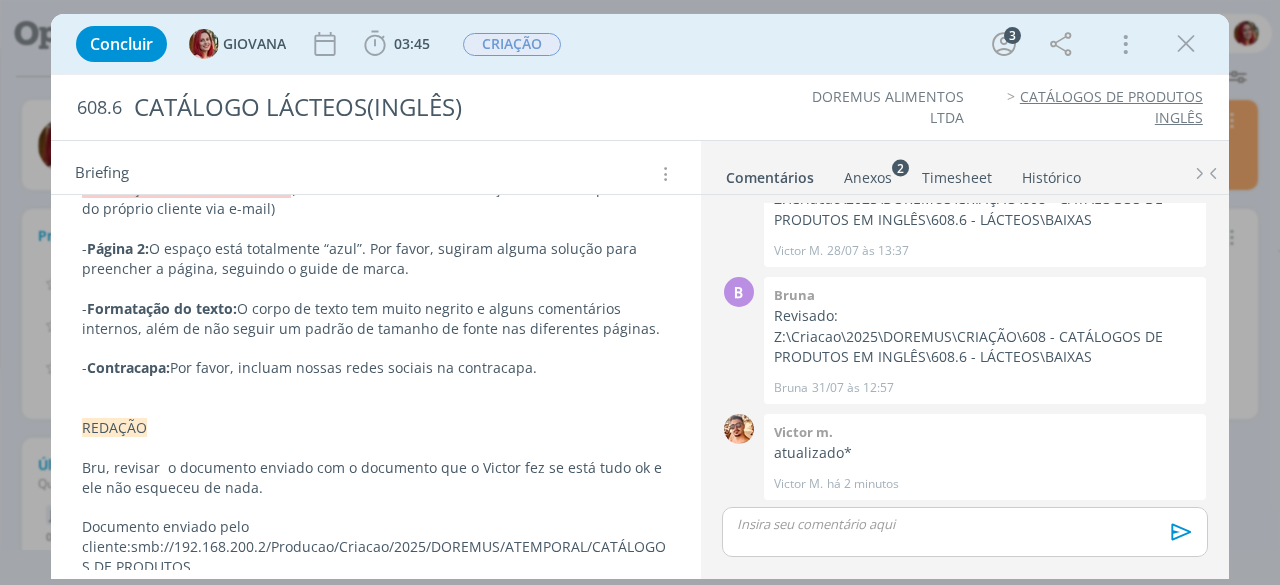 scroll, scrollTop: 230, scrollLeft: 0, axis: vertical 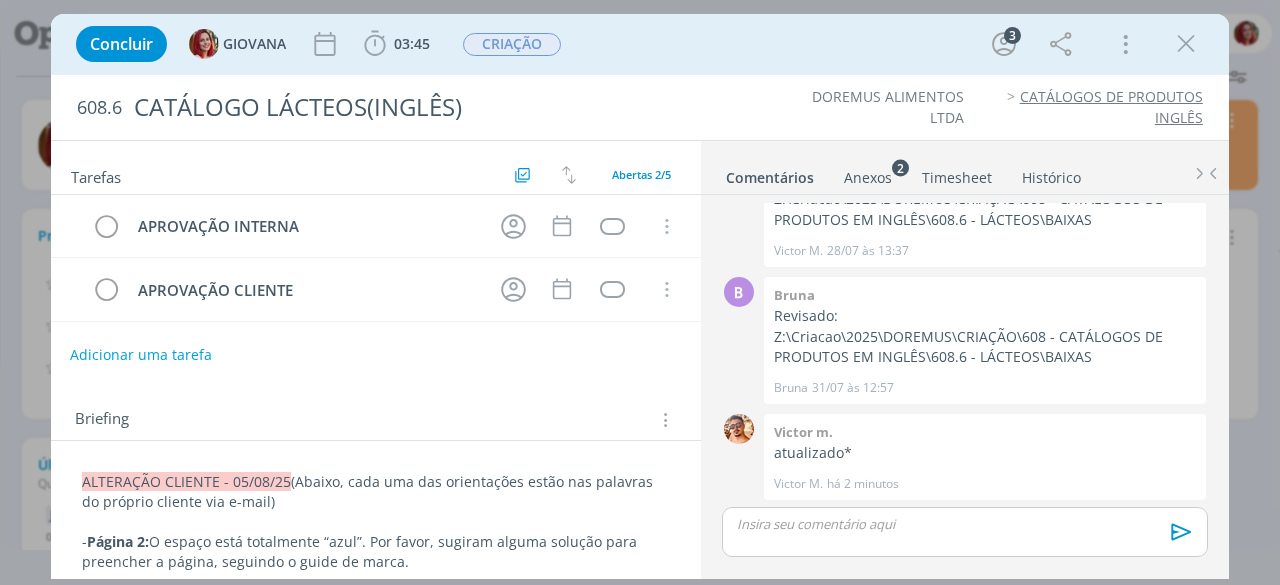 click on "Adicionar uma tarefa" at bounding box center (141, 355) 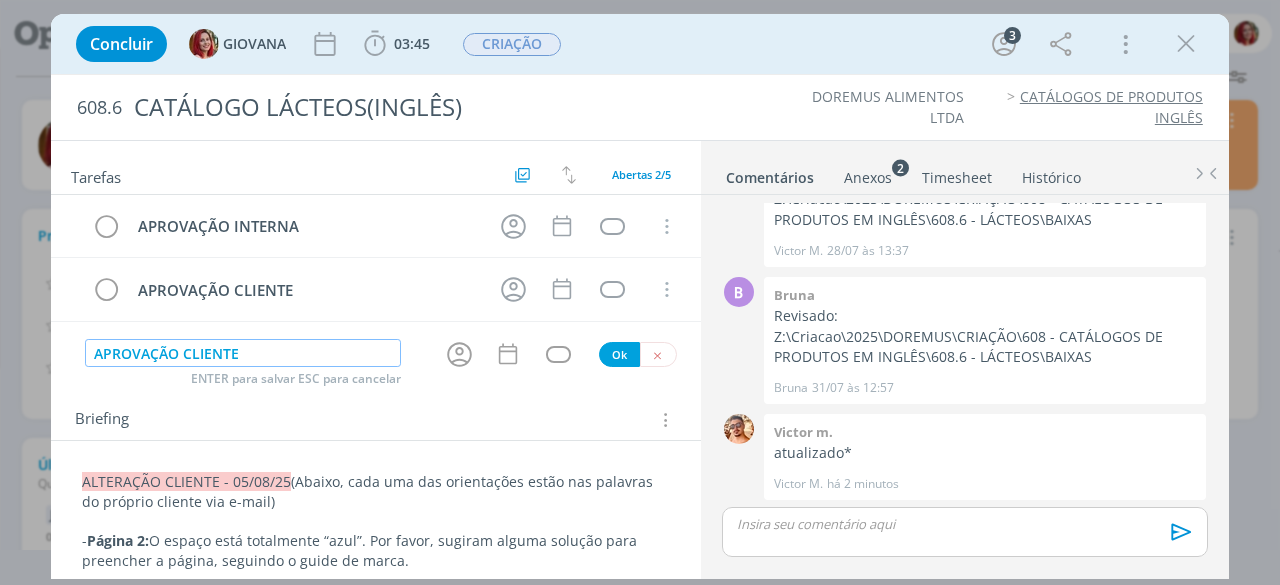 type on "APROVAÇÃO CLIENTE" 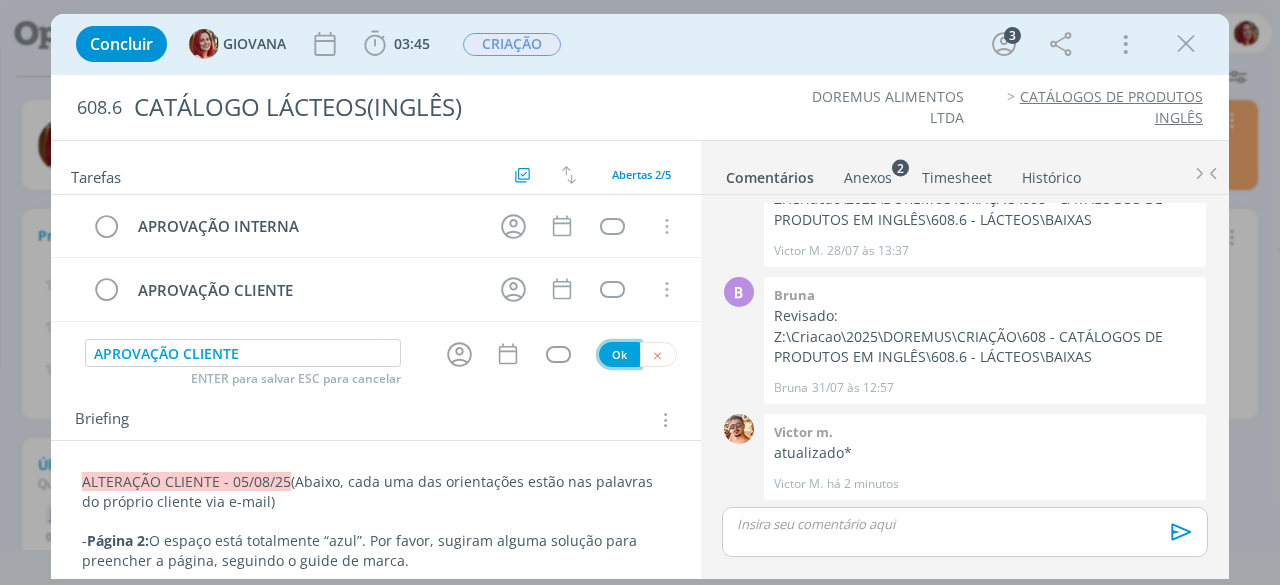 click on "Ok" at bounding box center (619, 354) 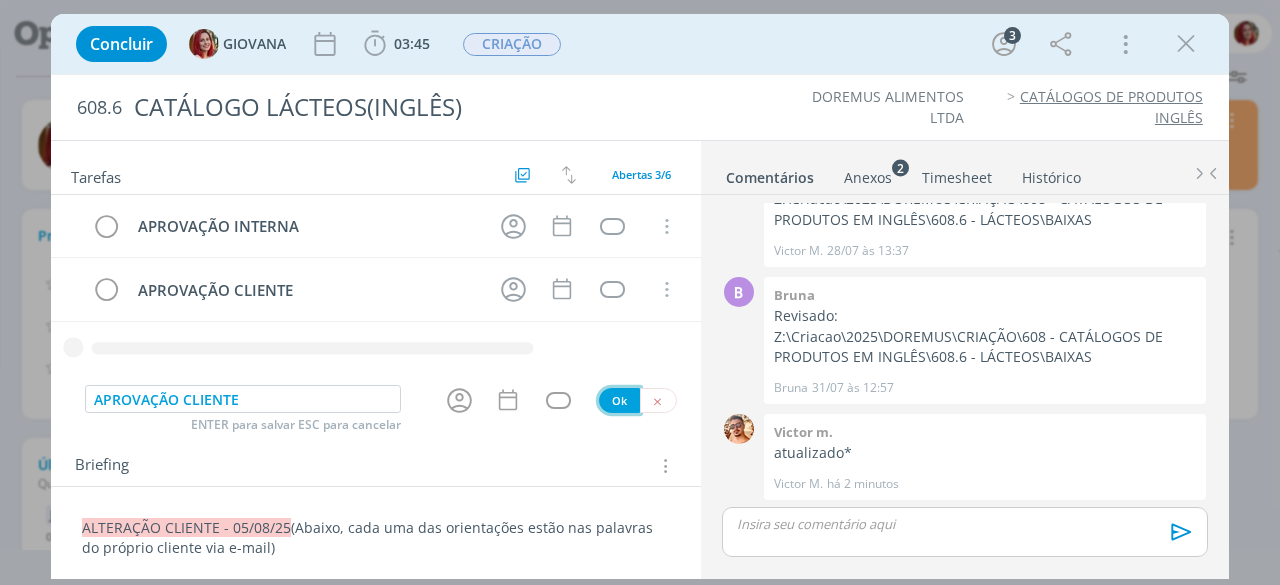 type 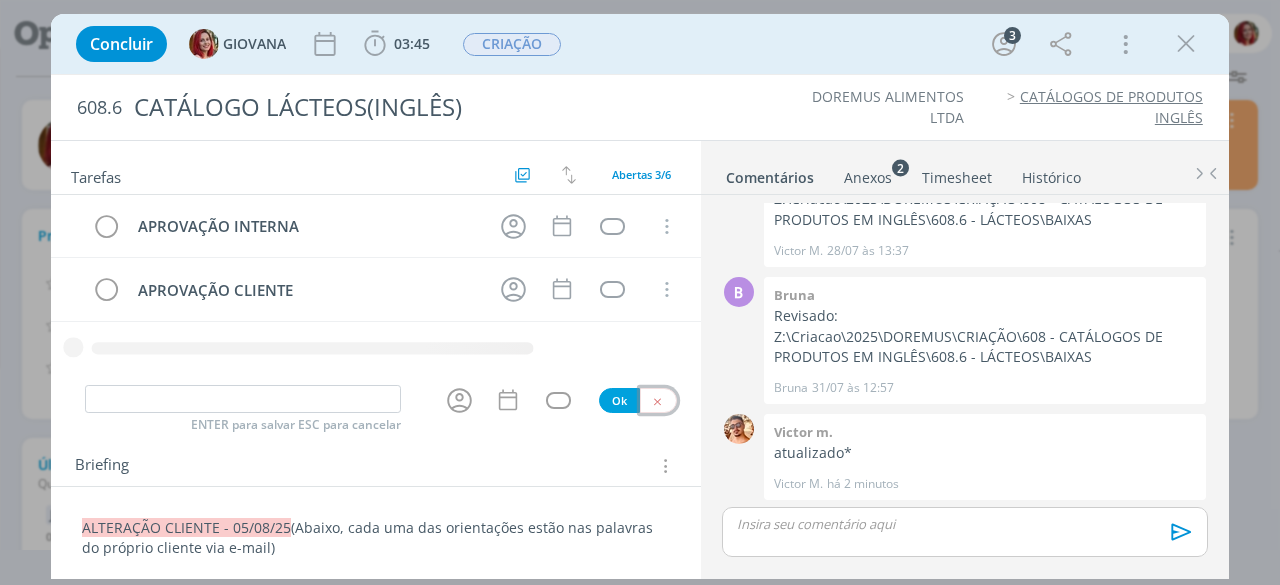 click at bounding box center [657, 401] 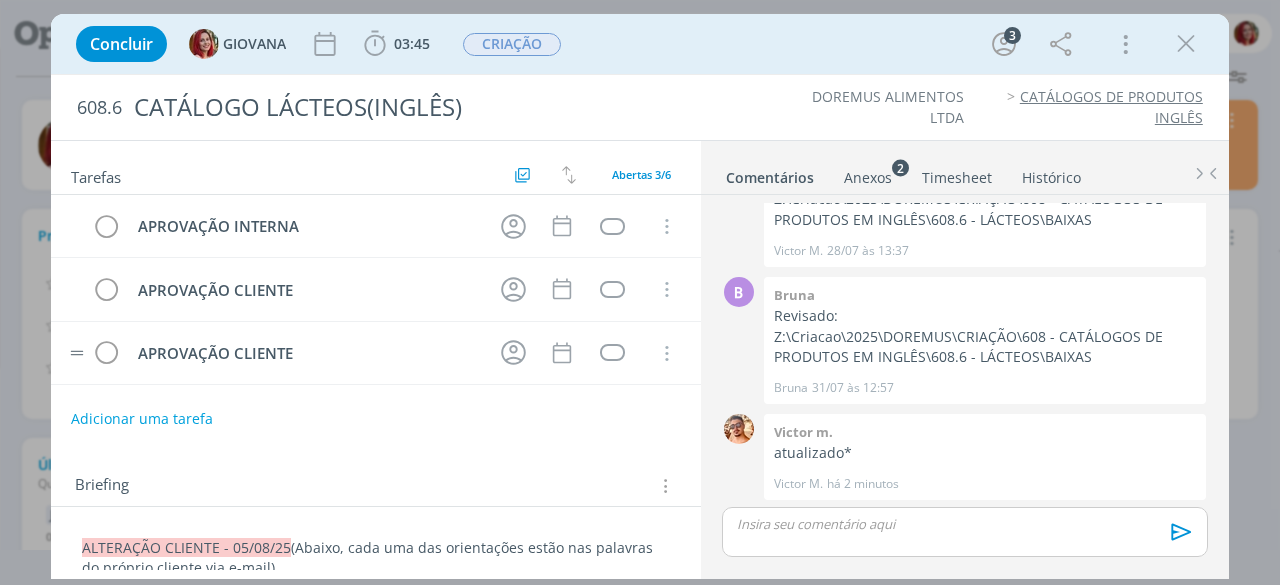click on "APROVAÇÃO CLIENTE Cancelar" at bounding box center [376, 353] 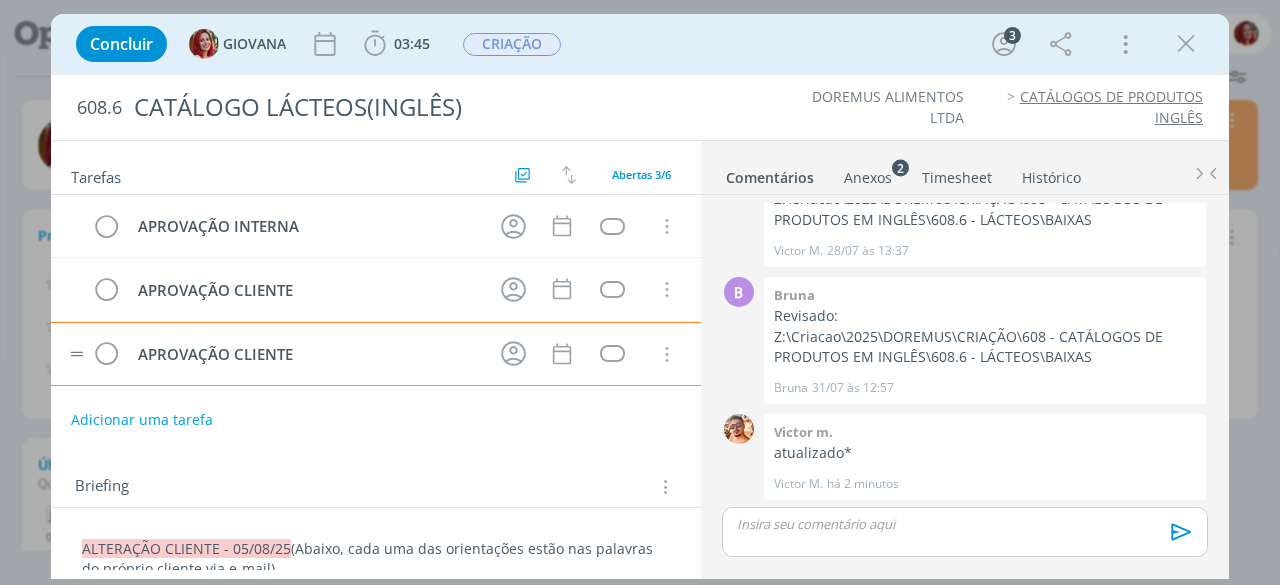 type 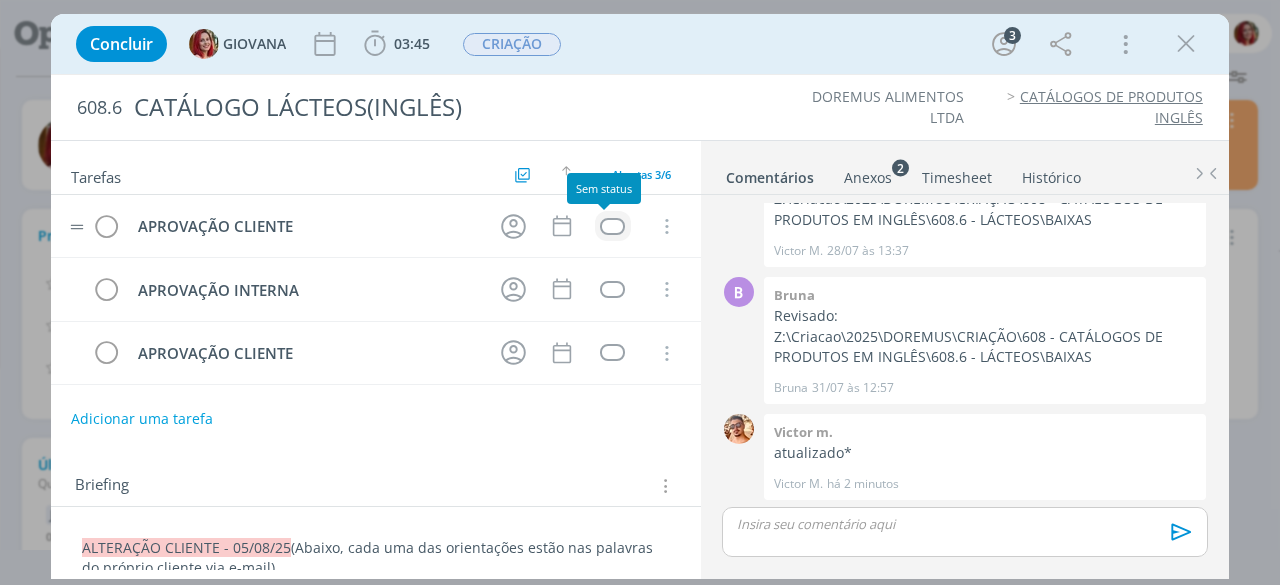 click at bounding box center (612, 226) 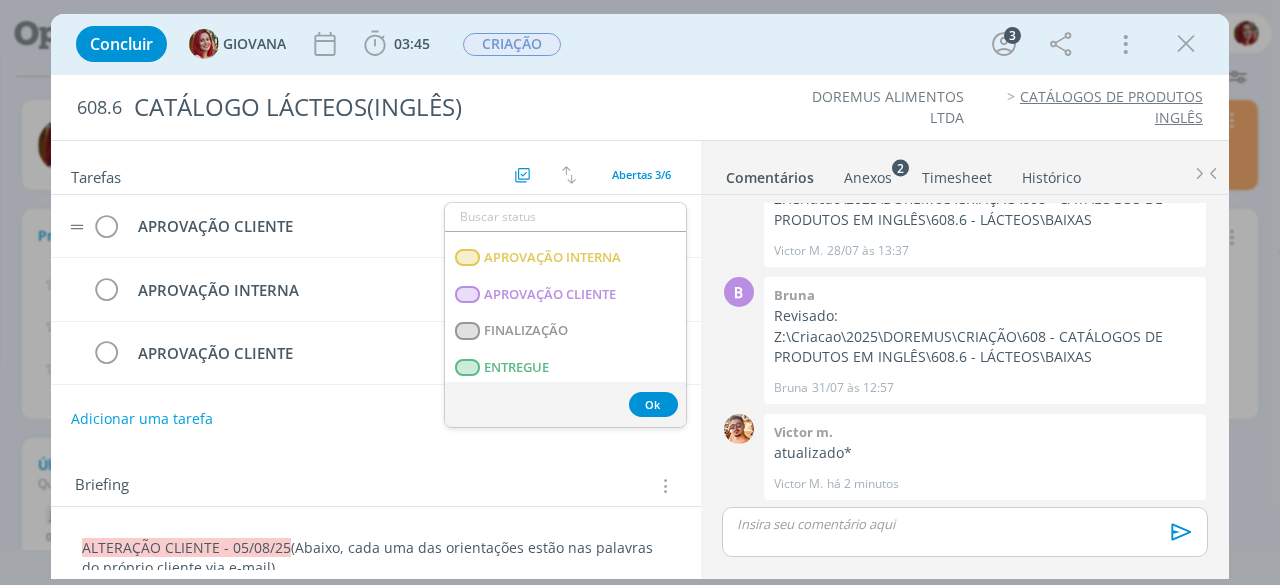 scroll, scrollTop: 314, scrollLeft: 0, axis: vertical 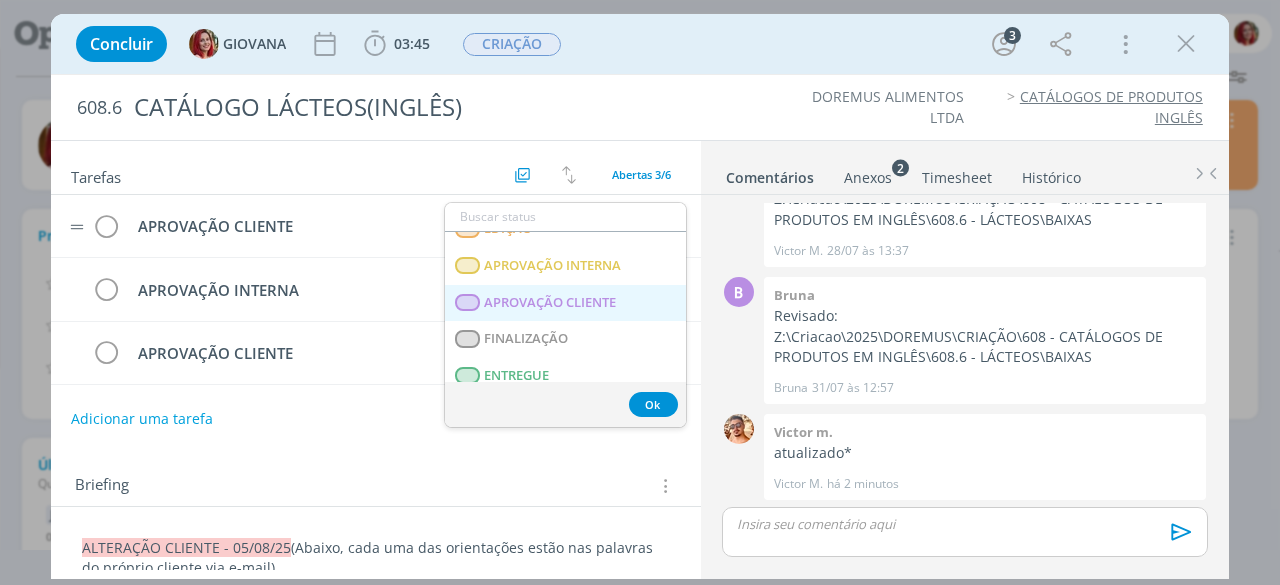 click on "APROVAÇÃO CLIENTE" at bounding box center (551, 303) 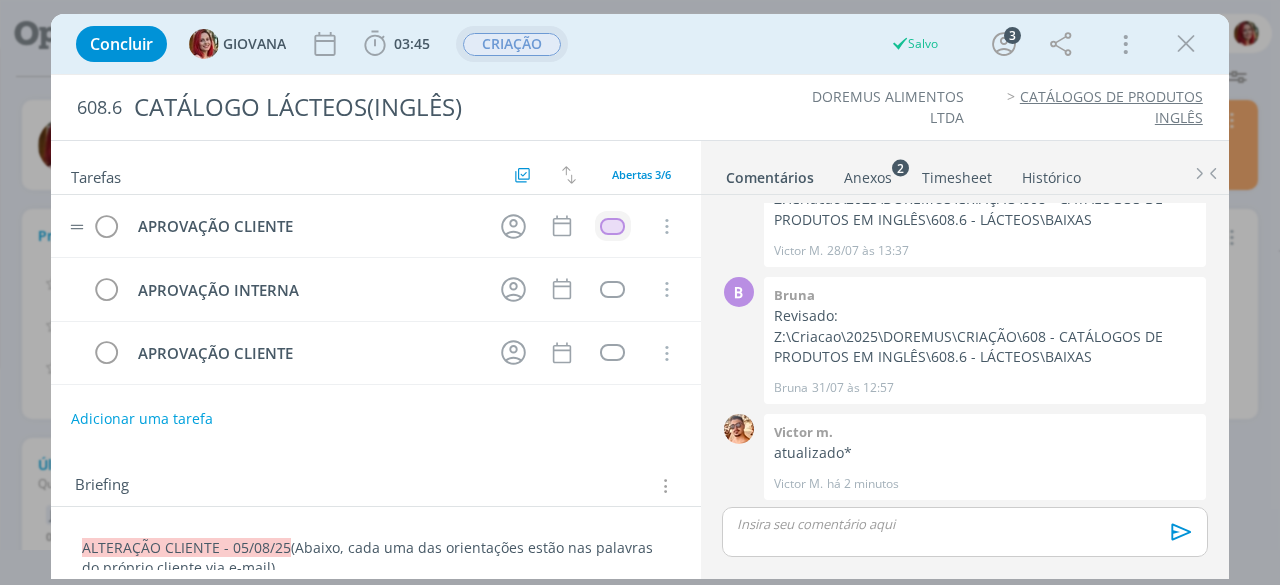 click on "CRIAÇÃO" at bounding box center (512, 44) 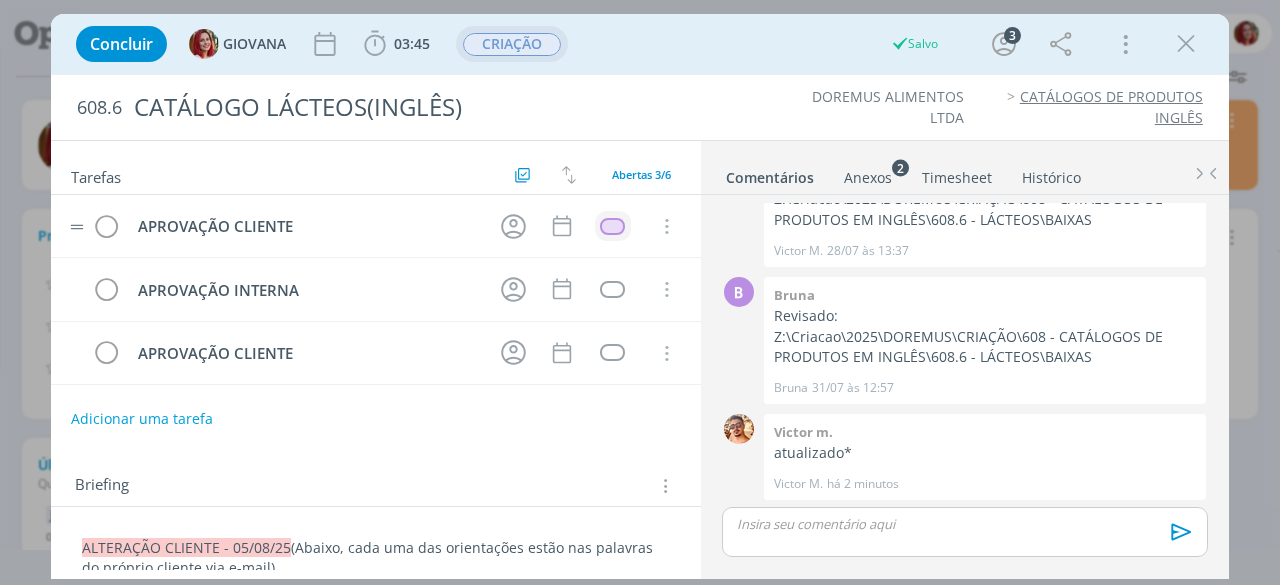 click on "CRIAÇÃO" at bounding box center (512, 44) 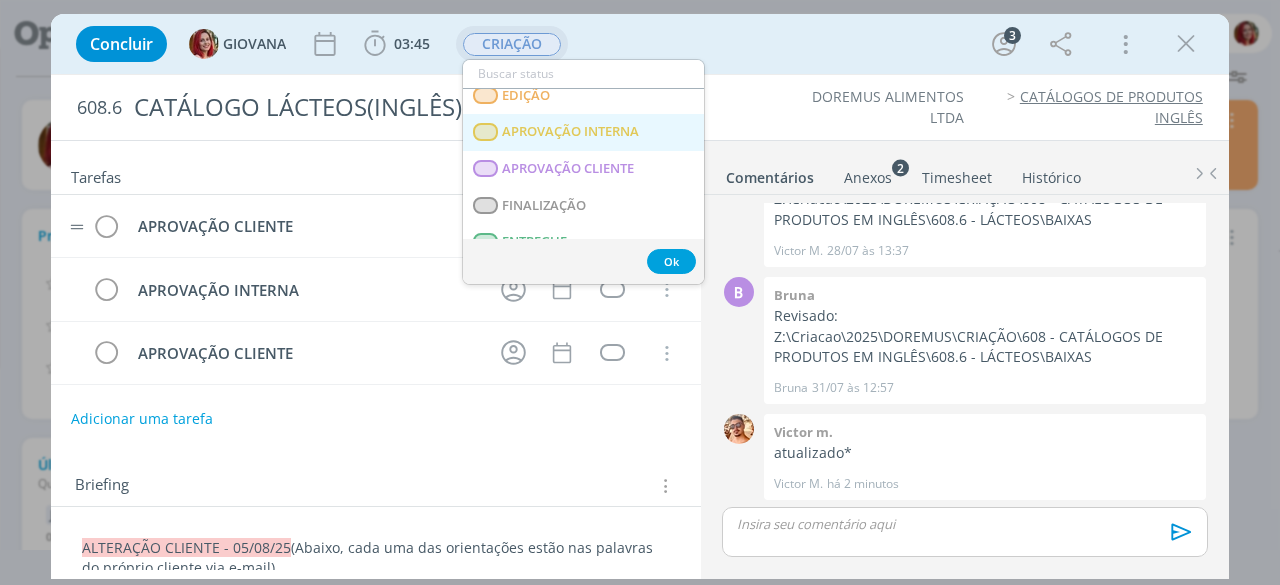 scroll, scrollTop: 254, scrollLeft: 0, axis: vertical 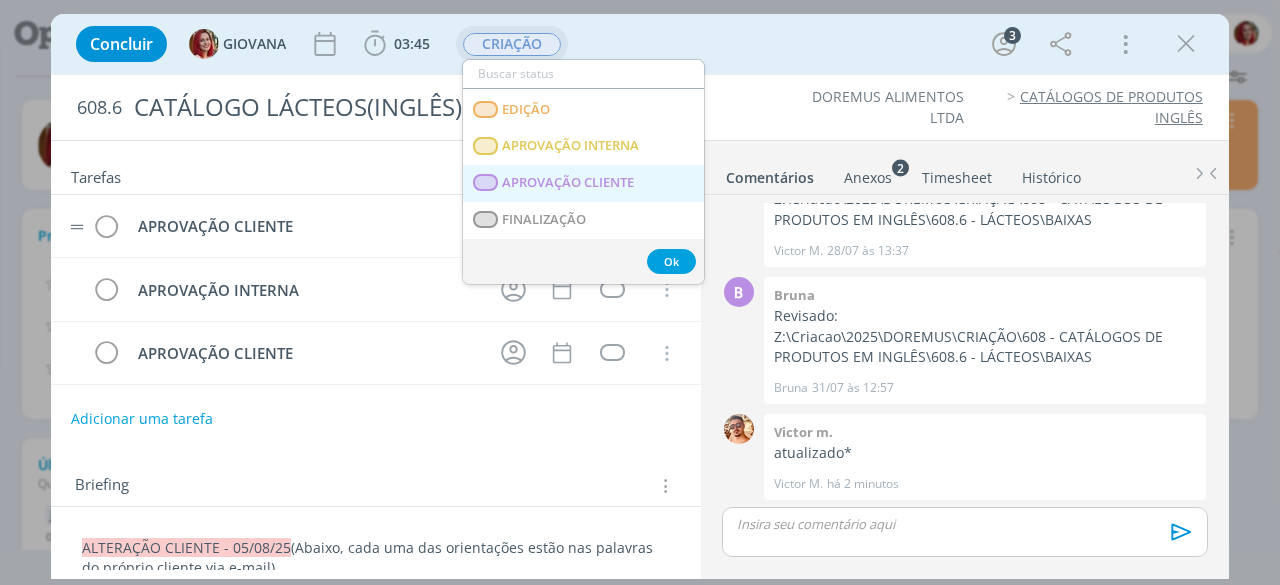 click on "APROVAÇÃO CLIENTE" at bounding box center [583, 183] 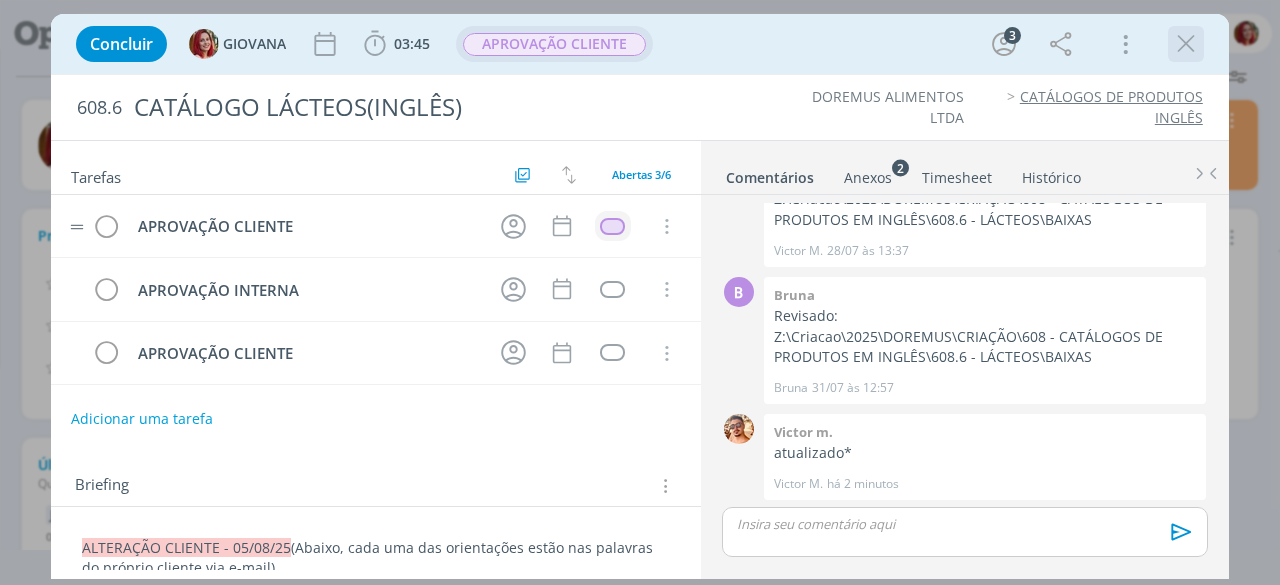 click at bounding box center [1186, 44] 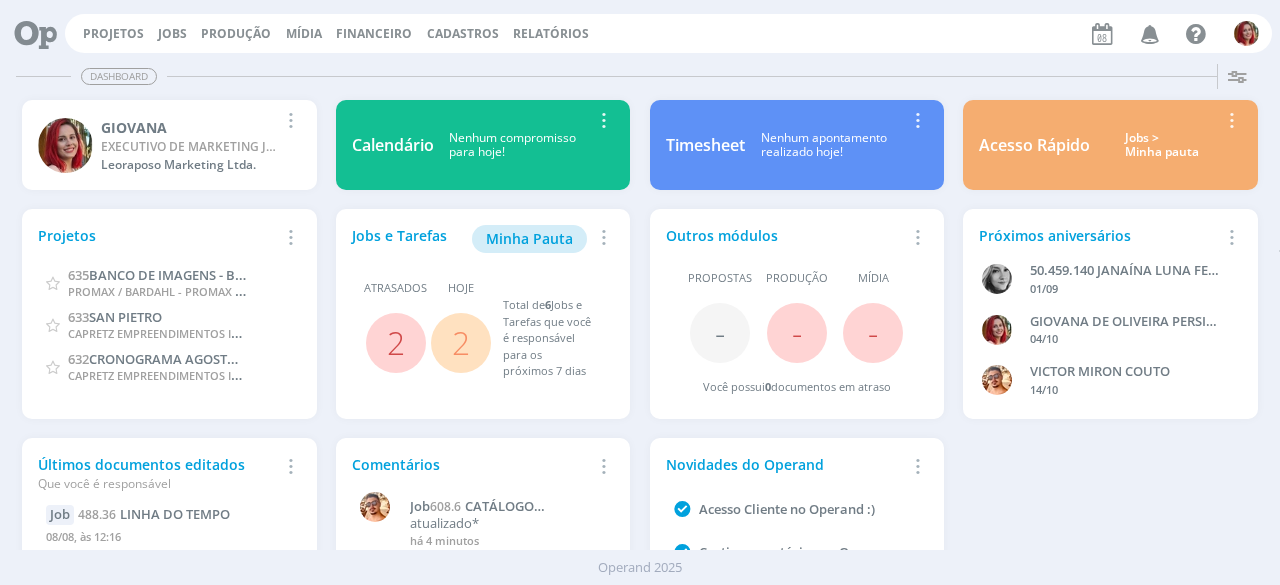 click at bounding box center [1150, 33] 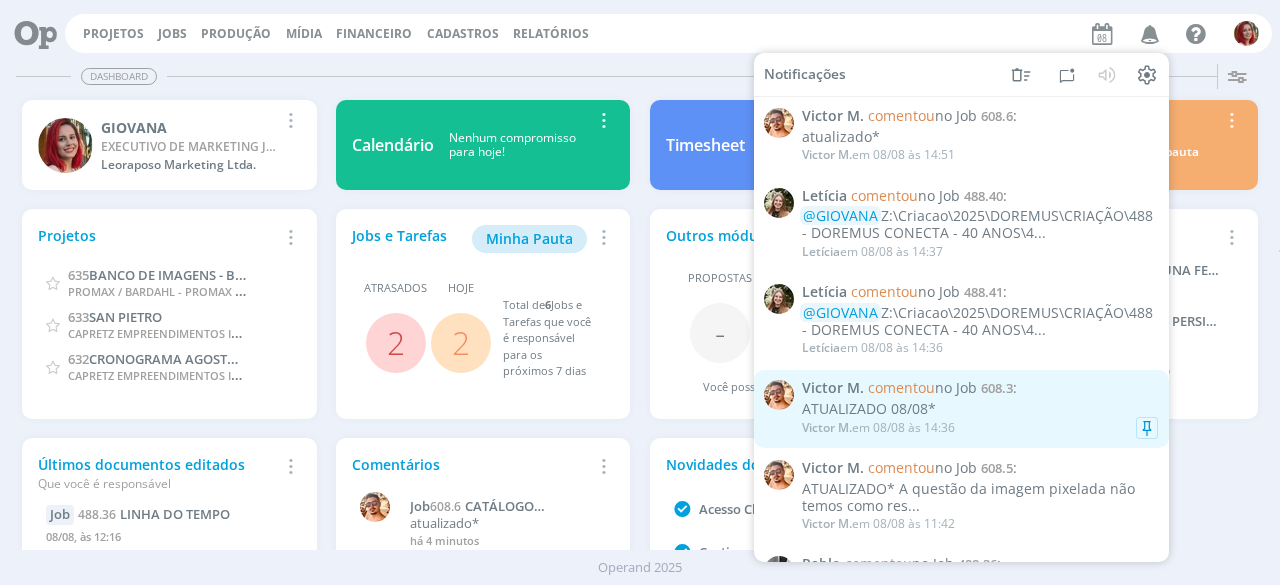 click on "Victor M." at bounding box center [827, 427] 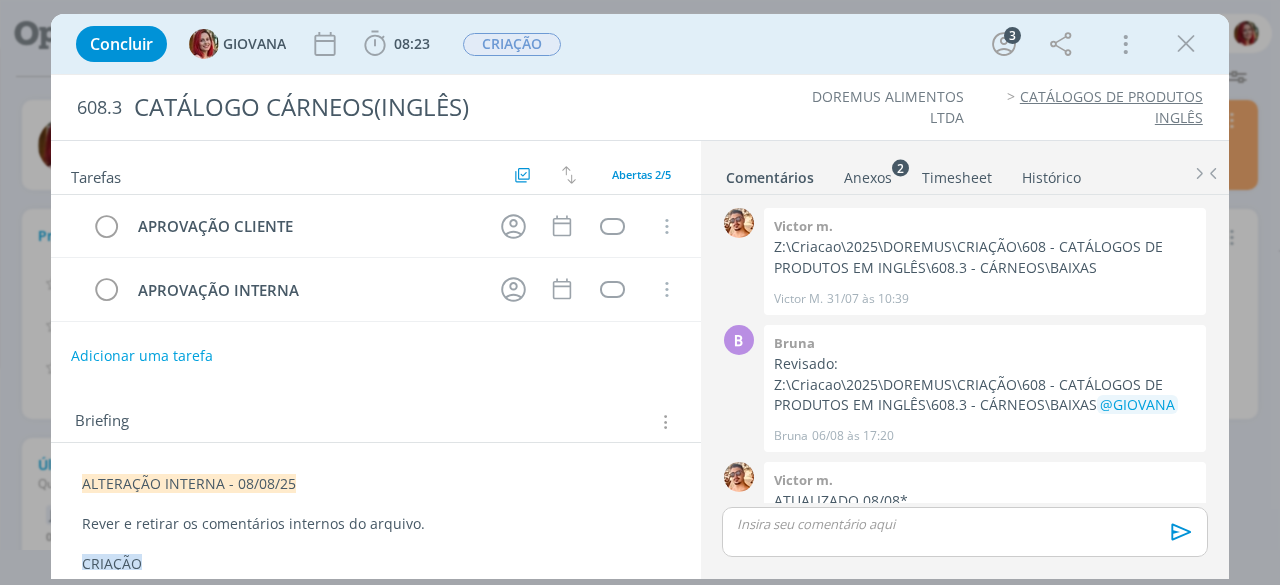 scroll, scrollTop: 48, scrollLeft: 0, axis: vertical 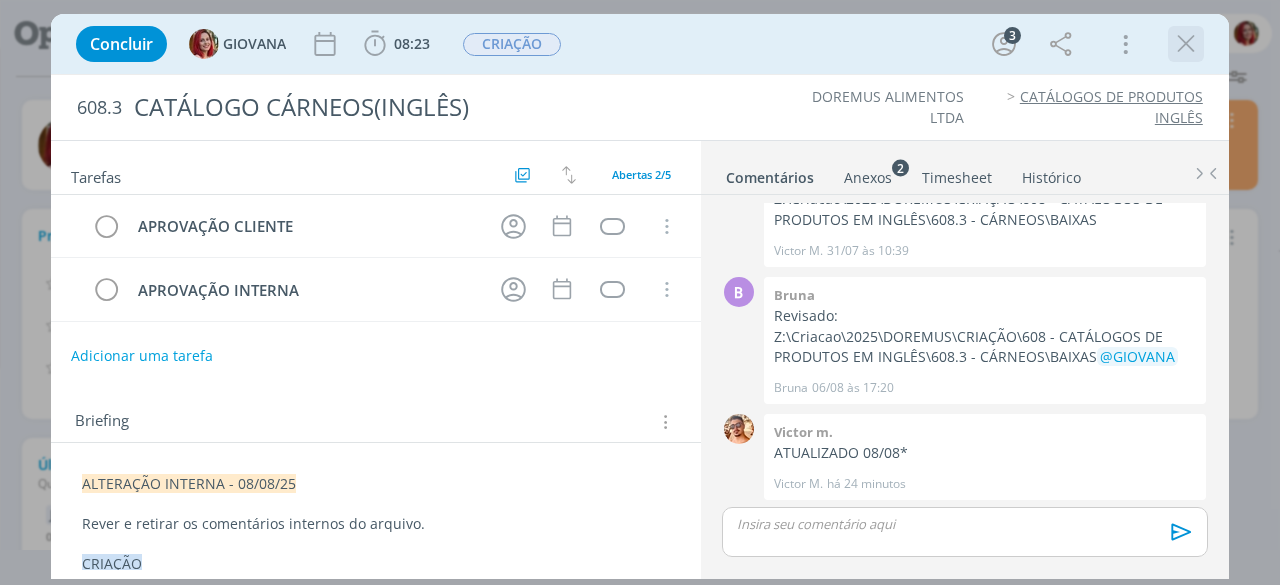 click at bounding box center [1186, 44] 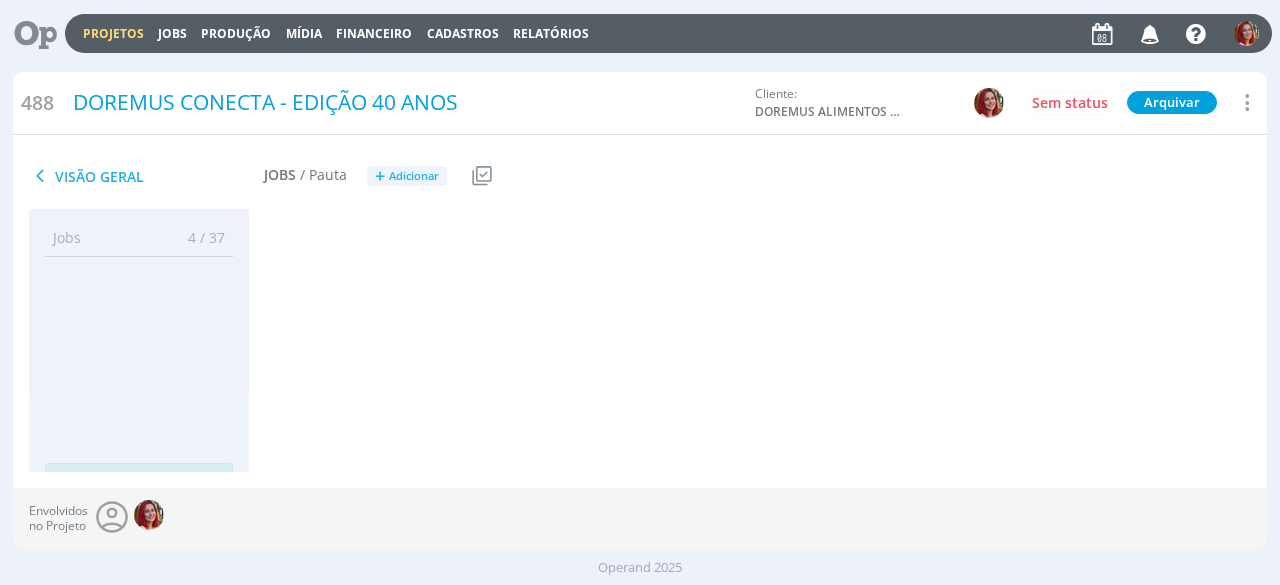 scroll, scrollTop: 0, scrollLeft: 0, axis: both 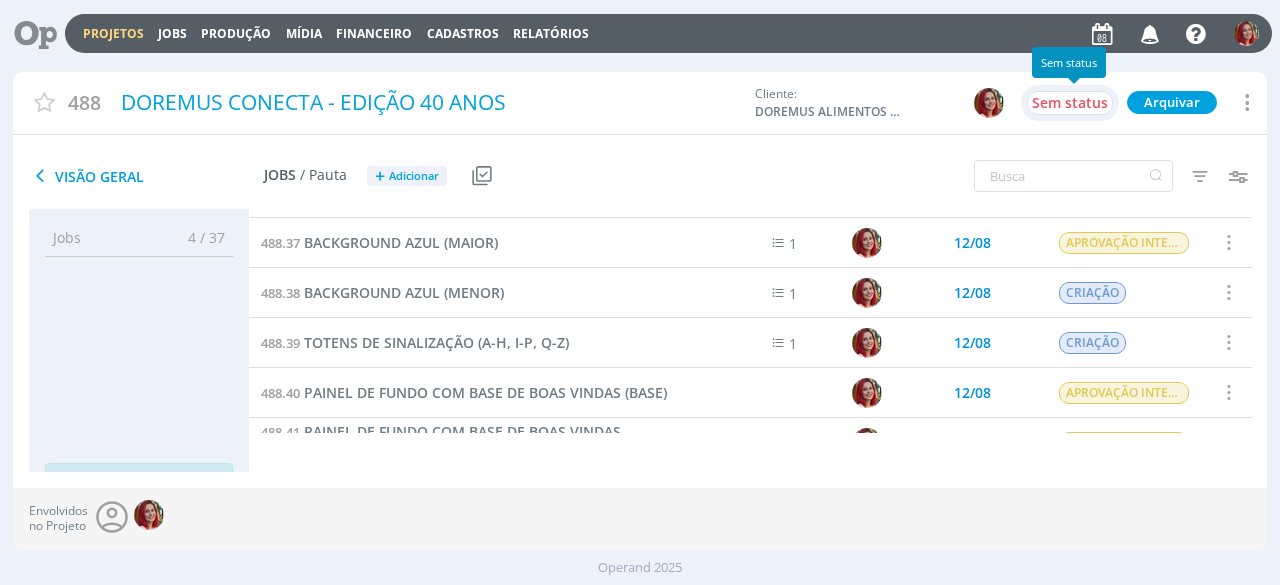 click on "Sem status" at bounding box center (1070, 102) 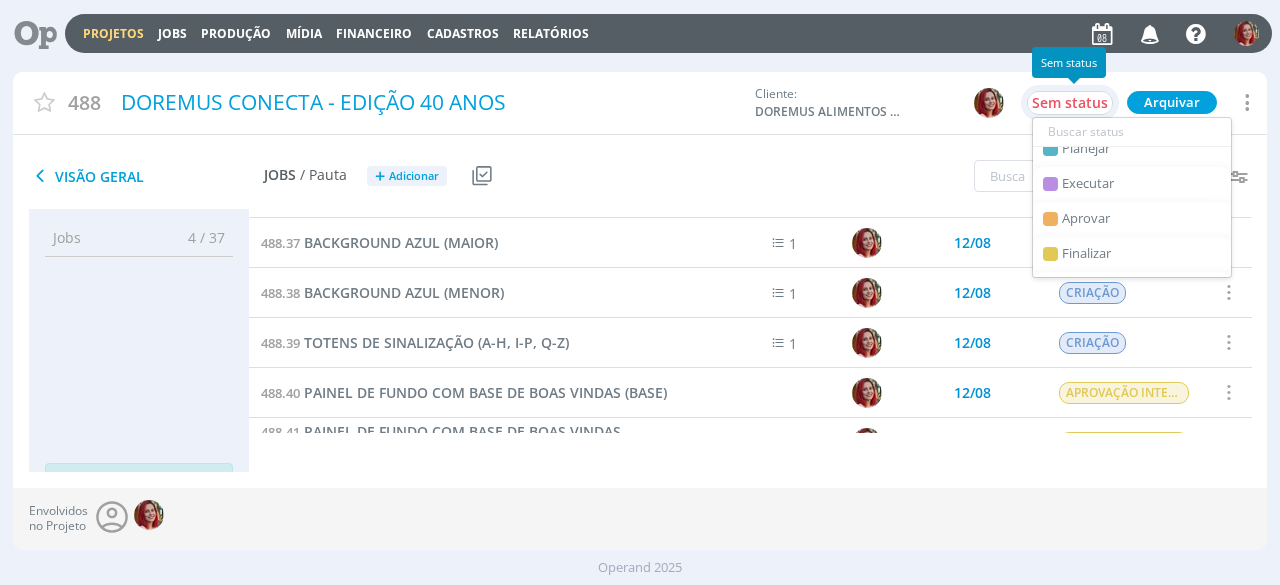 scroll, scrollTop: 0, scrollLeft: 0, axis: both 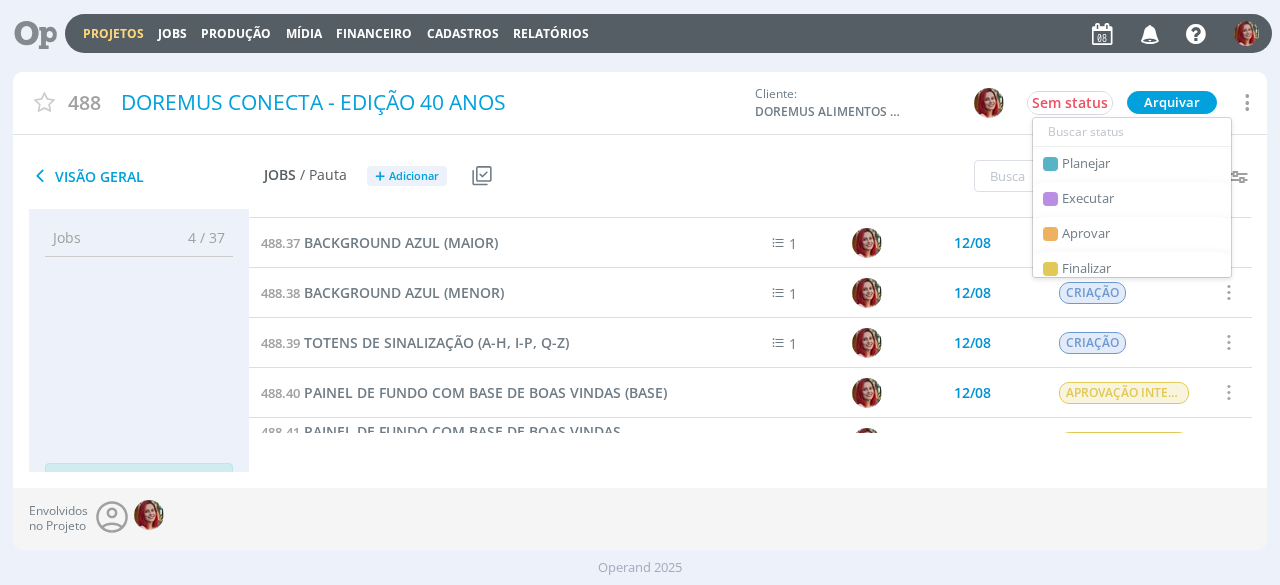 click on "Visão Geral
Jobs / Pauta + Adicionar
Usar Job de template
Criar template a partir deste projeto
Visualizar Templates" at bounding box center (431, 177) 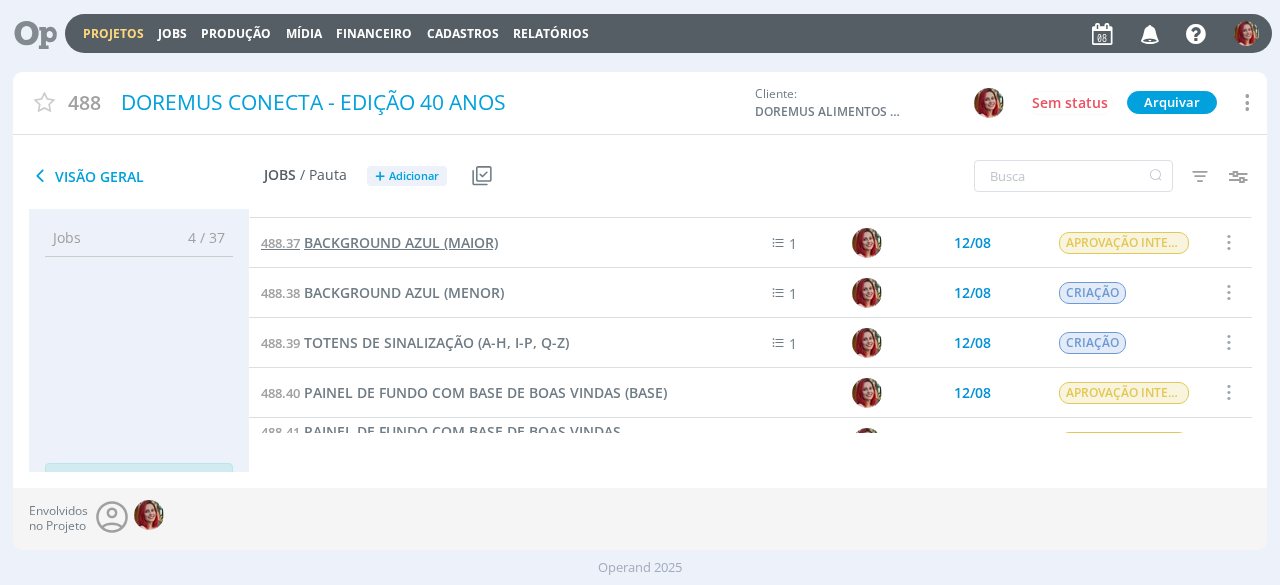 click on "BACKGROUND AZUL (MAIOR)" at bounding box center [401, 242] 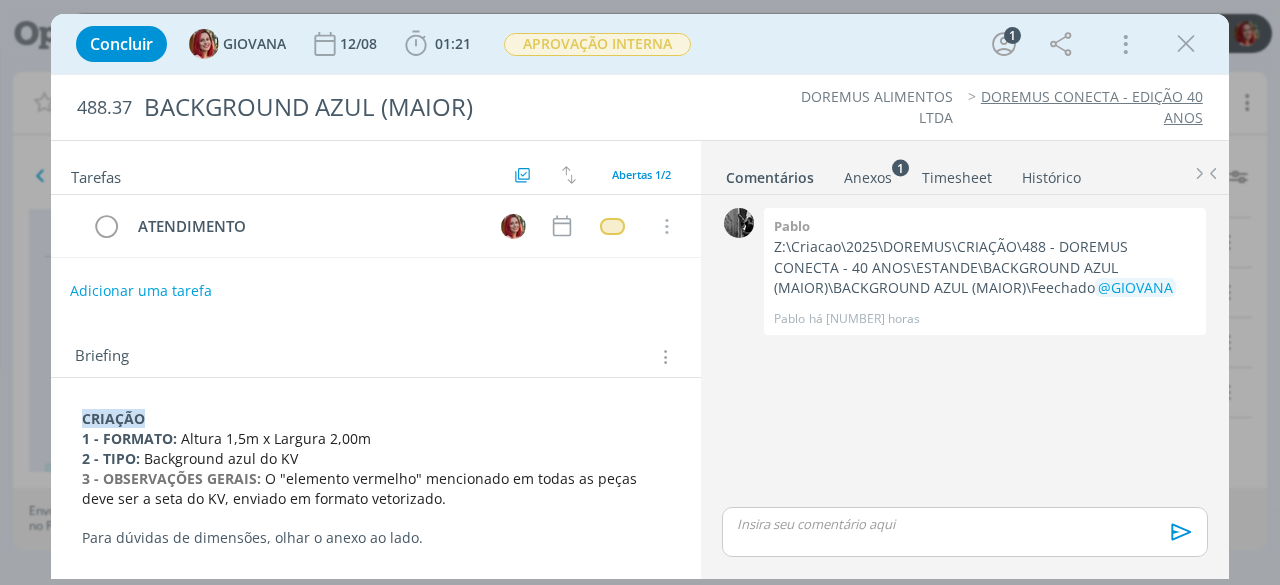 click on "Adicionar uma tarefa" at bounding box center (141, 291) 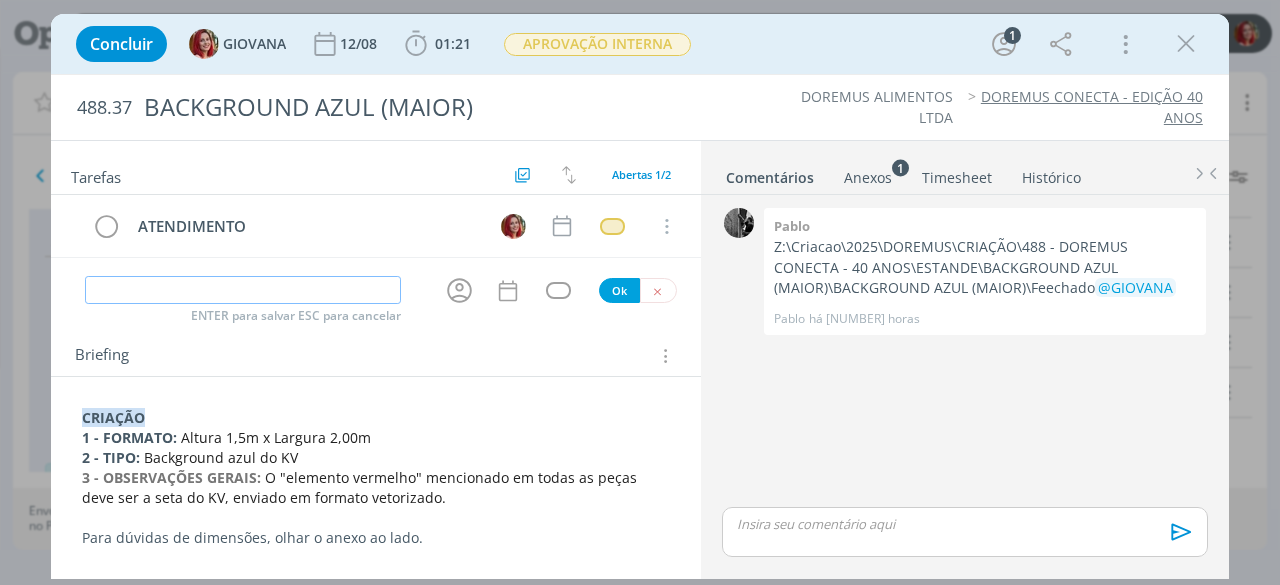 type on "A" 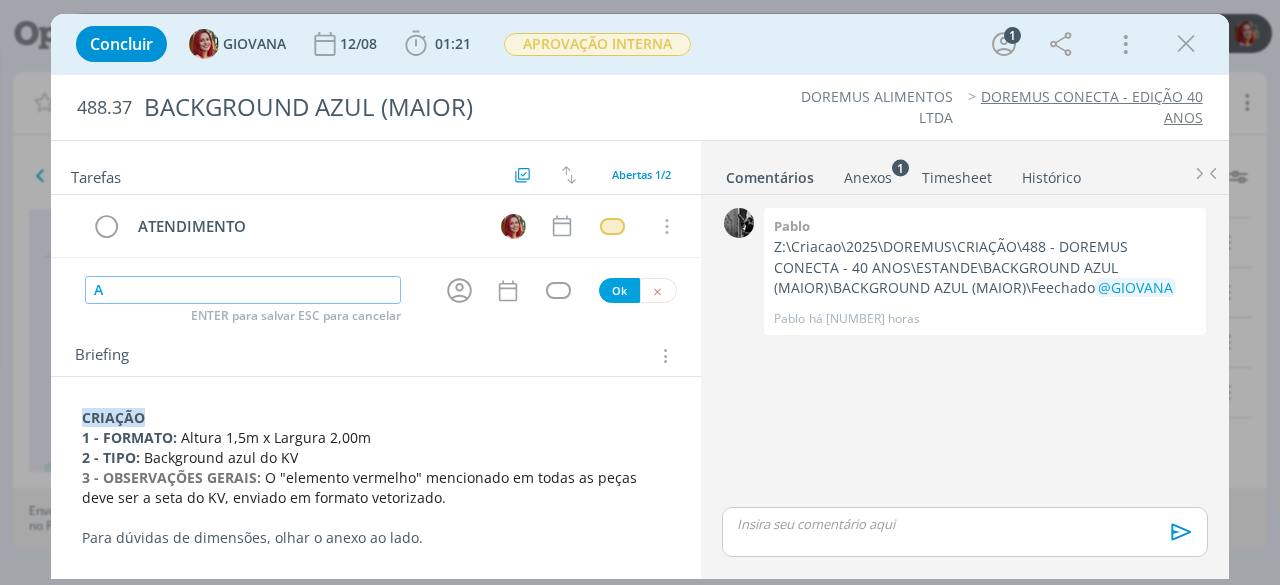 type 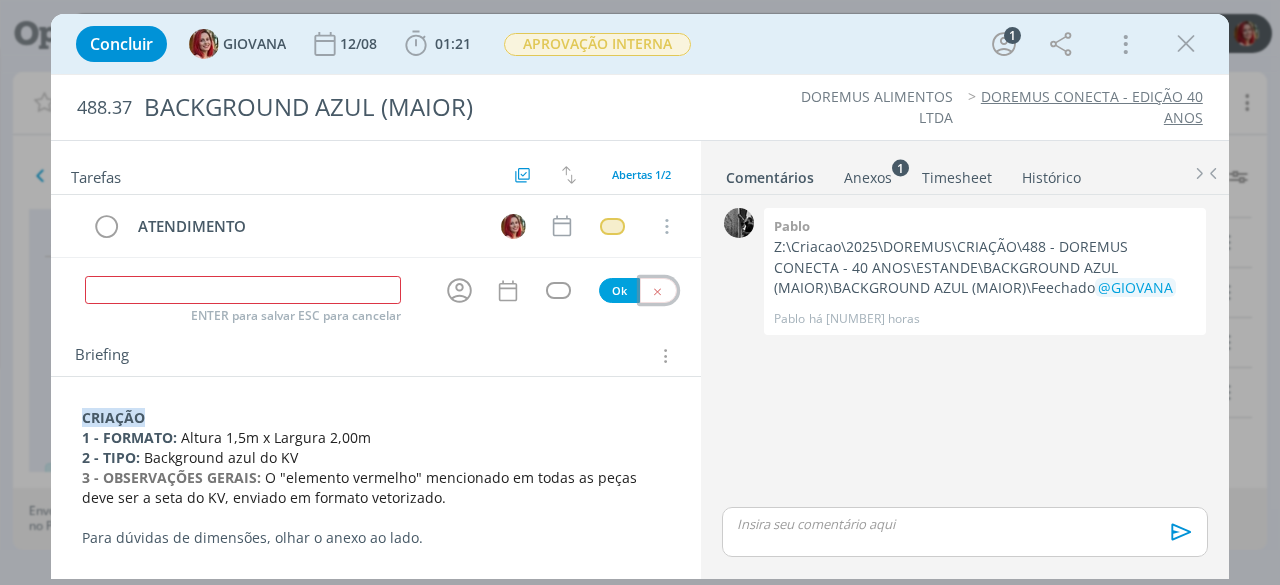 click at bounding box center (657, 291) 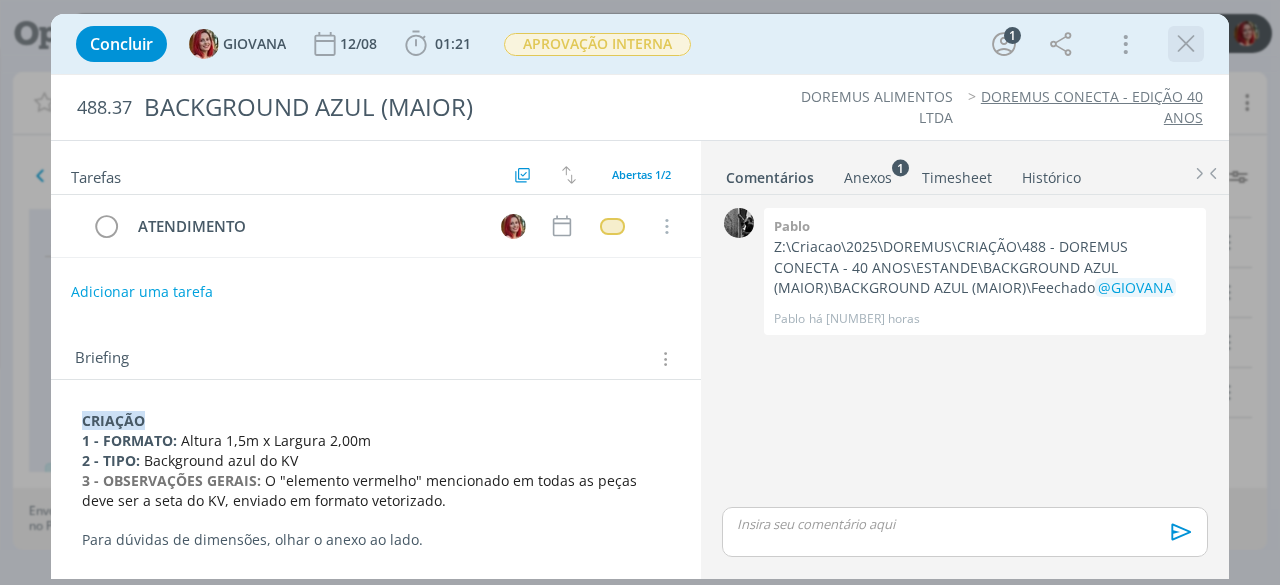 click at bounding box center (1186, 44) 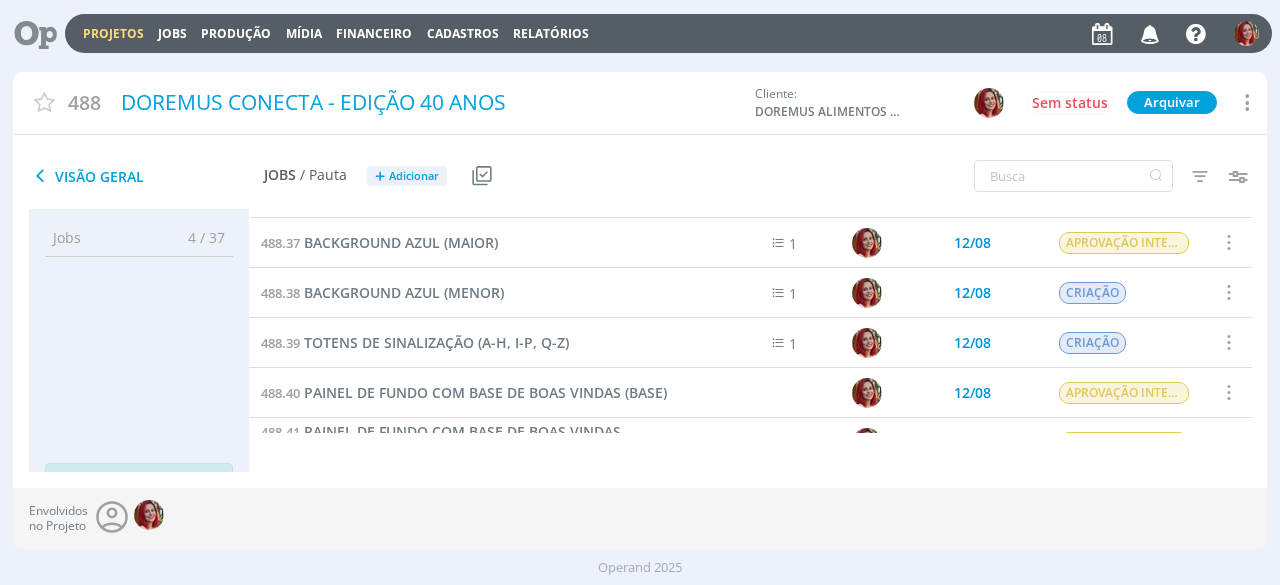 scroll, scrollTop: 236, scrollLeft: 0, axis: vertical 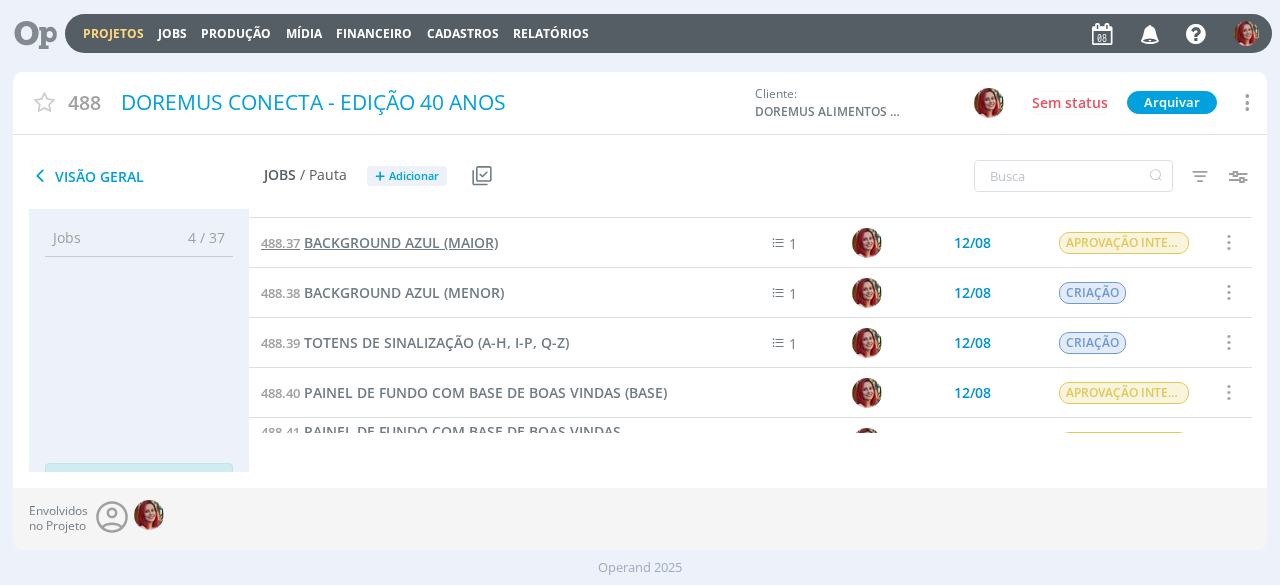 click on "BACKGROUND AZUL (MAIOR)" at bounding box center (401, 242) 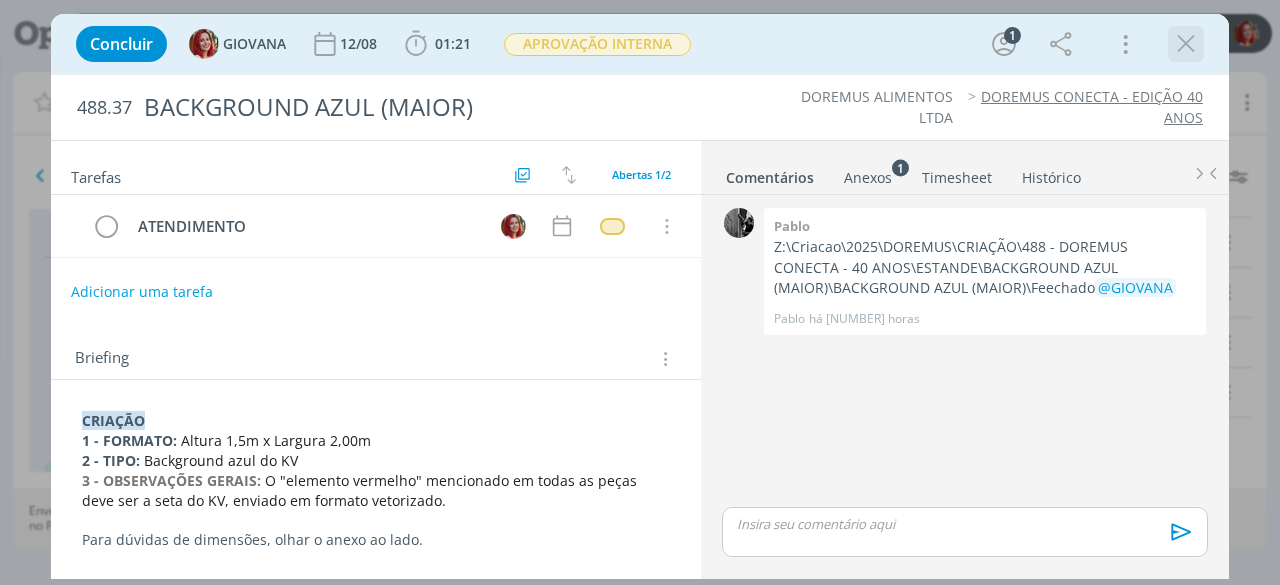 click at bounding box center (1186, 44) 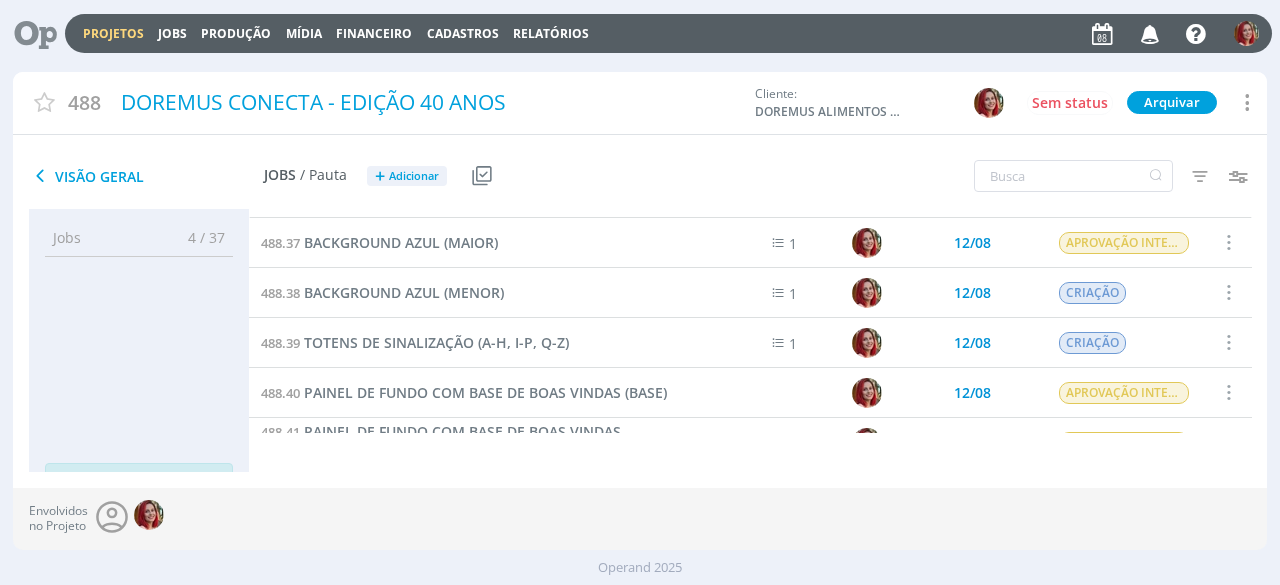 scroll, scrollTop: 242, scrollLeft: 0, axis: vertical 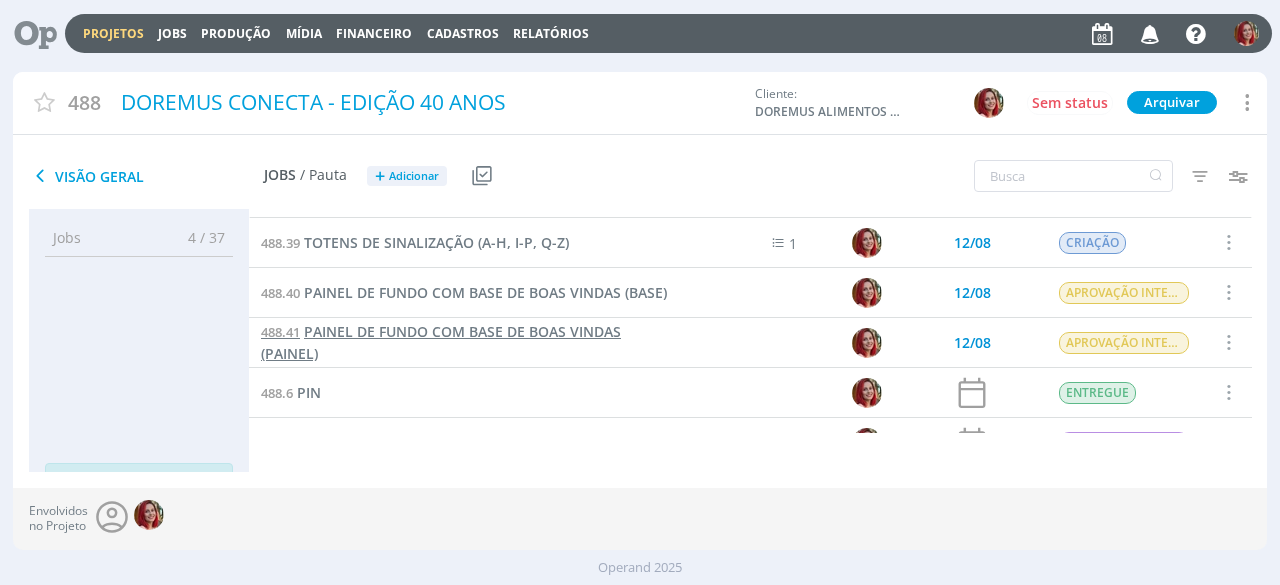 click on "PAINEL DE FUNDO COM BASE DE BOAS VINDAS (PAINEL)" at bounding box center [441, 342] 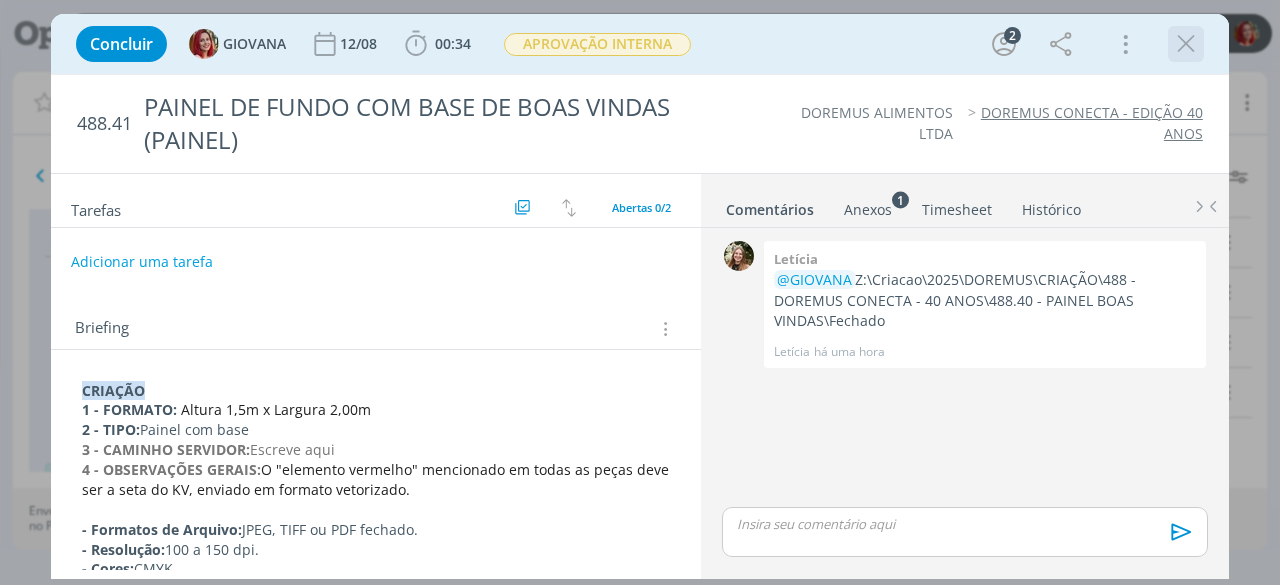 click at bounding box center (1186, 44) 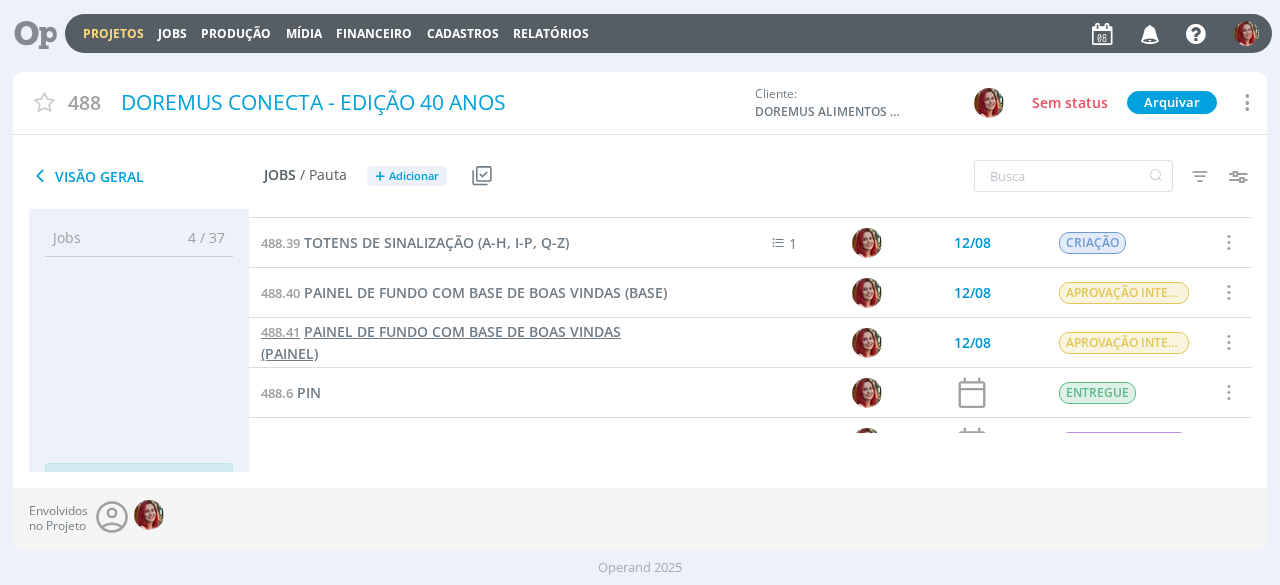 click on "PAINEL DE FUNDO COM BASE DE BOAS VINDAS (PAINEL)" at bounding box center (441, 342) 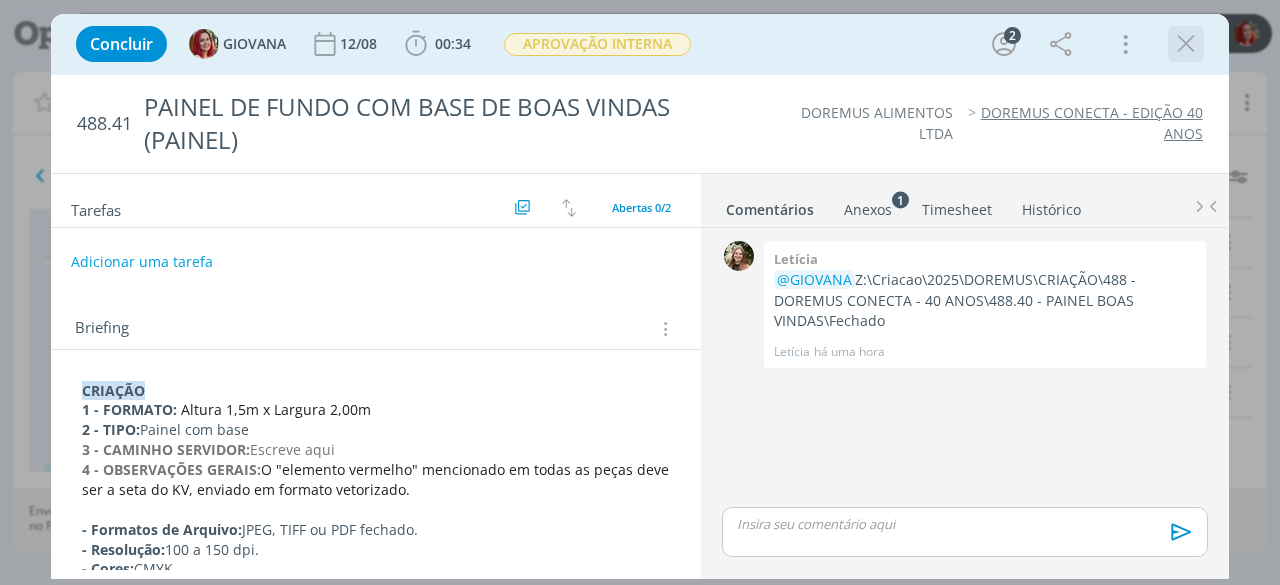 click at bounding box center (1186, 44) 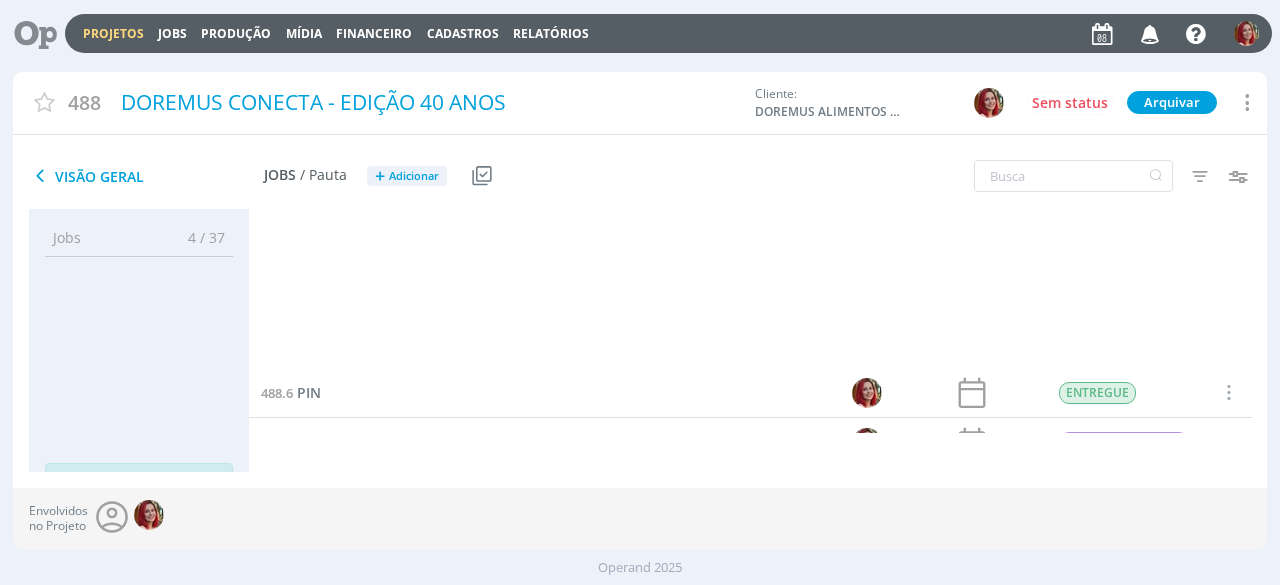 scroll, scrollTop: 1426, scrollLeft: 0, axis: vertical 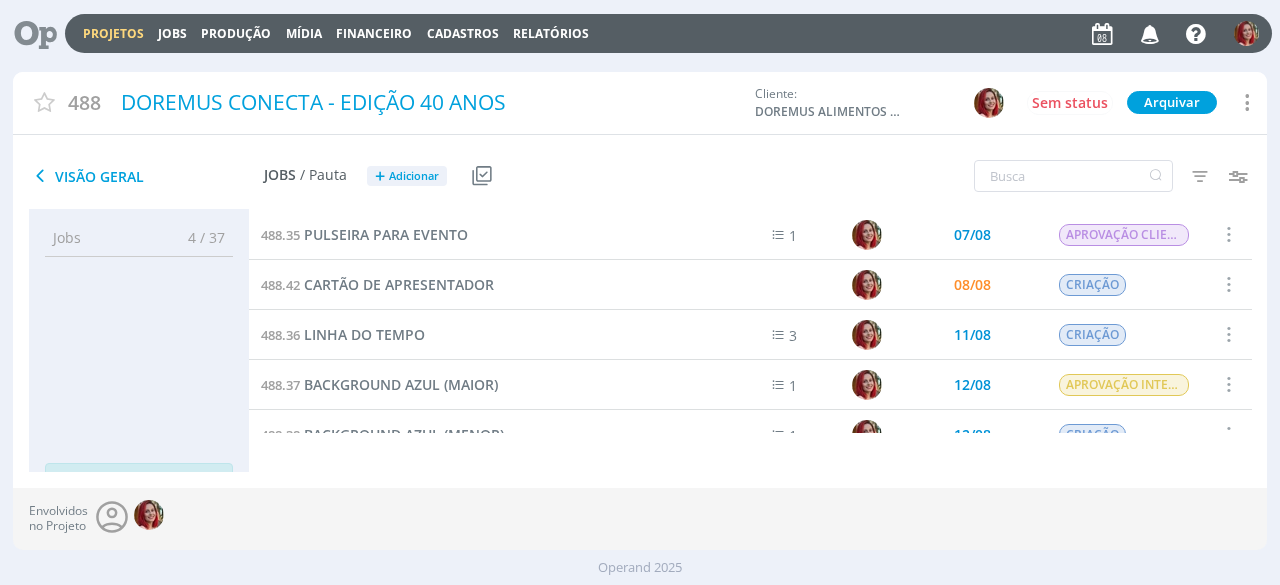 click at bounding box center (28, 33) 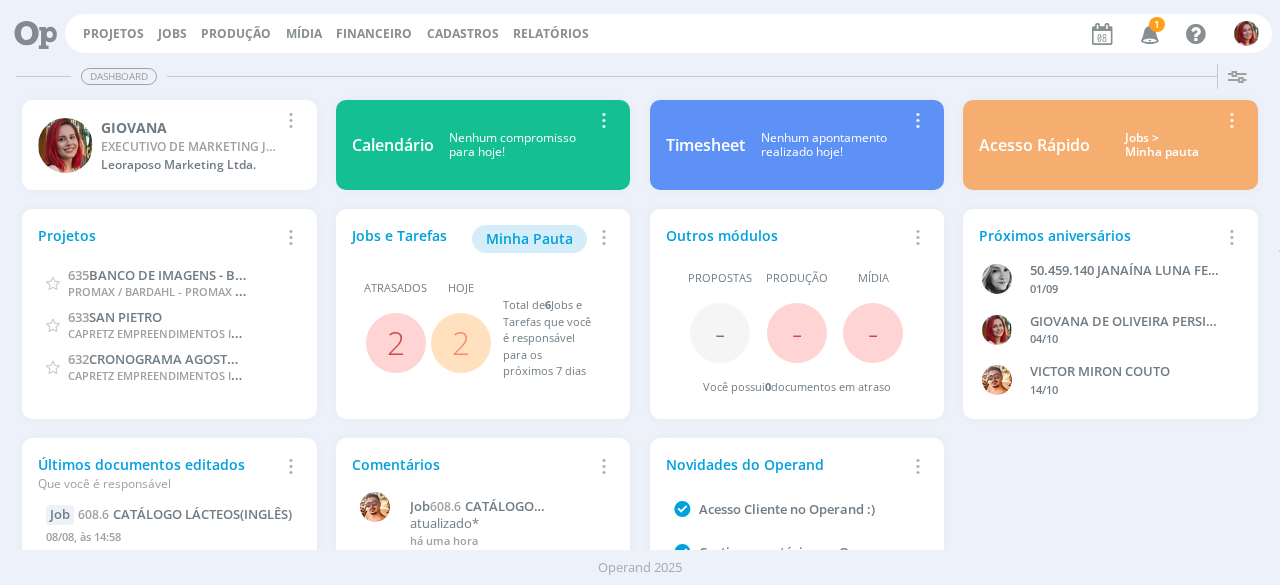 click at bounding box center (1150, 33) 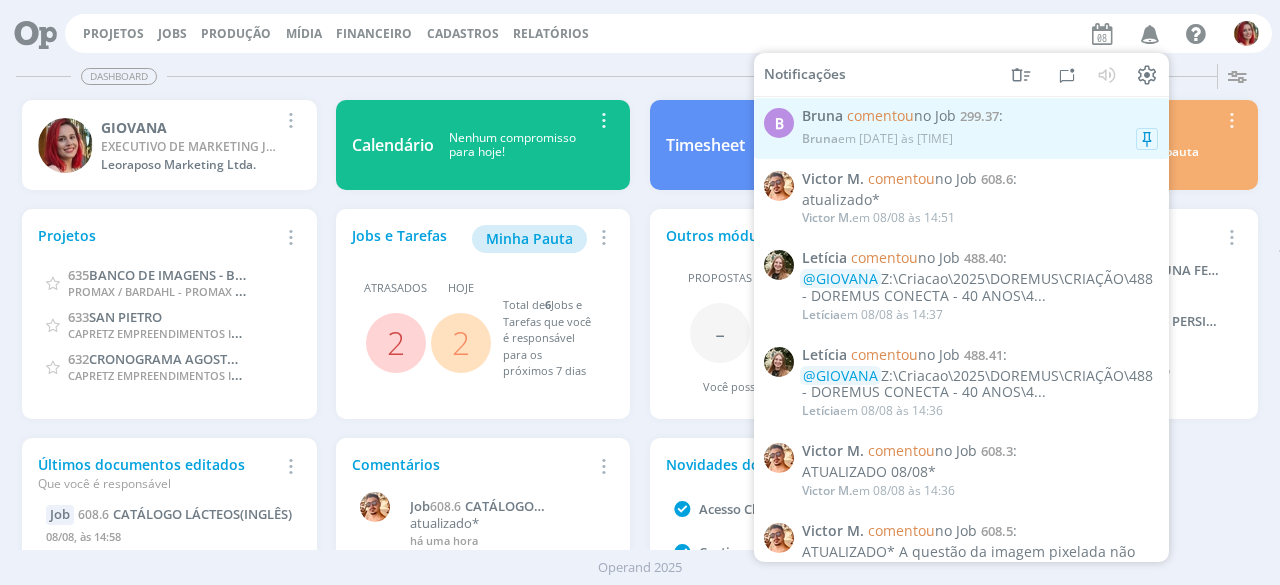 click on "comentou  no Job" at bounding box center [901, 115] 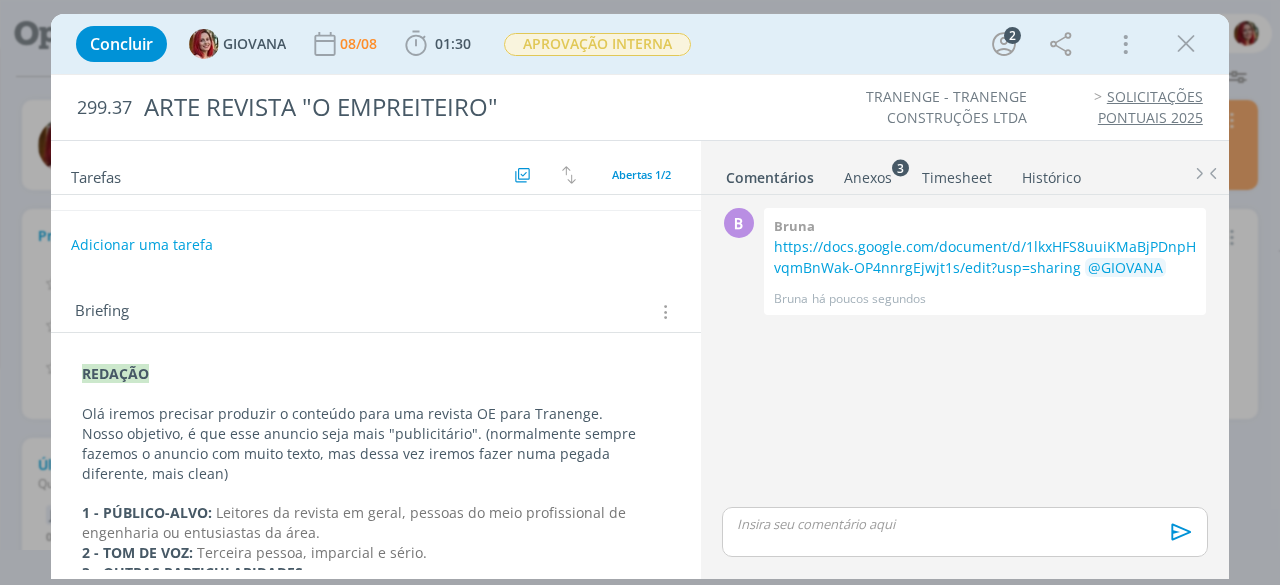 scroll, scrollTop: 0, scrollLeft: 0, axis: both 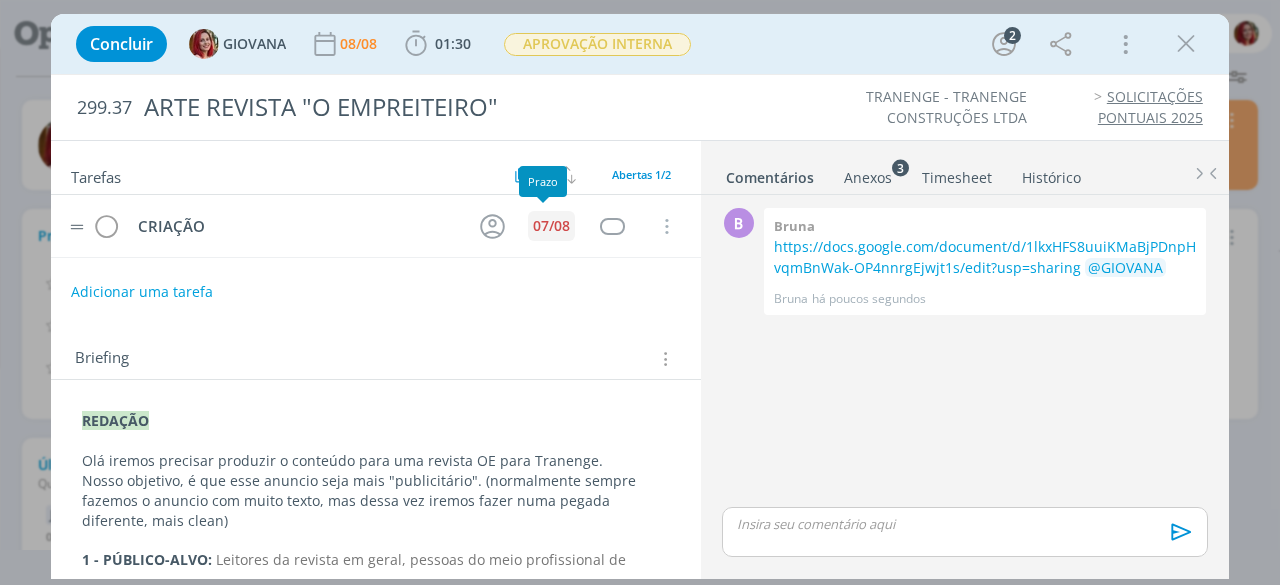 click on "07/08" at bounding box center (551, 226) 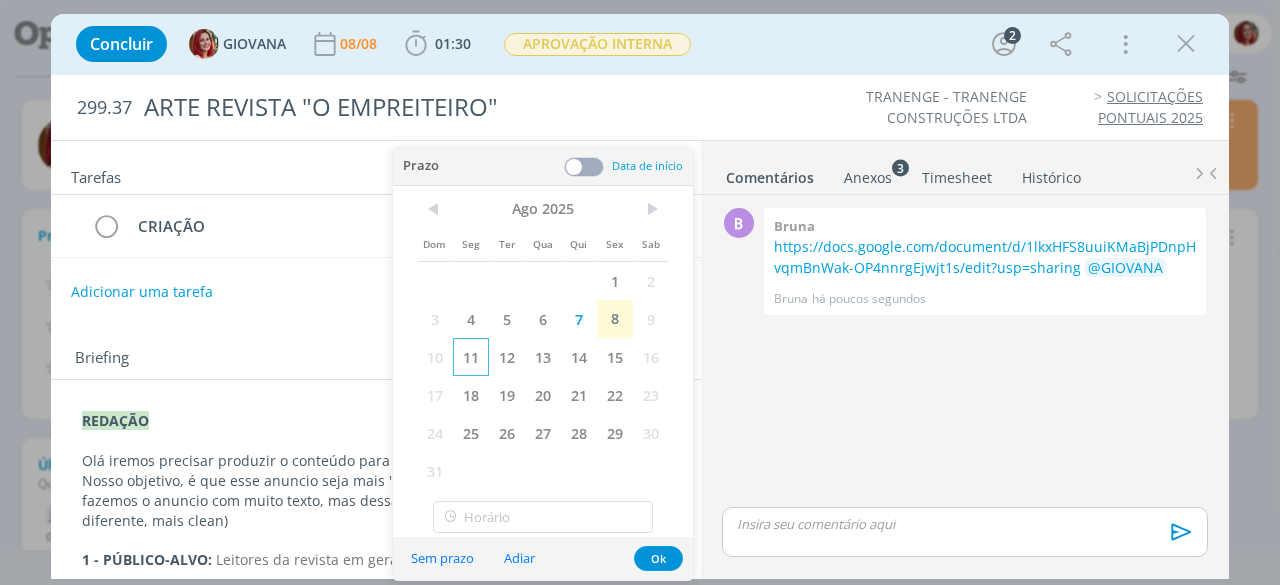 click on "11" at bounding box center (471, 357) 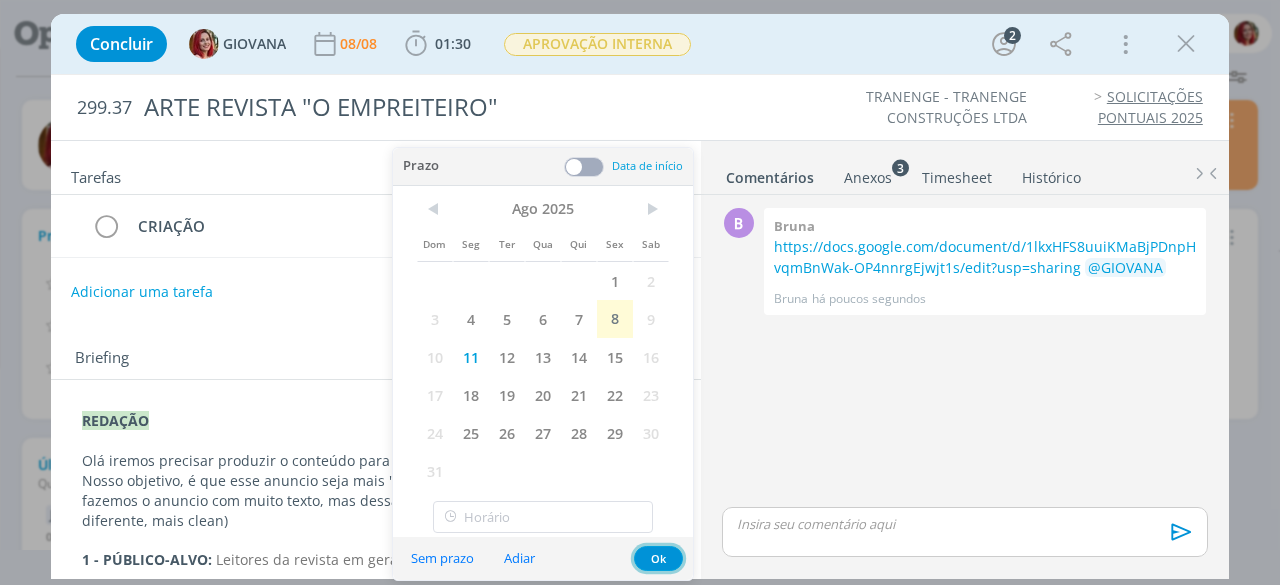 click on "Ok" at bounding box center (658, 558) 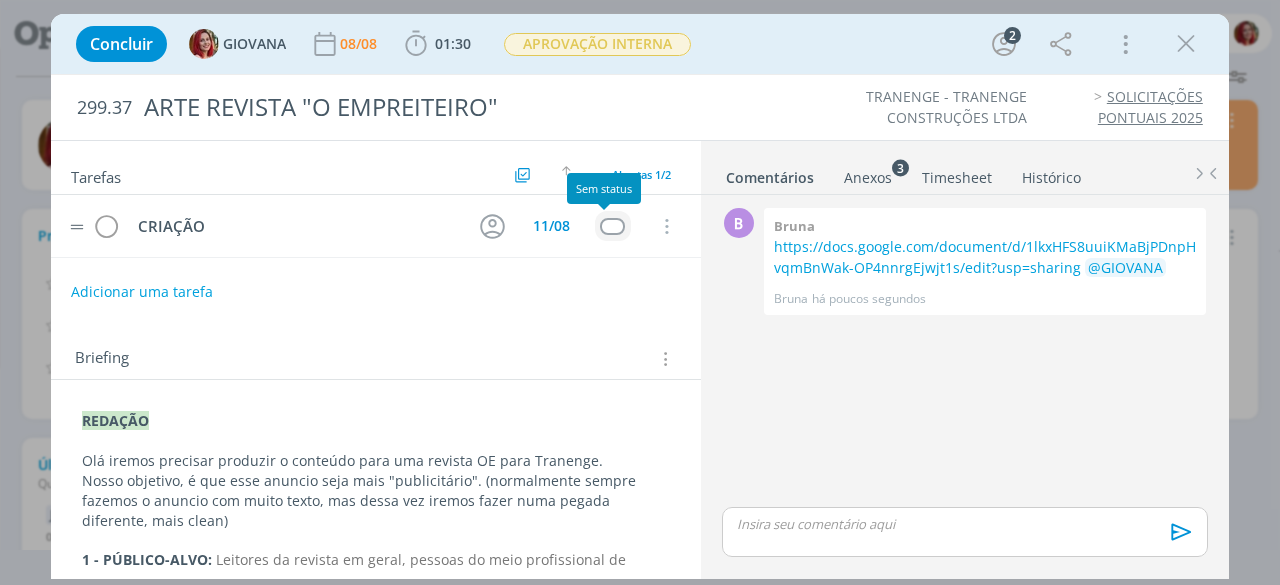 click at bounding box center (612, 226) 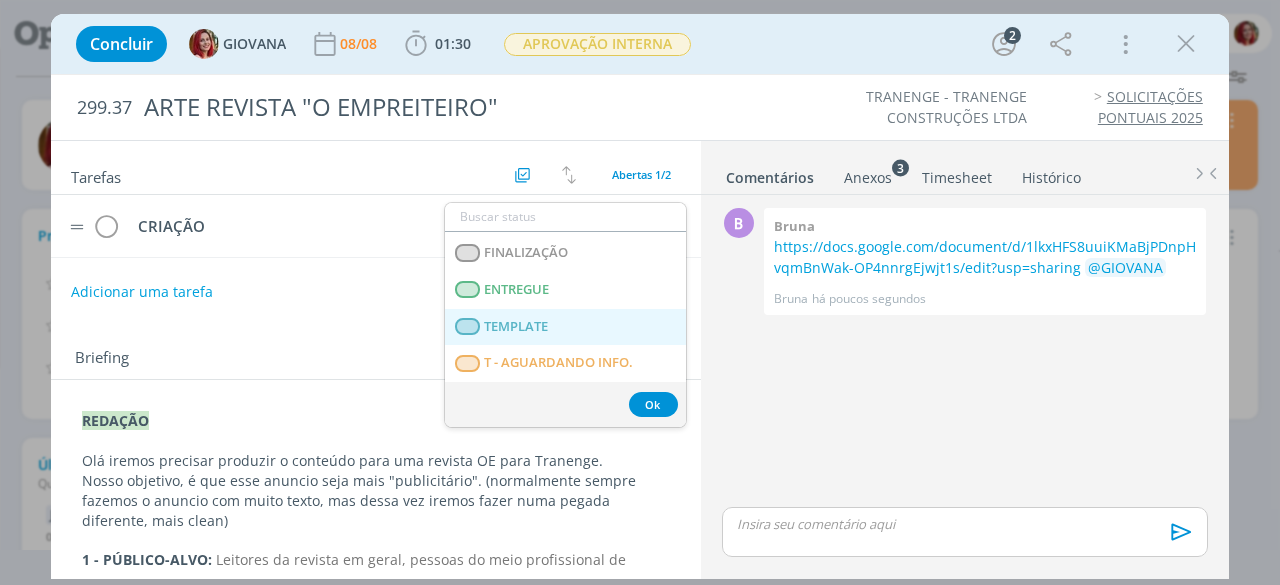 scroll, scrollTop: 510, scrollLeft: 0, axis: vertical 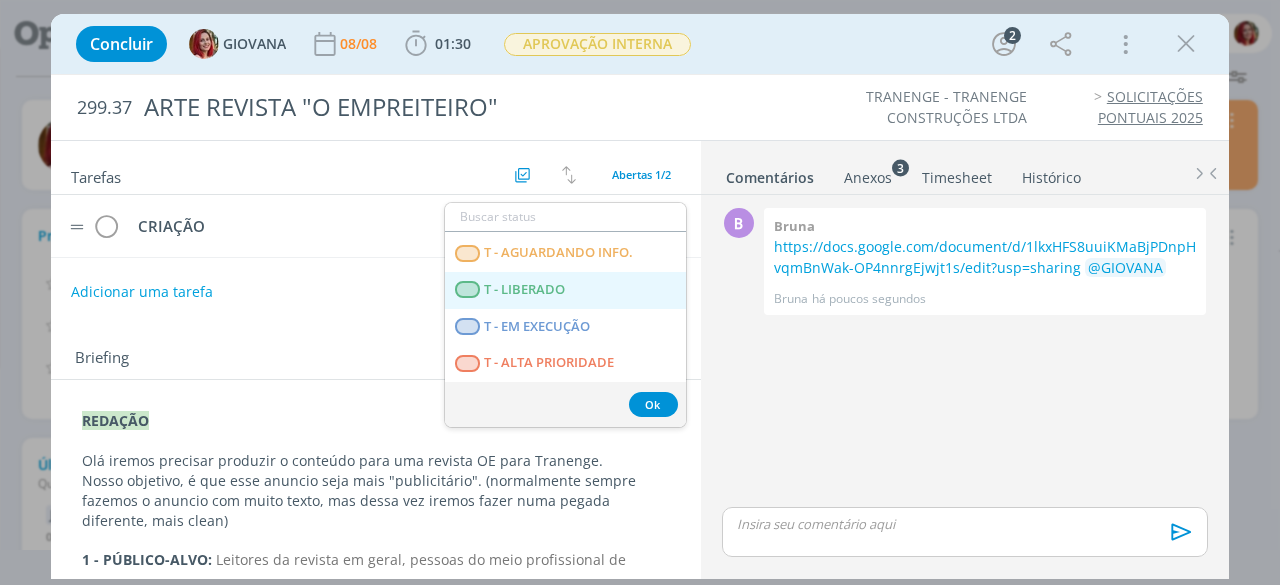 click on "T - LIBERADO" at bounding box center [565, 290] 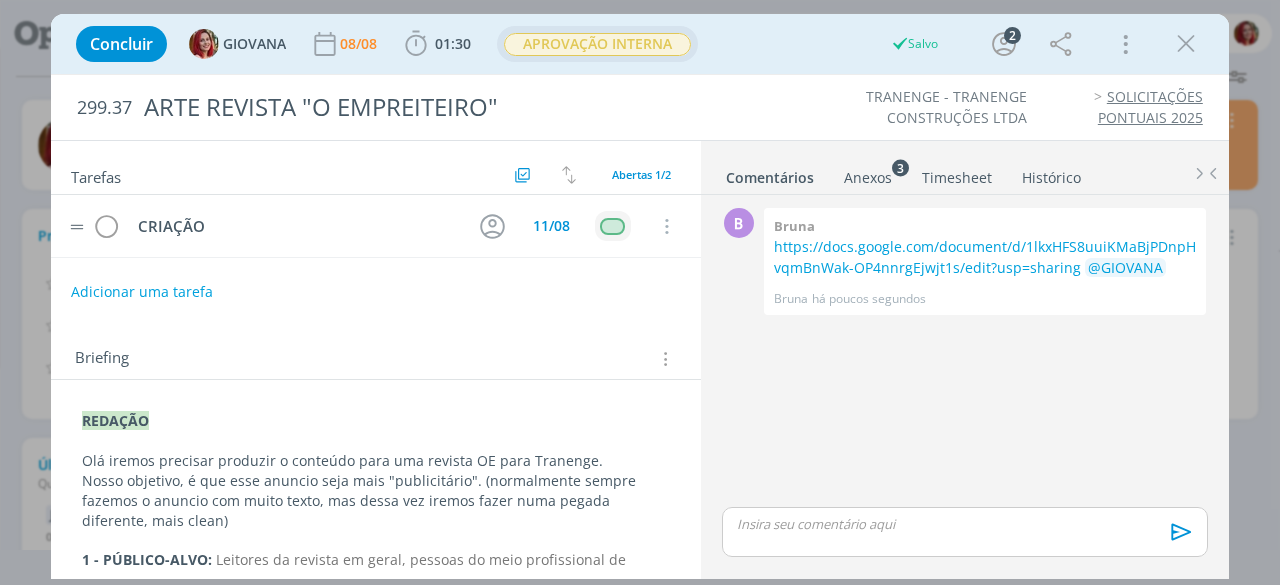 click on "APROVAÇÃO INTERNA" at bounding box center [597, 44] 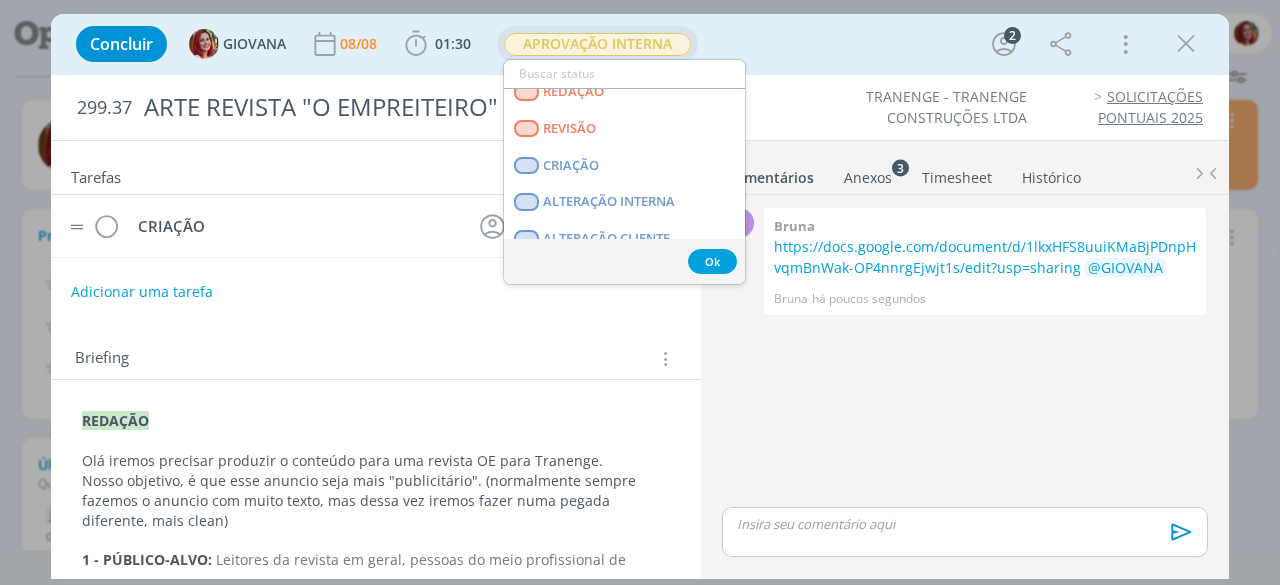 scroll, scrollTop: 100, scrollLeft: 0, axis: vertical 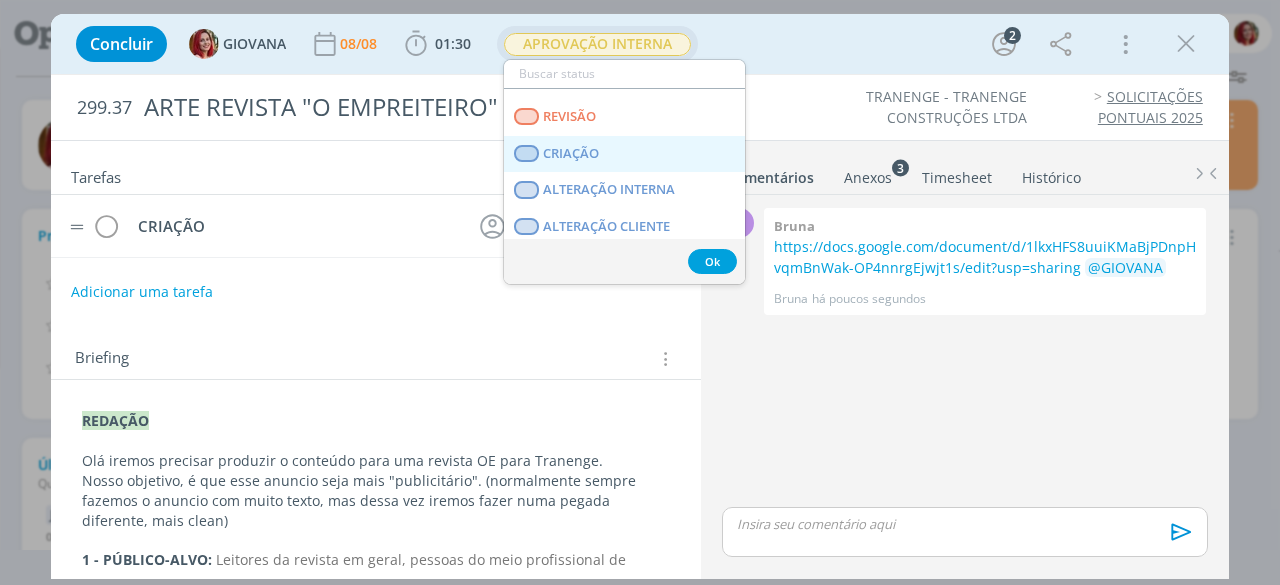 click on "CRIAÇÃO" at bounding box center [624, 154] 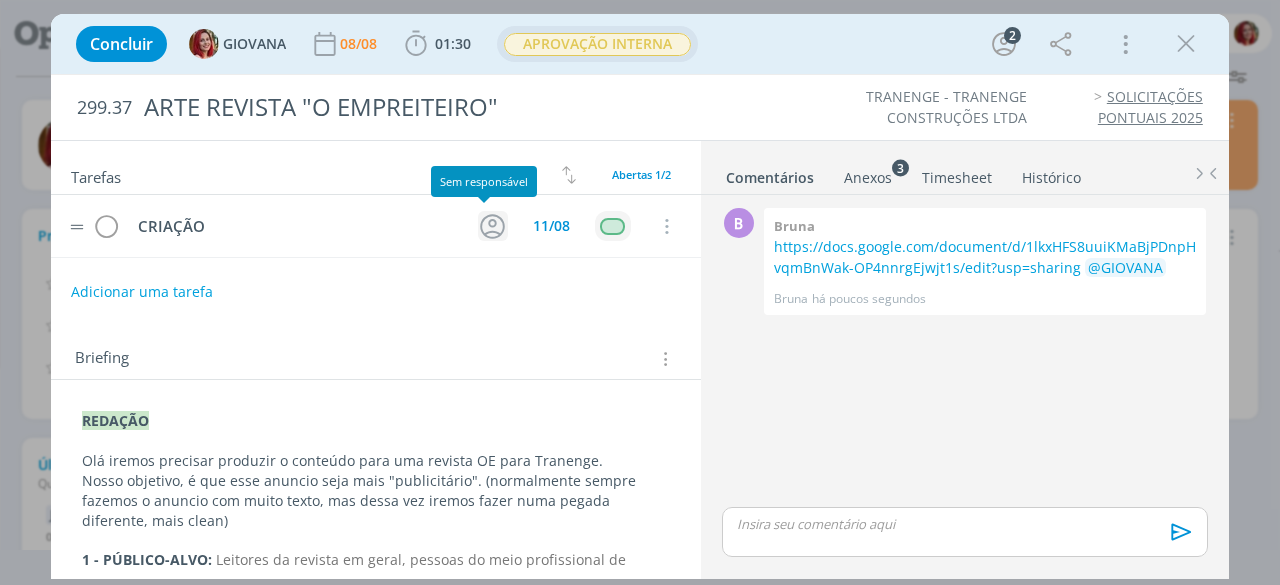 click 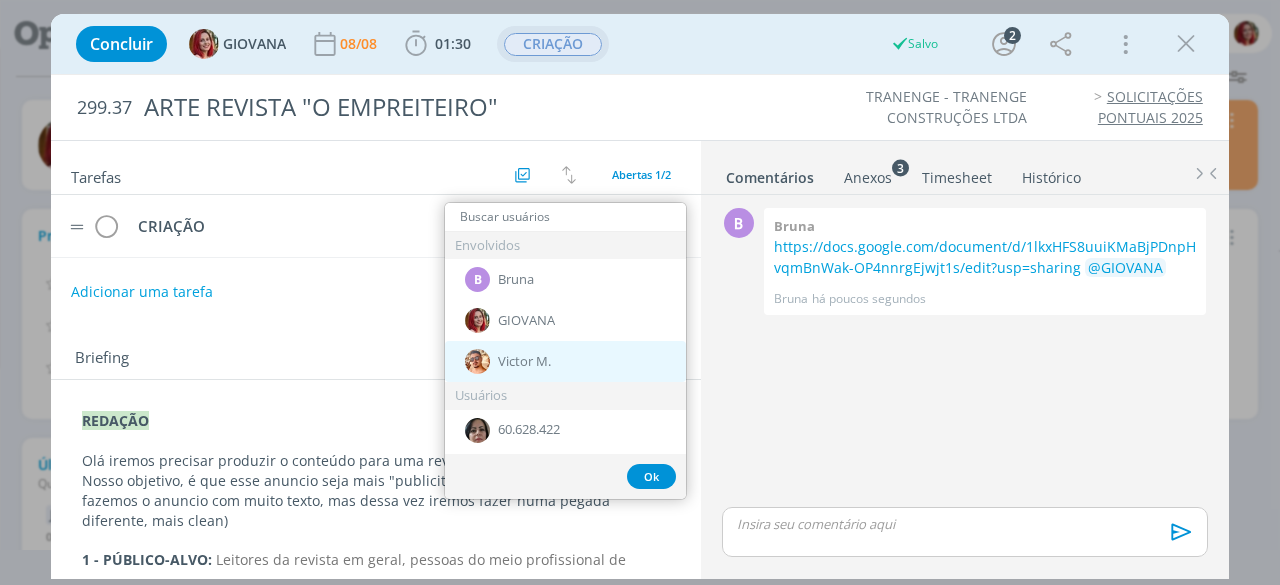 click on "Victor M." at bounding box center [565, 361] 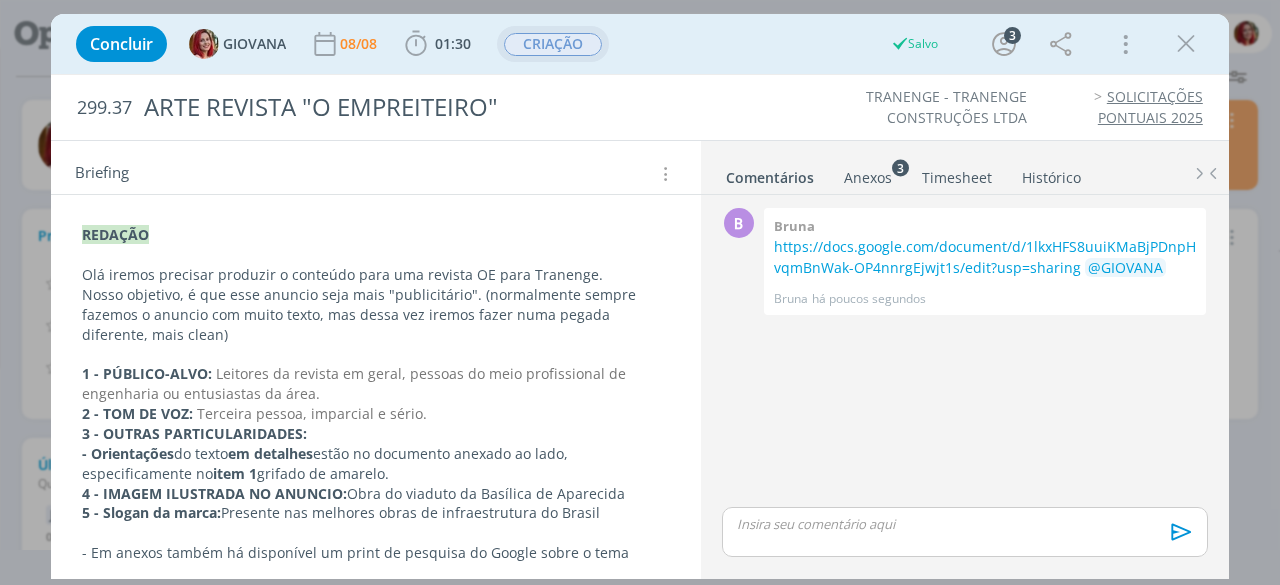 scroll, scrollTop: 200, scrollLeft: 0, axis: vertical 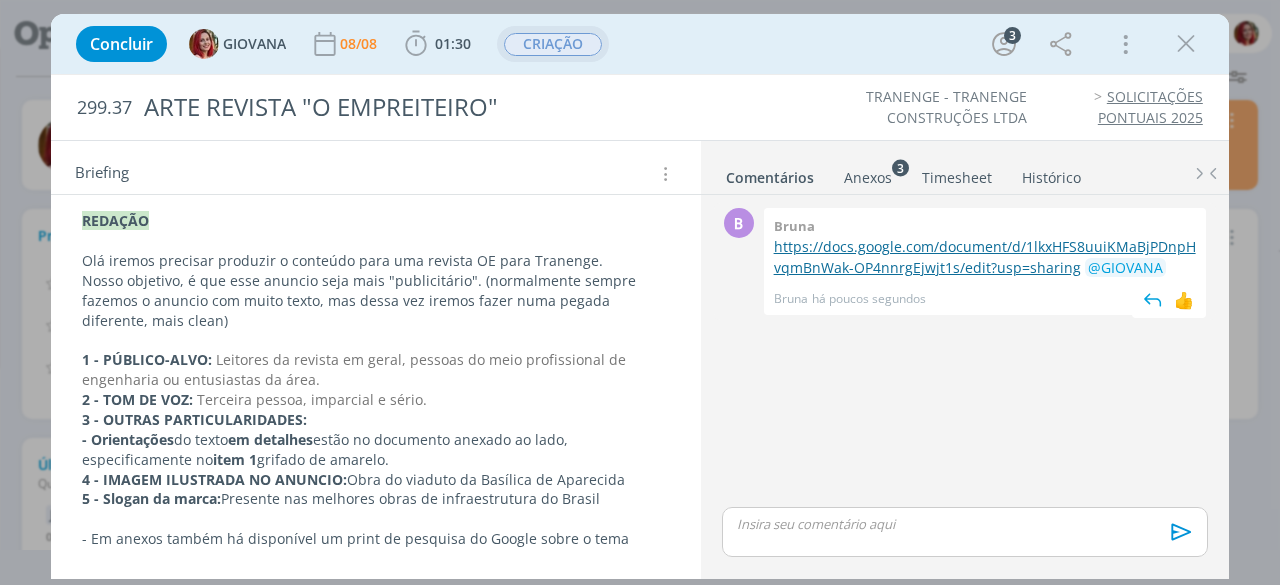 click on "https://docs.google.com/document/d/1lkxHFS8uuiKMaBjPDnpHvqmBnWak-OP4nnrgEjwjt1s/edit?usp=sharing" at bounding box center [985, 256] 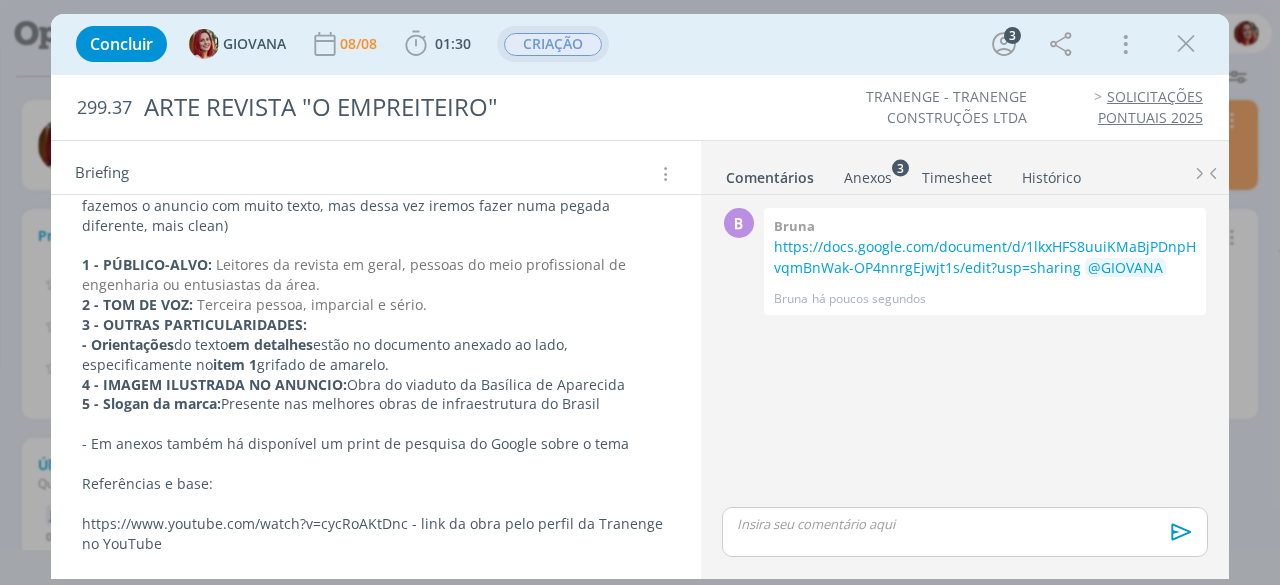 scroll, scrollTop: 237, scrollLeft: 0, axis: vertical 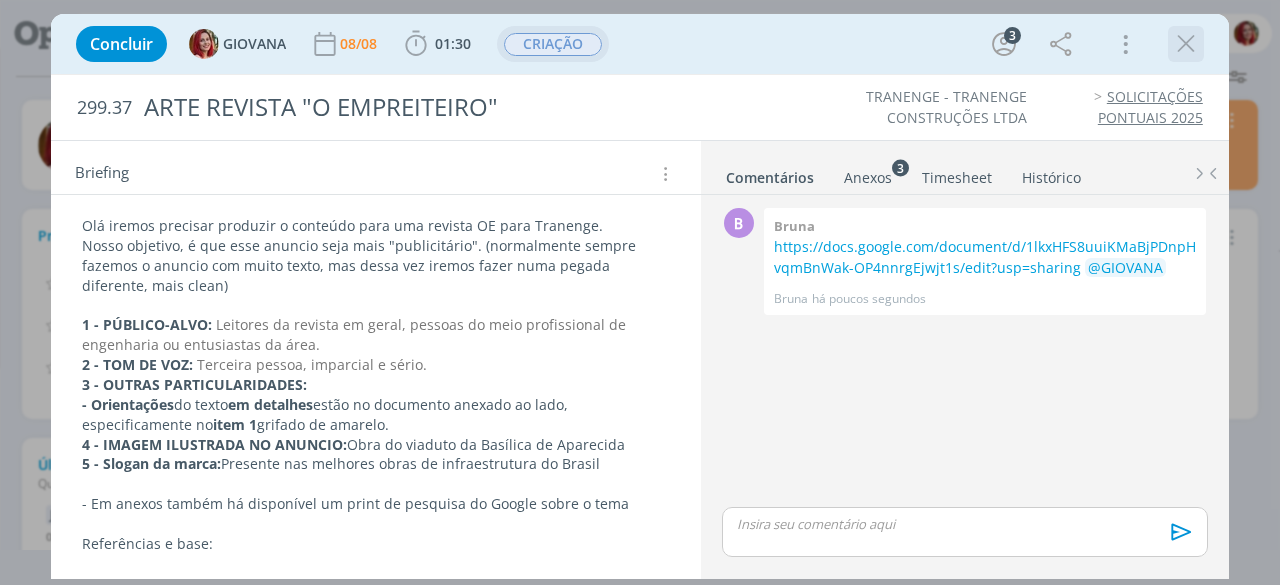click at bounding box center [1186, 44] 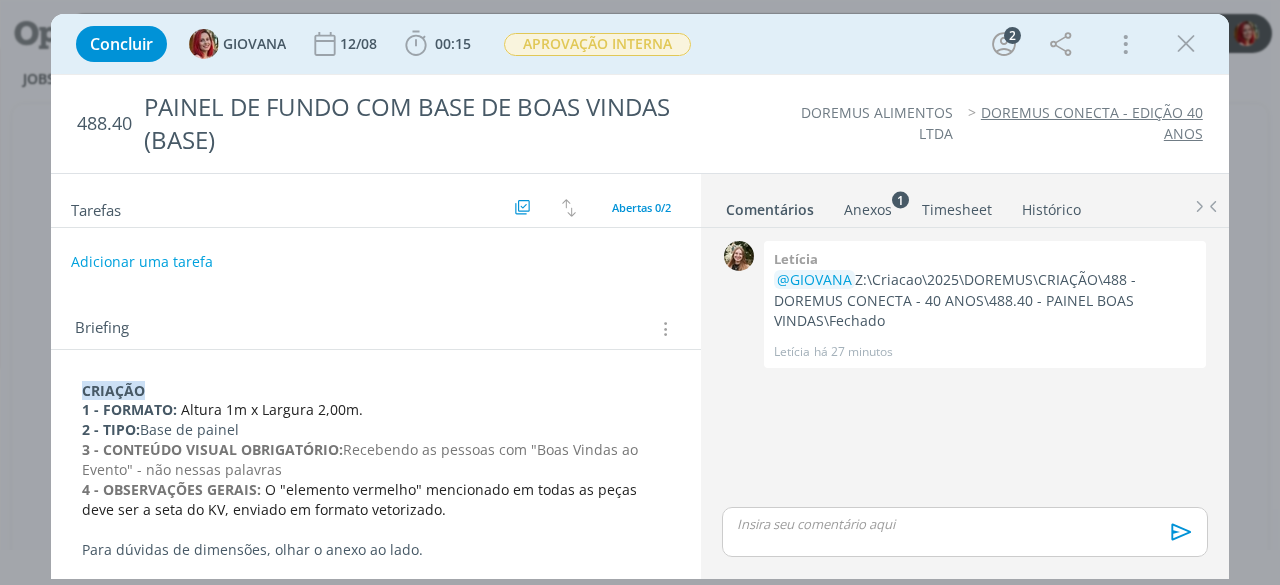 scroll, scrollTop: 0, scrollLeft: 0, axis: both 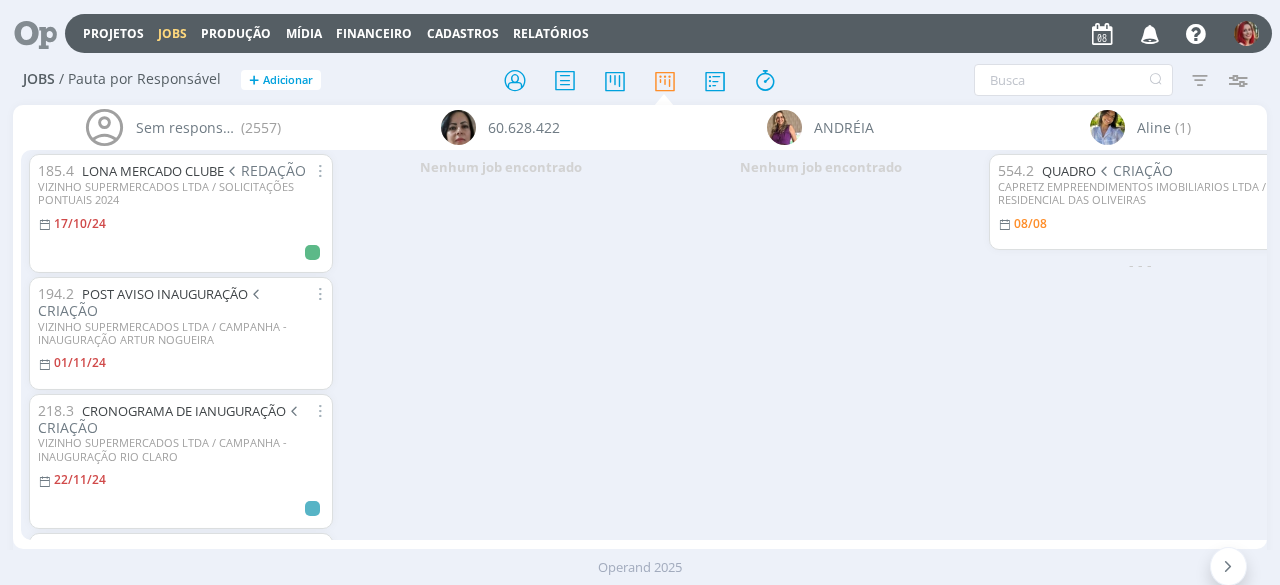 click on "Nenhum job encontrado" at bounding box center (821, 344) 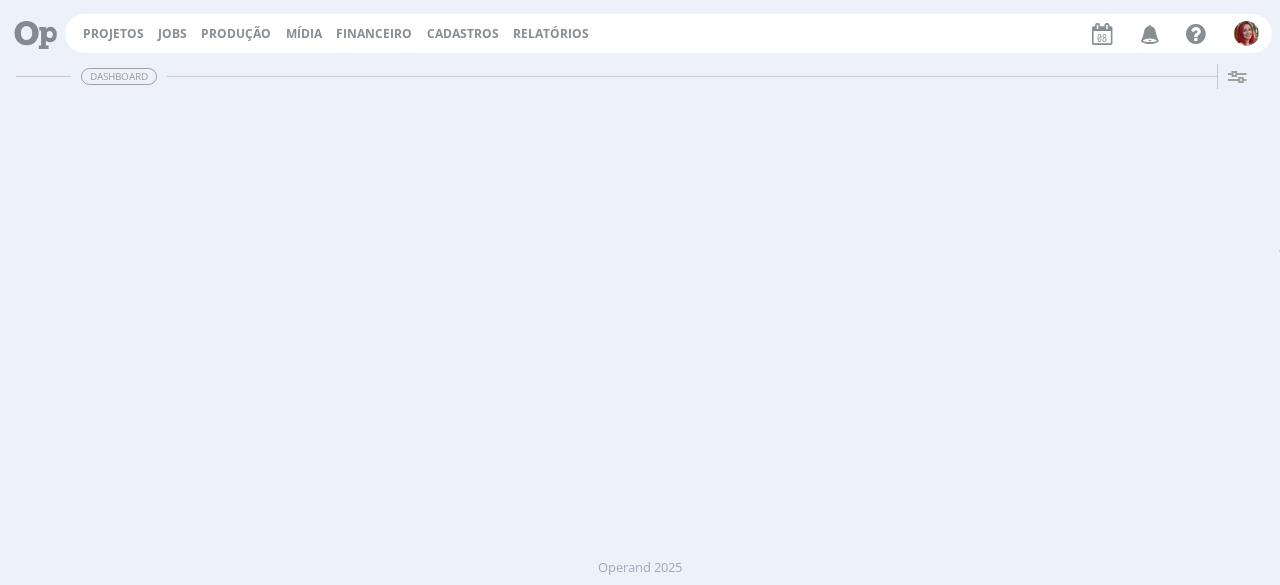scroll, scrollTop: 0, scrollLeft: 0, axis: both 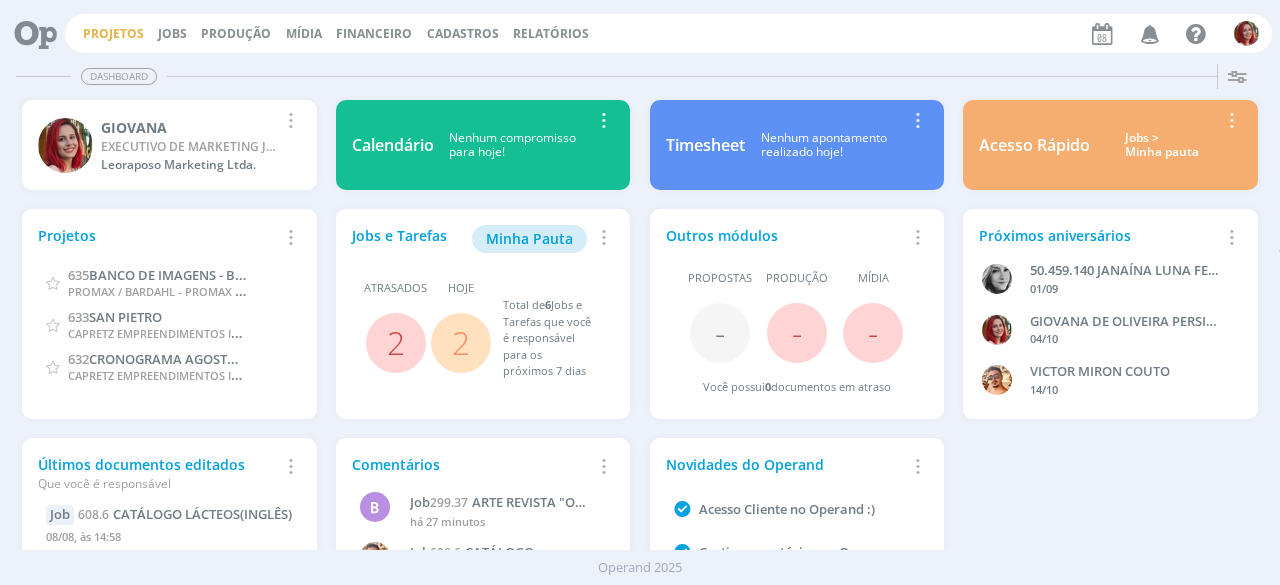 click on "Projetos" at bounding box center (113, 33) 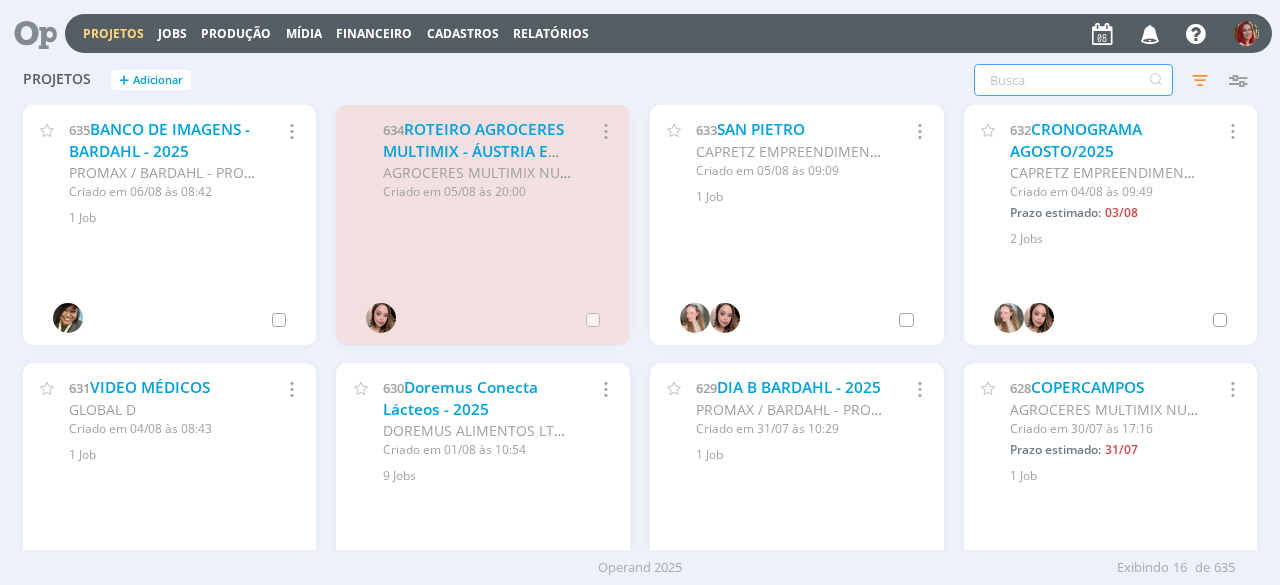 click at bounding box center [1073, 80] 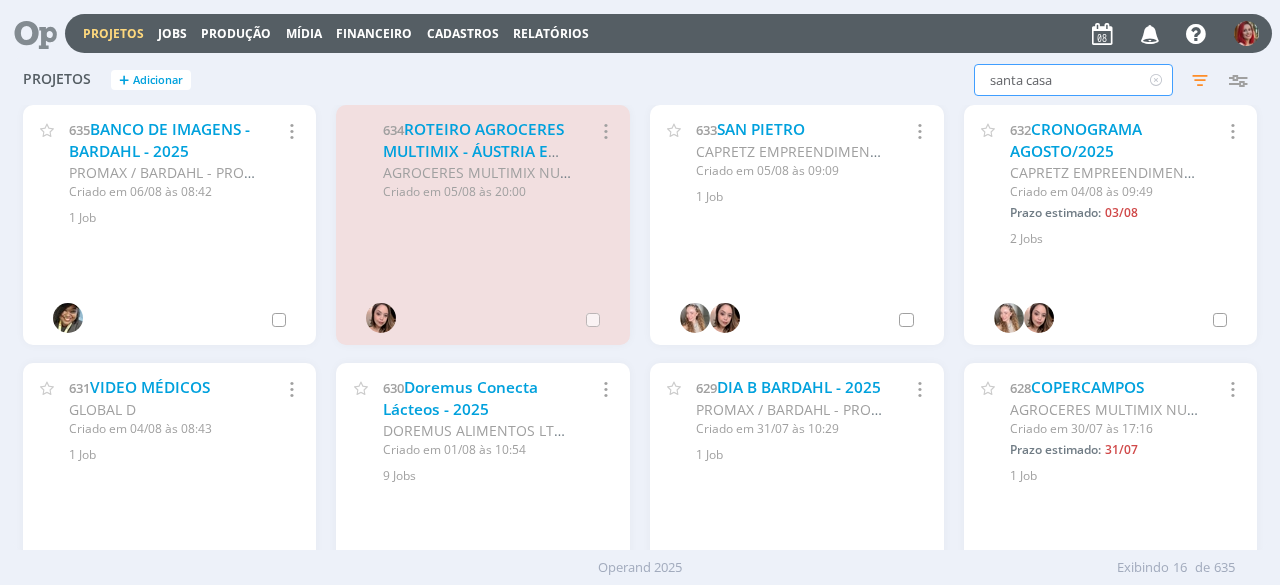 type on "santa casa" 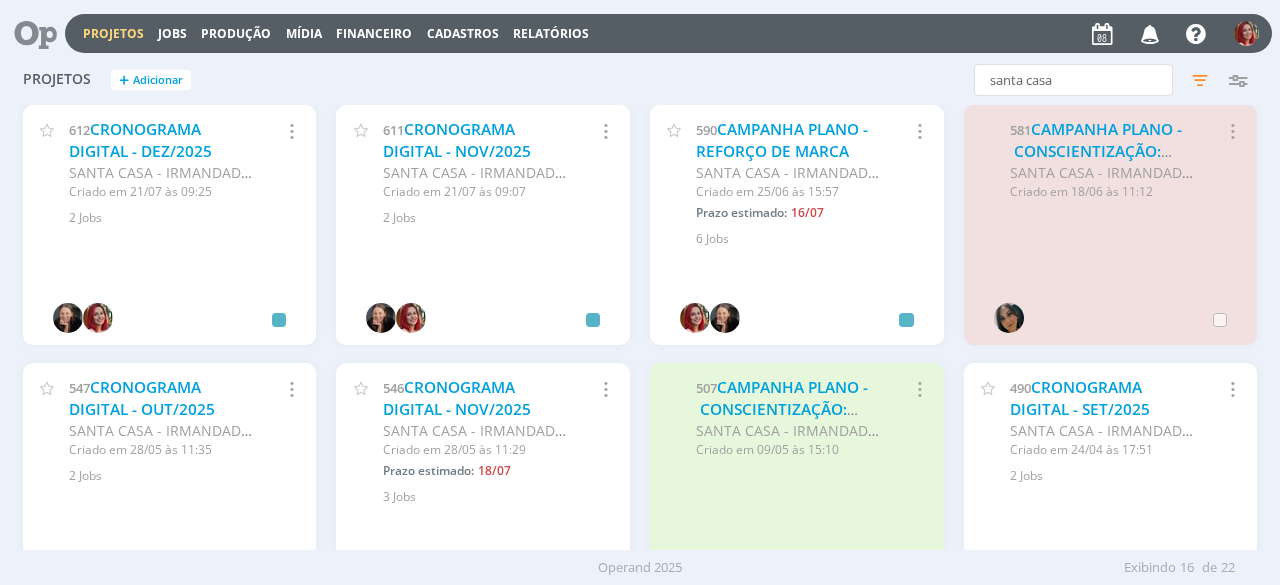 drag, startPoint x: 1267, startPoint y: 153, endPoint x: 1264, endPoint y: 196, distance: 43.104523 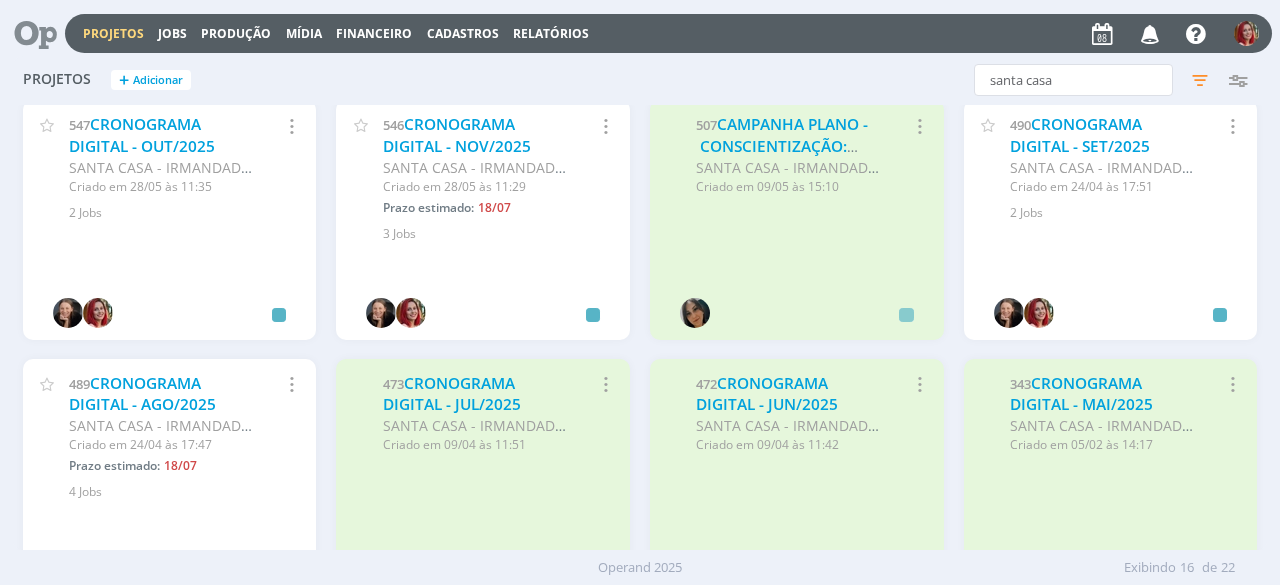 scroll, scrollTop: 260, scrollLeft: 0, axis: vertical 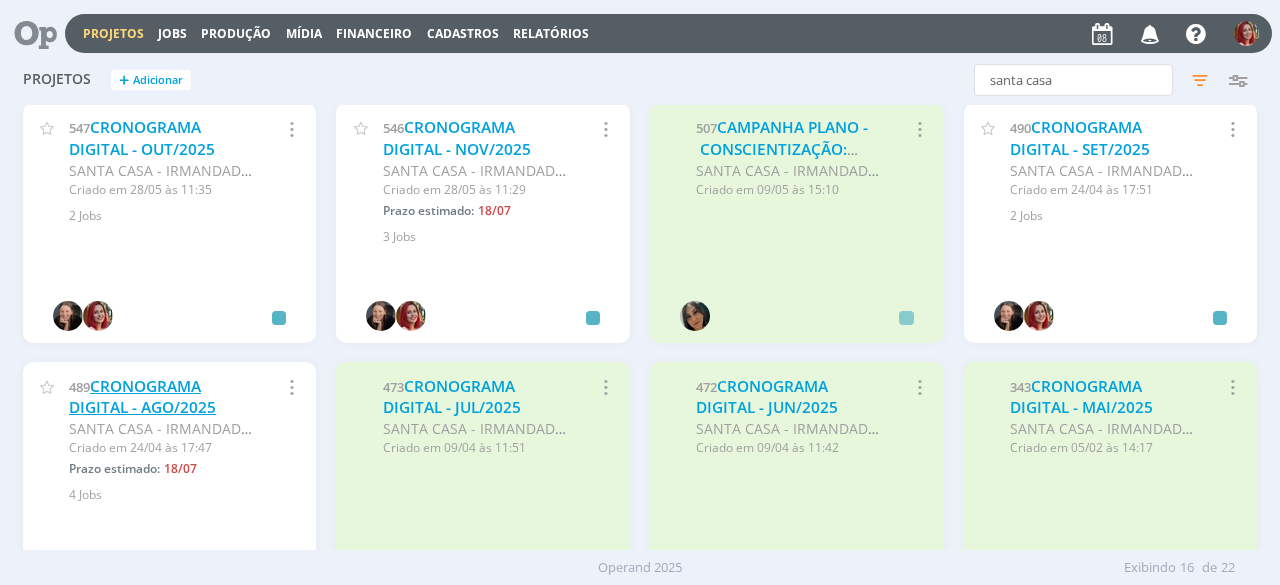 click on "CRONOGRAMA DIGITAL - AGO/2025" at bounding box center (142, 397) 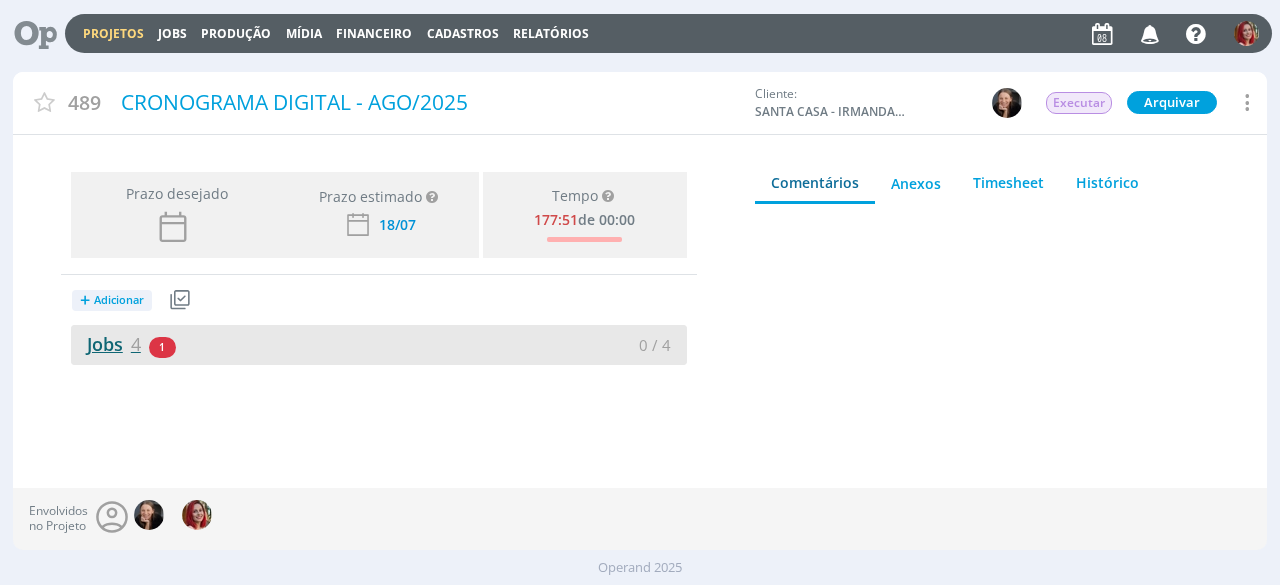 click on "Jobs 4" at bounding box center [106, 344] 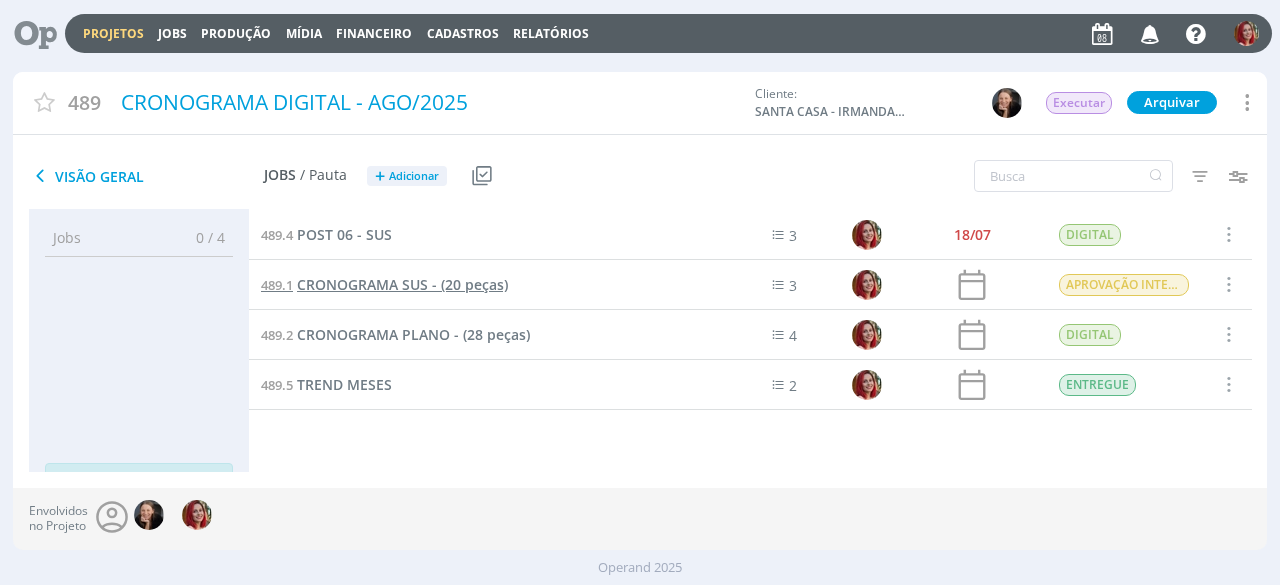 click on "CRONOGRAMA SUS - (20 peças)" at bounding box center (402, 284) 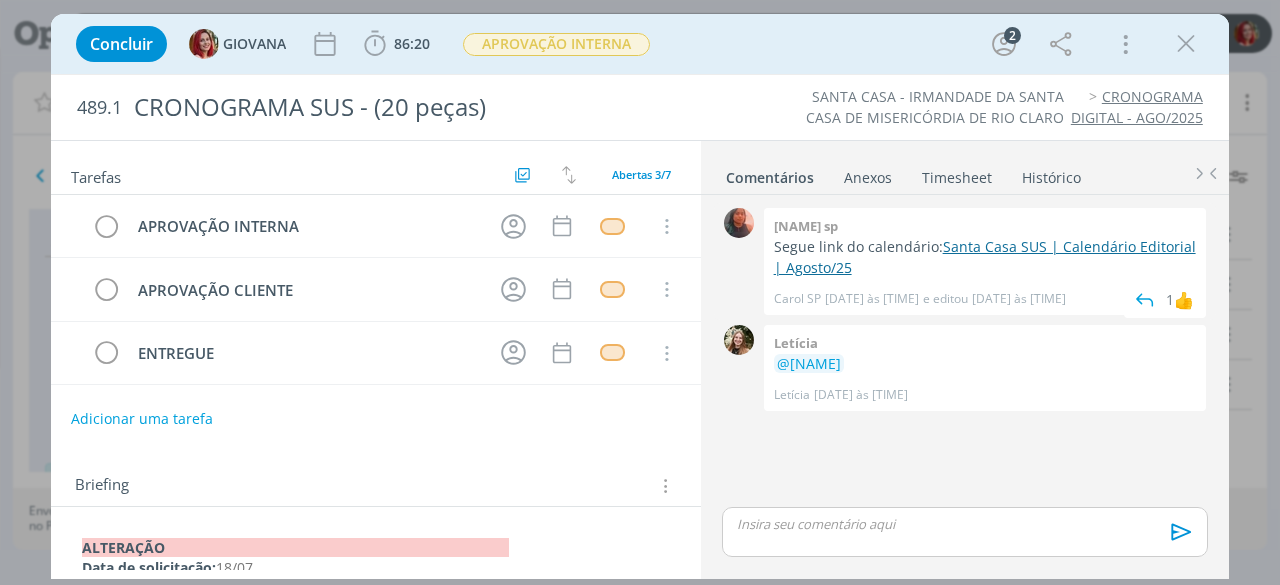 click on "Santa Casa SUS | Calendário Editorial | Agosto/25" at bounding box center [985, 256] 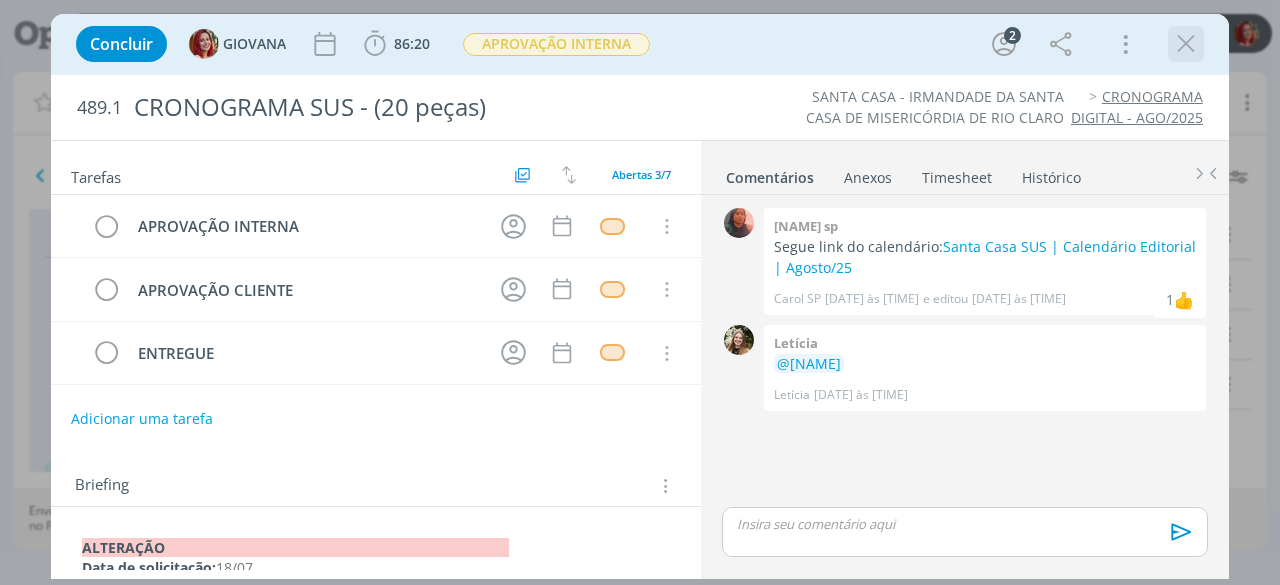 click at bounding box center (1186, 44) 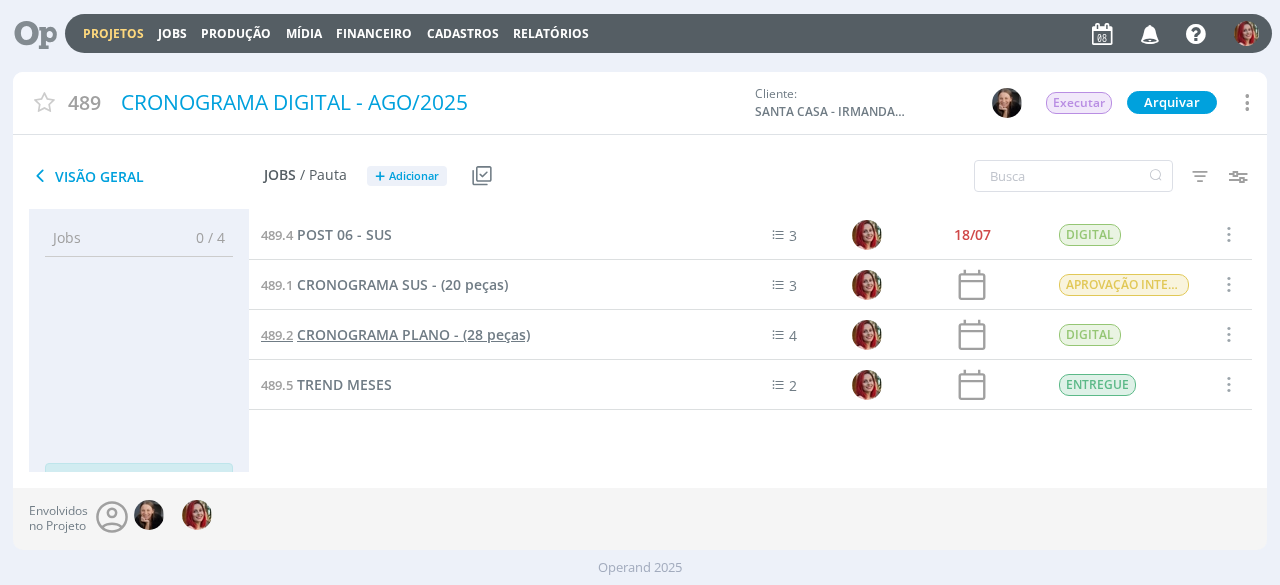 click on "CRONOGRAMA PLANO - (28 peças)" at bounding box center (413, 334) 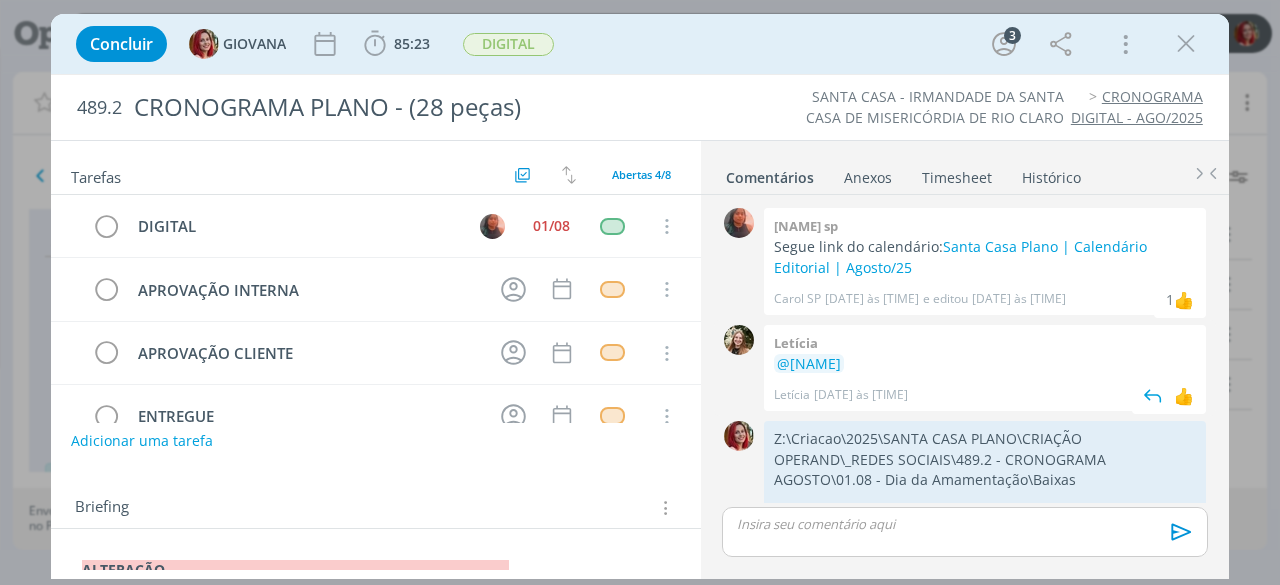 scroll, scrollTop: 68, scrollLeft: 0, axis: vertical 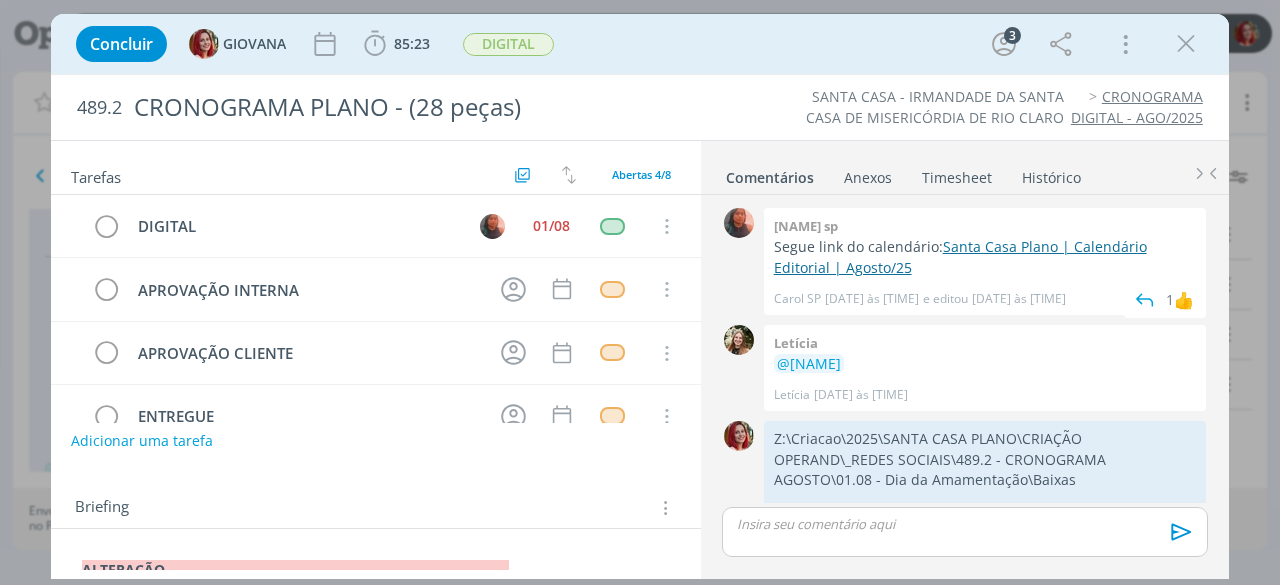 click on "Santa Casa Plano | Calendário Editorial | Agosto/25" at bounding box center [960, 256] 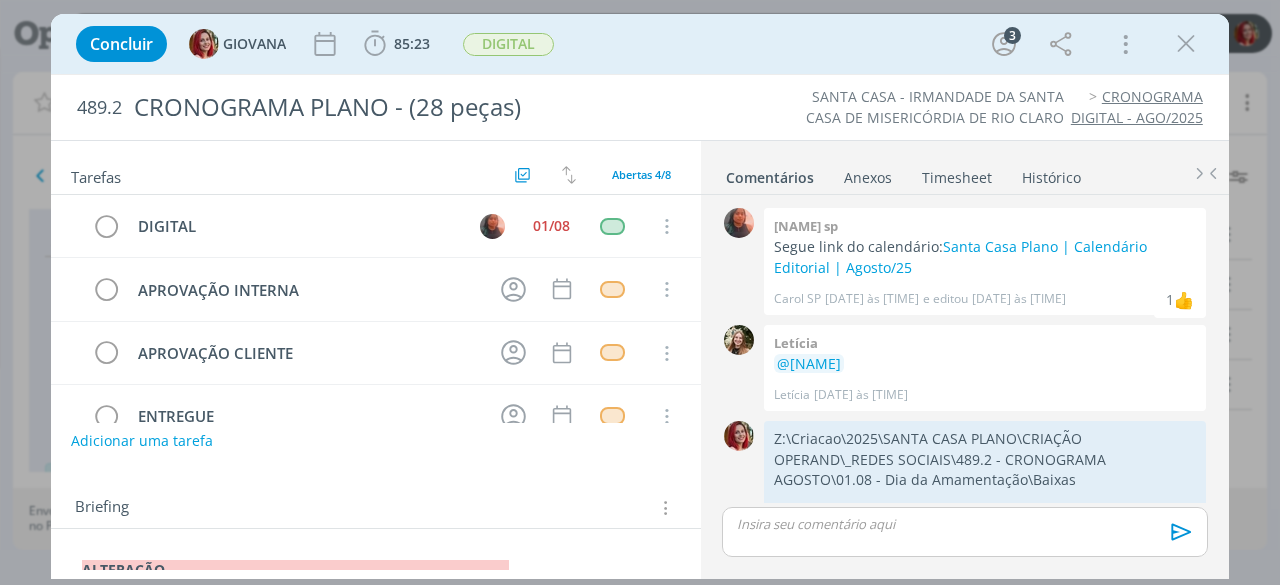 click on "Concluir
GIOVANA
85:23
Iniciar
Apontar
Data * 08/08/2025 Horas * 00:00 Tarefa Selecione a tarefa Descrição *  Retrabalho  Apontar Realizado Estimado 85:23 / 00:00 DIGITAL 3 Mais Informações
Copiar Link
Duplicar Job Mover Job de Projeto Exportar/Imprimir Job
Cancelar 489.2 CRONOGRAMA PLANO - (28 peças) SANTA CASA - IRMANDADE DA SANTA CASA DE MISERICÓRDIA DE RIO CLARO CRONOGRAMA DIGITAL - AGO/2025 Tarefas
Usar Job de template
Criar template a partir deste job
Visualizar Templates
Ordenar por: Prazo crescente Prazo decrescente Ordem original Todas 10 Concluídas 4 Canceladas 2
Abertas 4/8
DIGITAL 01/08 Cancelar APROVAÇÃO INTERNA Cancelar APROVAÇÃO CLIENTE" at bounding box center (640, 292) 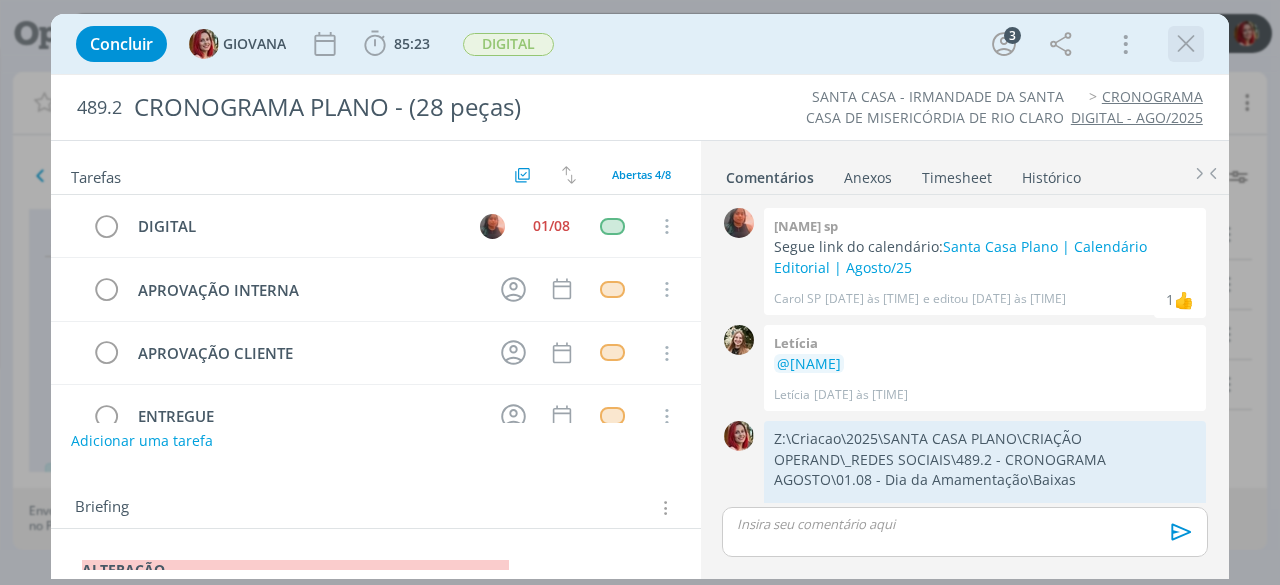 click at bounding box center (1186, 44) 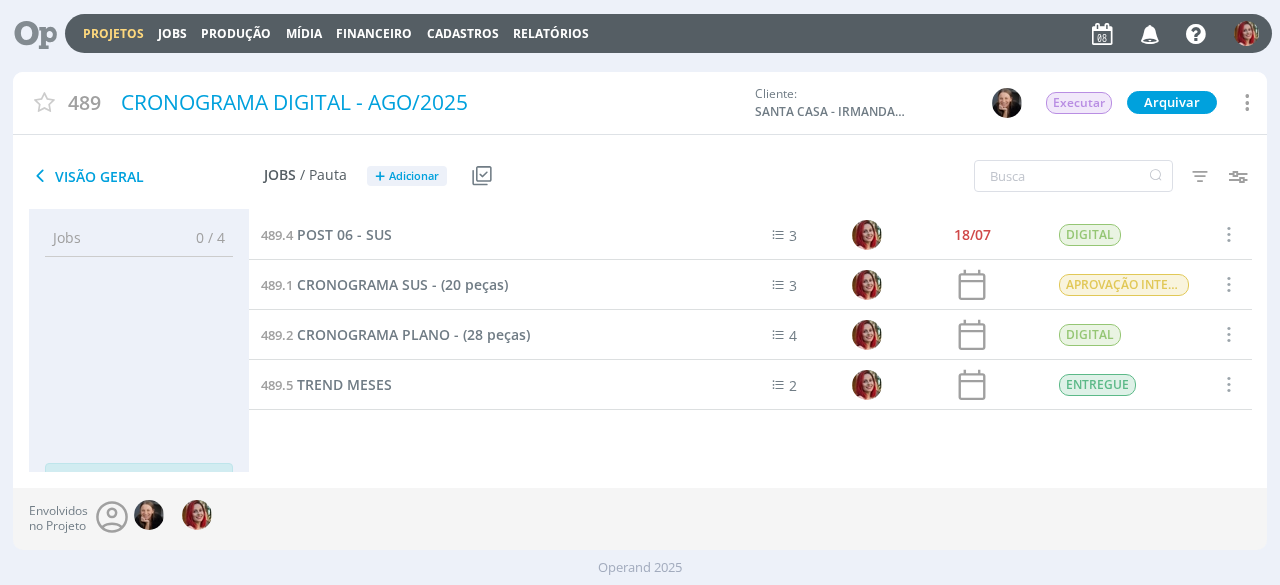 click at bounding box center (28, 33) 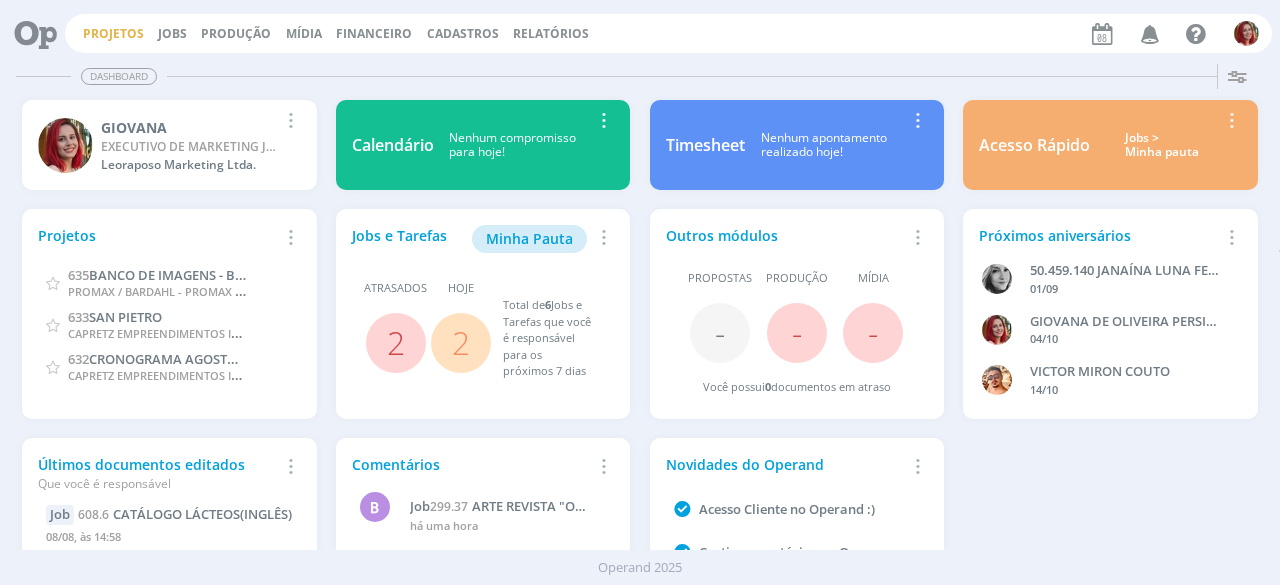 click on "Projetos" at bounding box center (113, 33) 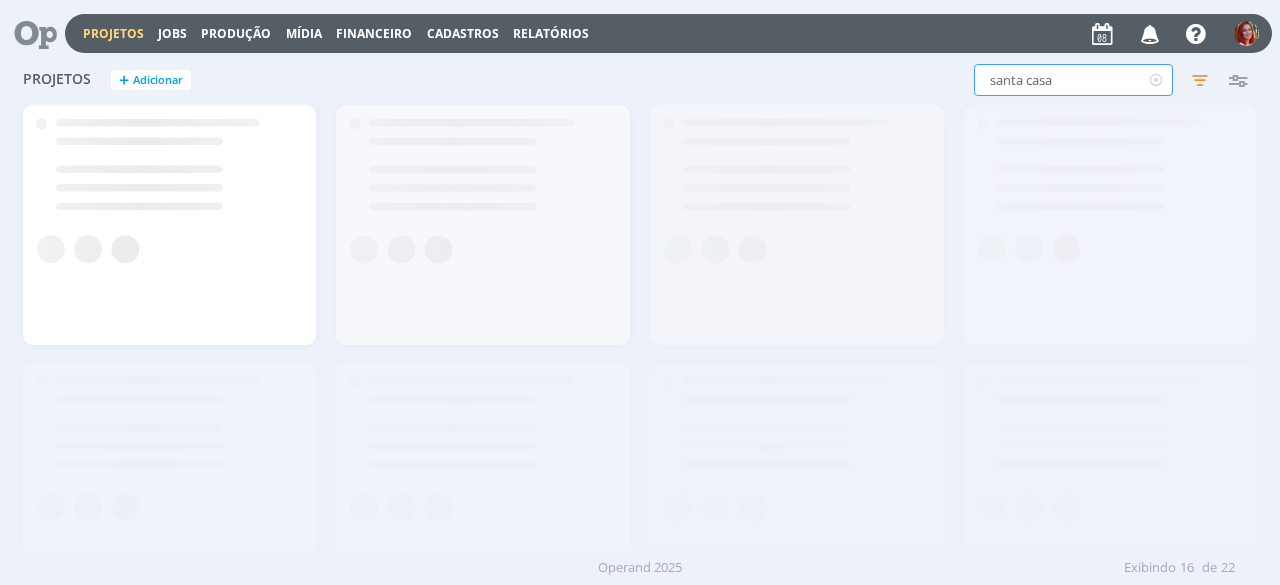 drag, startPoint x: 1102, startPoint y: 95, endPoint x: 635, endPoint y: 90, distance: 467.02676 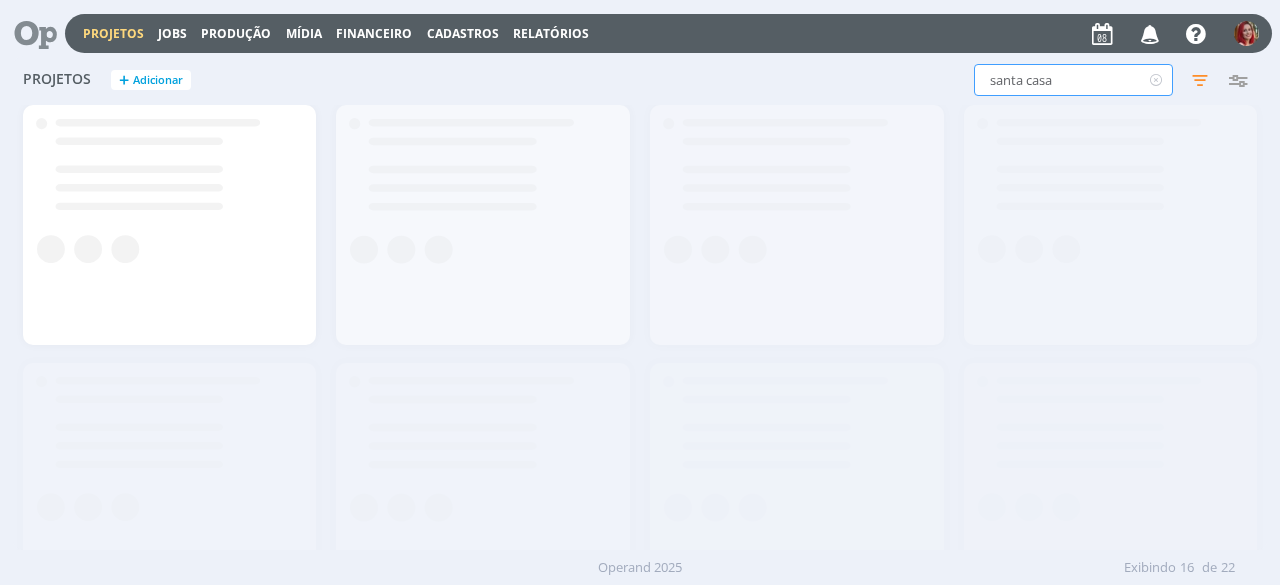 click on "Projetos + Adicionar santa casa
Filtros
Filtrar
Limpar
santa casa
Status
Clientes
Selecione
Data de criação
a
Situação dos projetos
Abertos
Arquivados
Cancelados
Visibilidade
Apenas ocultos
Responsável
Envolvidos
Configurar exibição
Ordenação
Ordenação padrão
Cliente
Data criação
Título
Número do projeto
Ordenação padrão
Mais configurações" at bounding box center (640, 81) 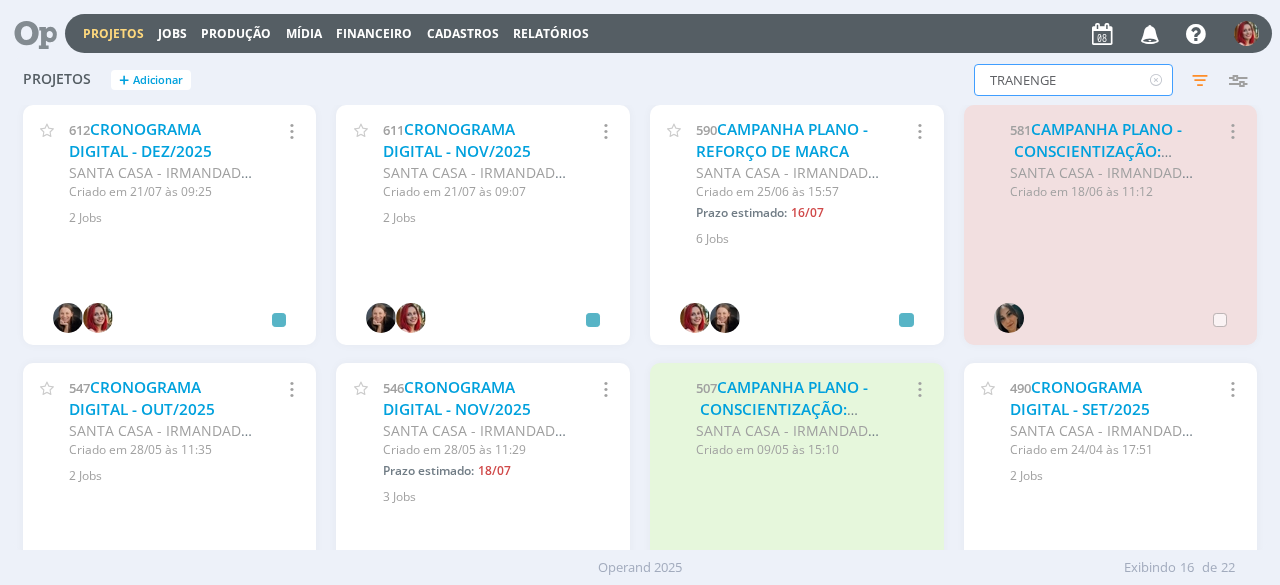 type on "TRANENGE" 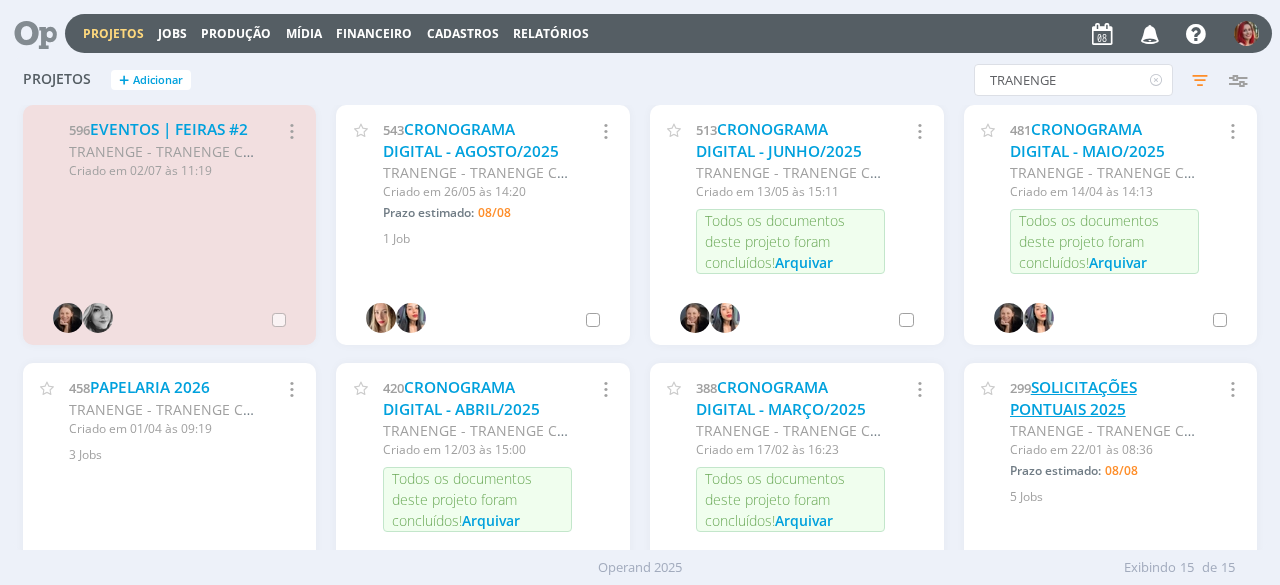 click on "SOLICITAÇÕES PONTUAIS 2025" at bounding box center [1073, 398] 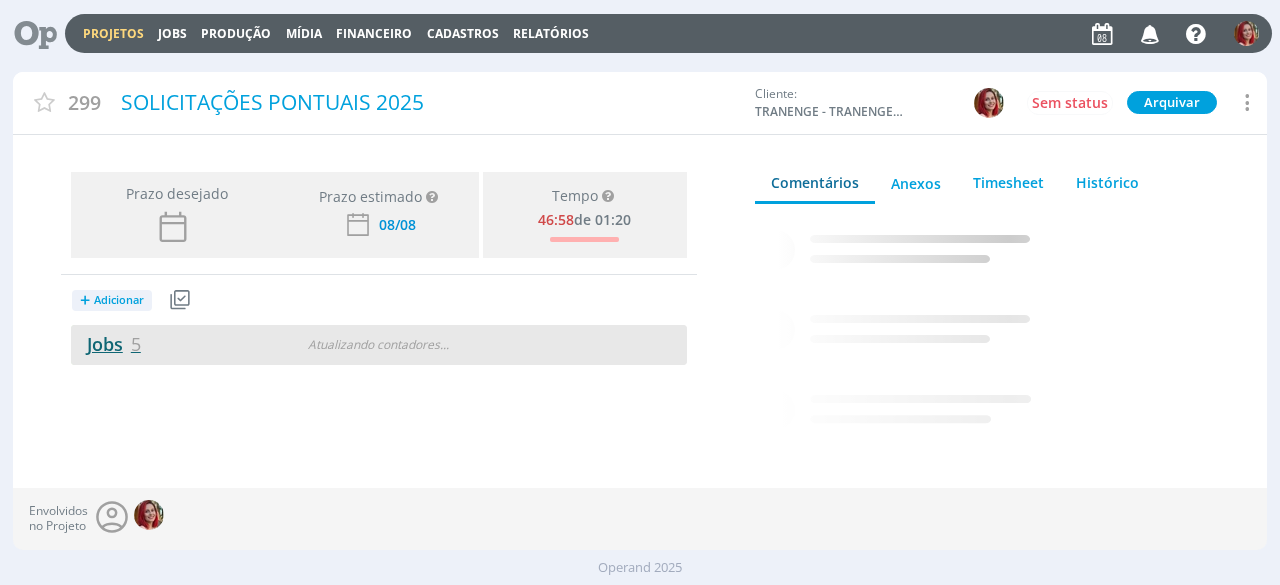click on "Jobs 5" at bounding box center (106, 344) 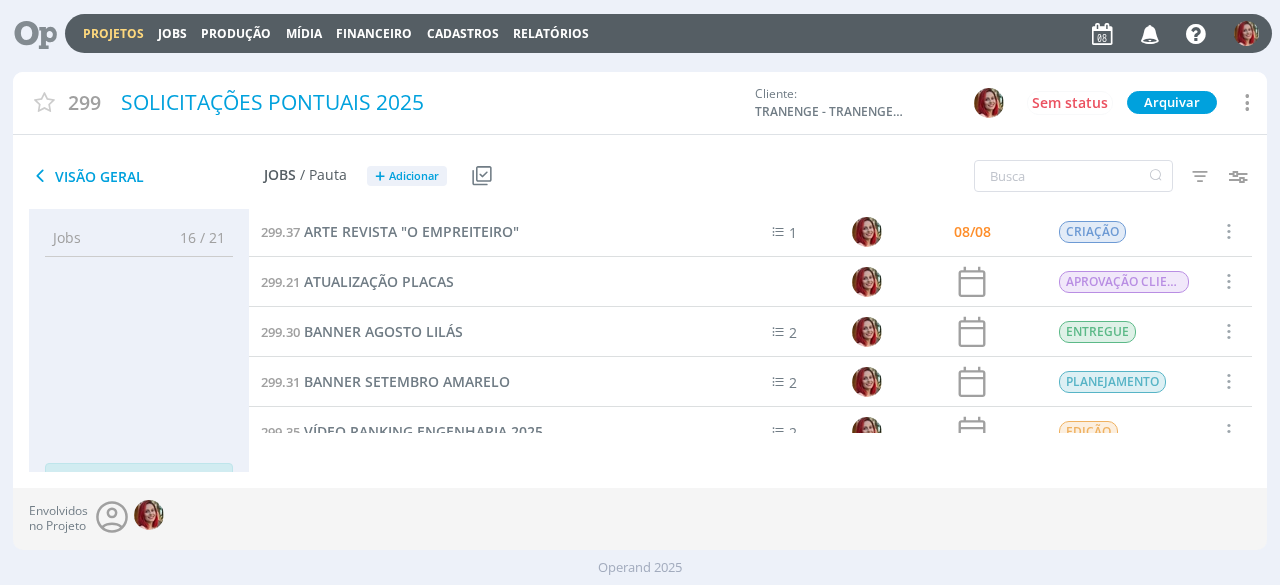 scroll, scrollTop: 0, scrollLeft: 0, axis: both 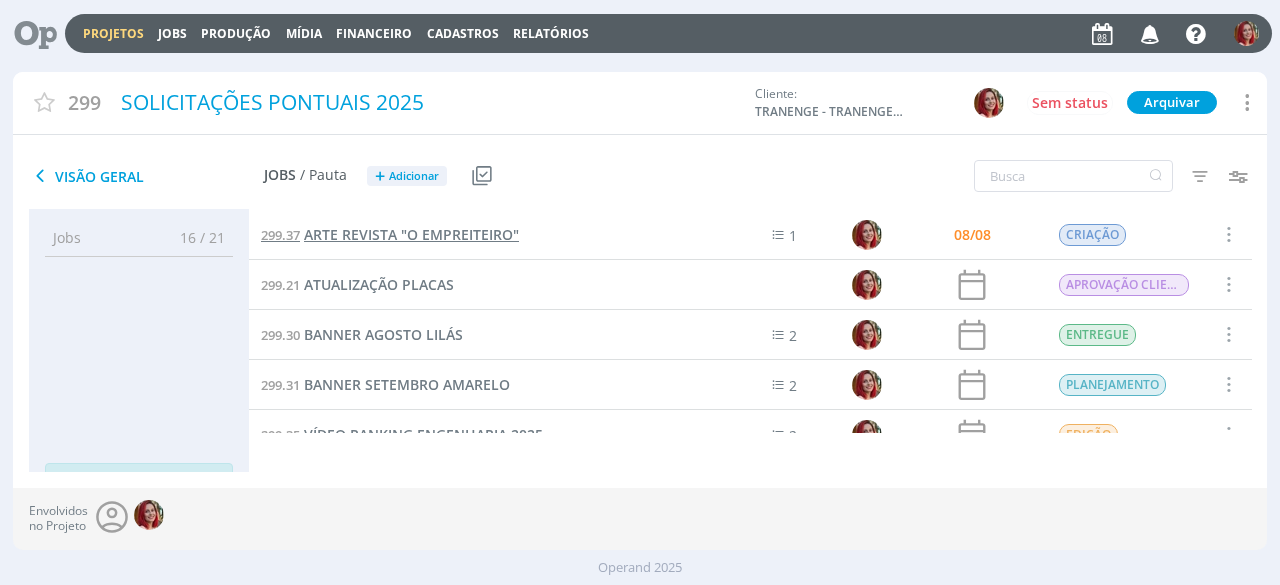 click on "ARTE REVISTA "O EMPREITEIRO"" at bounding box center [411, 234] 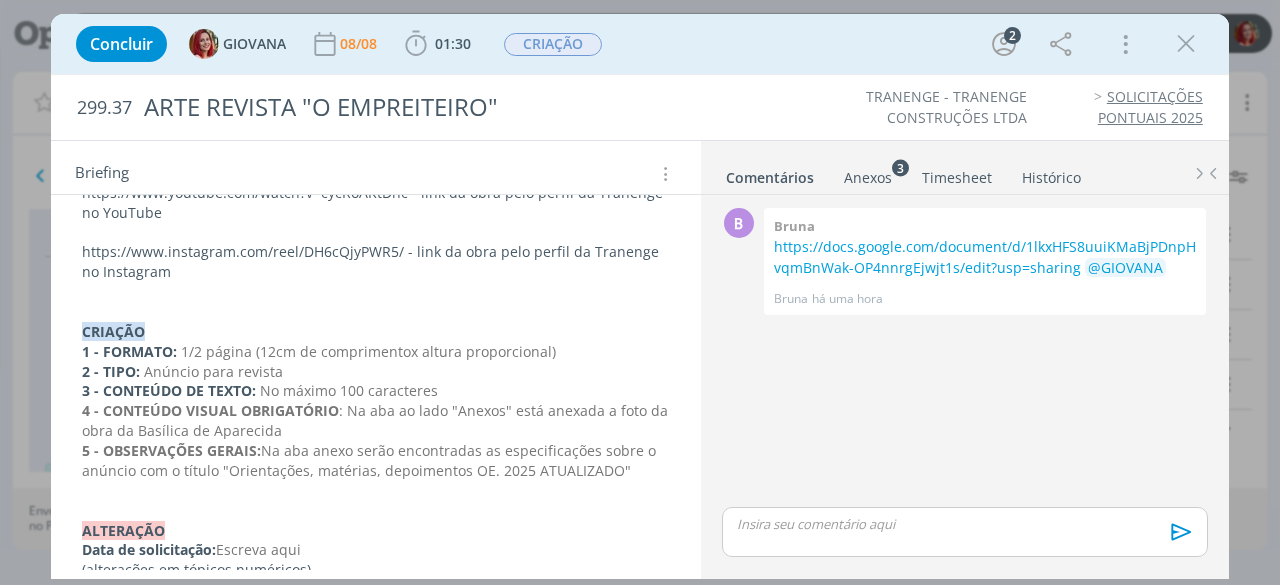 scroll, scrollTop: 621, scrollLeft: 0, axis: vertical 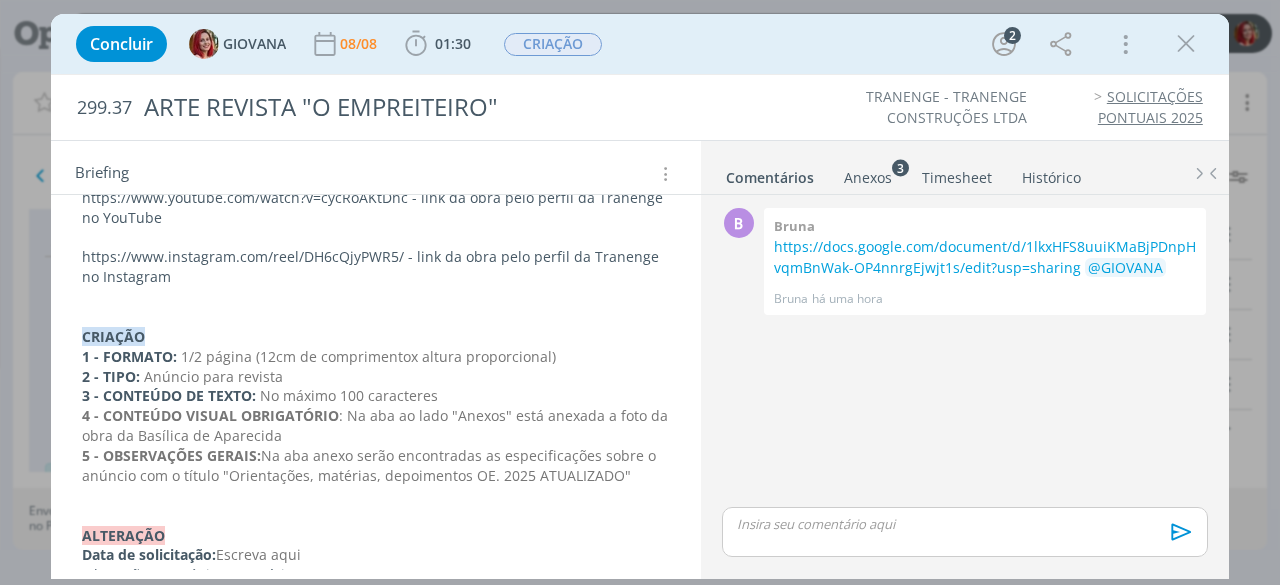 drag, startPoint x: 554, startPoint y: 353, endPoint x: 183, endPoint y: 347, distance: 371.04852 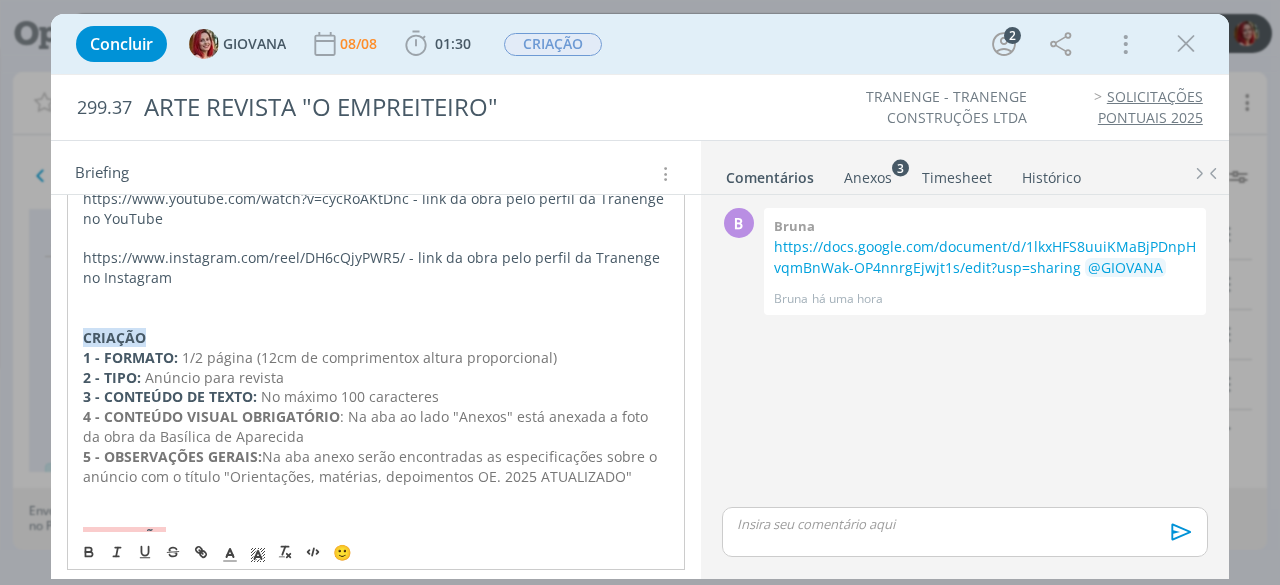 type 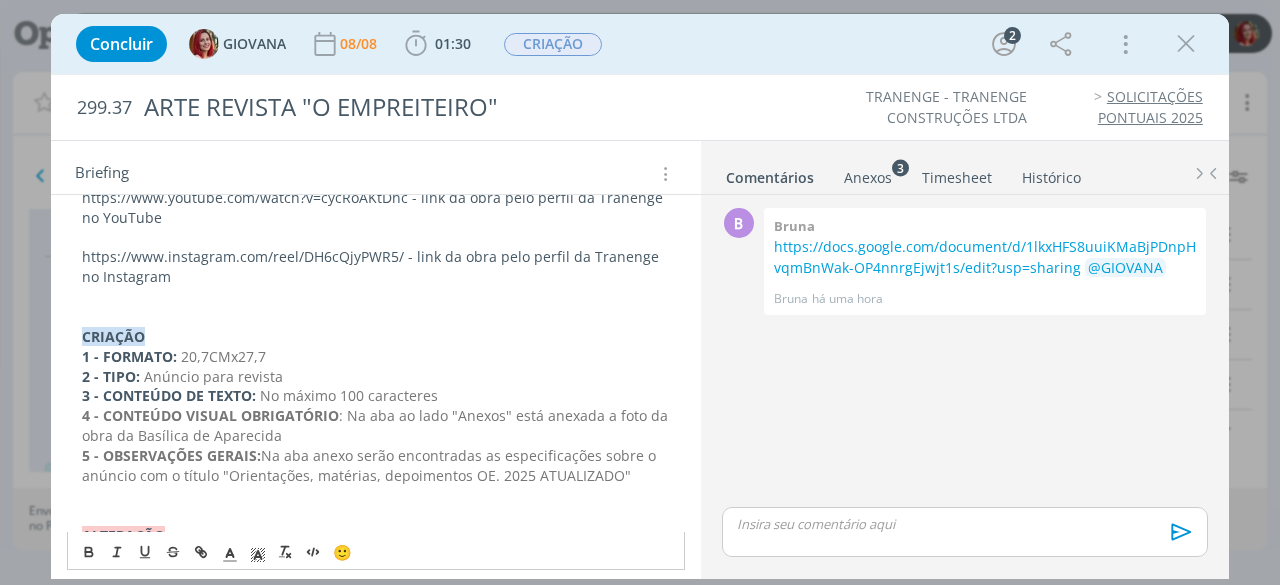 click on "20,7CMx27,7" at bounding box center (223, 356) 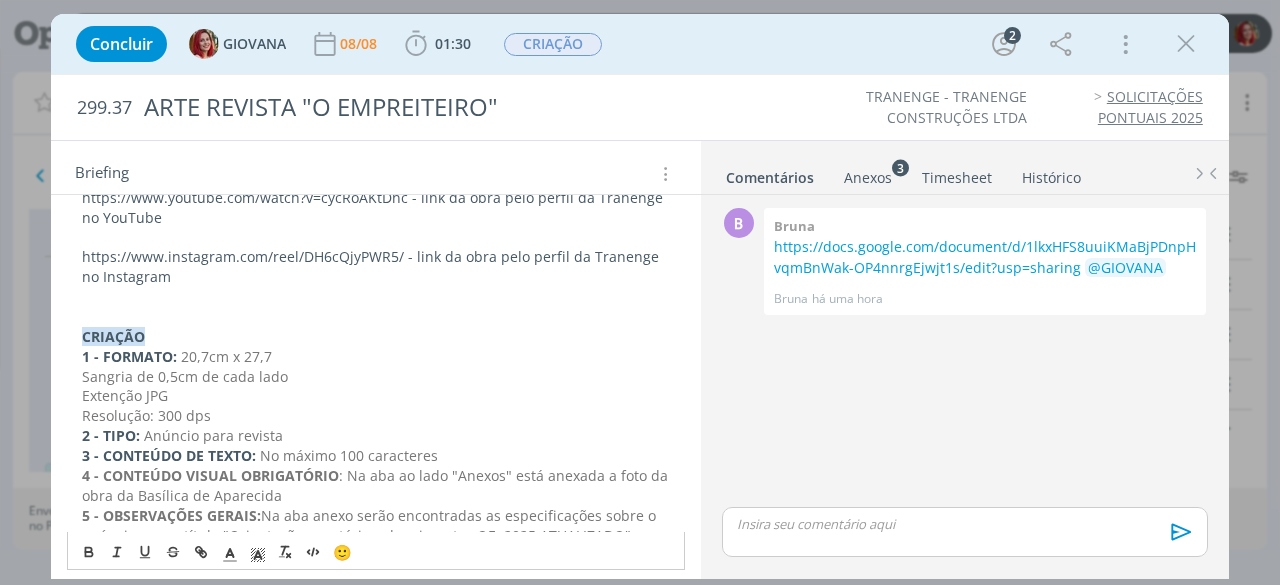 click on "Extenção JPG" at bounding box center (125, 395) 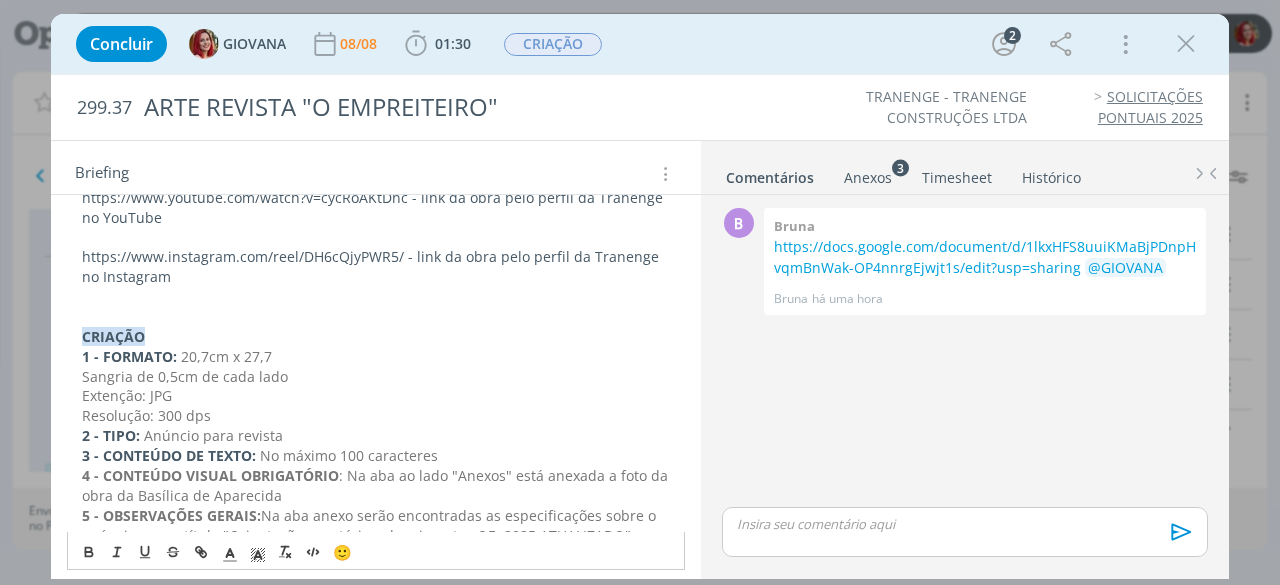 click on "Resolução: 300 dps" at bounding box center (146, 415) 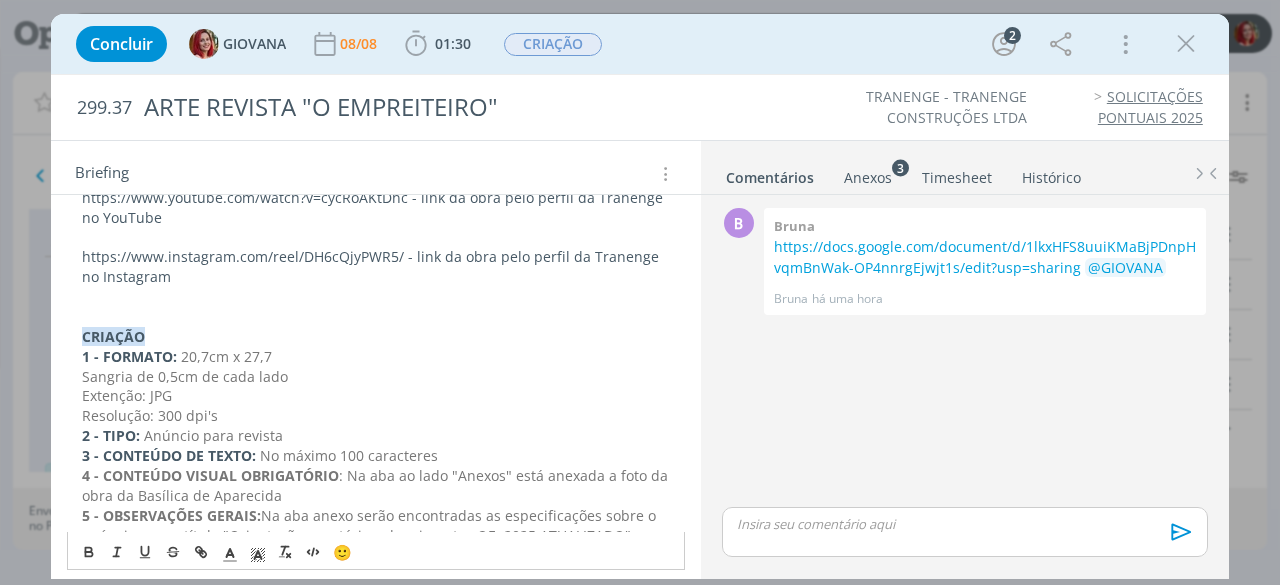 click on "Resolução: 300 dpi's" at bounding box center (376, 416) 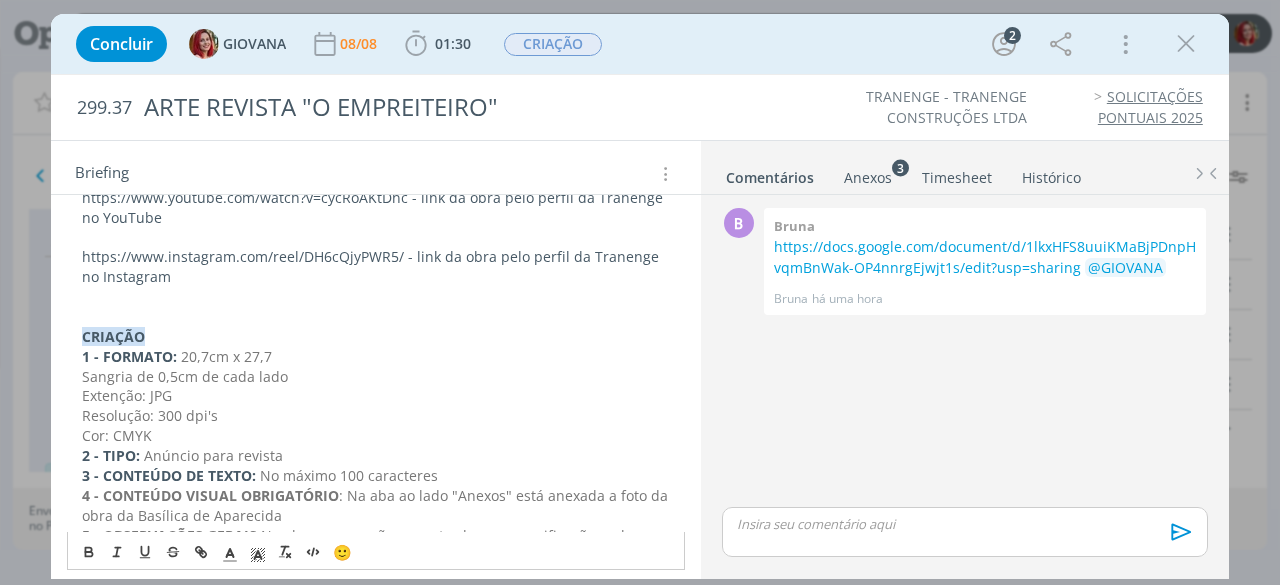 click on "CRIAÇÃO" at bounding box center [376, 337] 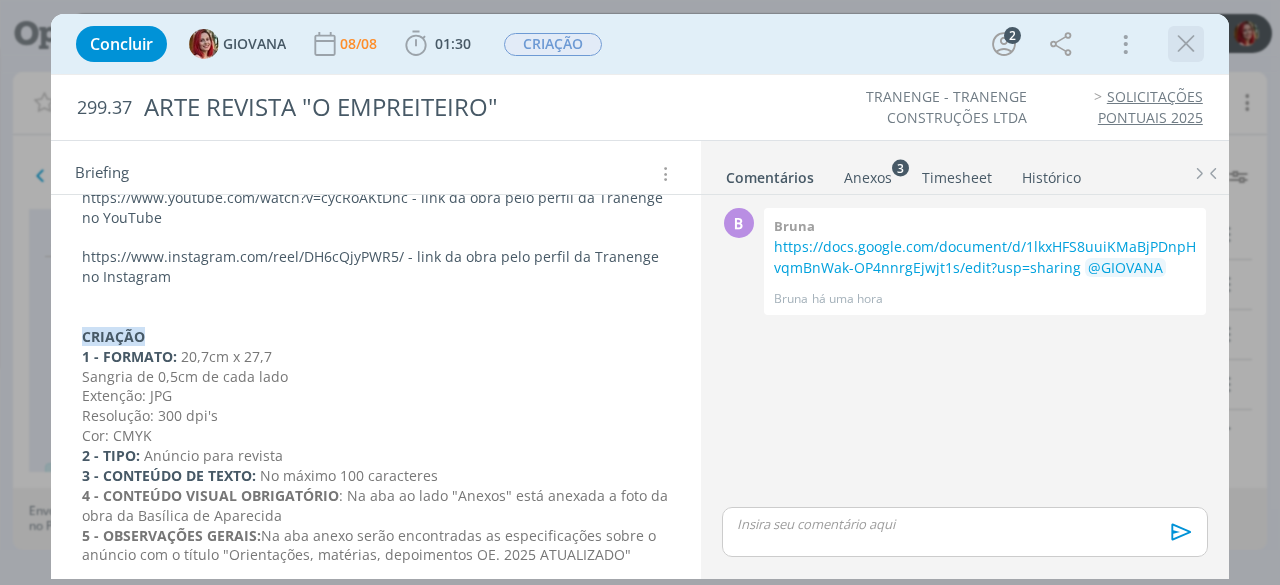 click at bounding box center (1186, 44) 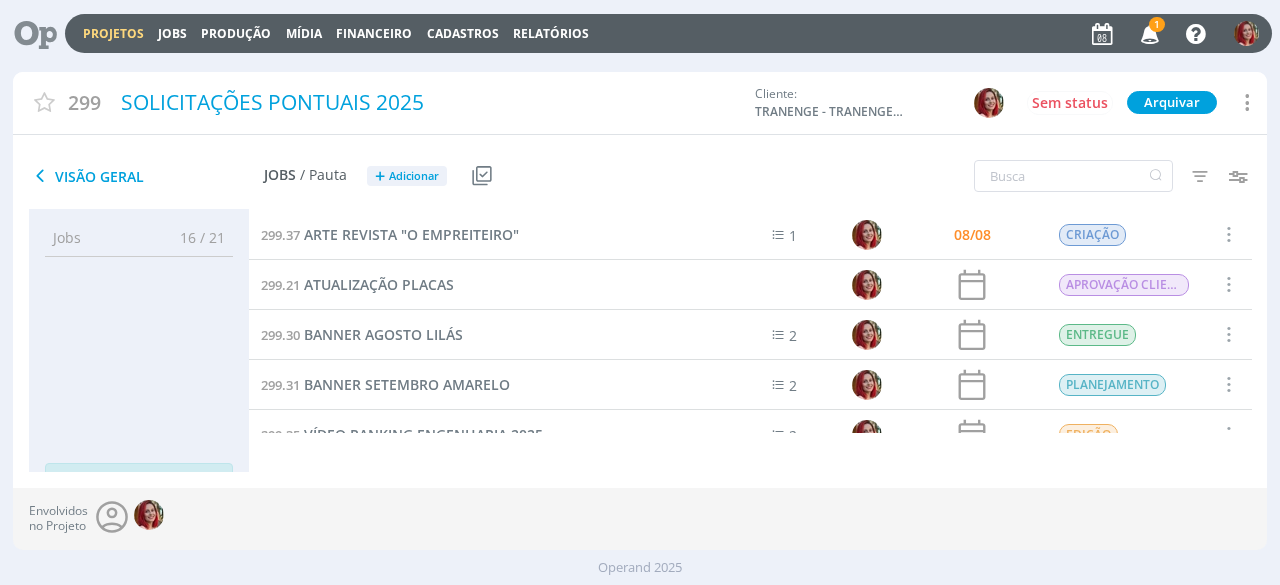 click on "Projetos" at bounding box center (113, 33) 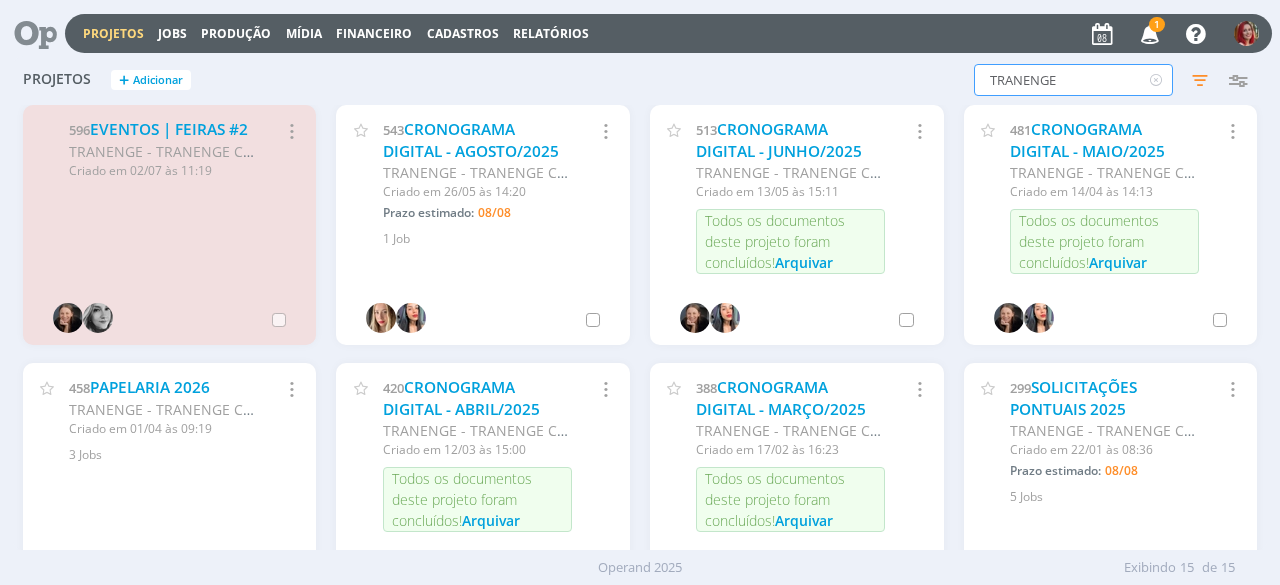 drag, startPoint x: 1142, startPoint y: 78, endPoint x: 938, endPoint y: 60, distance: 204.79257 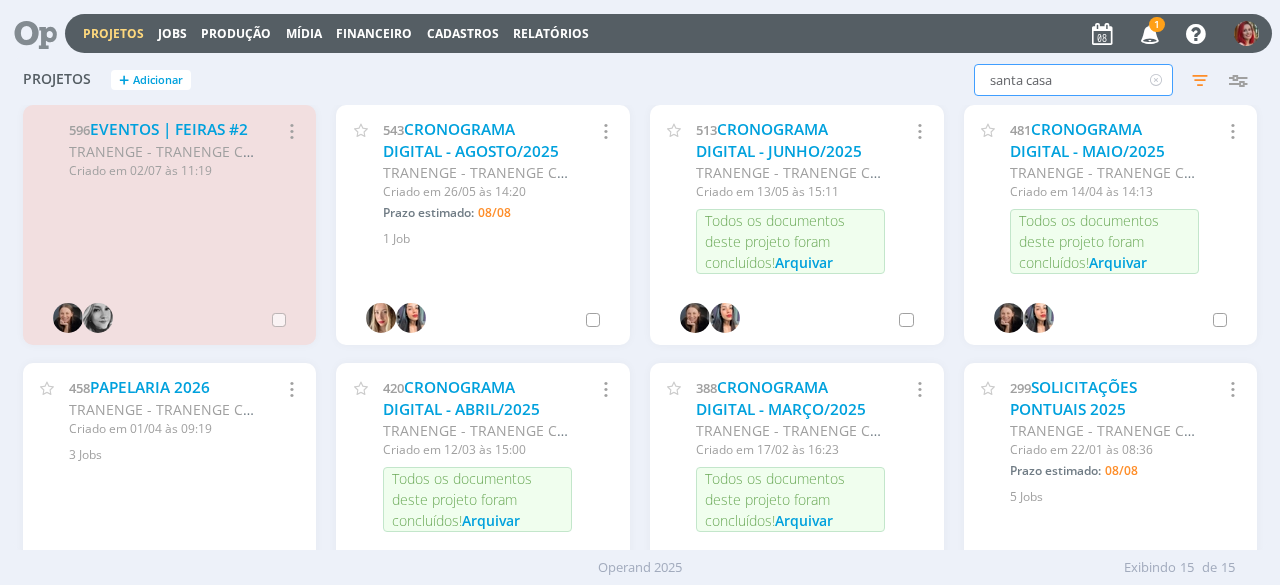 type on "santa casa" 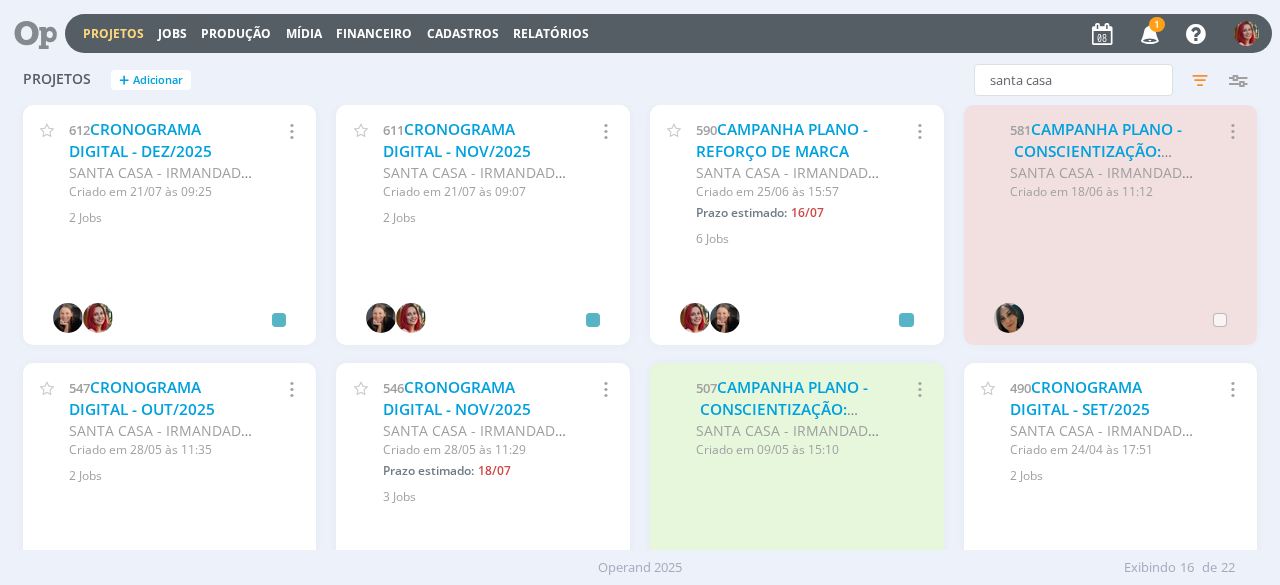 click on "547
CRONOGRAMA DIGITAL - OUT/2025
SANTA CASA - IRMANDADE DA SANTA CASA DE MISERICÓRDIA DE RIO CLARO Criado em 28/05 às 11:35
Selecionar projeto
Arquivar
Cancelar
2 Jobs" at bounding box center (170, 492) 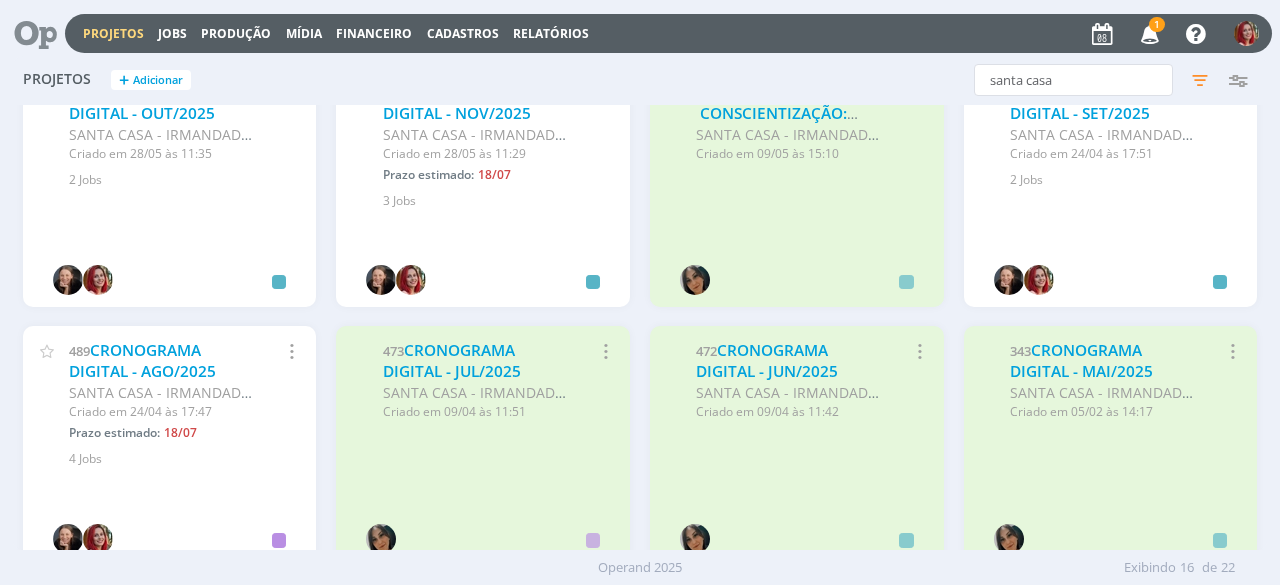 scroll, scrollTop: 520, scrollLeft: 0, axis: vertical 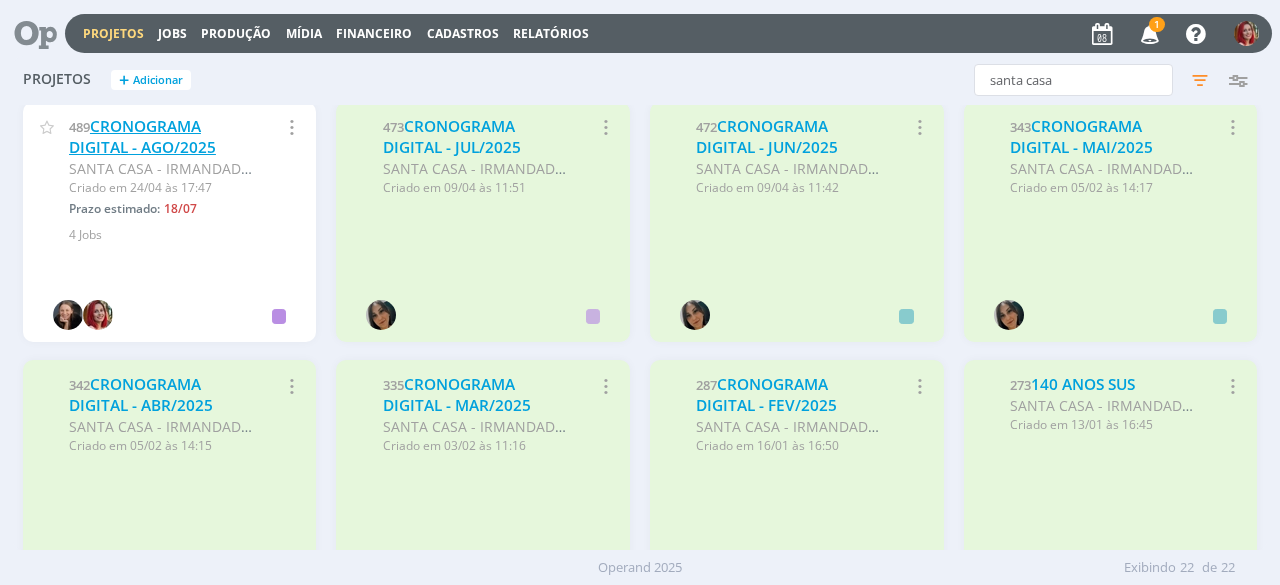 click on "CRONOGRAMA DIGITAL - AGO/2025" at bounding box center (142, 137) 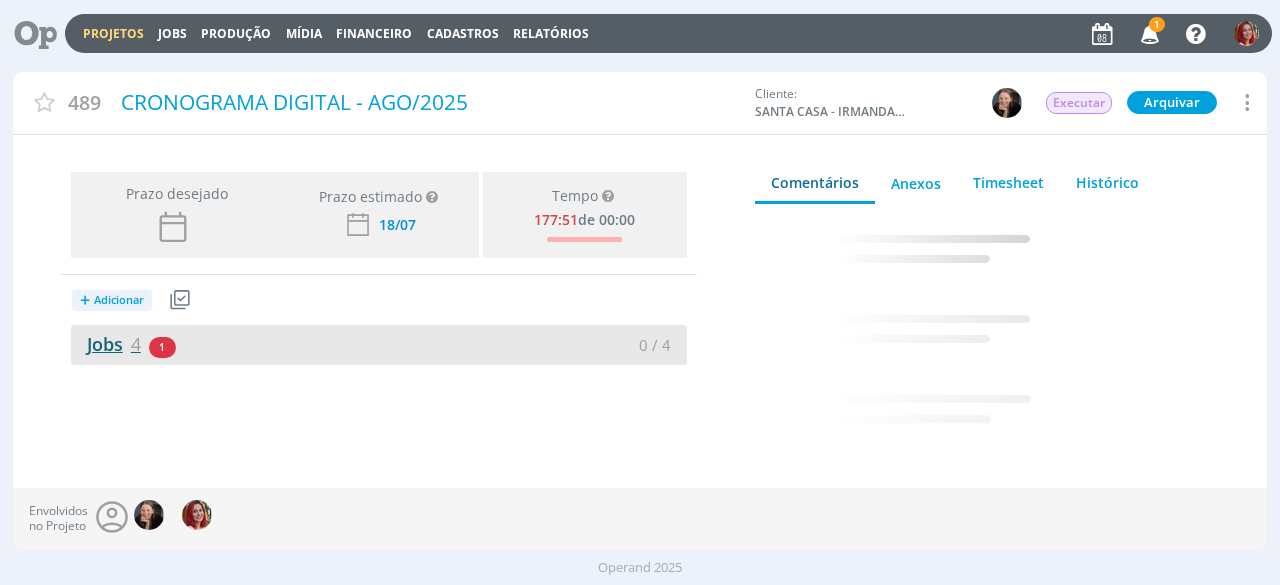 click on "Jobs 4" at bounding box center [106, 344] 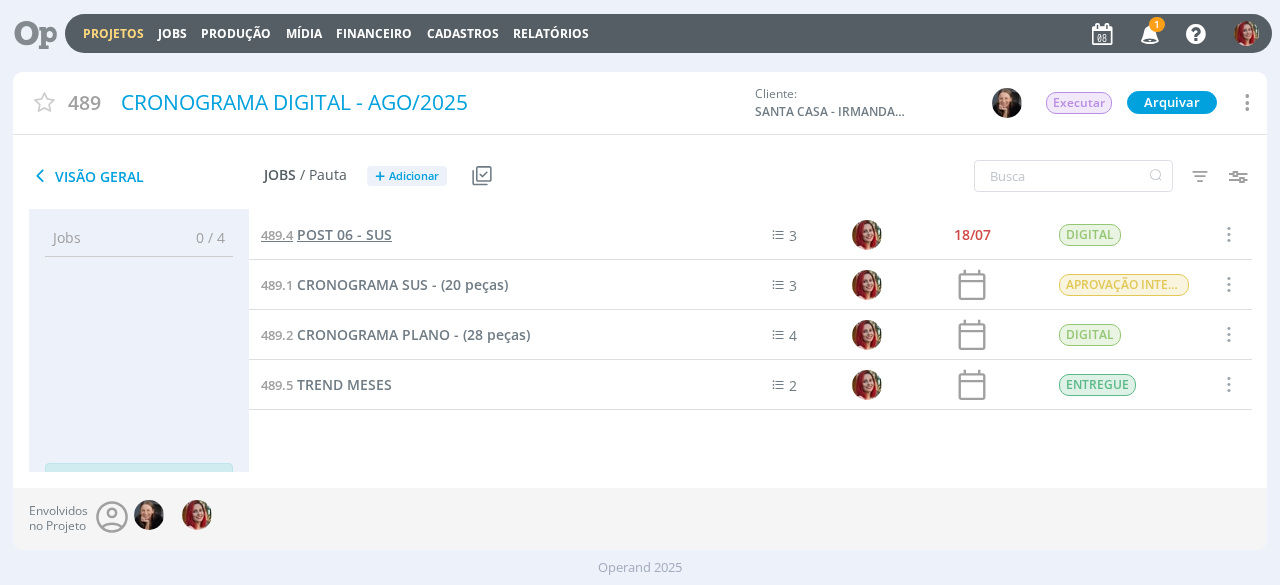 click on "POST 06 - SUS" at bounding box center [344, 234] 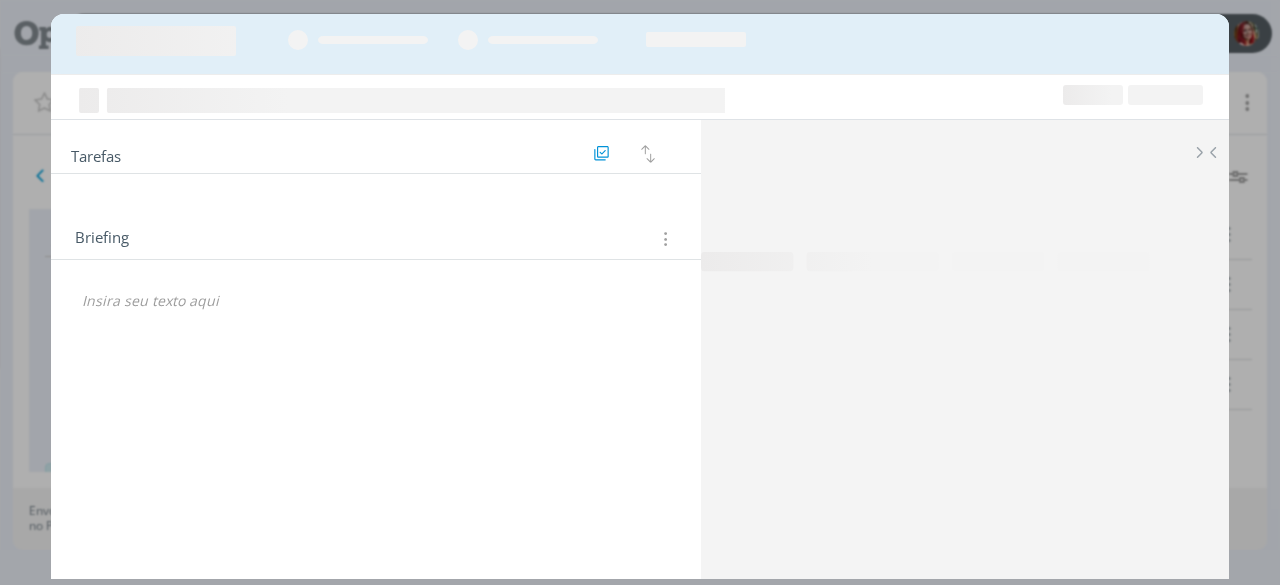 click on "Tarefas
Usar Job de template
Criar template a partir deste job
Visualizar Templates
Ordenar por: Prazo crescente Prazo decrescente Ordem original
Briefing
Briefings Predefinidos
Versões do Briefing
Ver Briefing do Projeto
🙂 Comentários
Anexos
0 Timesheet Histórico                                                 🙂 Ctrl + ENTER  para enviar
Powered by PQINA Job" at bounding box center [640, 292] 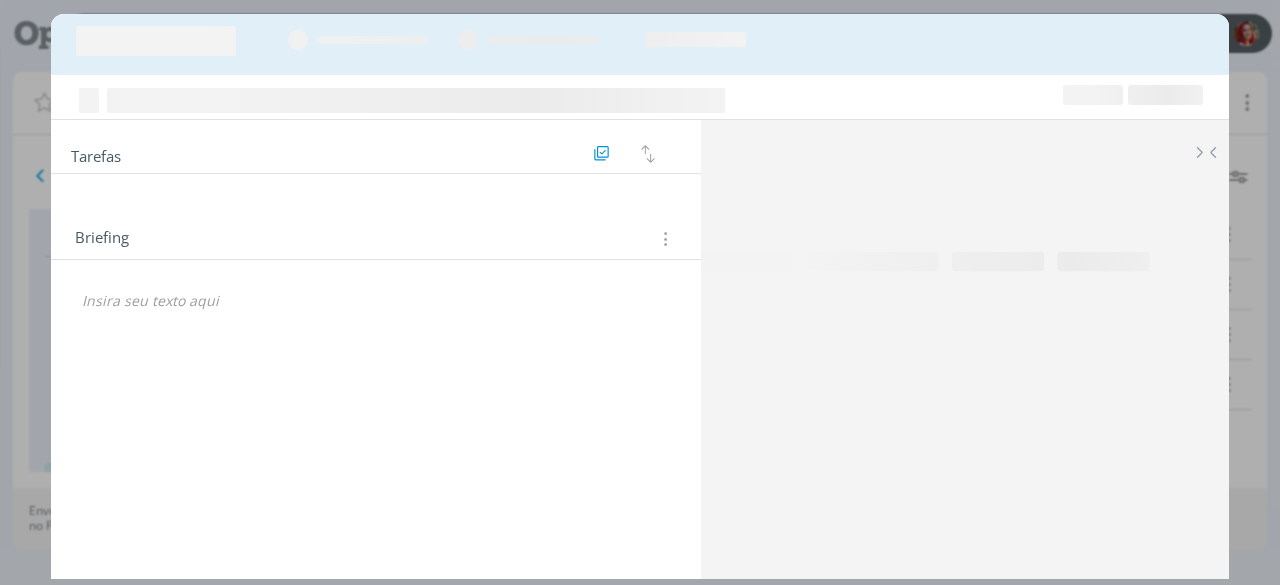 click on "Tarefas
Usar Job de template
Criar template a partir deste job
Visualizar Templates
Ordenar por: Prazo crescente Prazo decrescente Ordem original
Briefing
Briefings Predefinidos
Versões do Briefing
Ver Briefing do Projeto
🙂 Comentários
Anexos
0 Timesheet Histórico                                                 🙂 Ctrl + ENTER  para enviar
Powered by PQINA Job" at bounding box center (640, 292) 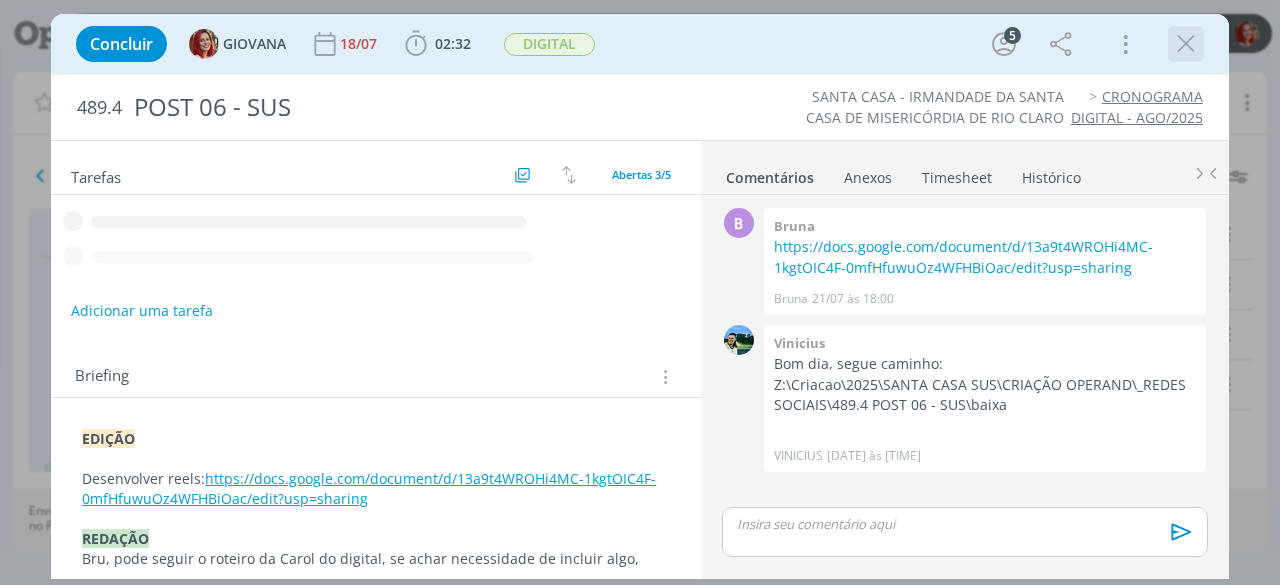 click at bounding box center (1186, 44) 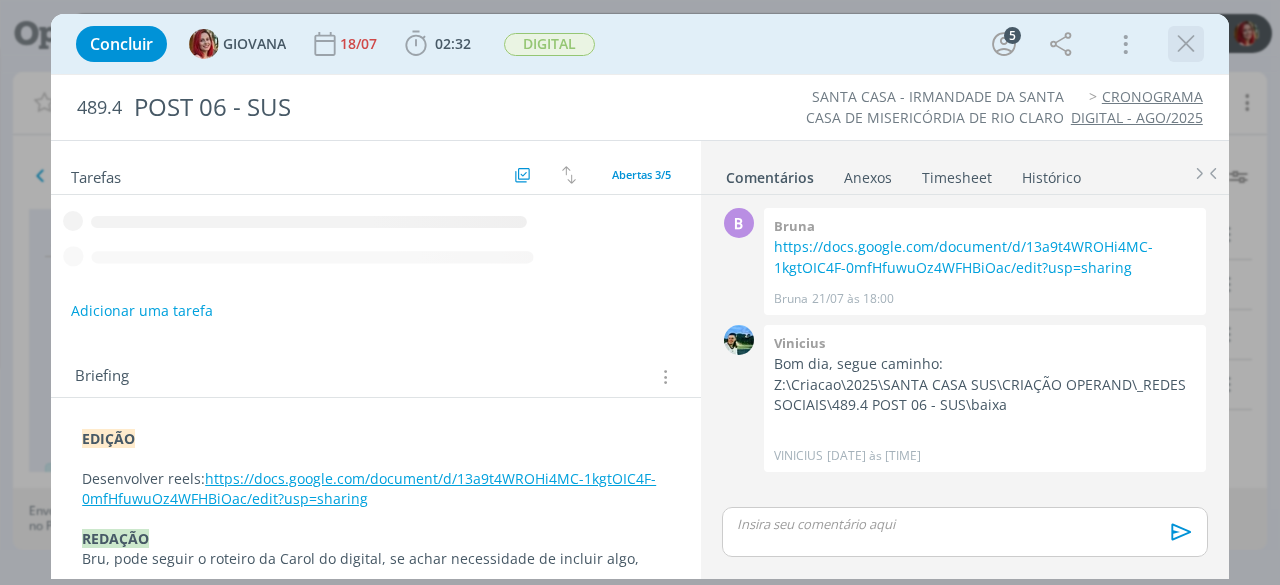 click at bounding box center (1186, 44) 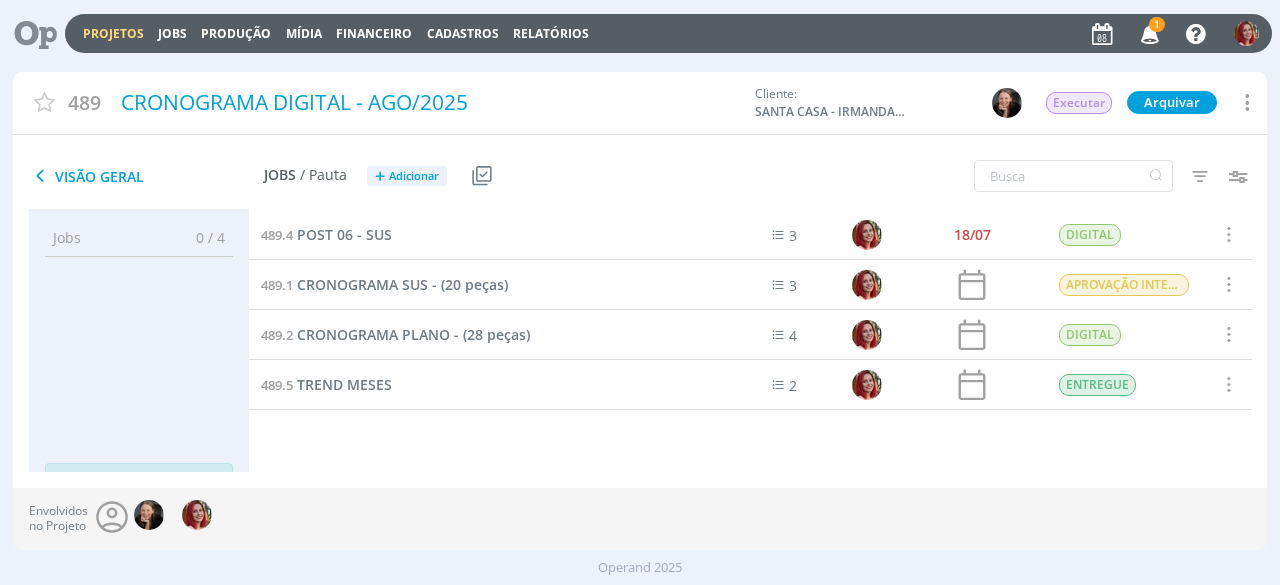 click on "Visão Geral" at bounding box center (146, 176) 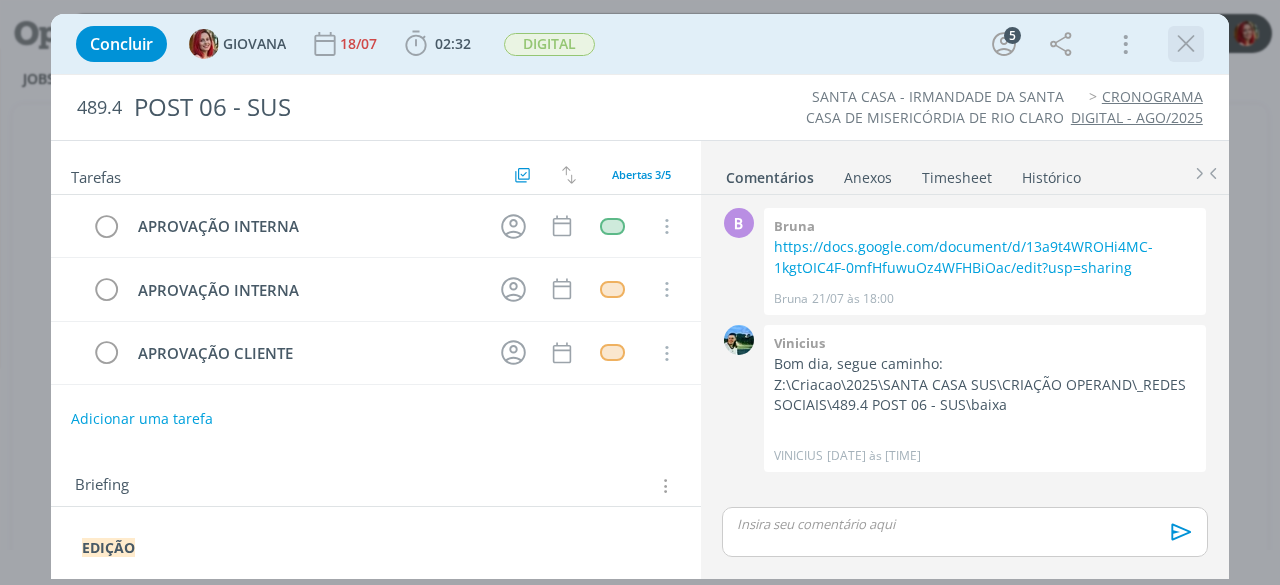 click at bounding box center (1186, 44) 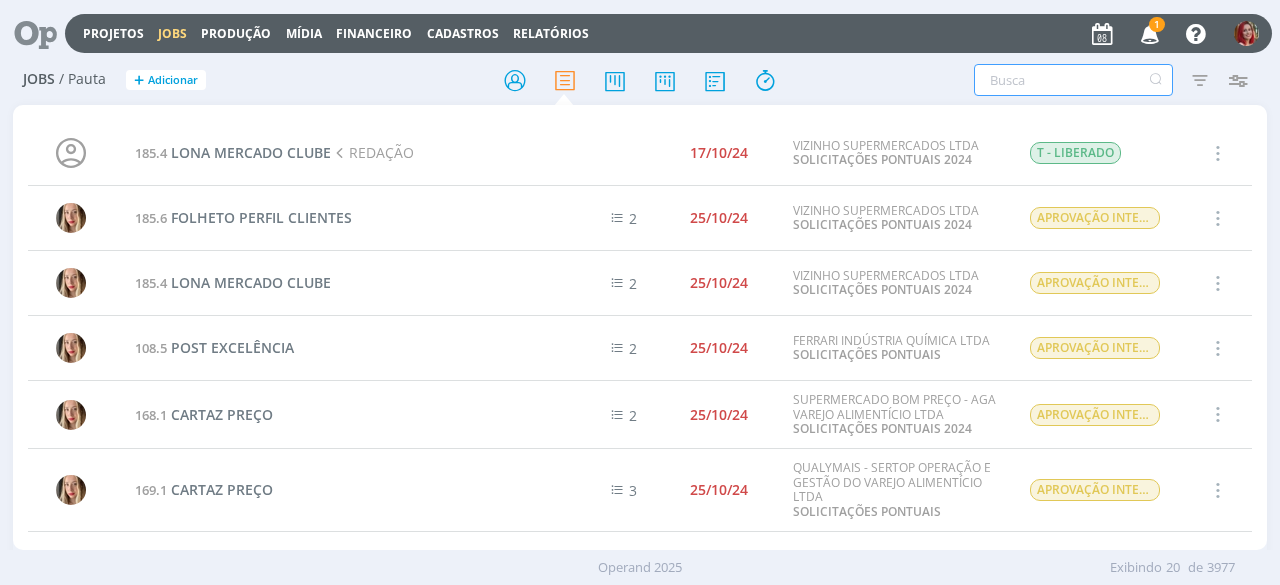 click at bounding box center [1073, 80] 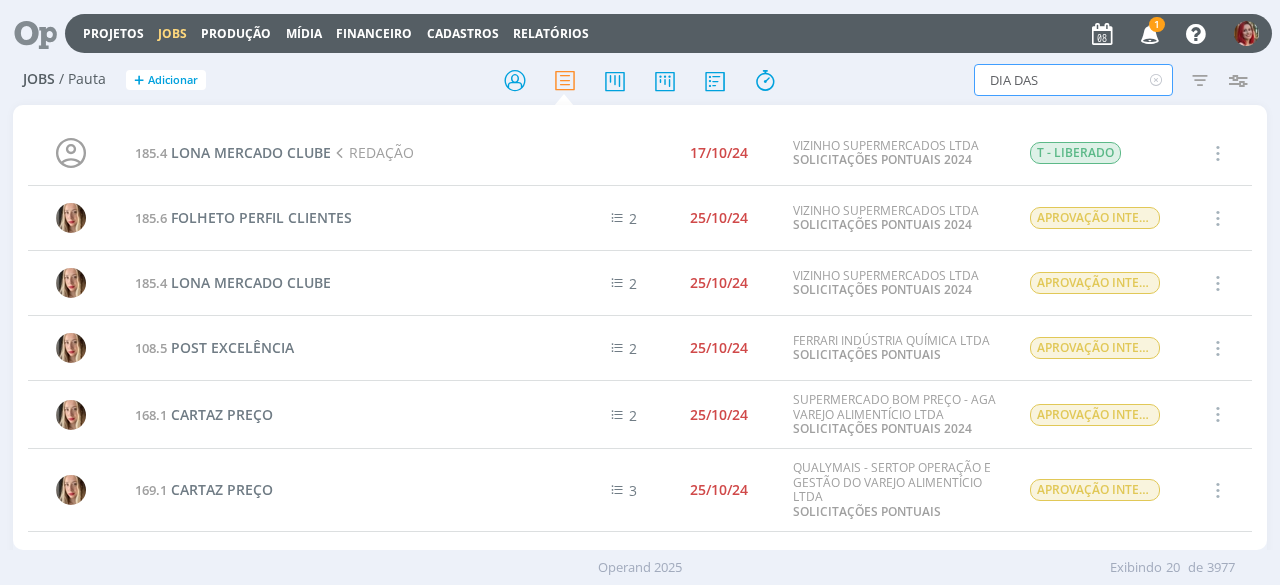 type on "DIA DAS" 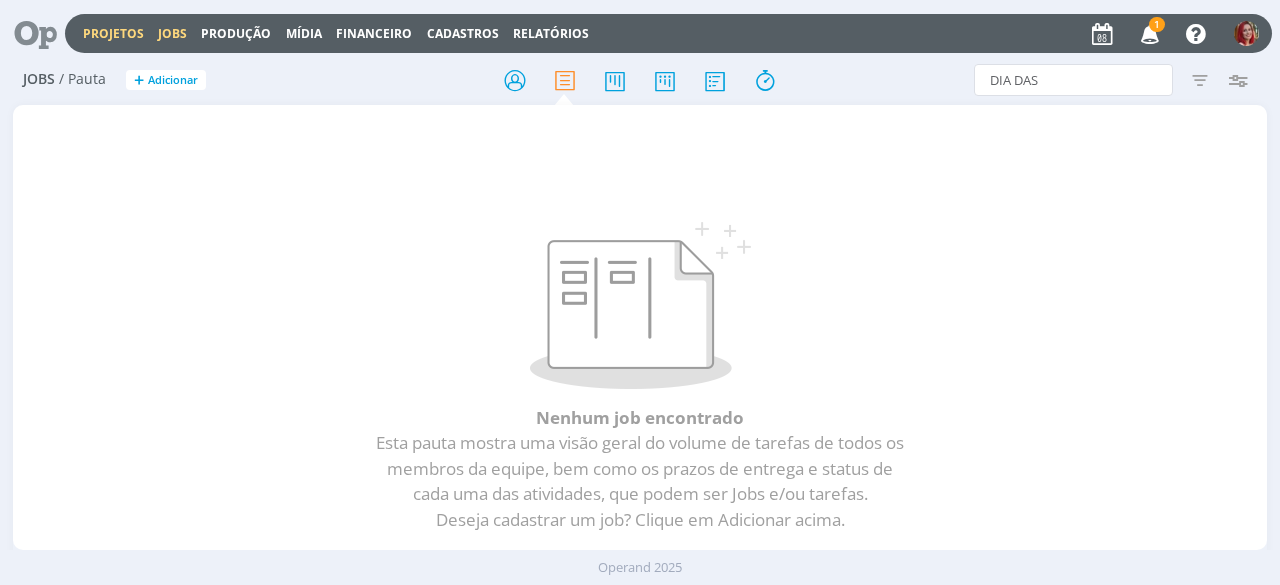 click on "Projetos" at bounding box center [113, 33] 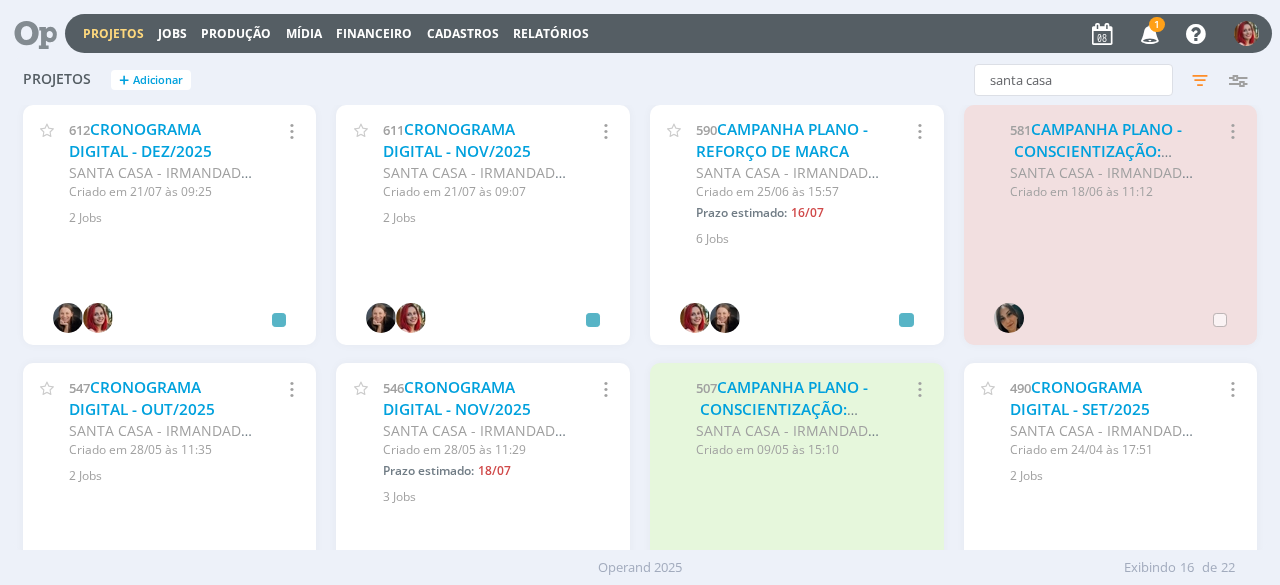 click on "546
CRONOGRAMA DIGITAL - NOV/2025
SANTA CASA - IRMANDADE DA SANTA CASA DE MISERICÓRDIA DE RIO CLARO Criado em 28/05 às 11:29
Prazo estimado:
18/07
Selecionar projeto
Arquivar
Cancelar
3 Jobs" at bounding box center [483, 492] 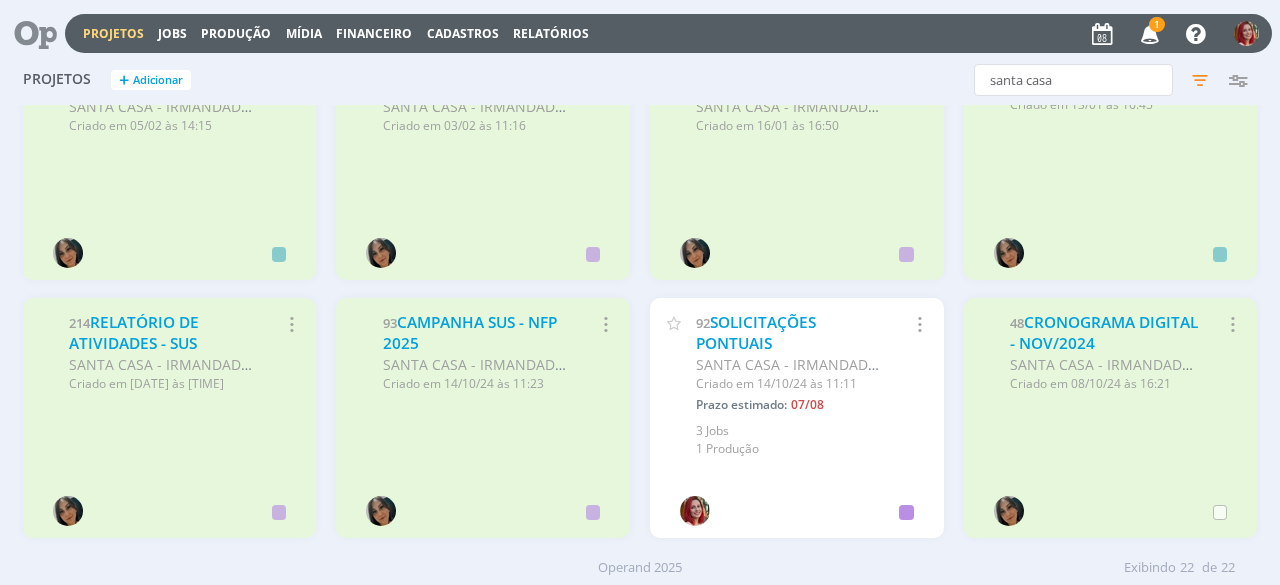 scroll, scrollTop: 811, scrollLeft: 0, axis: vertical 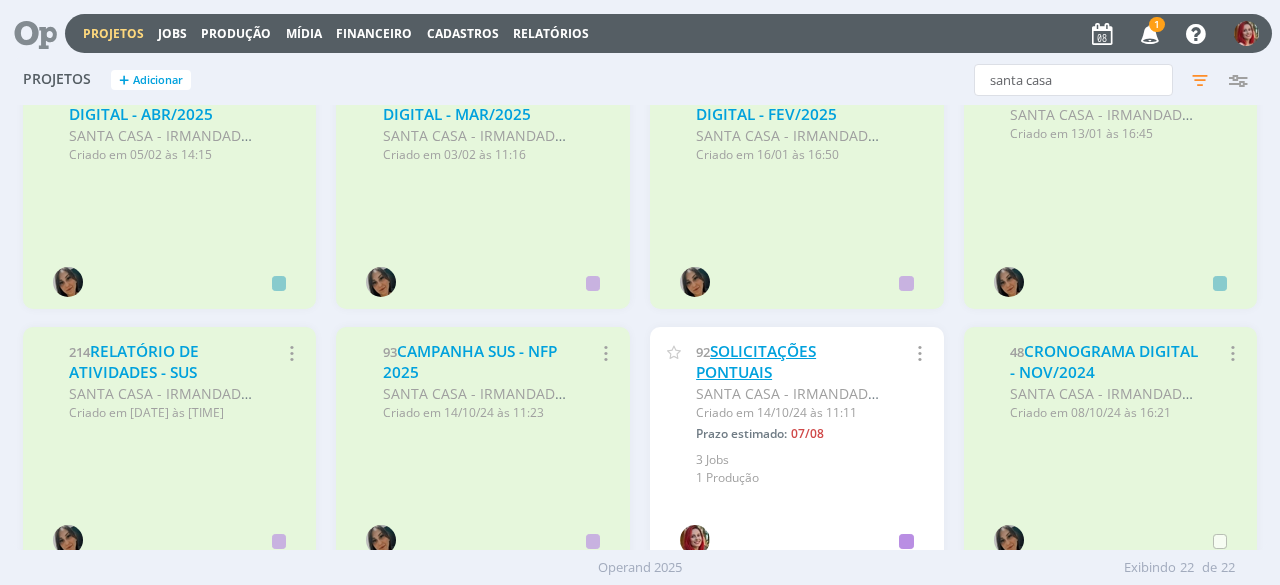 click on "SOLICITAÇÕES PONTUAIS" at bounding box center [756, 362] 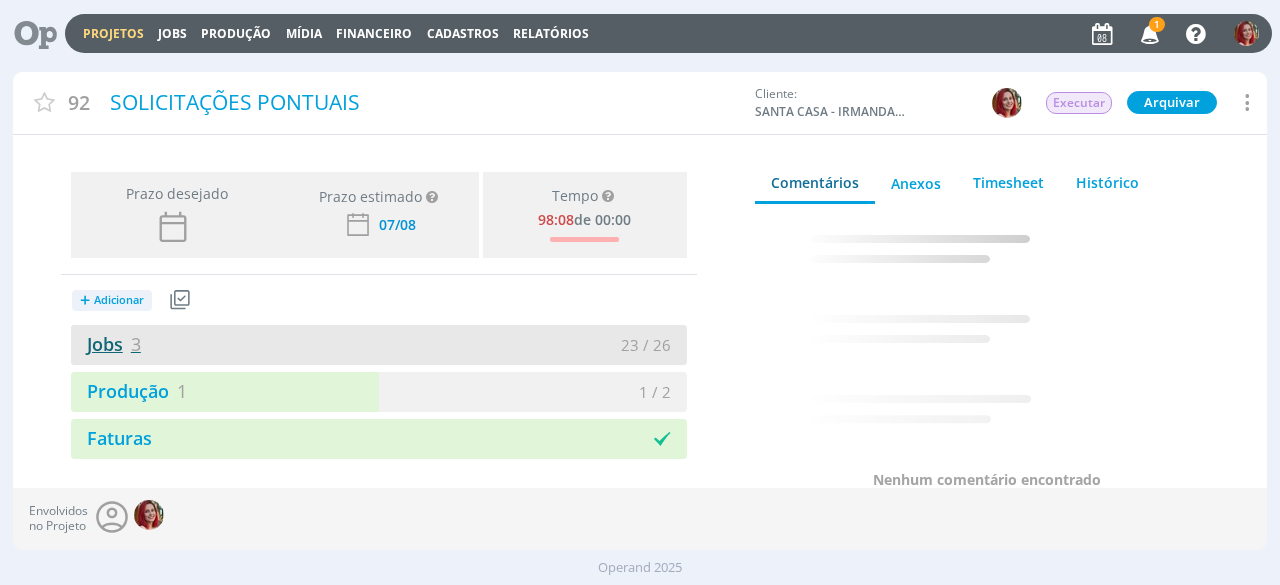 click on "Jobs 3" at bounding box center (106, 344) 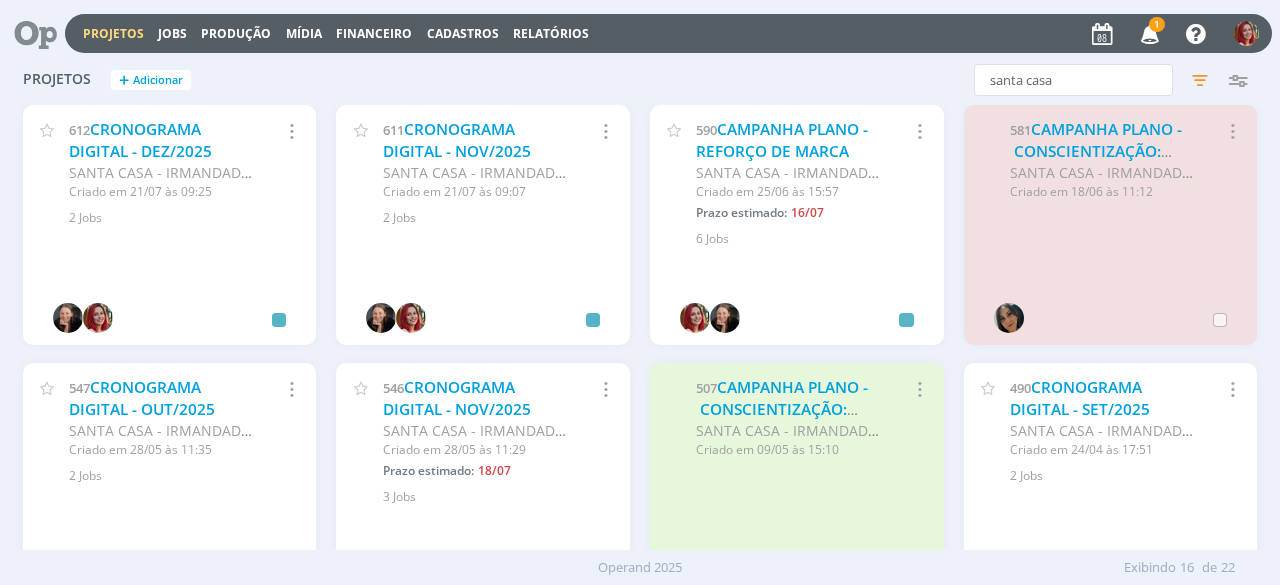 click on "611
CRONOGRAMA DIGITAL - NOV/2025
SANTA CASA - IRMANDADE DA SANTA CASA DE MISERICÓRDIA DE RIO CLARO Criado em 21/07 às 09:07
Selecionar projeto
Arquivar
Cancelar
2 Jobs" at bounding box center (483, 234) 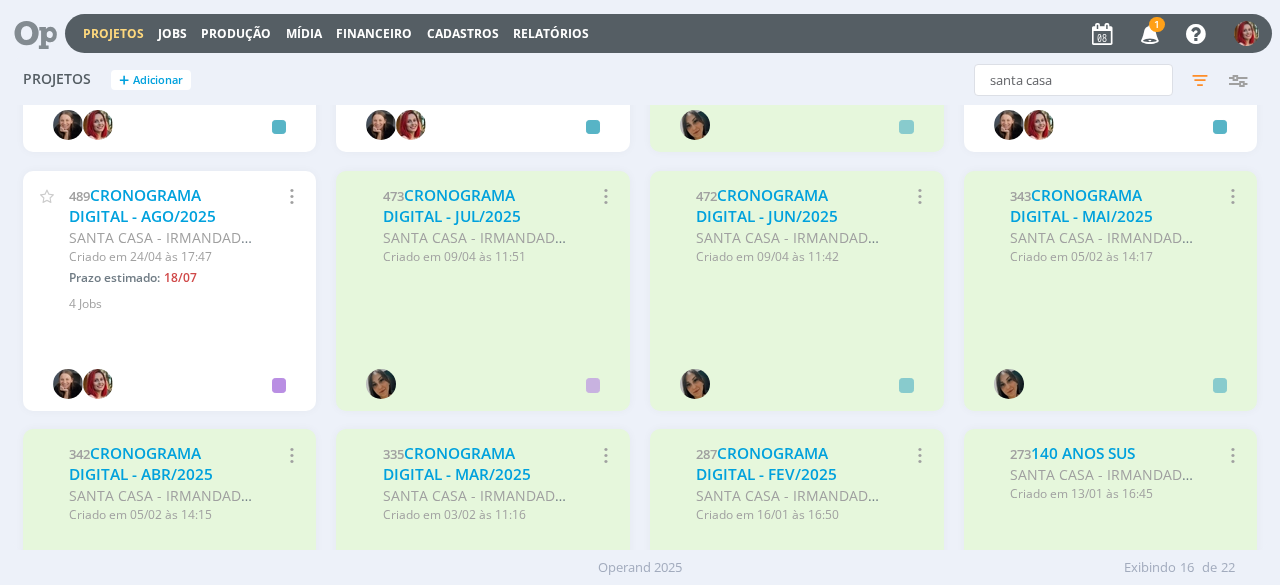 scroll, scrollTop: 520, scrollLeft: 0, axis: vertical 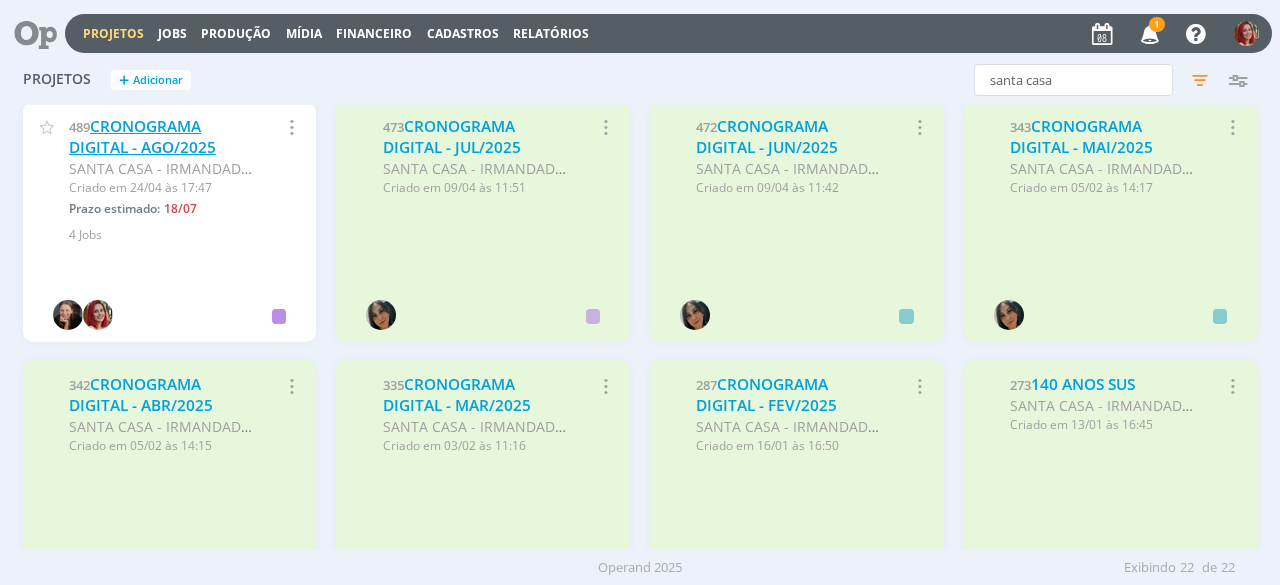 click on "CRONOGRAMA DIGITAL - AGO/2025" at bounding box center [142, 137] 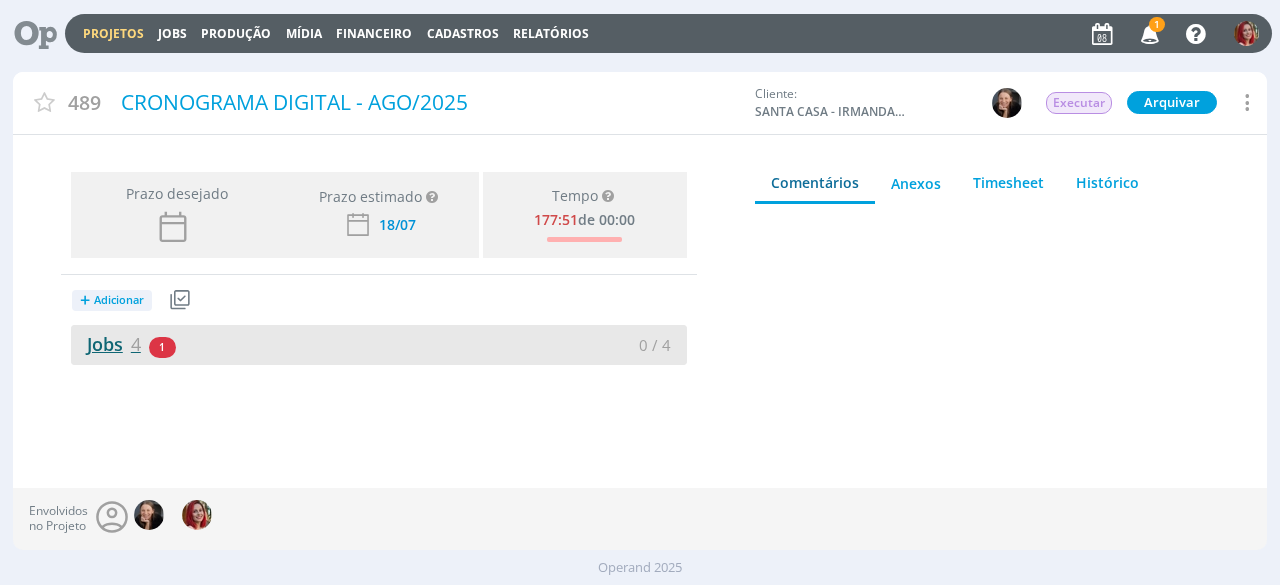 click on "Jobs 4" at bounding box center [106, 344] 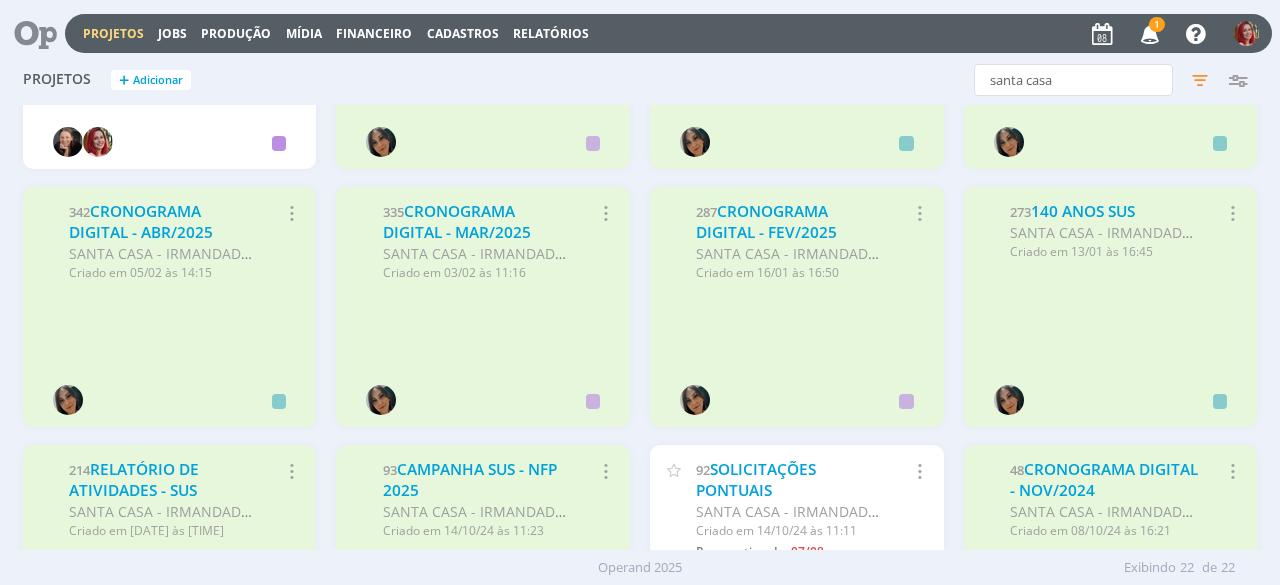 scroll, scrollTop: 696, scrollLeft: 0, axis: vertical 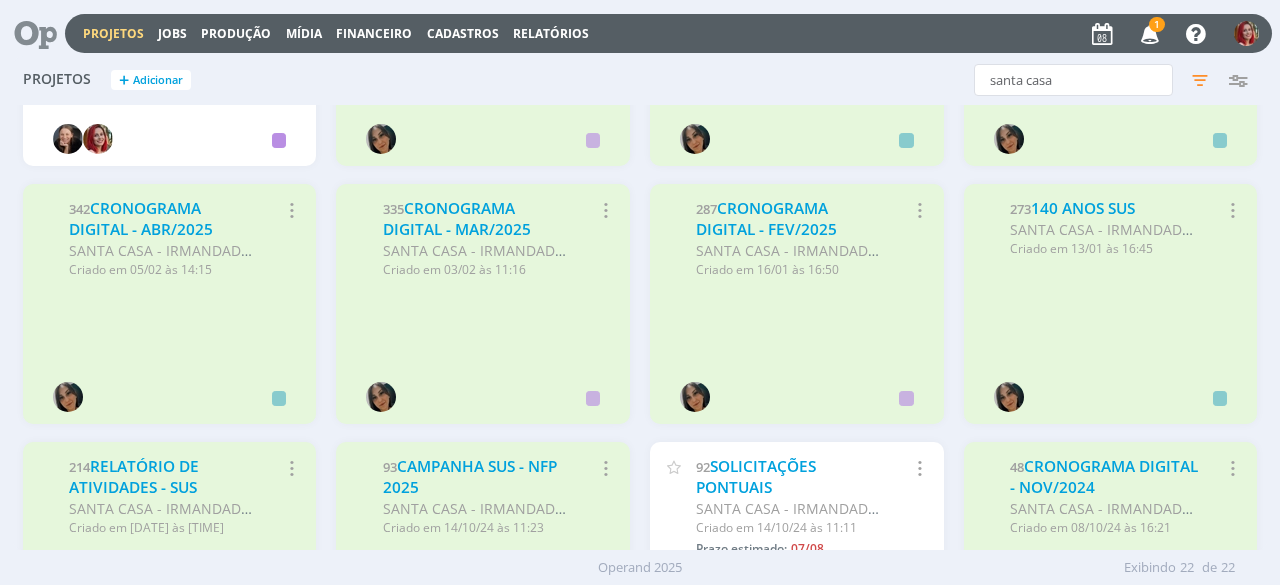 click on "1" at bounding box center (1157, 24) 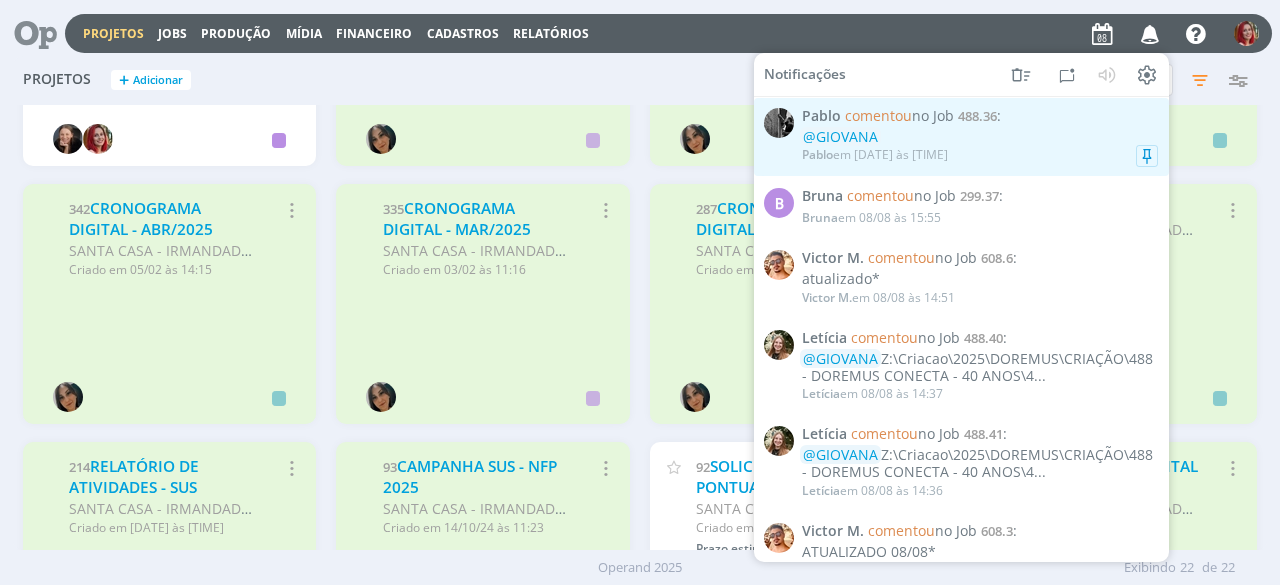 click on "@GIOVANA" at bounding box center [980, 137] 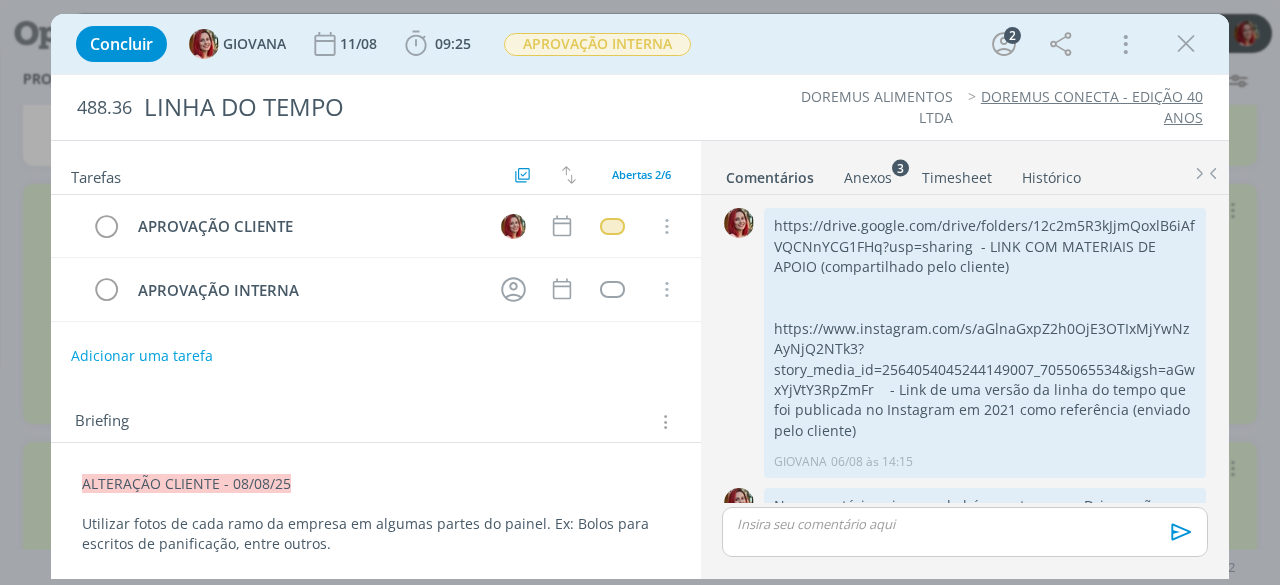 scroll, scrollTop: 1562, scrollLeft: 0, axis: vertical 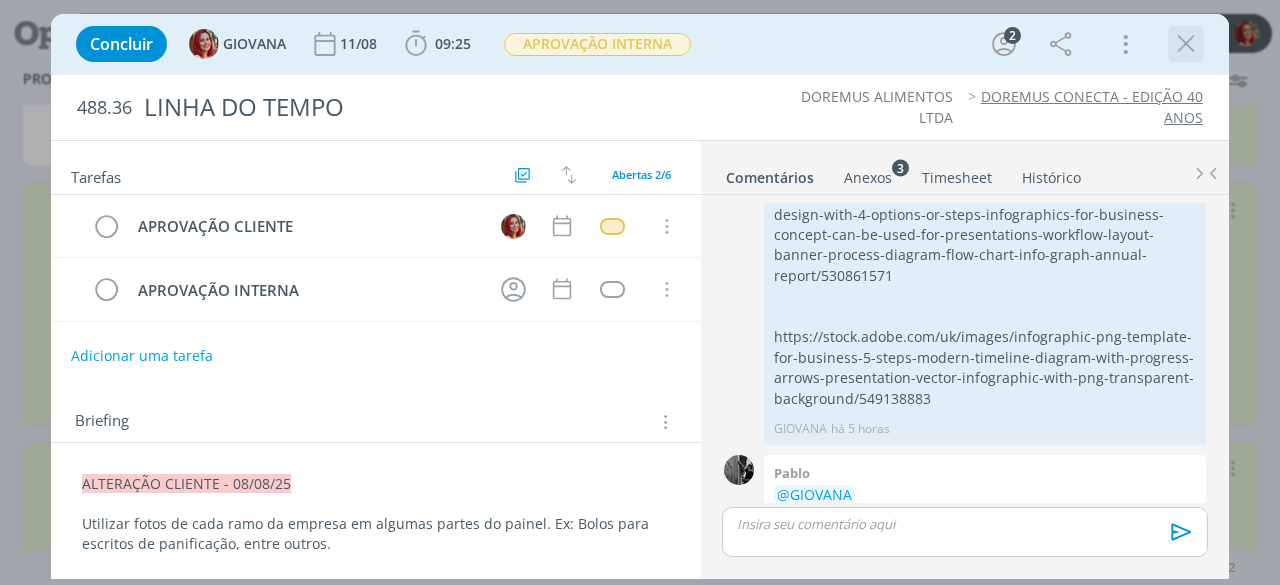 click at bounding box center (1186, 44) 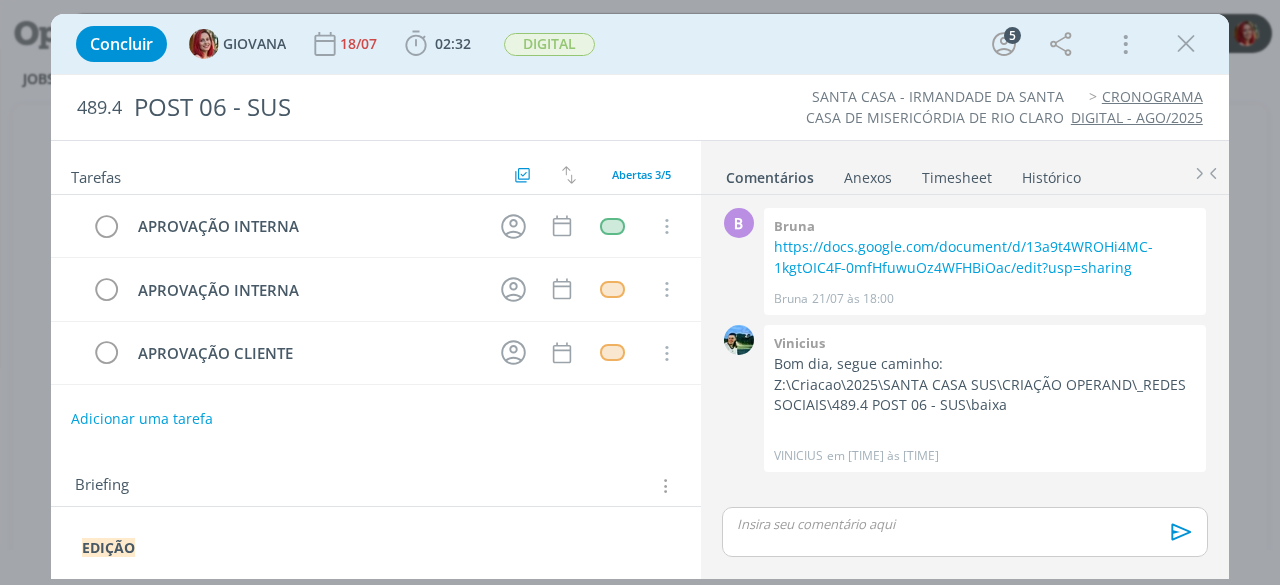 scroll, scrollTop: 0, scrollLeft: 0, axis: both 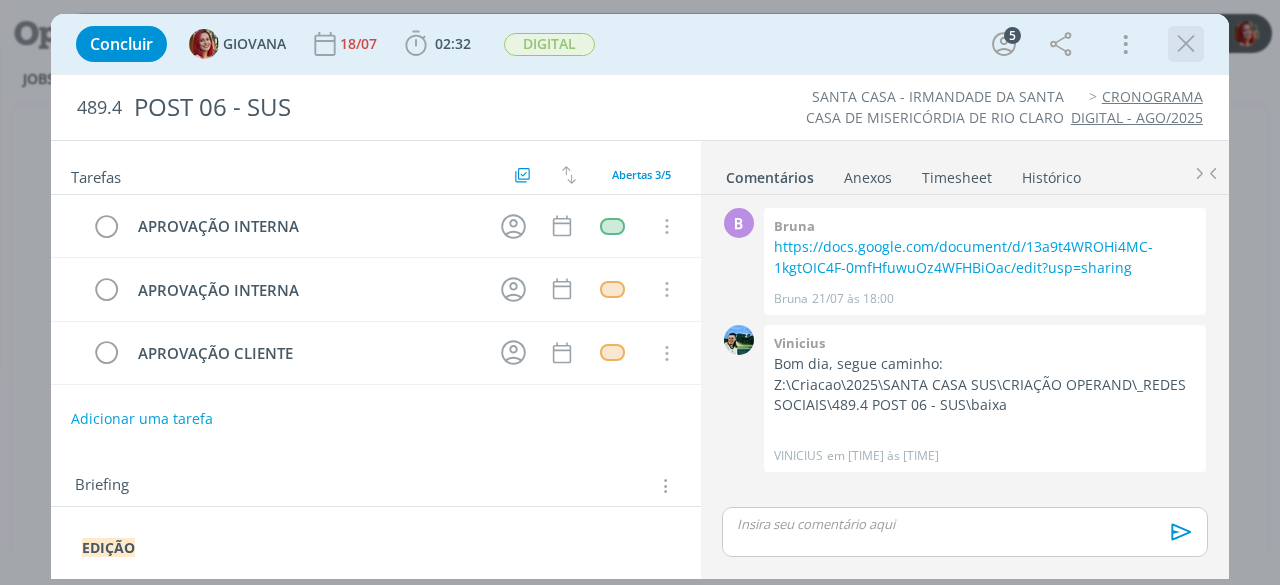 click at bounding box center (1186, 44) 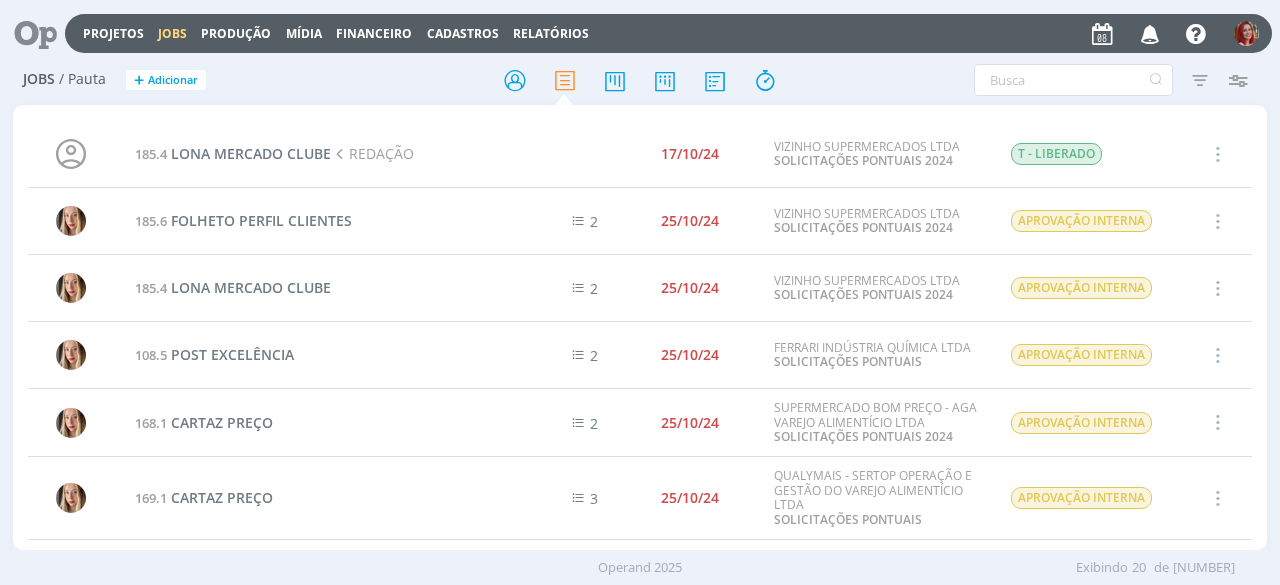 click at bounding box center [28, 33] 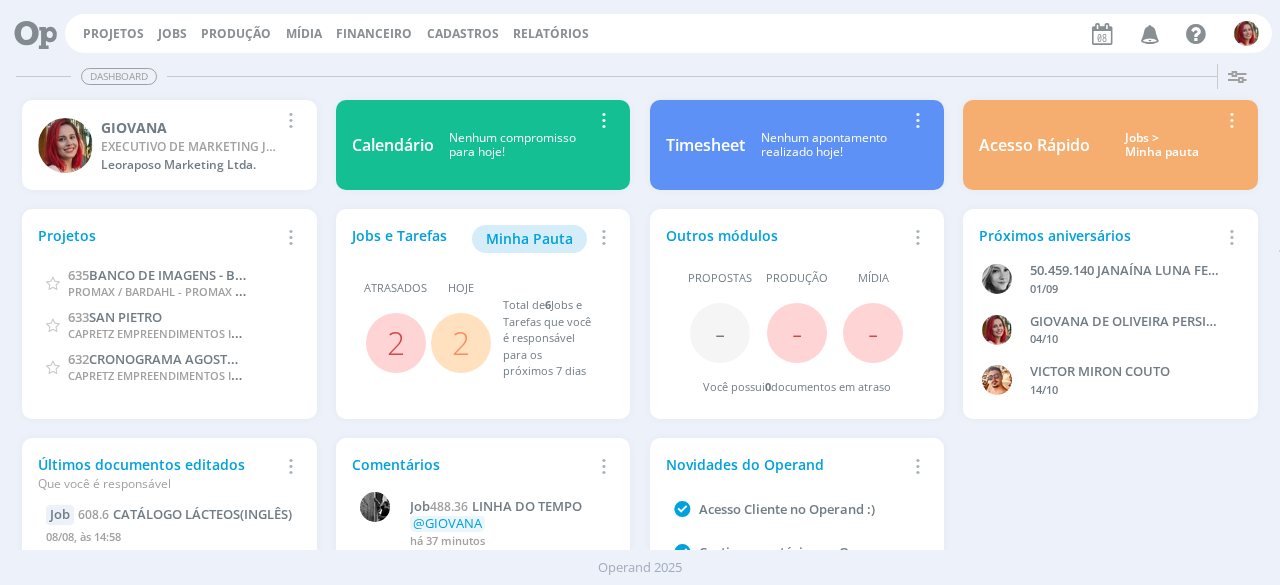 click at bounding box center (1150, 33) 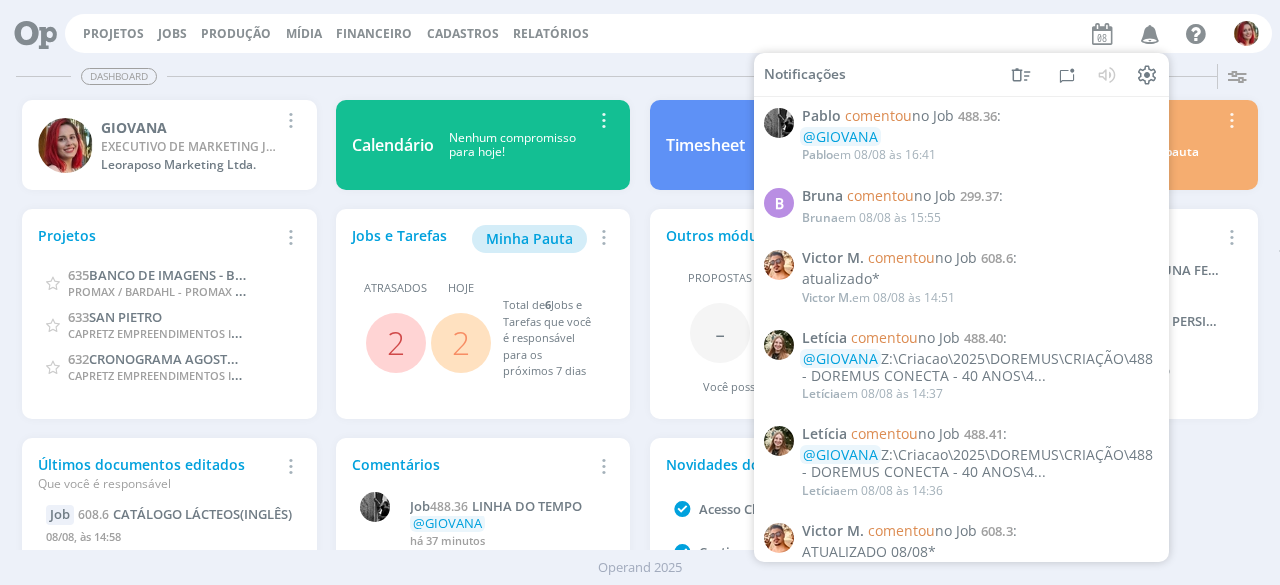 click on "Notificações [PERSON] comentou  no Job [NUMBER]:
@[PERSON] [PERSON]
em [DATE] às [TIME]
[PERSON] comentou  no Job [NUMBER]:
[PERSON]
em [DATE] às [TIME]
[PERSON] comentou  no Job [NUMBER]:
atualizado* [PERSON]
em [DATE] às [TIME]
[PERSON] comentou  no Job [NUMBER]:
@[PERSON] [PERSON]
em [DATE] às [TIME]
[PERSON] comentou  no Job [NUMBER] [NUMBER]" at bounding box center [668, 33] 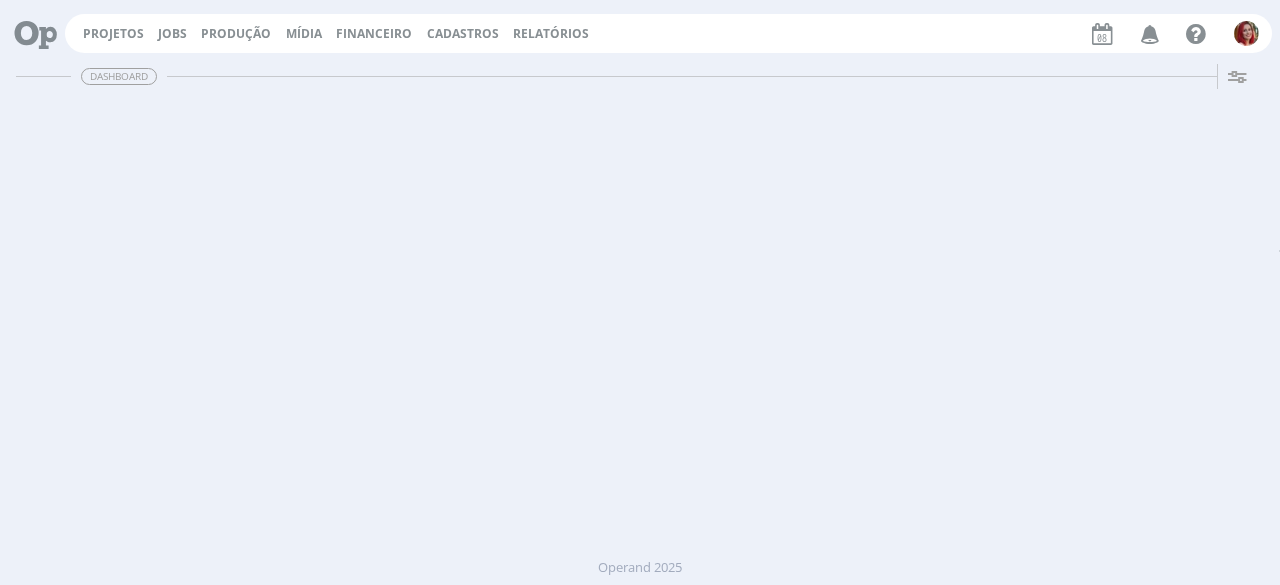 scroll, scrollTop: 0, scrollLeft: 0, axis: both 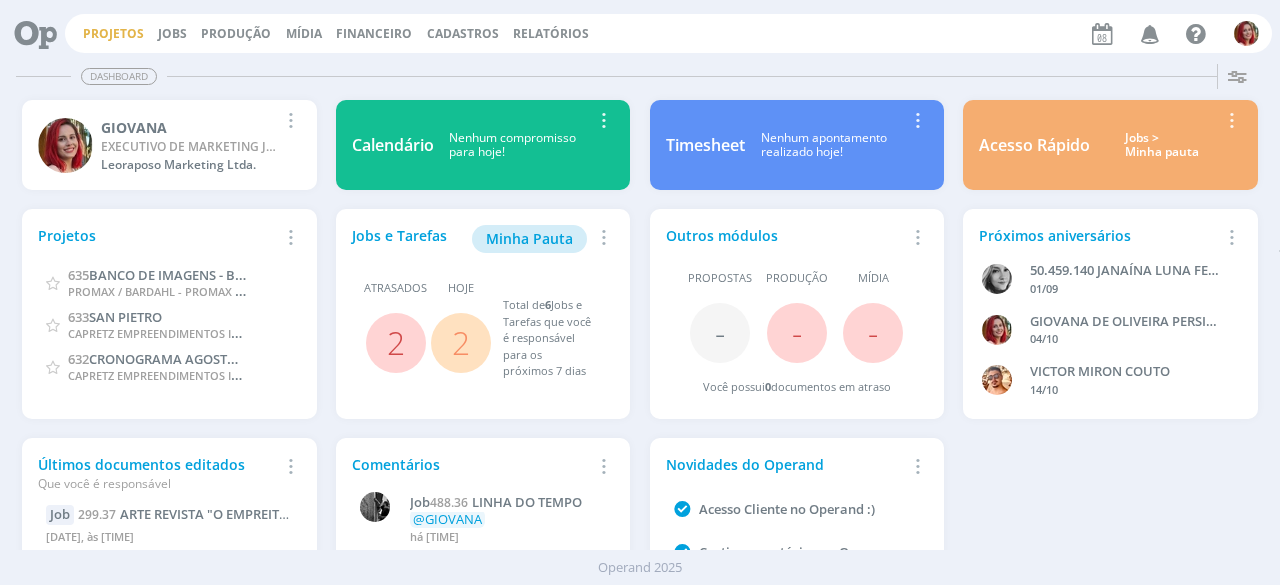 click on "Projetos" at bounding box center [113, 33] 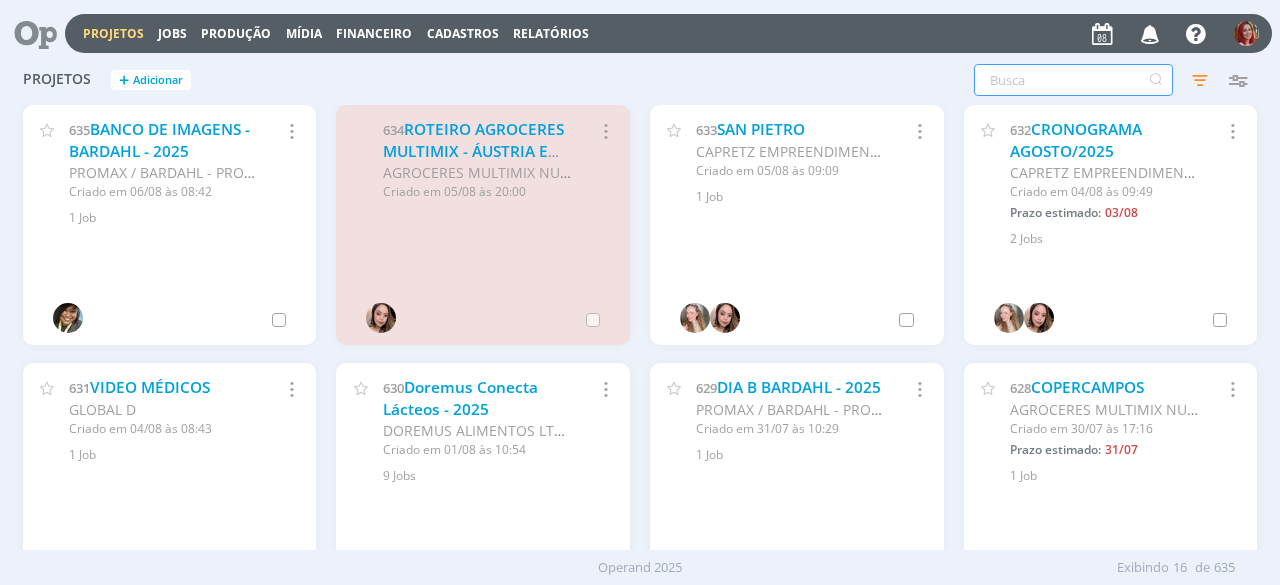click at bounding box center [1073, 80] 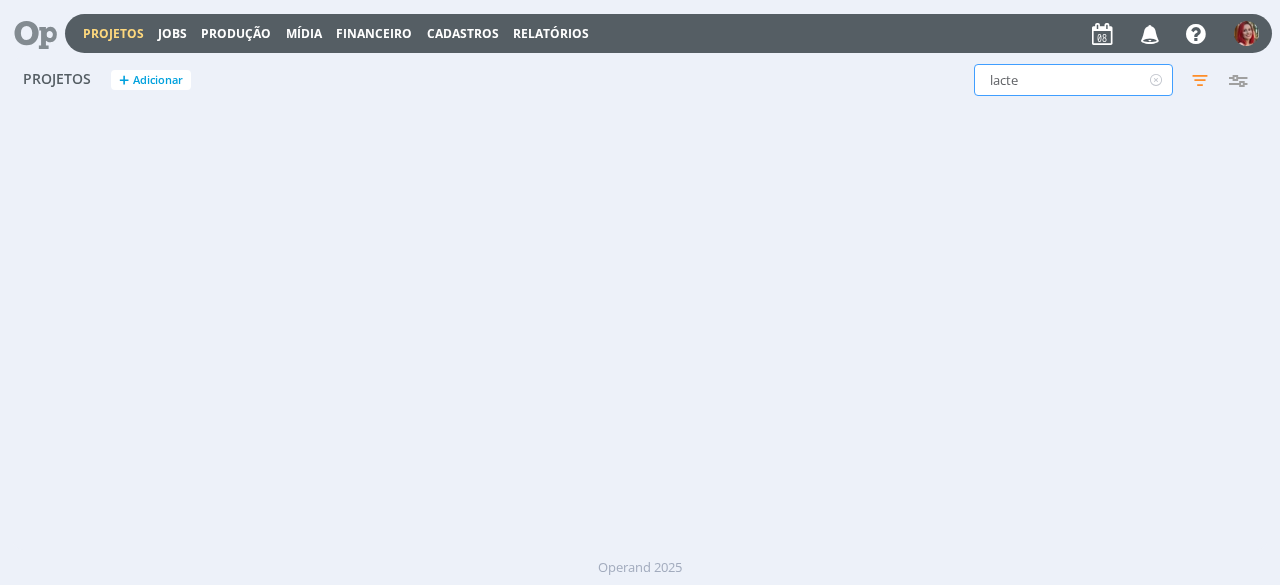 type on "lacte" 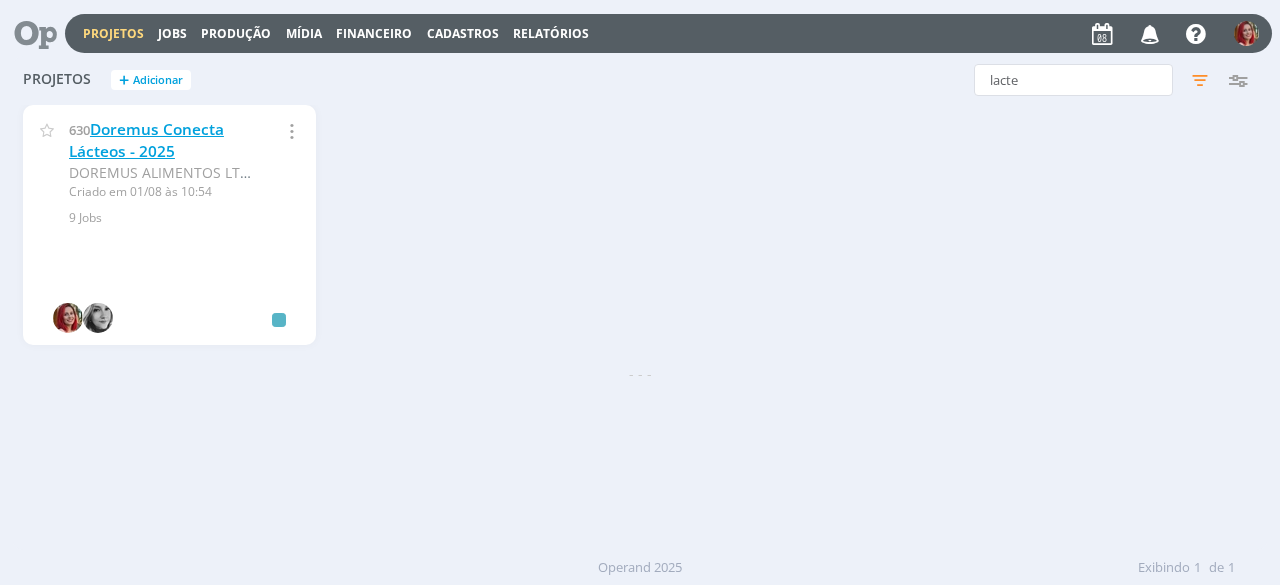 click on "Doremus Conecta Lácteos - 2025" at bounding box center (146, 140) 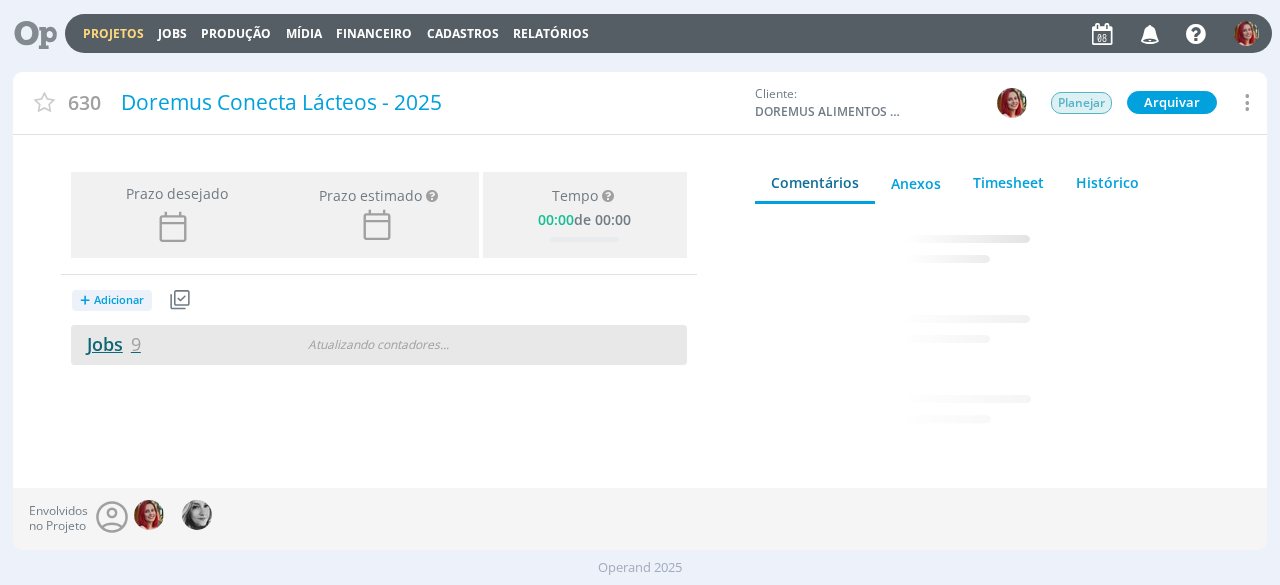 click on "Jobs 9" at bounding box center [106, 344] 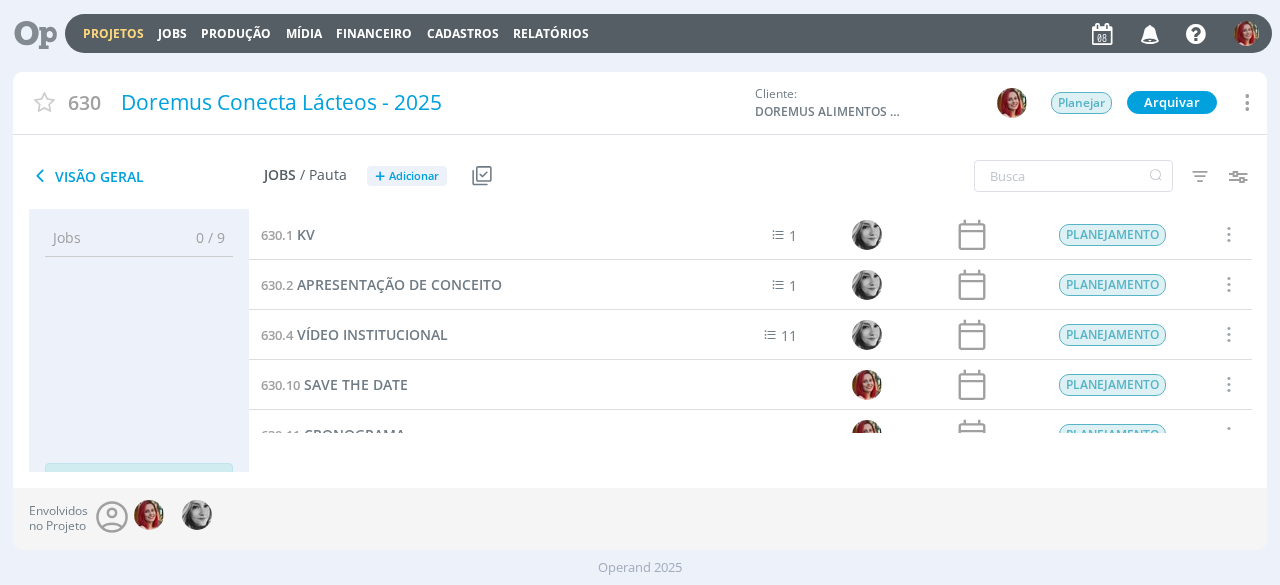 click on "Selecionar
Concluir
Cancelar
Iniciar timesheet" at bounding box center (1227, 234) 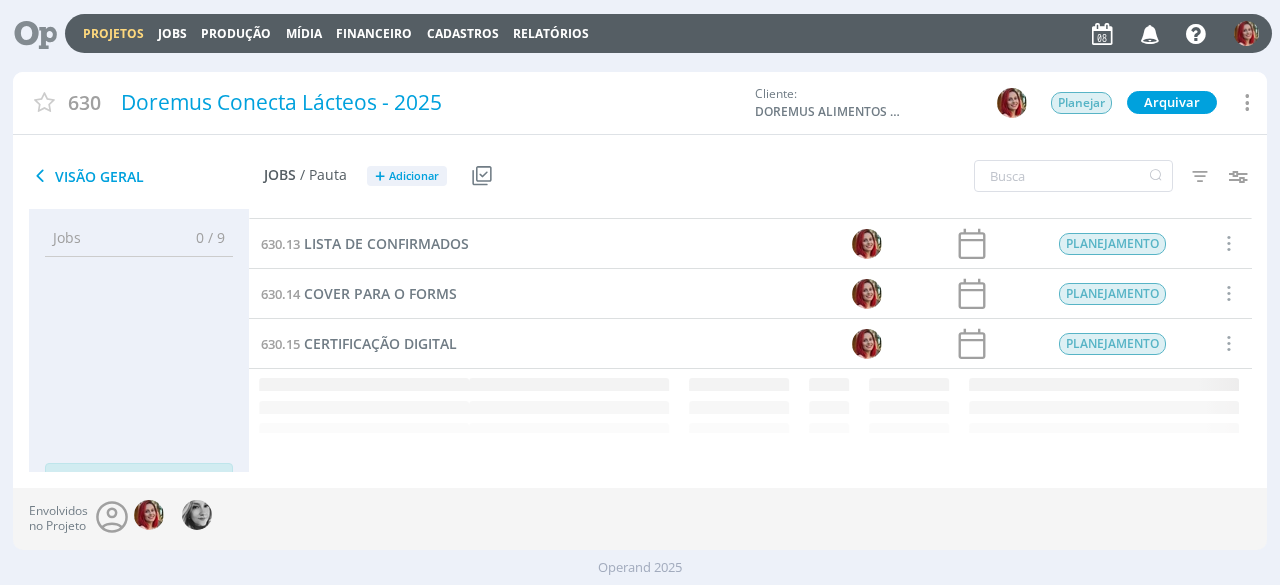 scroll, scrollTop: 226, scrollLeft: 0, axis: vertical 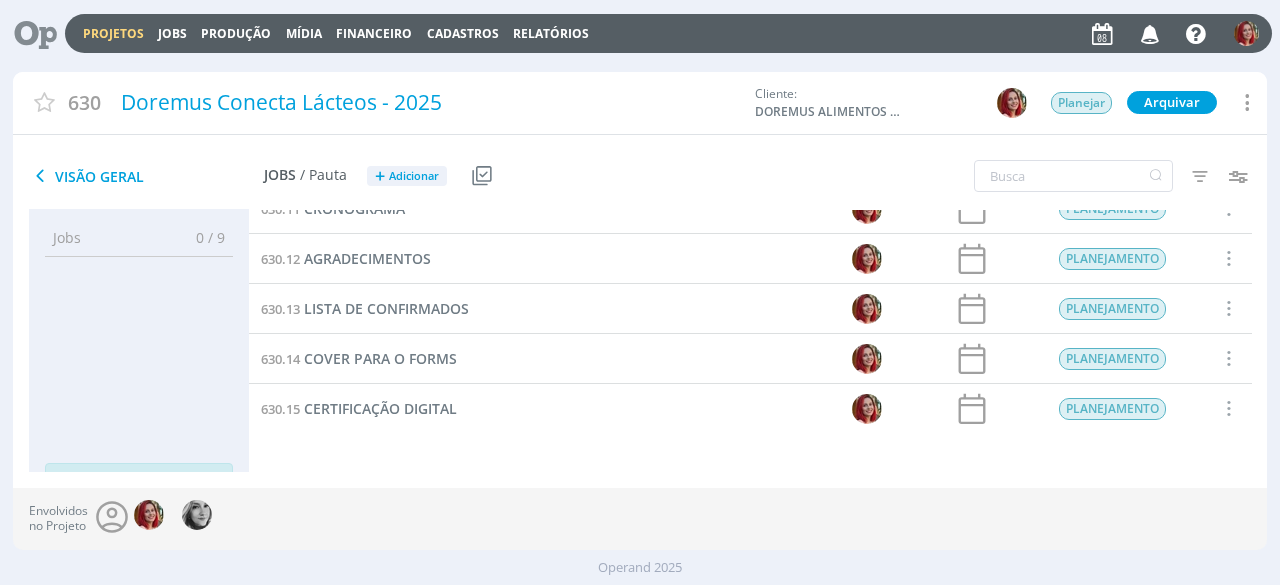 click on "630.1 PLANEJAMENTO
Selecionar
Concluir
Cancelar
Iniciar timesheet
630.2 APRESENTAÇÃO DE CONCEITO 1 PLANEJAMENTO
Selecionar
Concluir
Cancelar
Iniciar timesheet
630.4 VÍDEO INSTITUCIONAL 11 PLANEJAMENTO
Selecionar
Concluir
Cancelar
Iniciar timesheet
630.10 SAVE THE DATE PLANEJAMENTO
Selecionar
Concluir
Cancelar
Iniciar timesheet
630.11 CRONOGRAMA PLANEJAMENTO
Selecionar
Concluir
Cancelar
Iniciar timesheet
630.12" at bounding box center [750, 340] 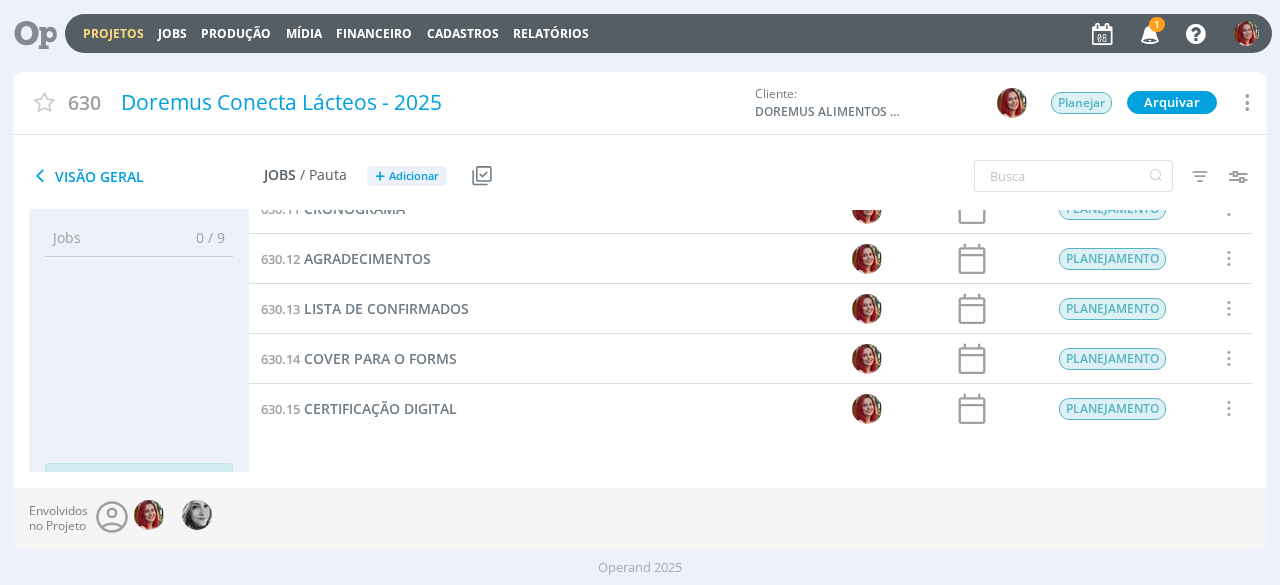 click at bounding box center [1150, 33] 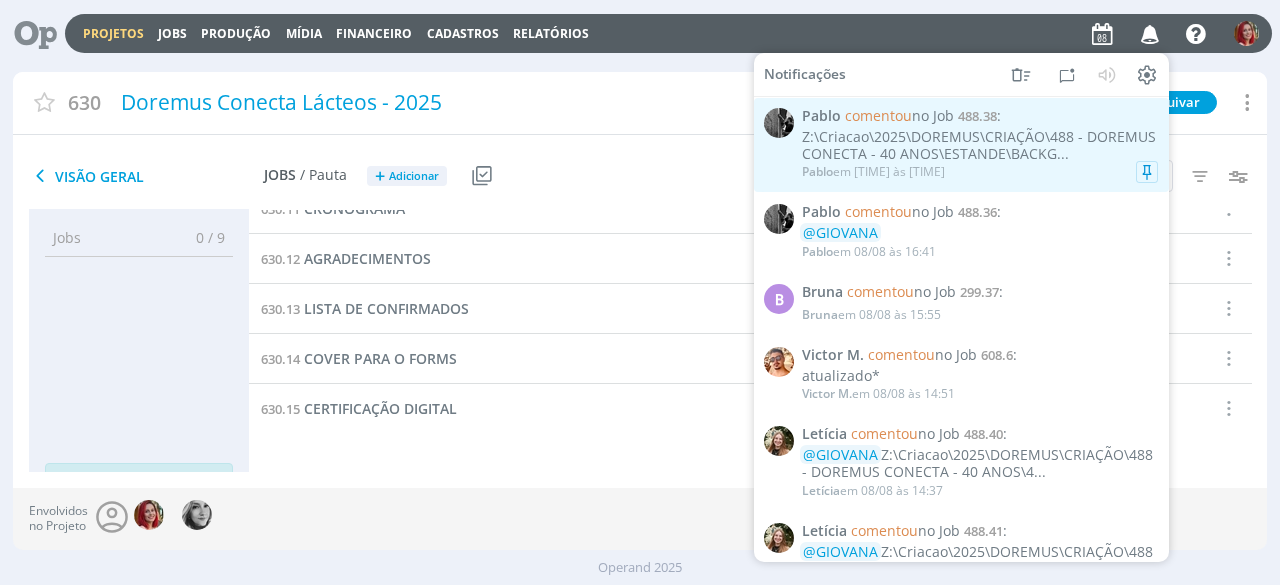 click on "Z:\Criacao\2025\DOREMUS\CRIAÇÃO\488 - DOREMUS CONECTA - 40 ANOS\ESTANDE\BACKG..." at bounding box center (980, 146) 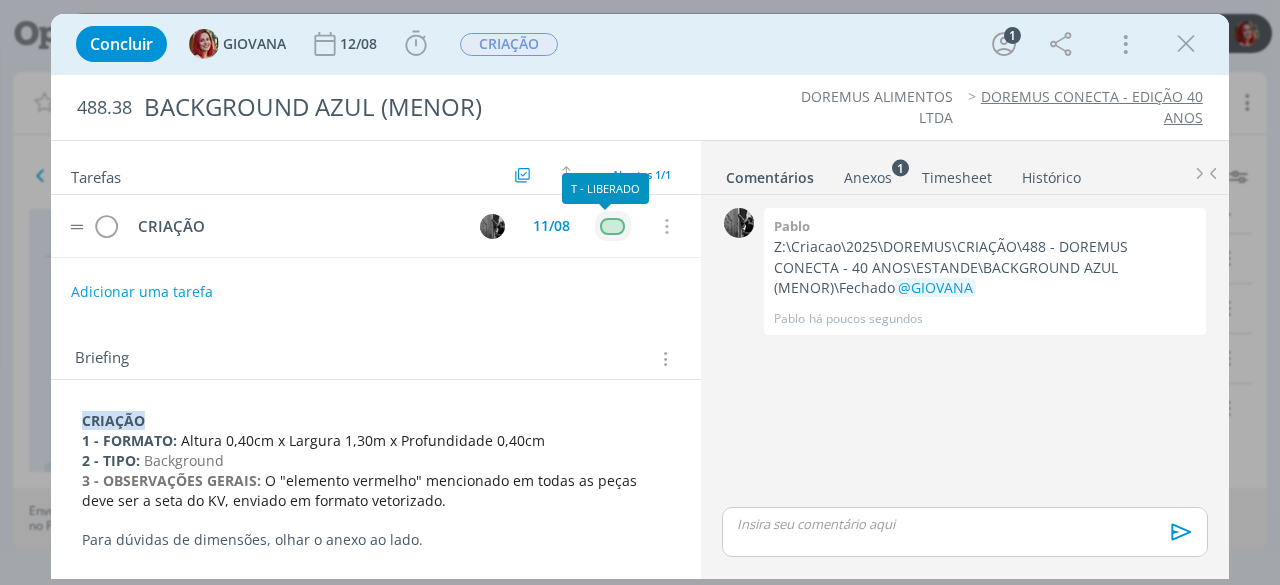 click at bounding box center [612, 226] 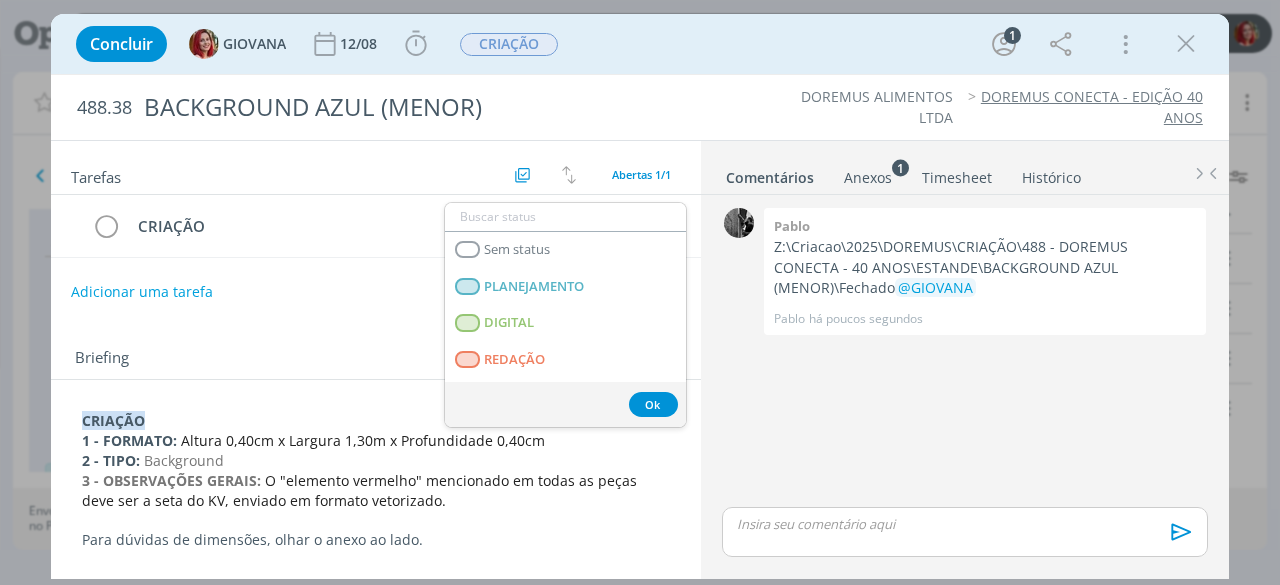 click on "Tarefas
Usar Job de template
Criar template a partir deste job
Visualizar Templates
Ordenar por: Prazo crescente Prazo decrescente Ordem original Todas 1 Concluídas 0 Canceladas 0
Abertas 1/1
CRIAÇÃO 11/08  Sem status   PLANEJAMENTO   DIGITAL   REDAÇÃO   REVISÃO   CRIAÇÃO   ALTERAÇÃO INTERNA   ALTERAÇÃO CLIENTE   CAPTAÇÃO   EDIÇÃO   APROVAÇÃO INTERNA   APROVAÇÃO CLIENTE   FINALIZAÇÃO   ENTREGUE   TEMPLATE   T - AGUARDANDO INFO.   T - EM EXECUÇÃO   T - ALTA PRIORIDADE
Ok
Cancelar
Adicionar uma tarefa
Briefing
Briefings Predefinidos
Versões do Briefing
1 - FORMATO:   2 - TIPO:" at bounding box center (376, 355) 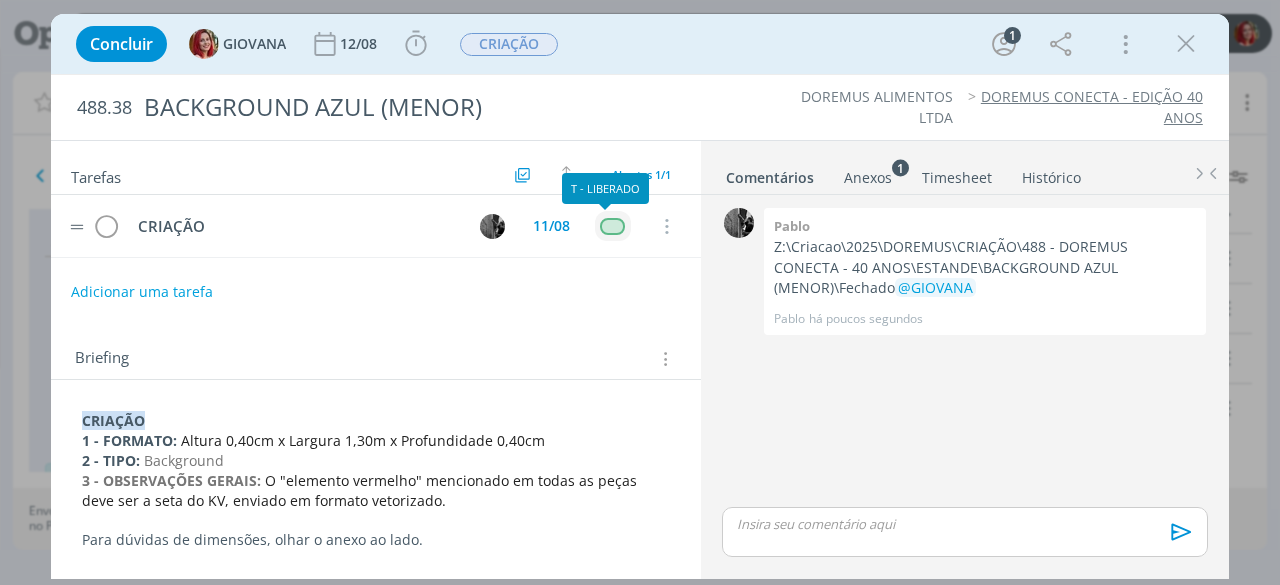 click at bounding box center (612, 226) 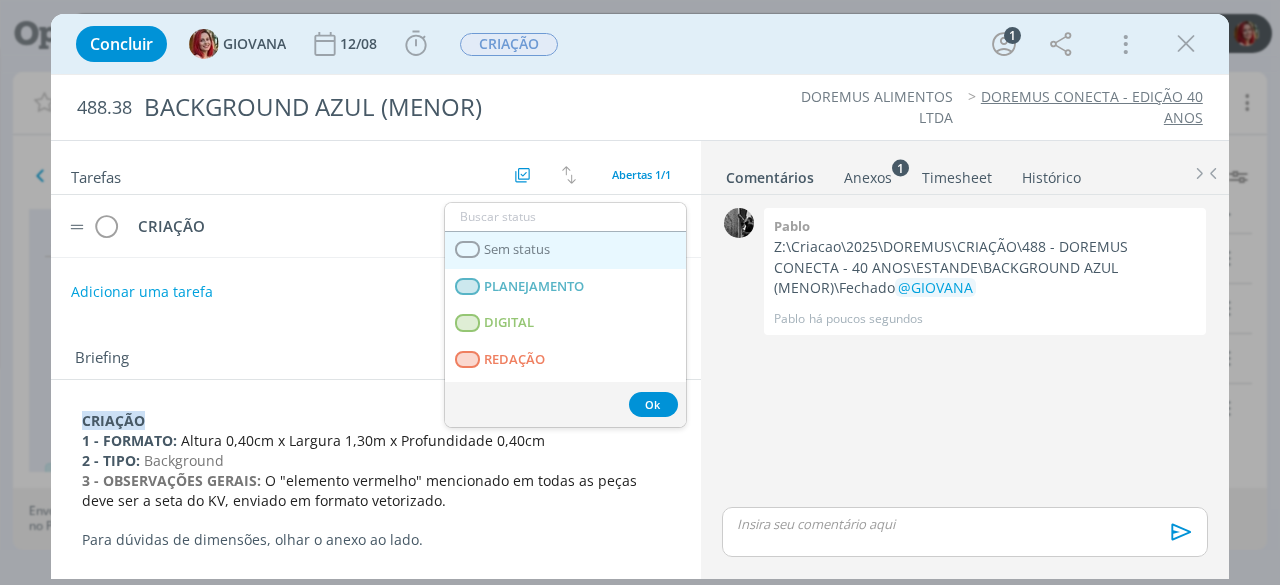 click on "Sem status" at bounding box center [565, 250] 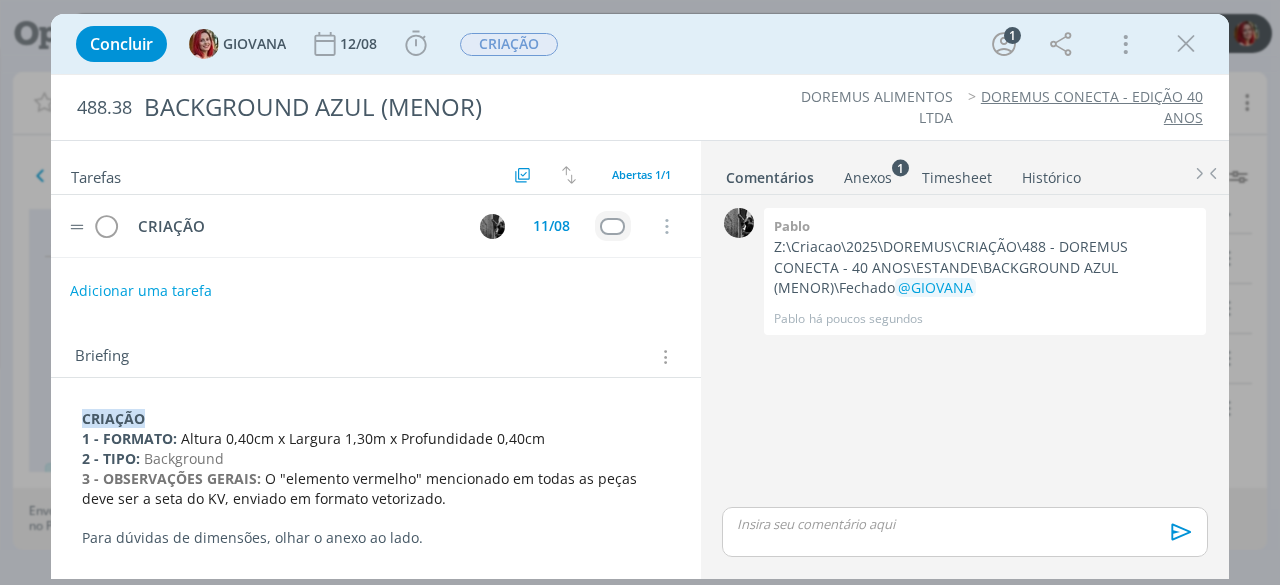 click on "Adicionar uma tarefa" at bounding box center (141, 291) 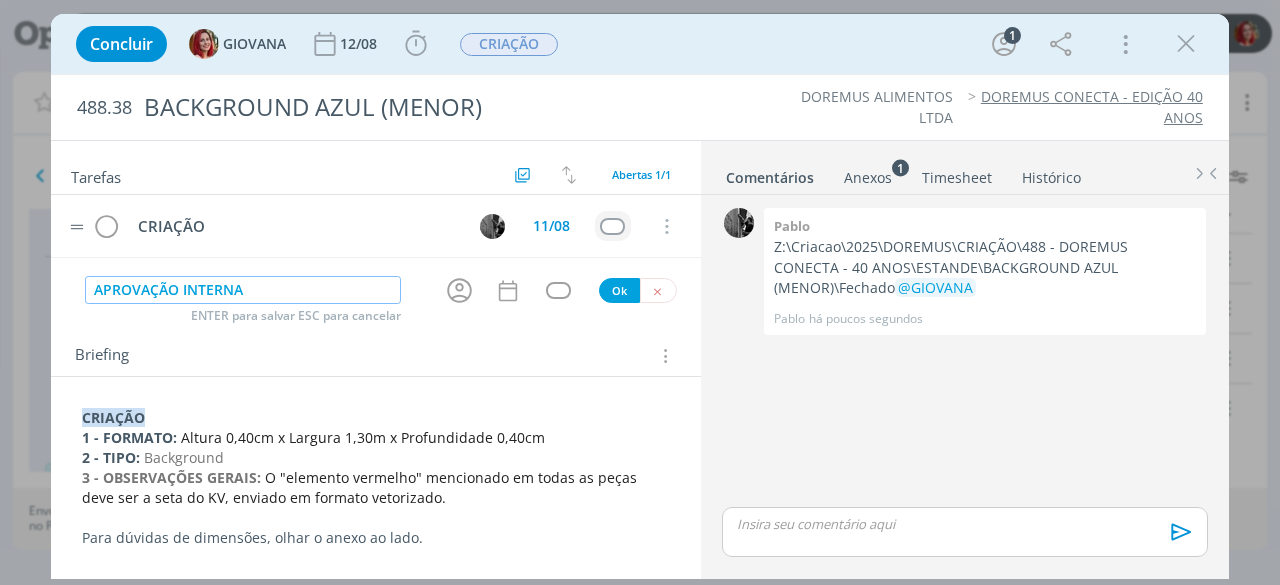 type on "APROVAÇÃO INTERNA" 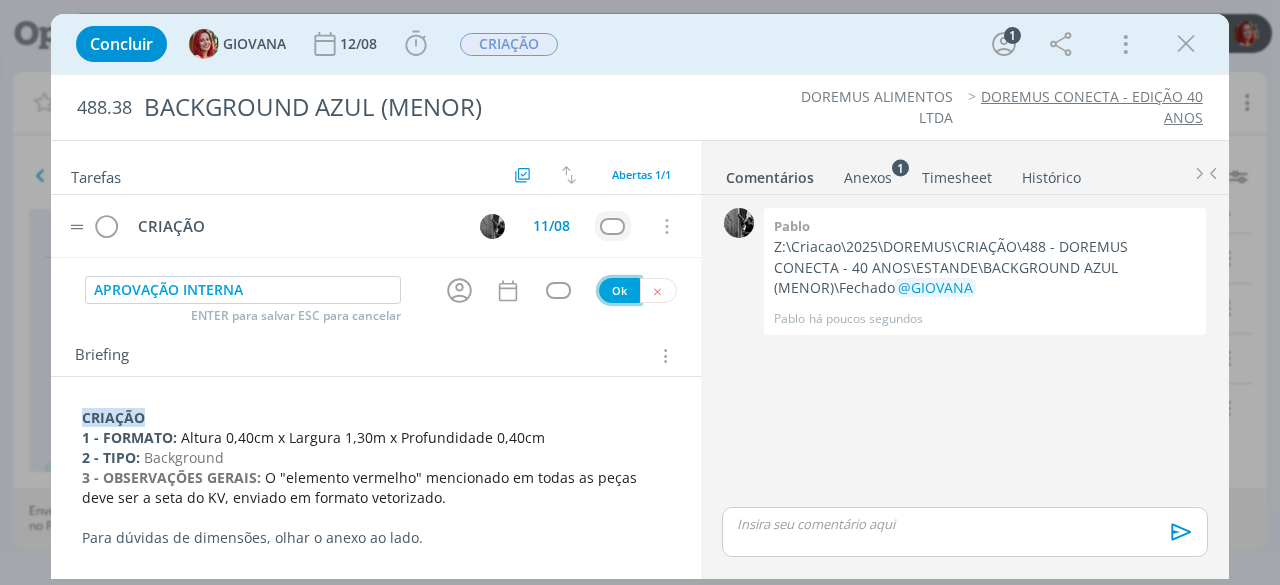 click on "Ok" at bounding box center [619, 290] 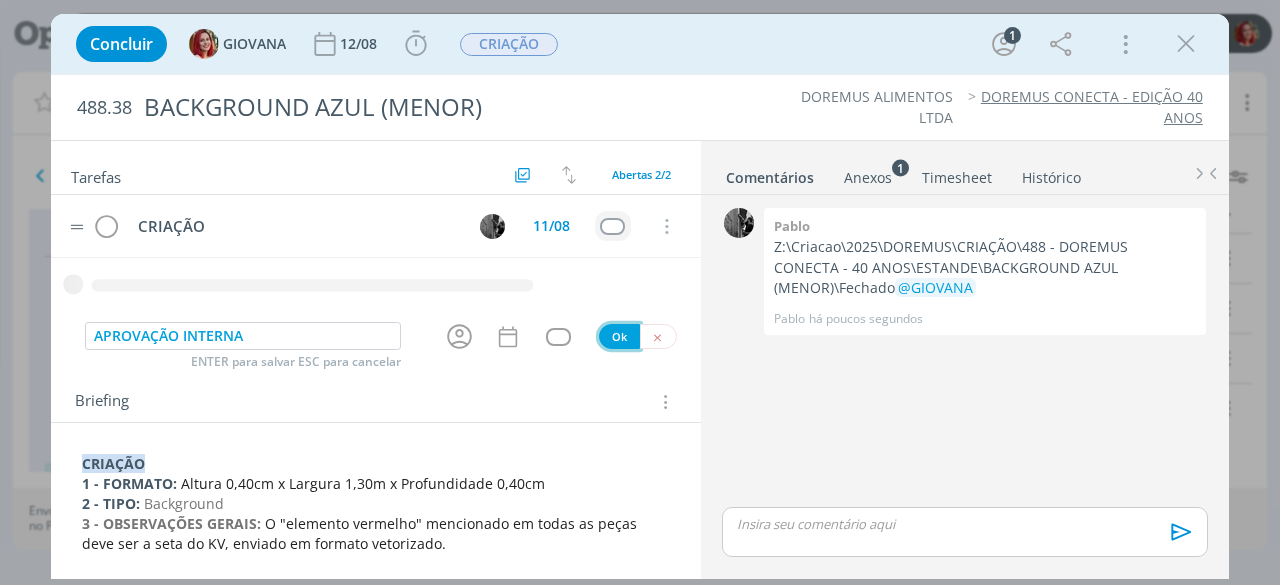 type 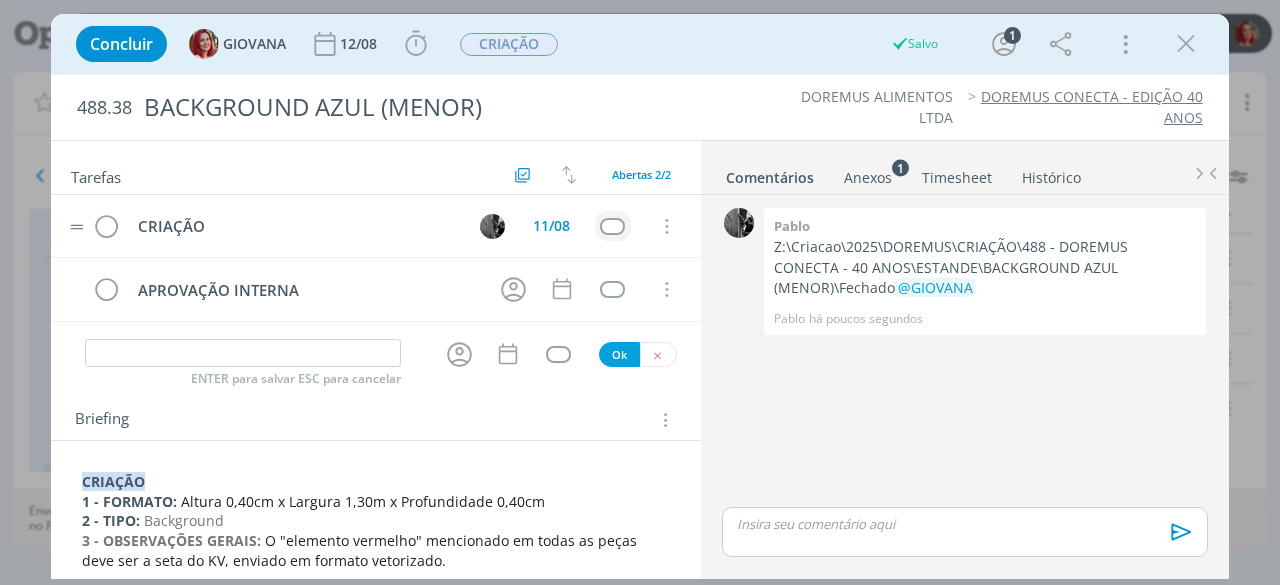 click on "CRIAÇÃO 11/08 Cancelar APROVAÇÃO INTERNA Cancelar" at bounding box center [376, 266] 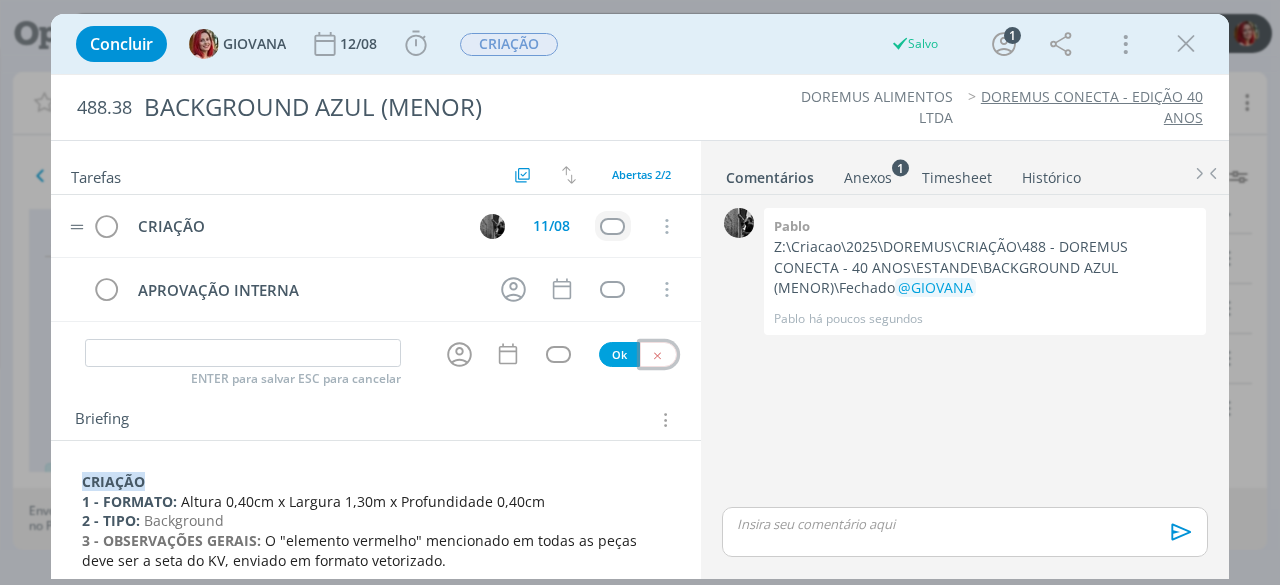 click at bounding box center (658, 354) 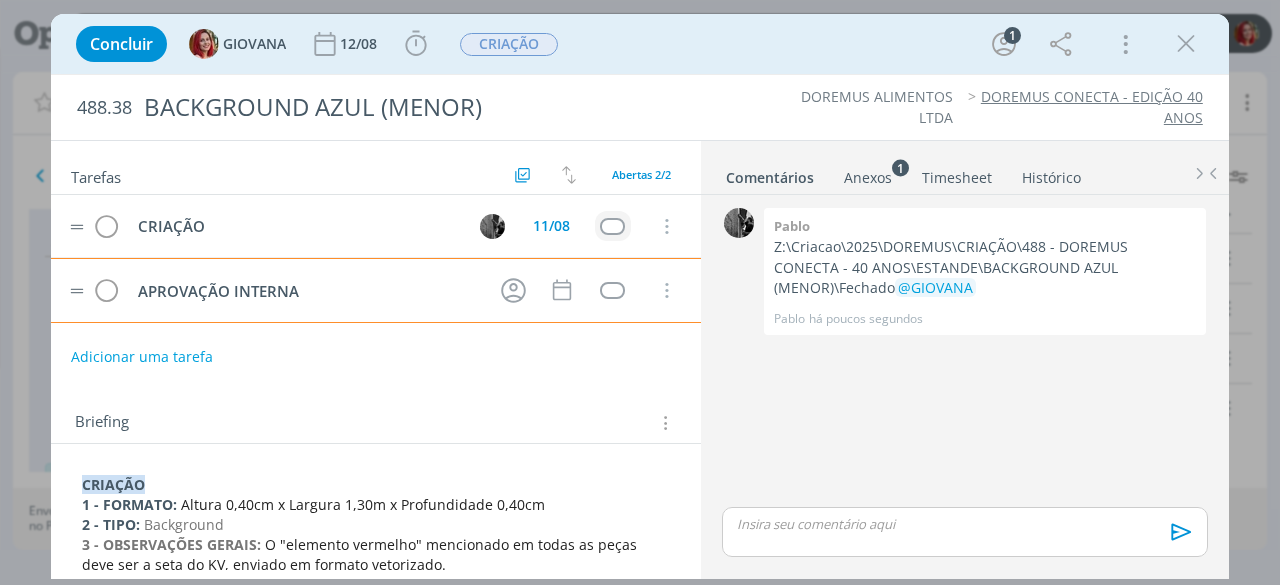 type 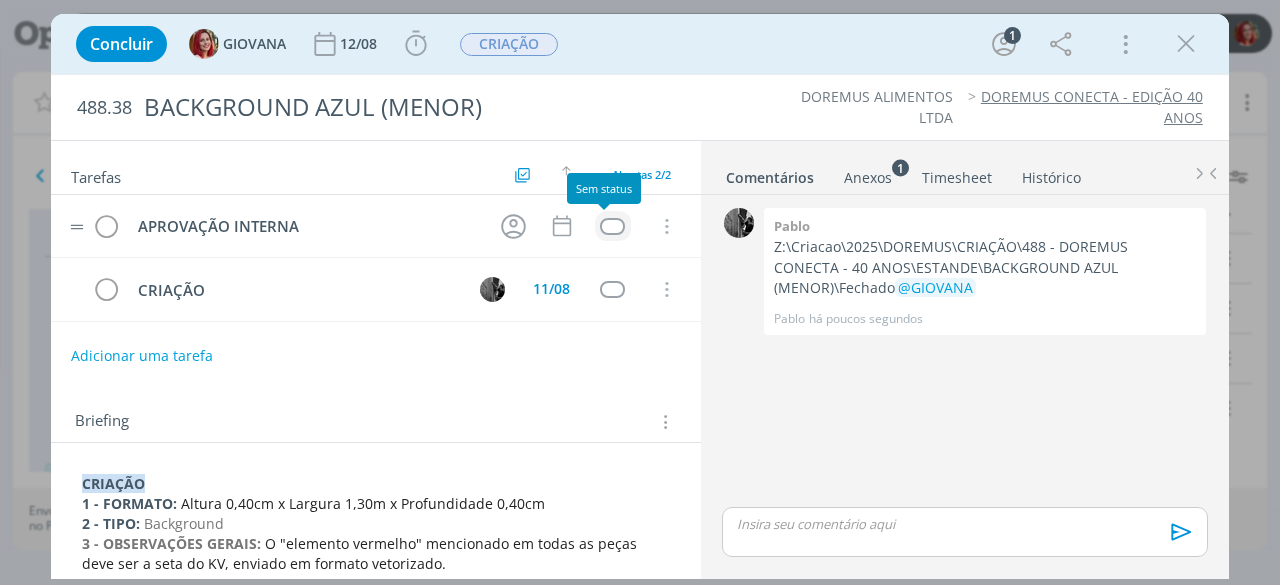 click at bounding box center (612, 226) 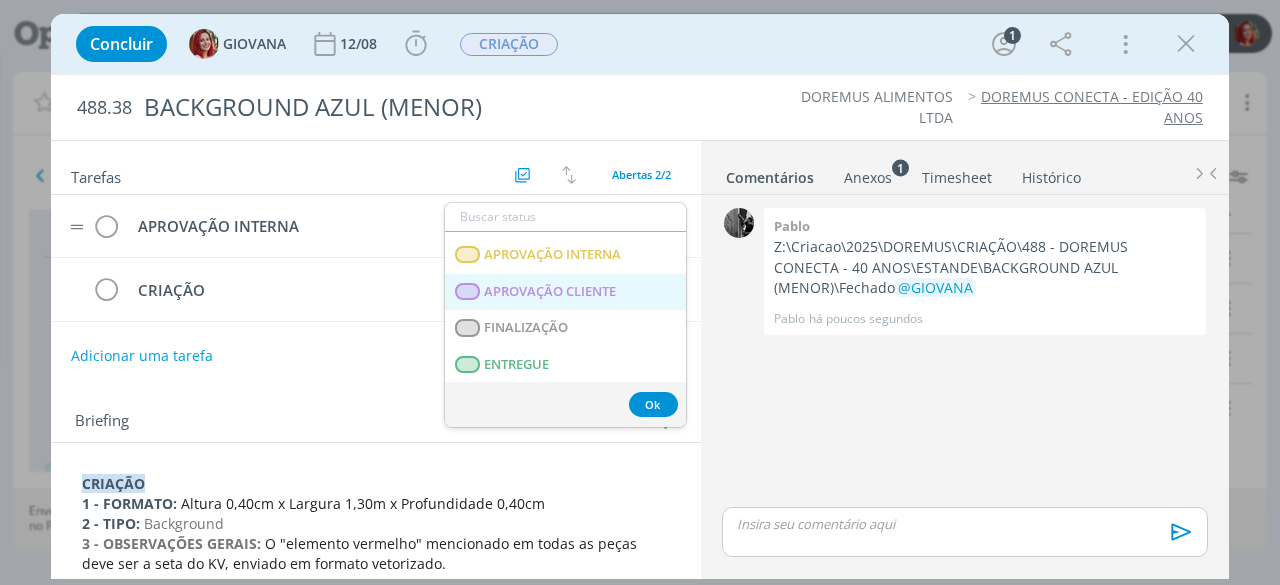 scroll, scrollTop: 310, scrollLeft: 0, axis: vertical 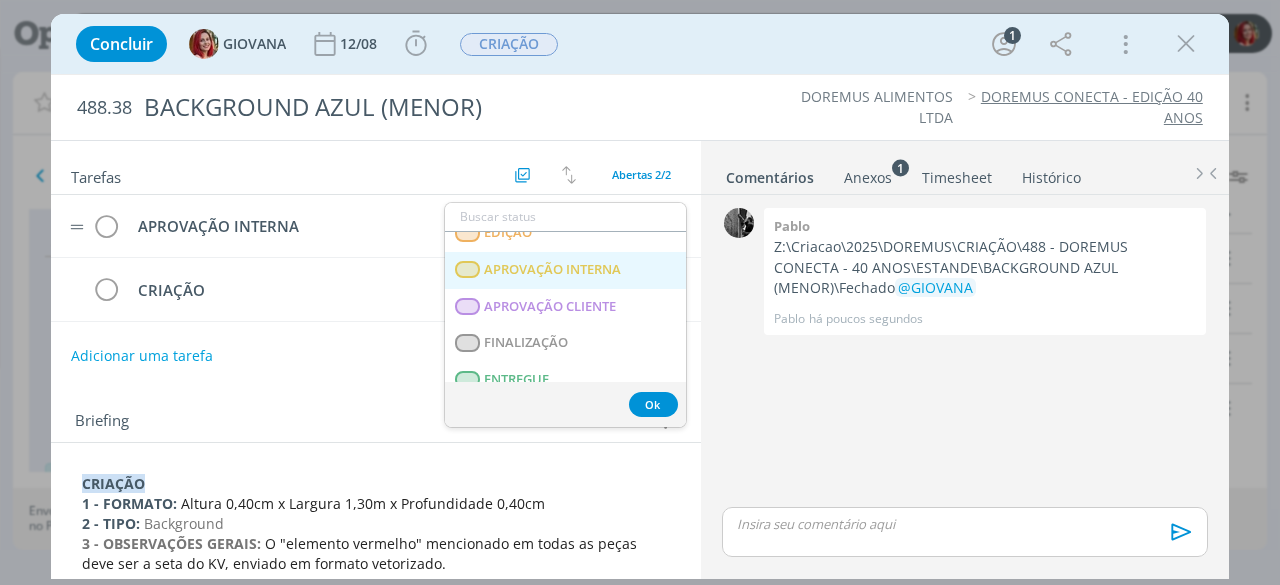 click on "APROVAÇÃO INTERNA" at bounding box center [553, 270] 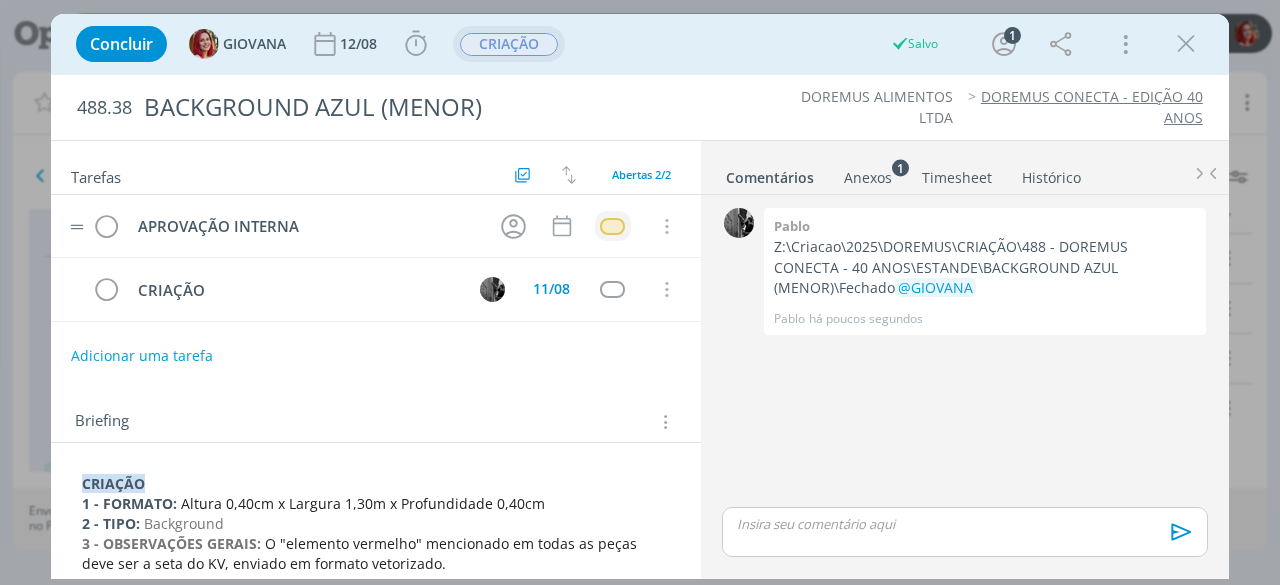 click on "CRIAÇÃO" at bounding box center [509, 44] 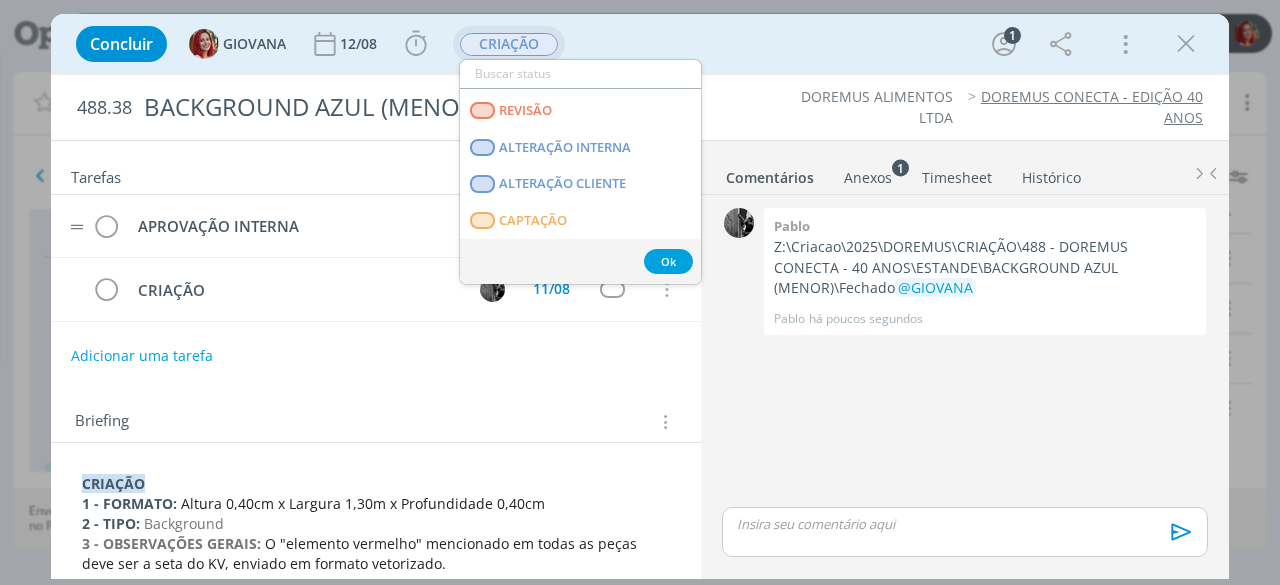 scroll, scrollTop: 131, scrollLeft: 0, axis: vertical 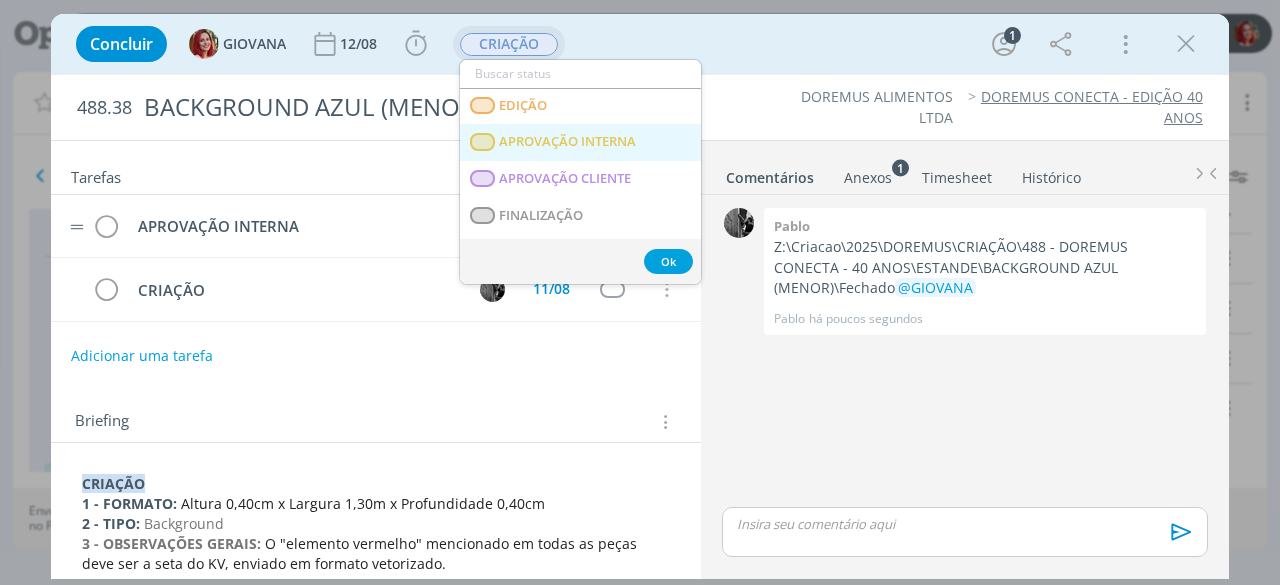 click on "APROVAÇÃO INTERNA" at bounding box center (580, 142) 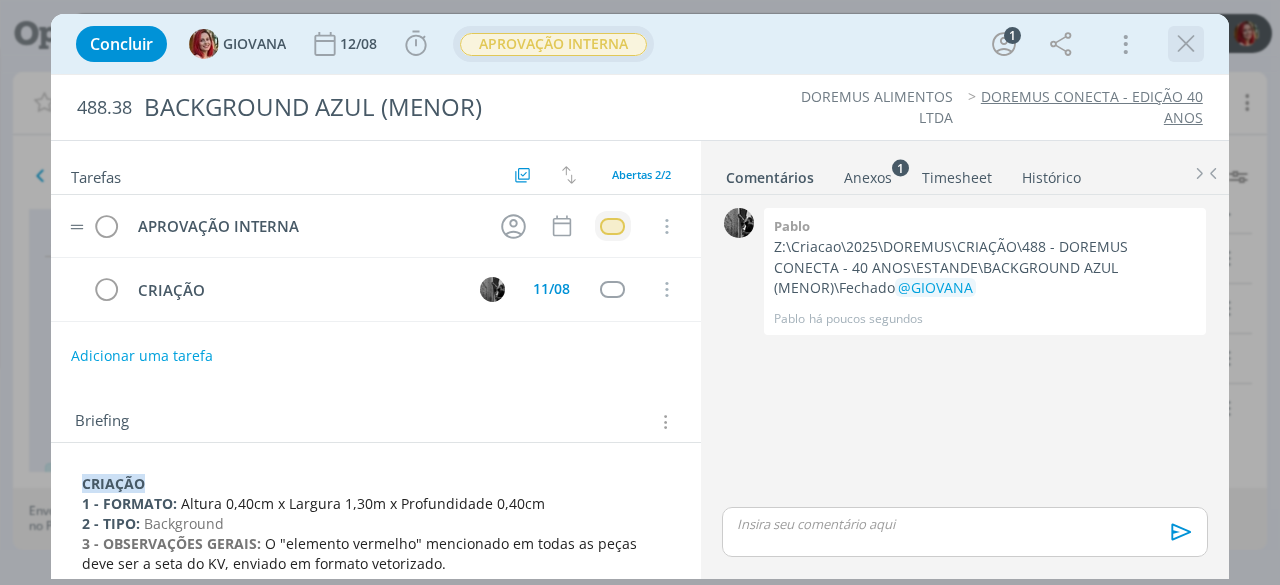 click at bounding box center [1186, 44] 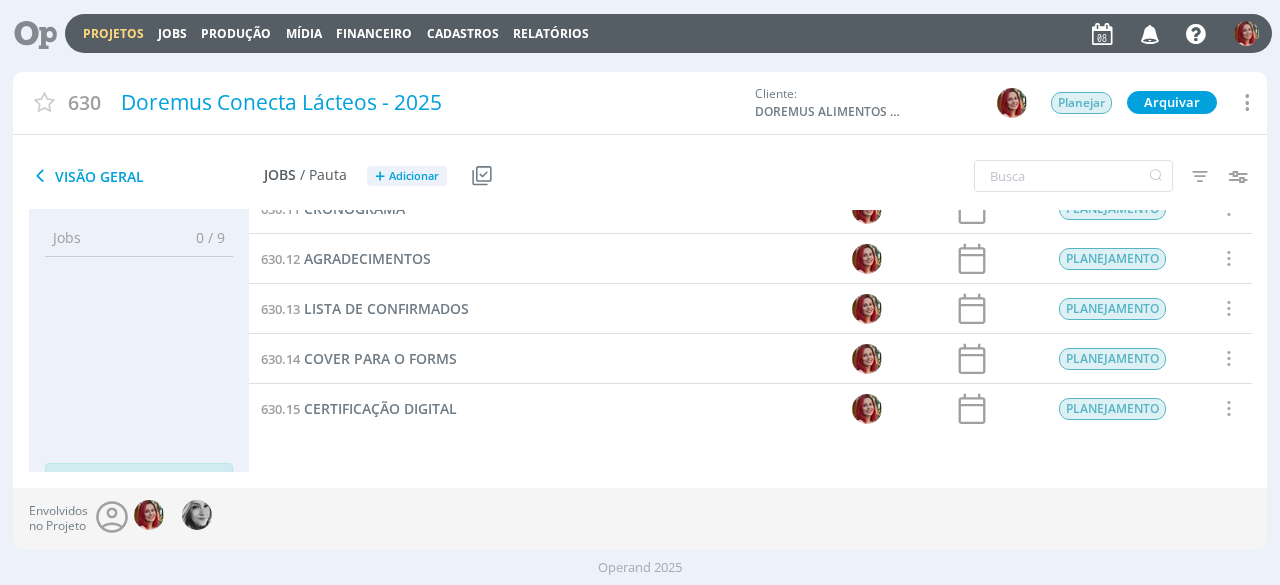 click at bounding box center [28, 33] 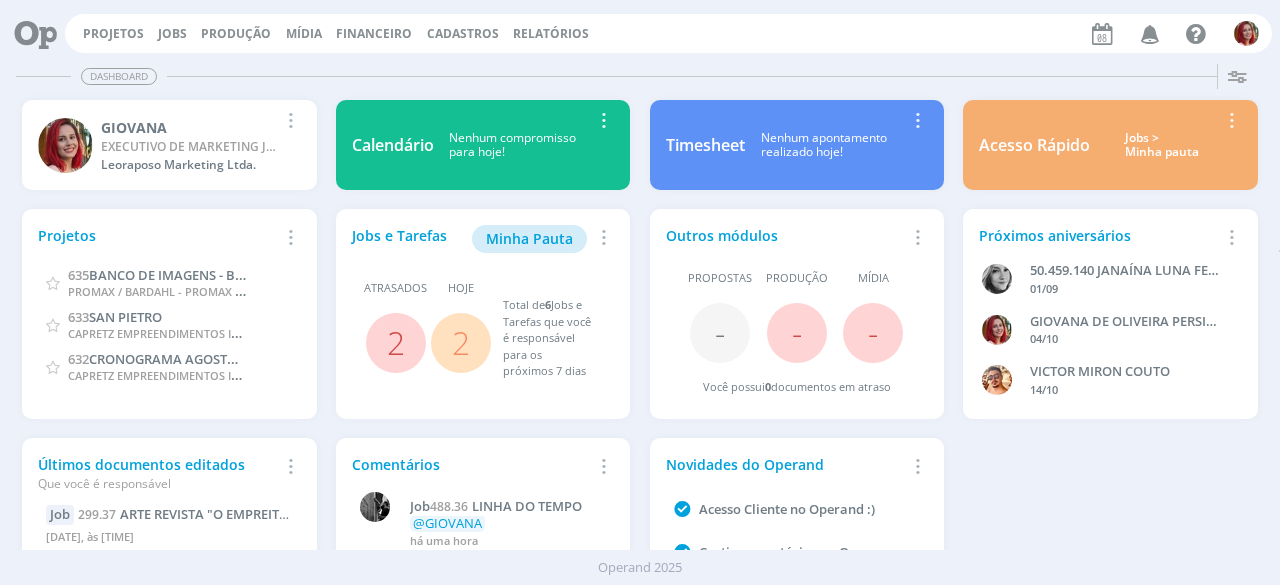 click at bounding box center [28, 33] 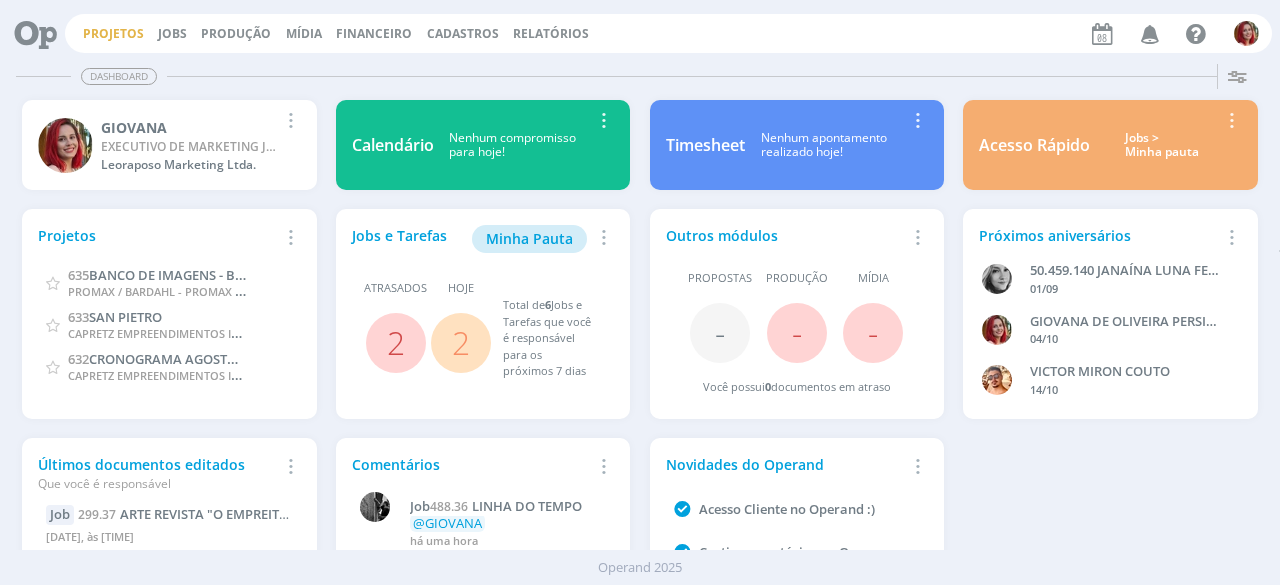 click on "Projetos" at bounding box center (113, 33) 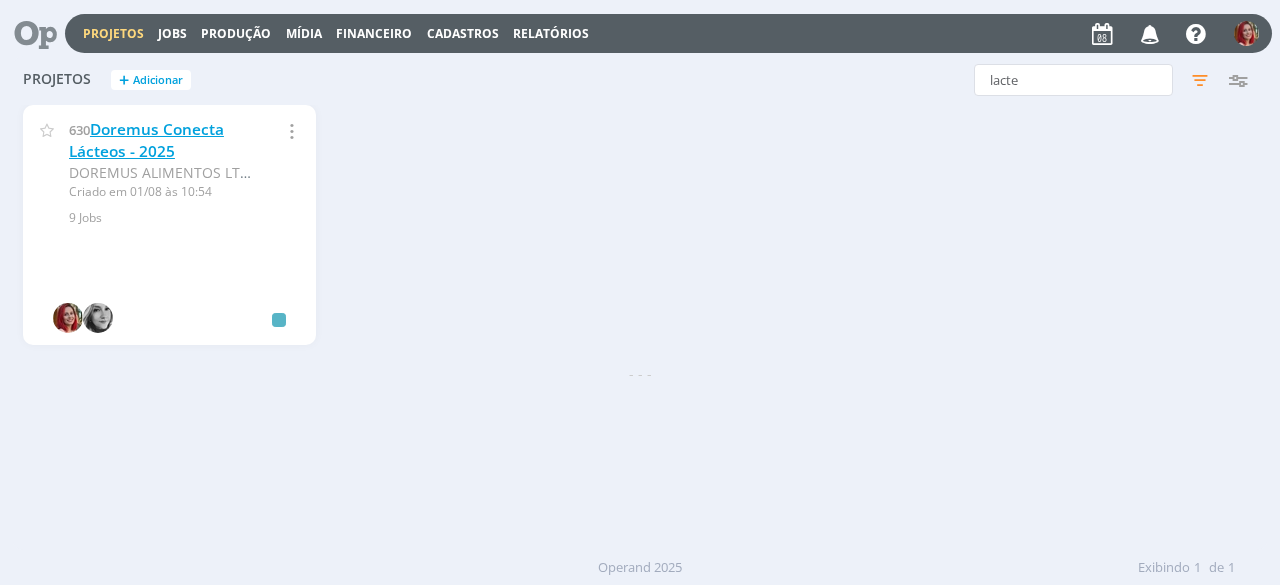 click on "Doremus Conecta Lácteos - 2025" at bounding box center [146, 140] 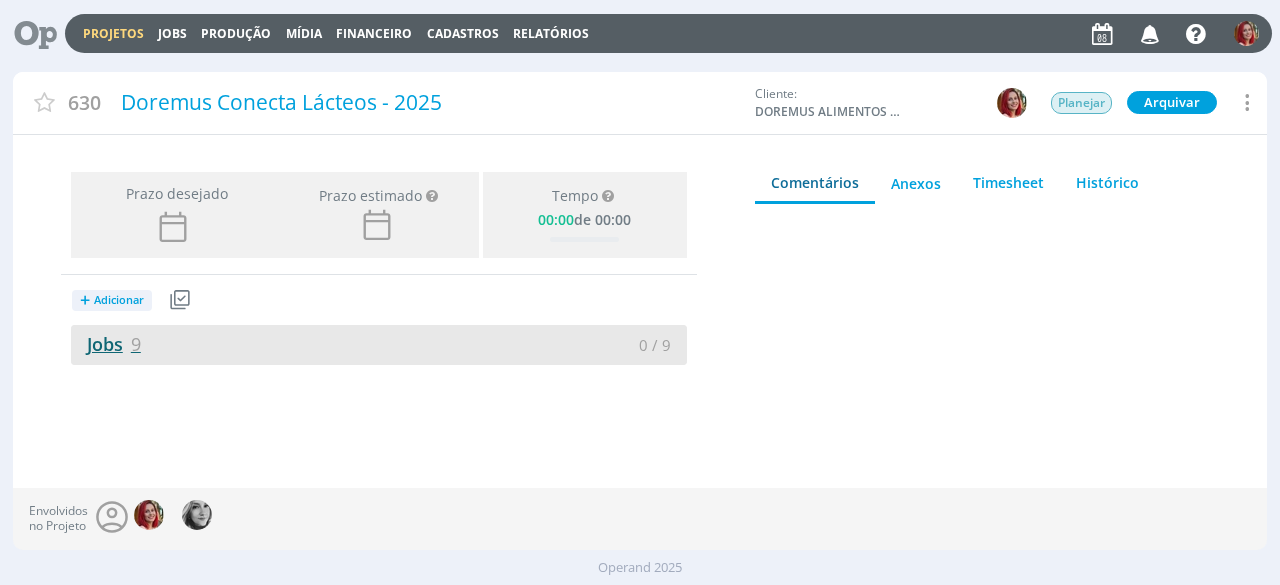 click on "Jobs 9" at bounding box center (106, 344) 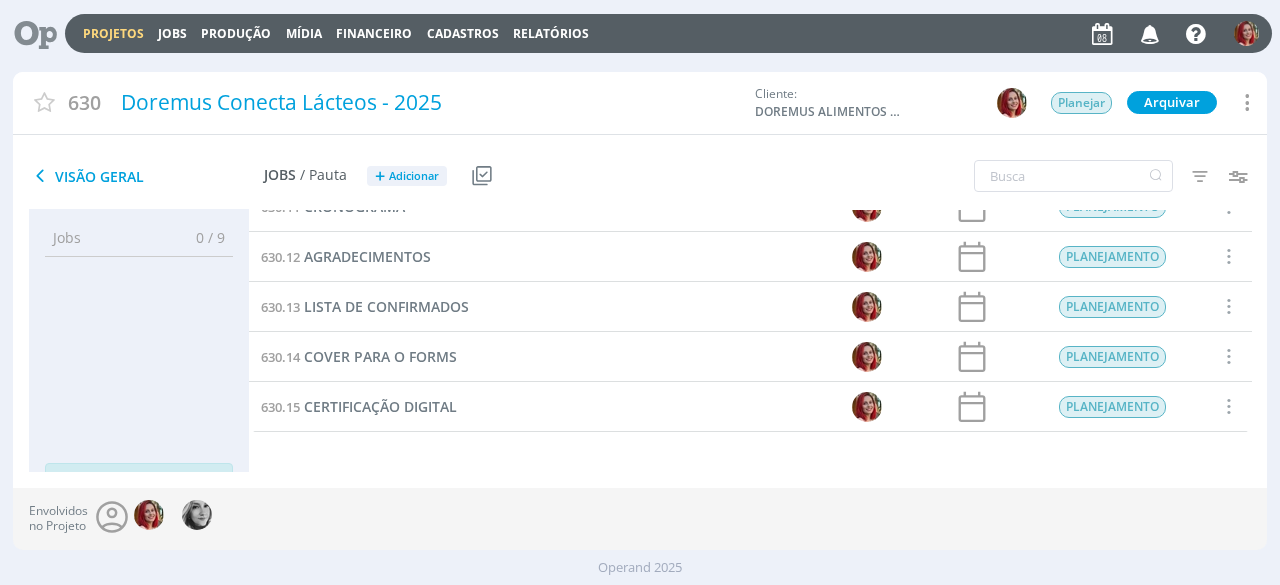 scroll, scrollTop: 226, scrollLeft: 0, axis: vertical 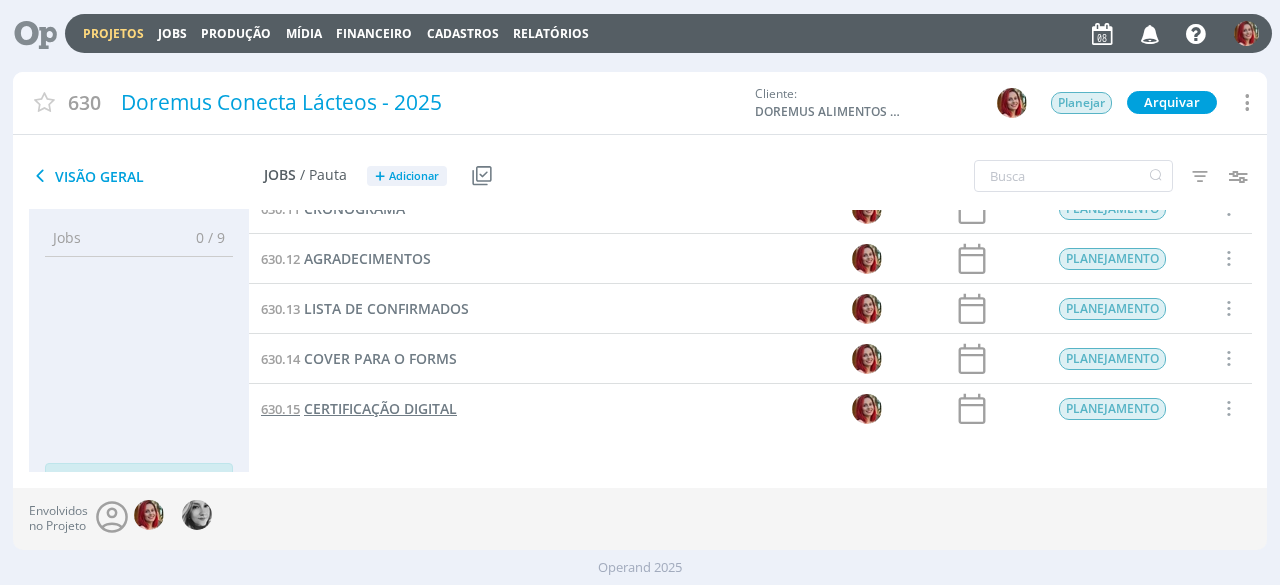 click on "CERTIFICAÇÃO DIGITAL" at bounding box center (380, 408) 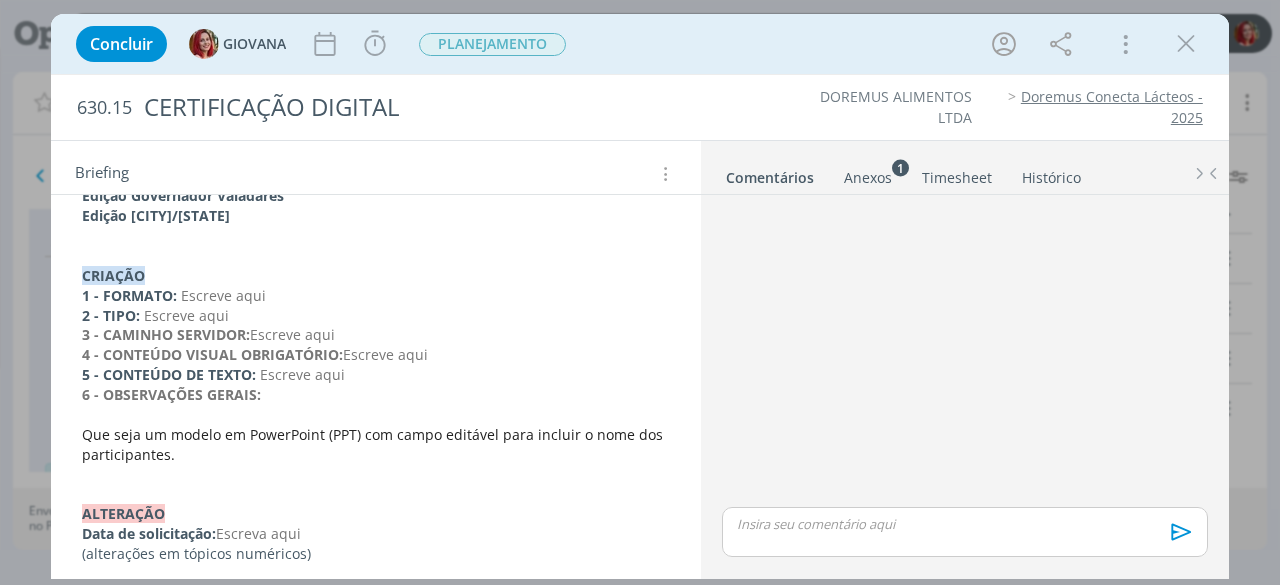 scroll, scrollTop: 406, scrollLeft: 0, axis: vertical 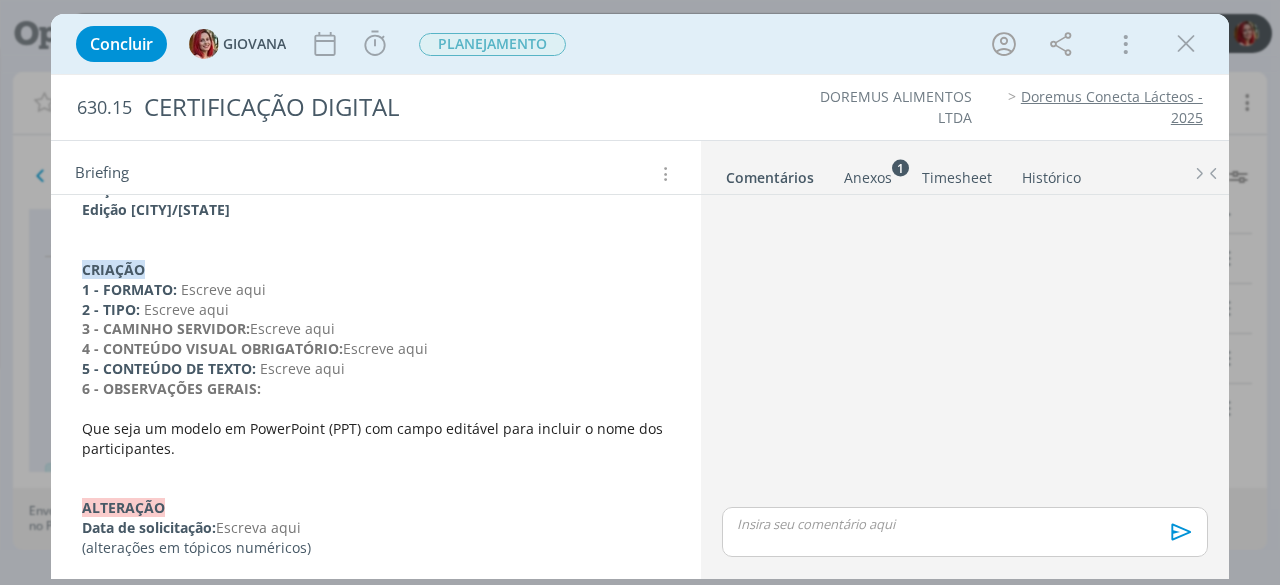 click on "Escreve aqui" at bounding box center [186, 309] 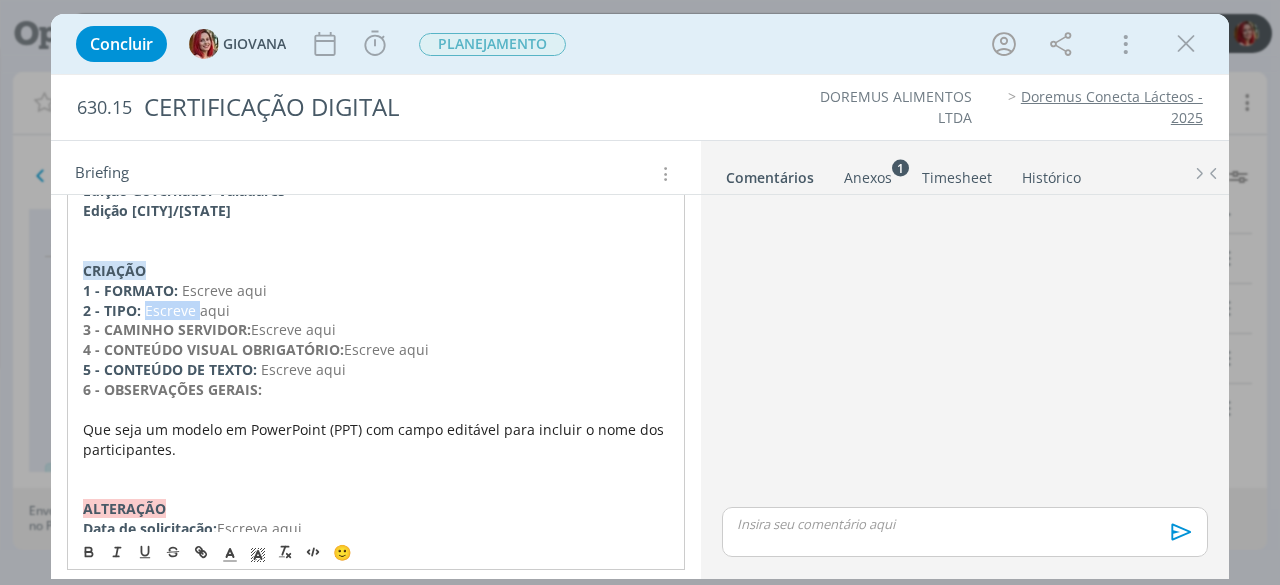 click on "Escreve aqui" at bounding box center [187, 310] 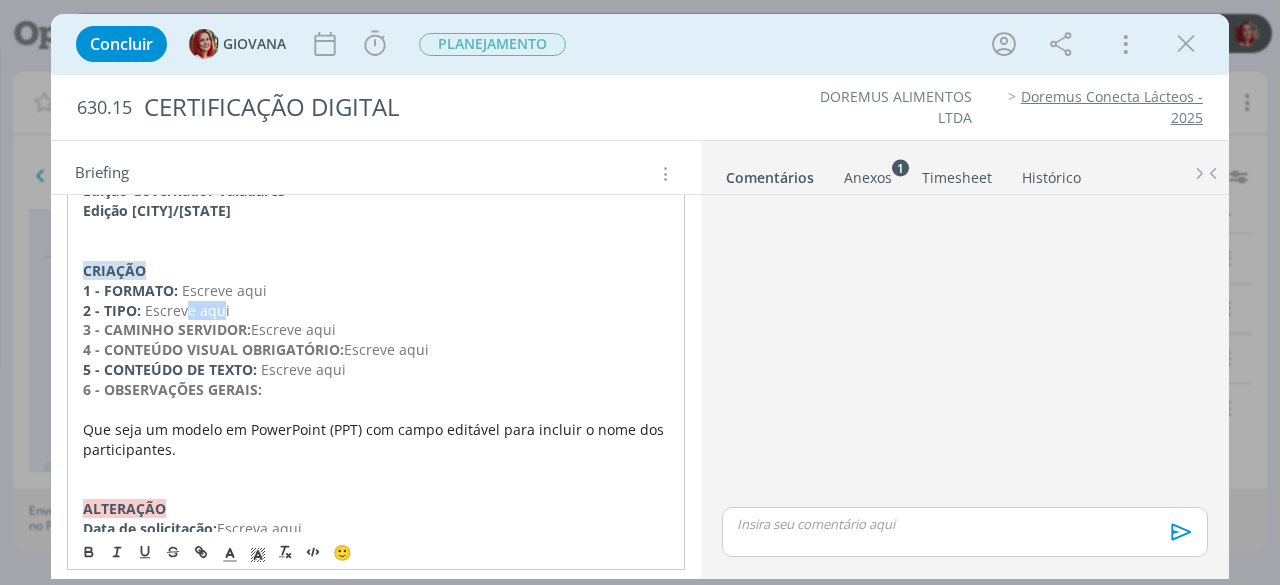 drag, startPoint x: 222, startPoint y: 307, endPoint x: 186, endPoint y: 299, distance: 36.878178 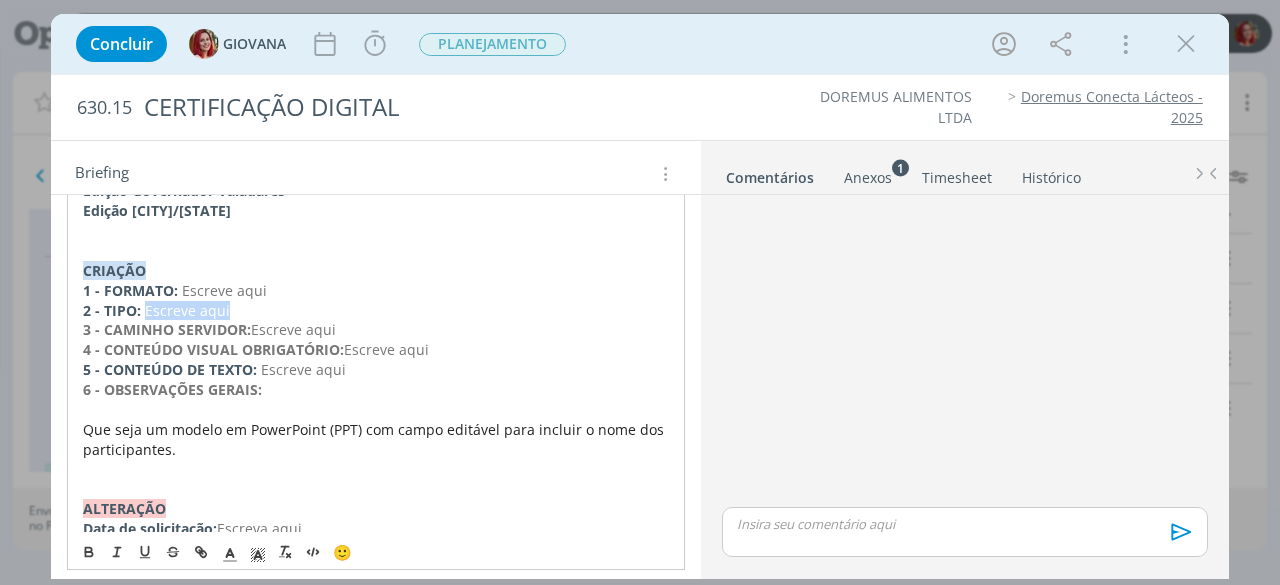 drag, startPoint x: 240, startPoint y: 301, endPoint x: 144, endPoint y: 303, distance: 96.02083 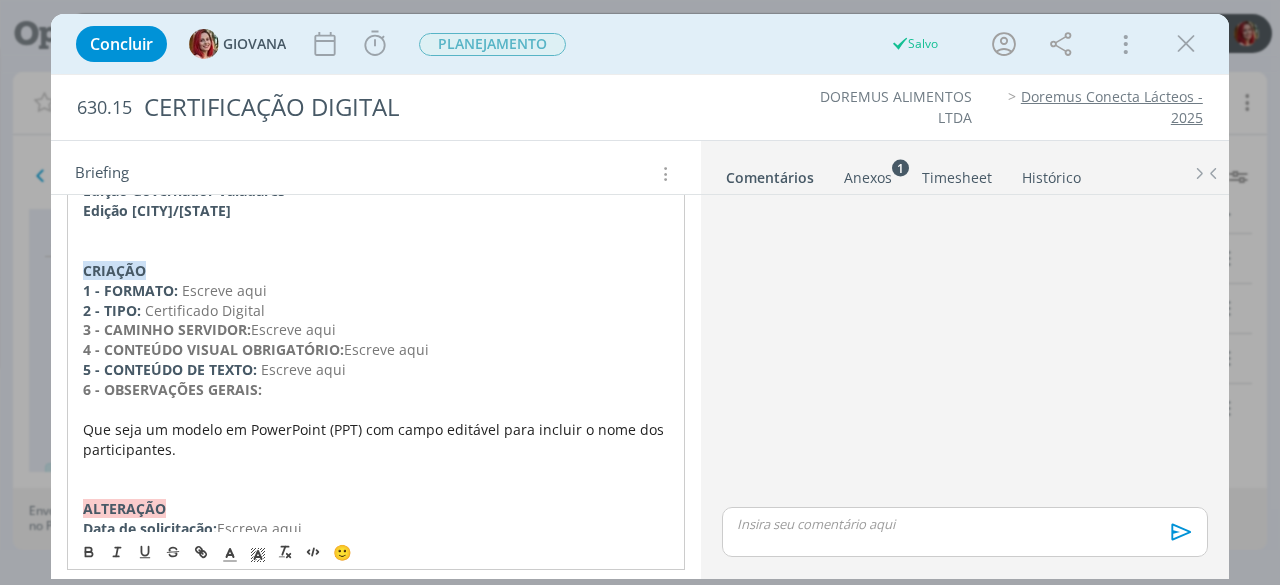 click on "Escreve aqui" at bounding box center [224, 290] 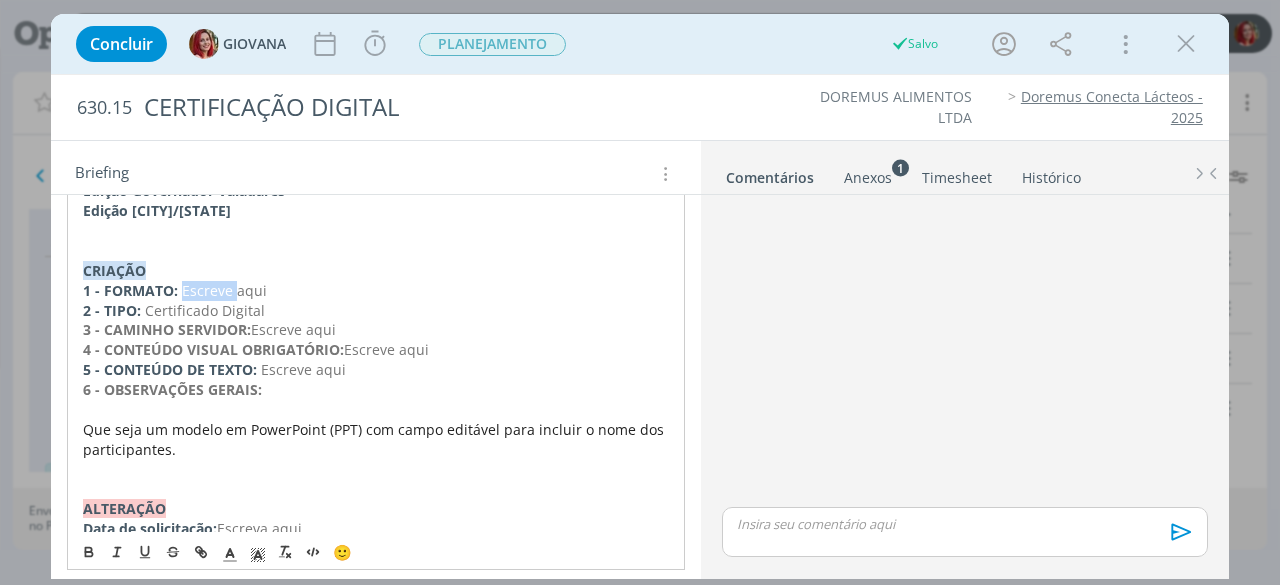 click on "Escreve aqui" at bounding box center [224, 290] 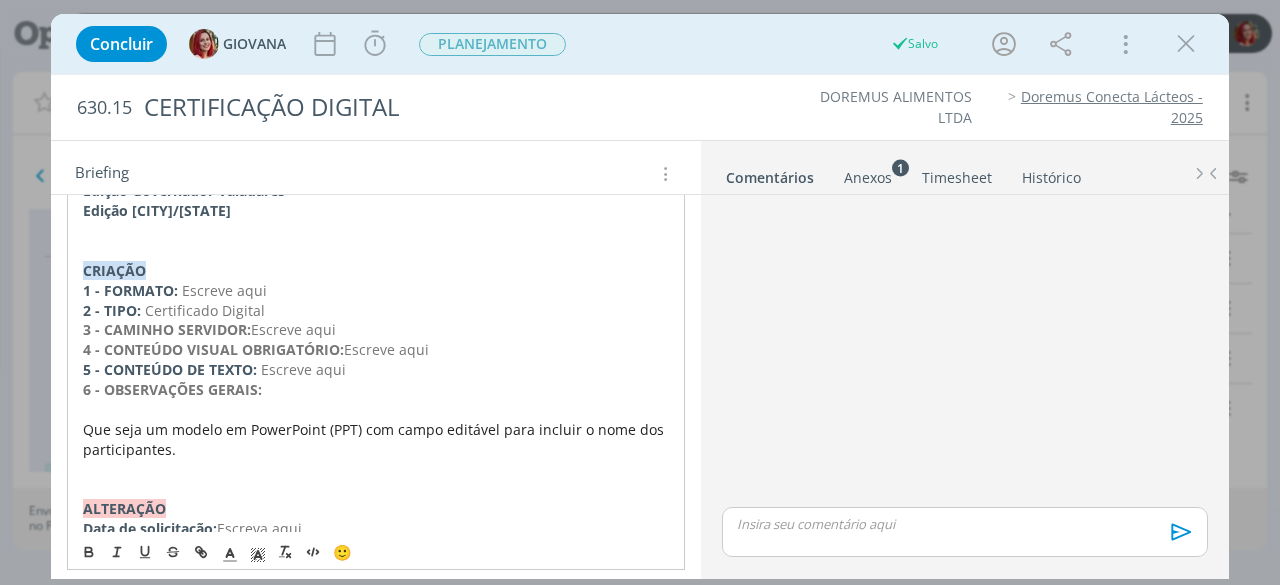 click on "1 - FORMATO:   Escreve aqui" at bounding box center [376, 291] 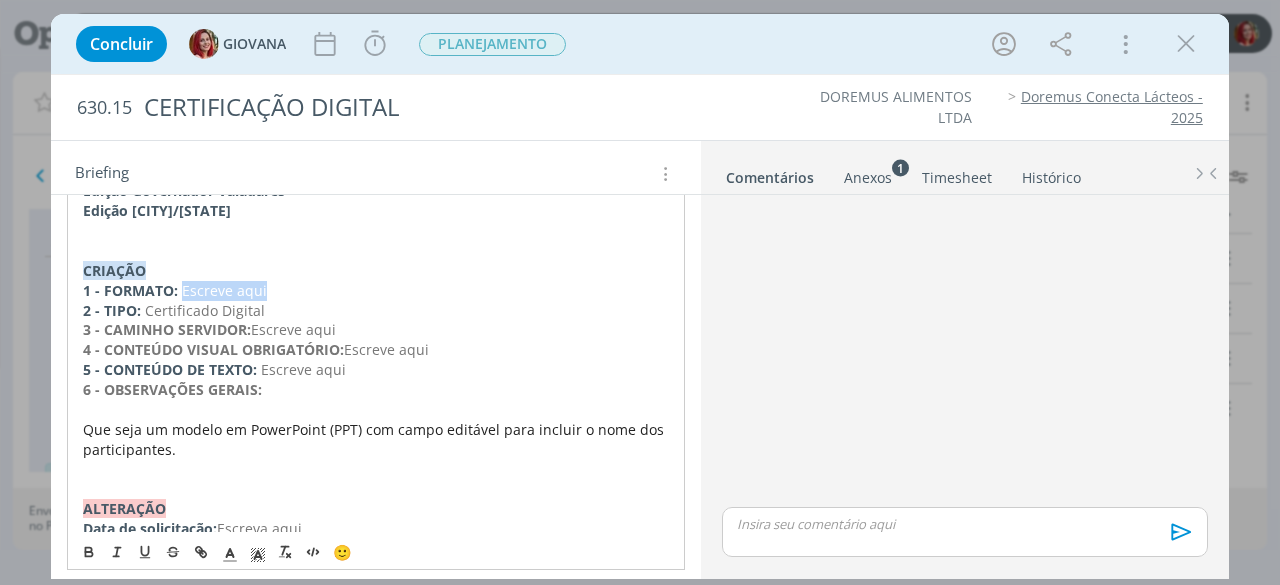 drag, startPoint x: 270, startPoint y: 289, endPoint x: 186, endPoint y: 289, distance: 84 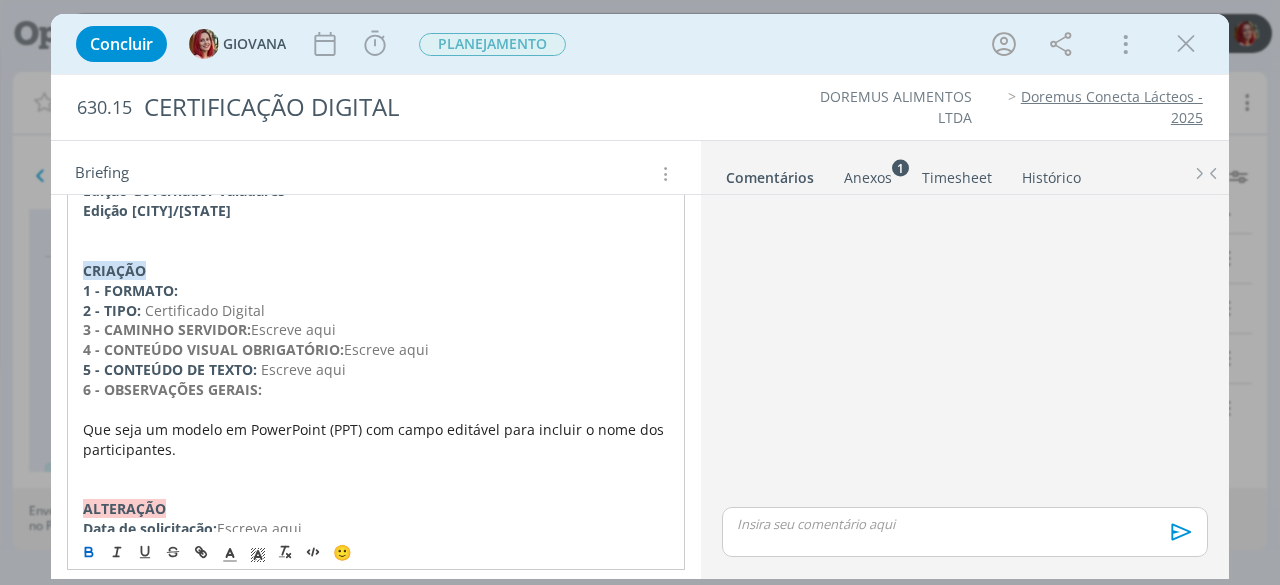 click on "1 - FORMATO:" at bounding box center (376, 291) 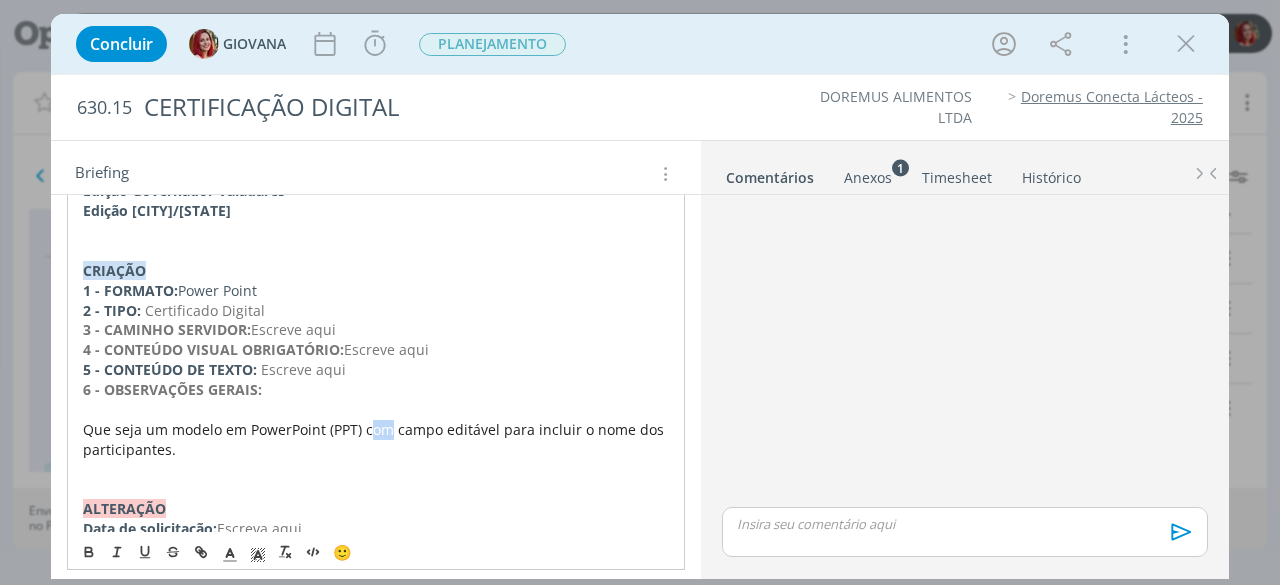 drag, startPoint x: 367, startPoint y: 427, endPoint x: 388, endPoint y: 427, distance: 21 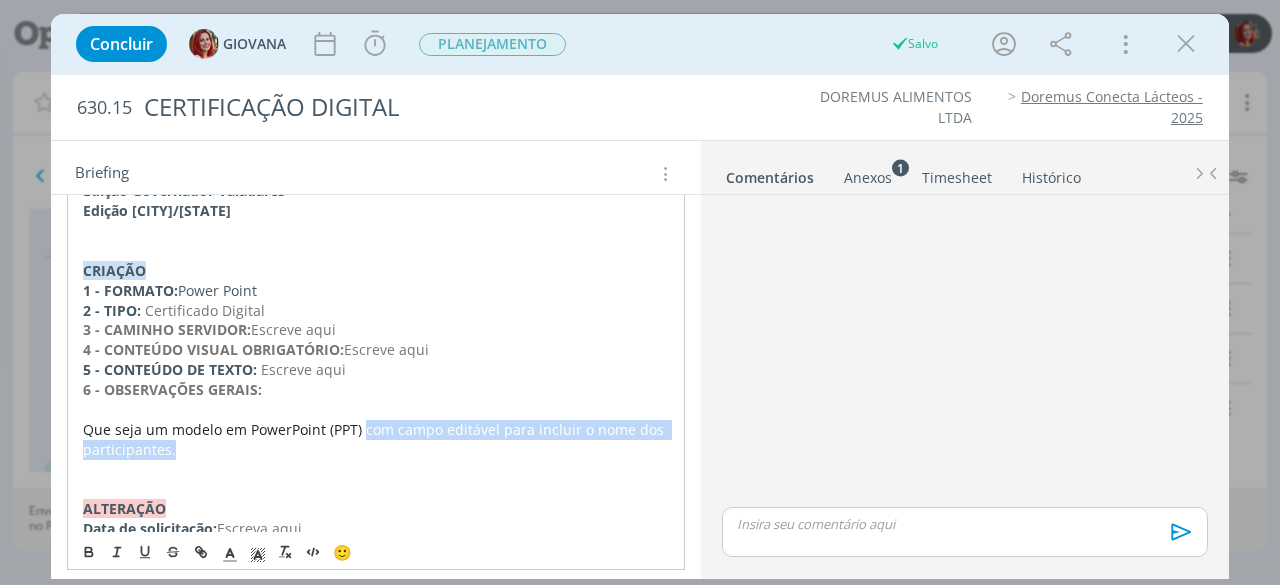 drag, startPoint x: 362, startPoint y: 427, endPoint x: 184, endPoint y: 445, distance: 178.90779 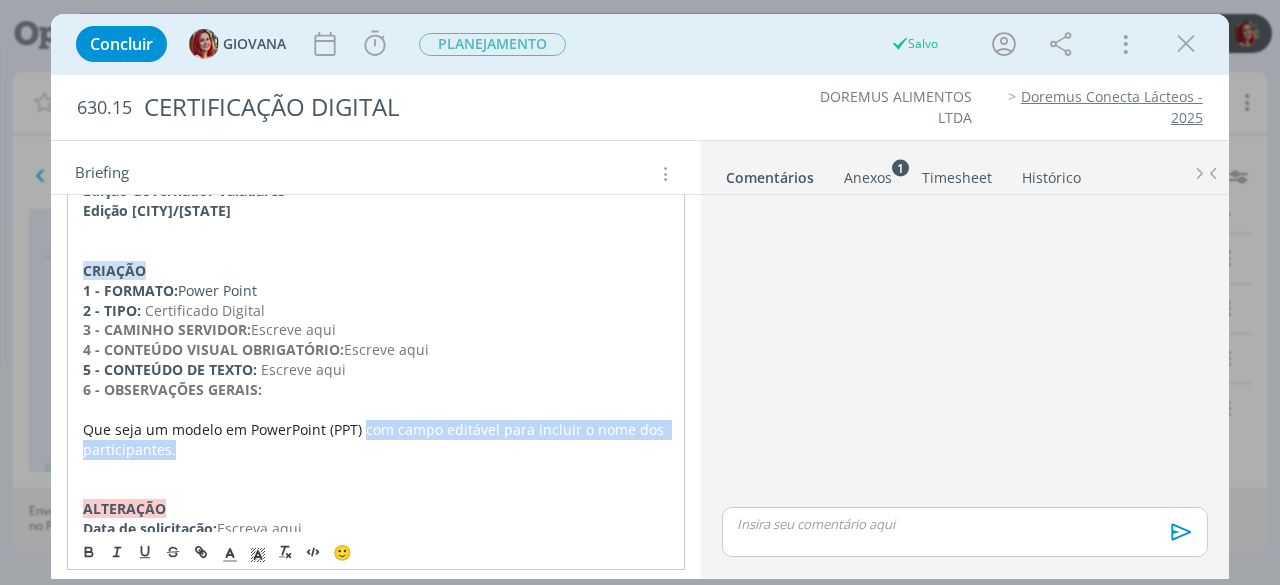 click on "Que seja um modelo em PowerPoint (PPT) com campo editável para incluir o nome dos participantes." at bounding box center (376, 440) 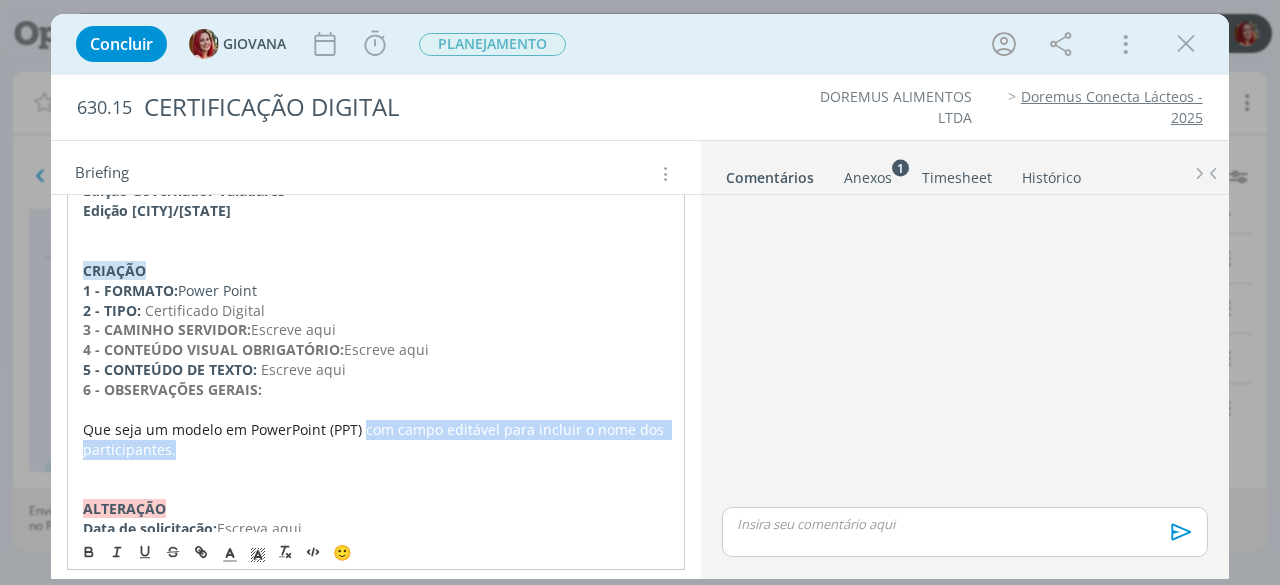 copy on "com campo editável para incluir o nome dos participantes." 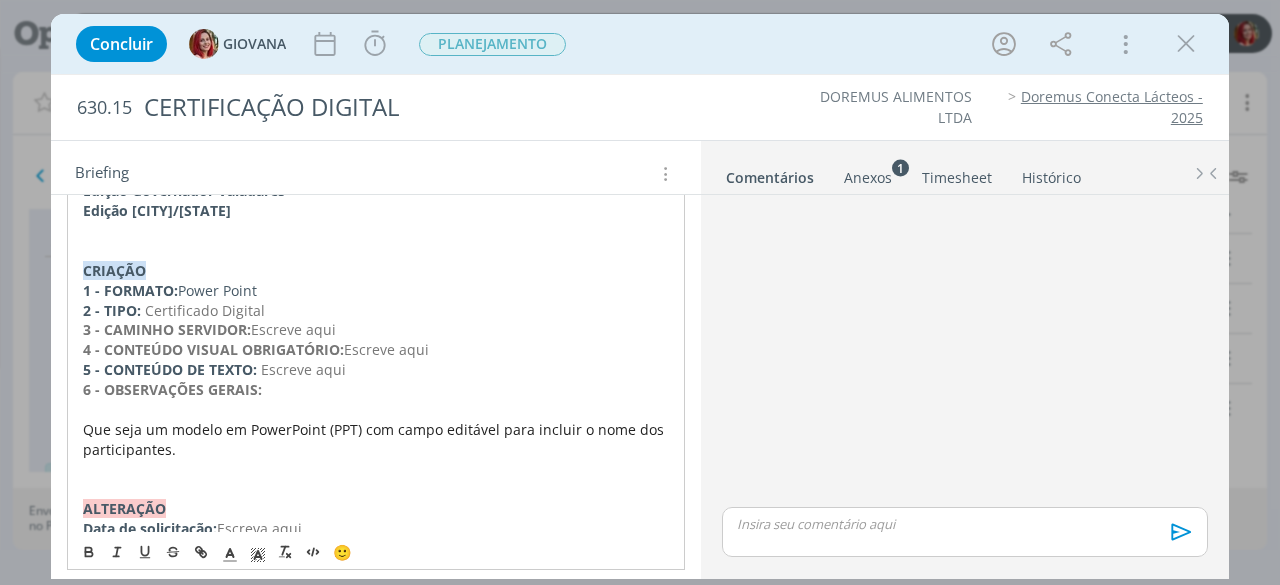 click on "1 - FORMATO:  Power Point" at bounding box center (376, 291) 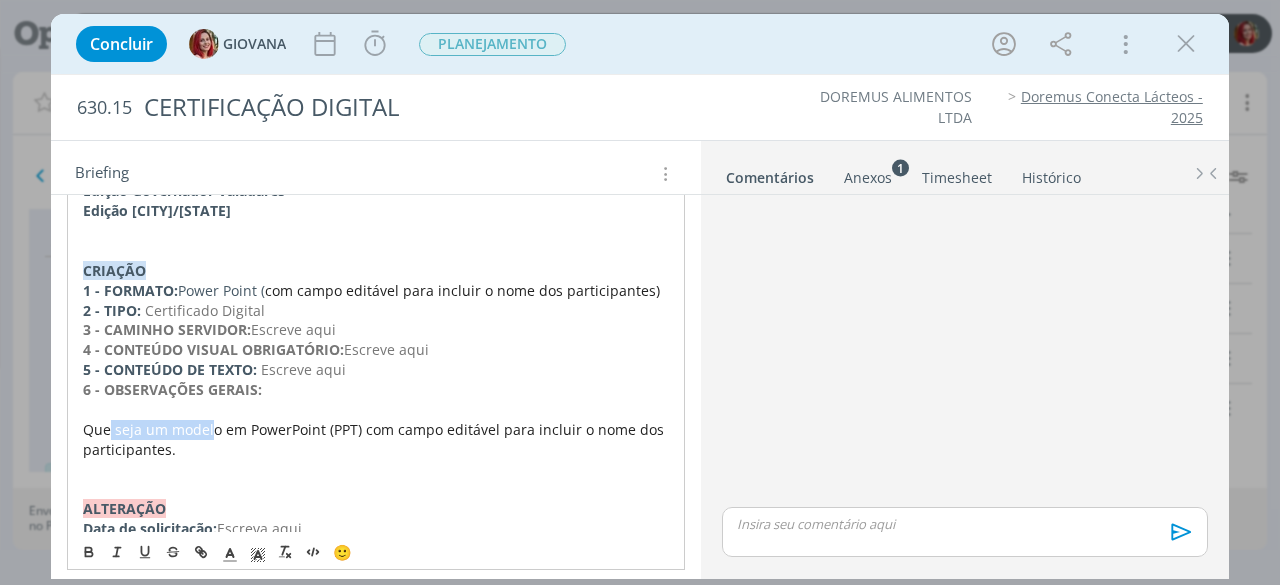 drag, startPoint x: 209, startPoint y: 433, endPoint x: 114, endPoint y: 411, distance: 97.5141 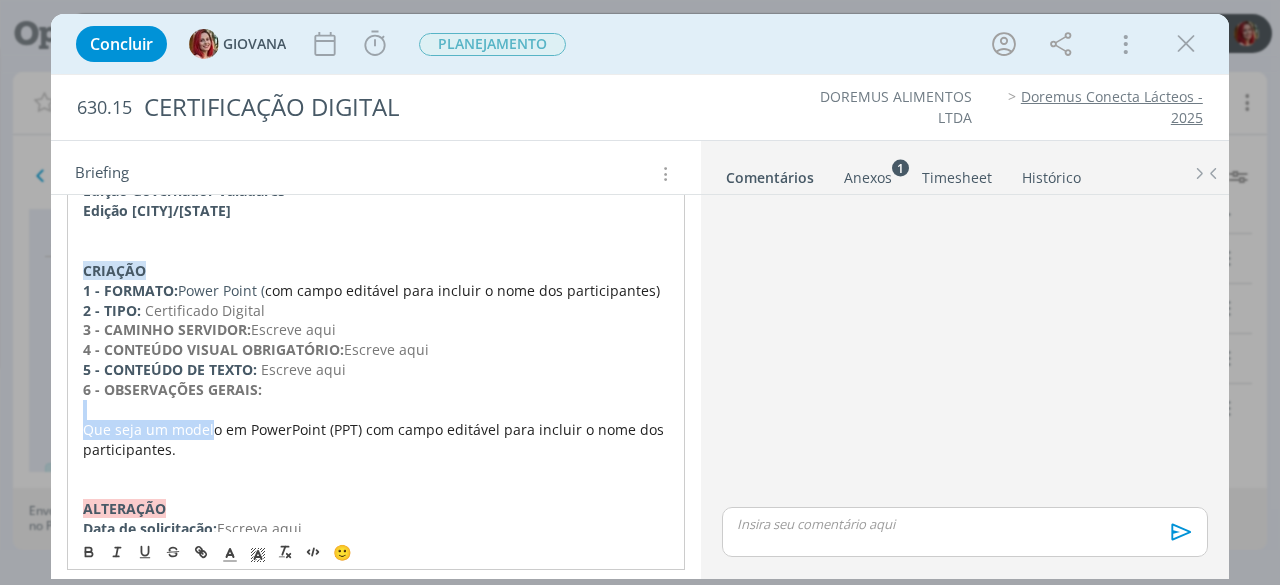 click on "Que seja um modelo em PowerPoint (PPT) com campo editável para incluir o nome dos participantes." at bounding box center (376, 440) 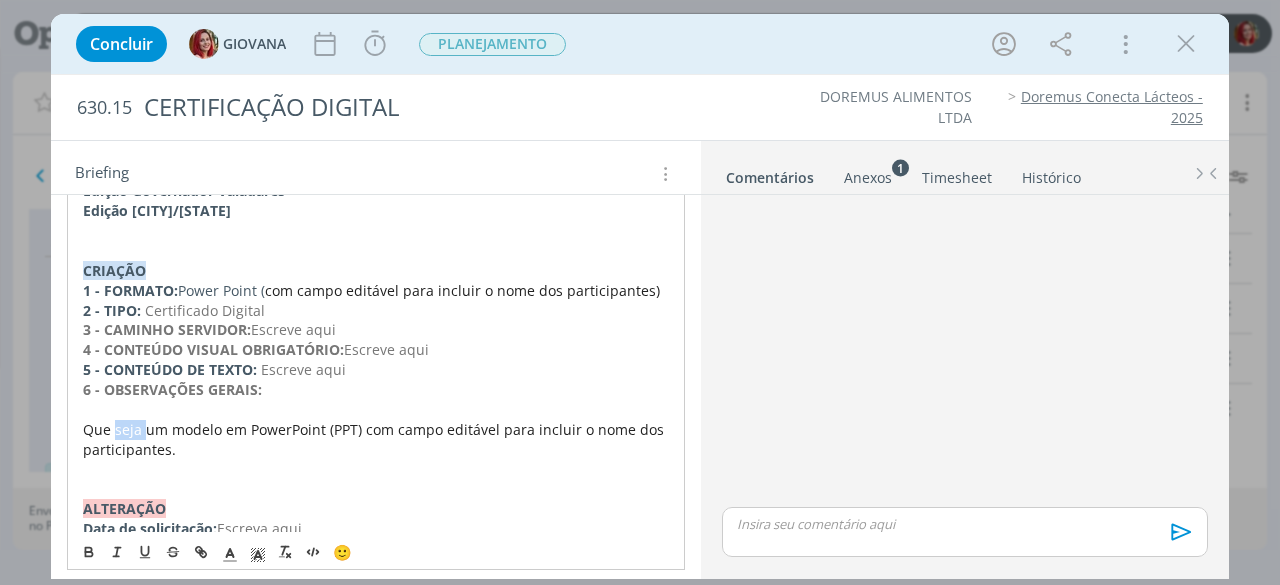 click on "Que seja um modelo em PowerPoint (PPT) com campo editável para incluir o nome dos participantes." at bounding box center [376, 440] 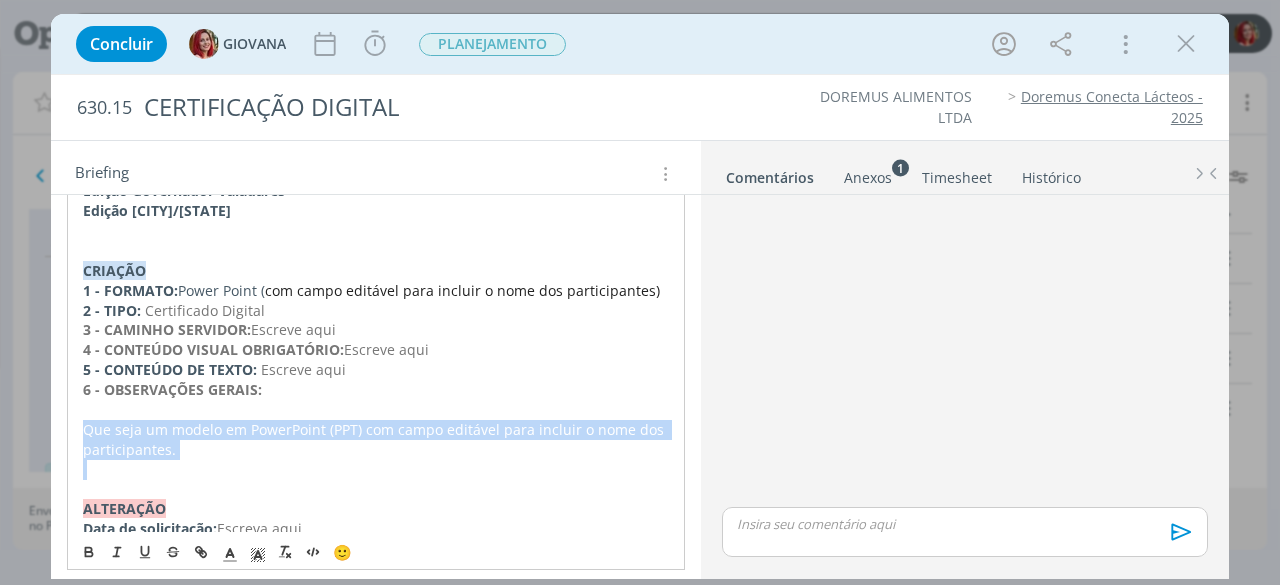 click on "Que seja um modelo em PowerPoint (PPT) com campo editável para incluir o nome dos participantes." at bounding box center (376, 440) 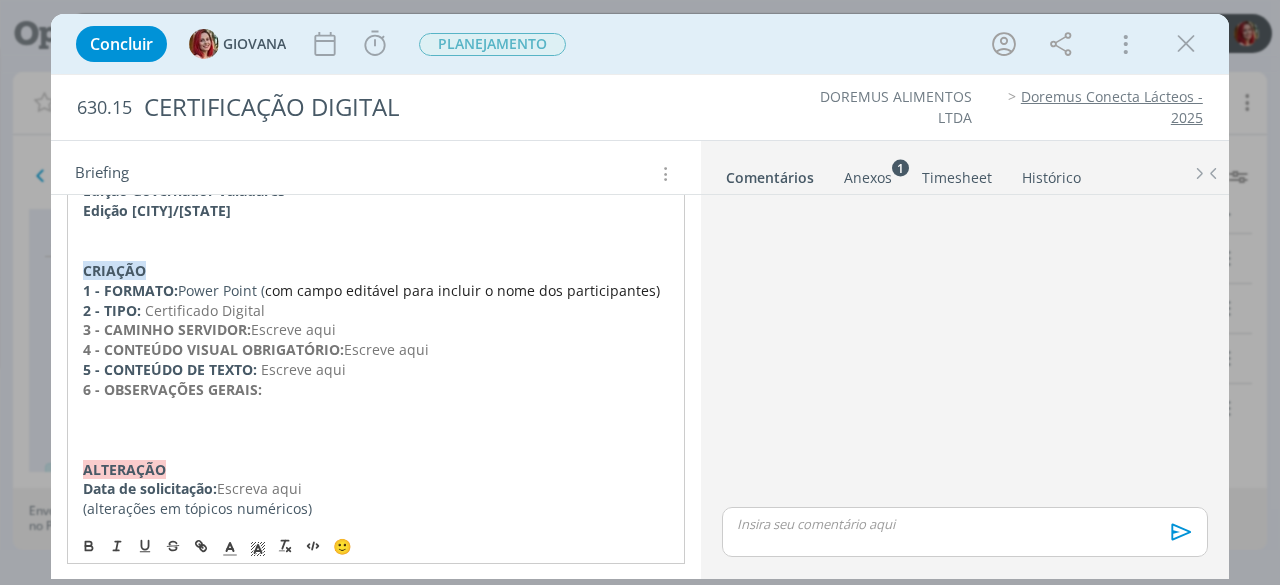 scroll, scrollTop: 386, scrollLeft: 0, axis: vertical 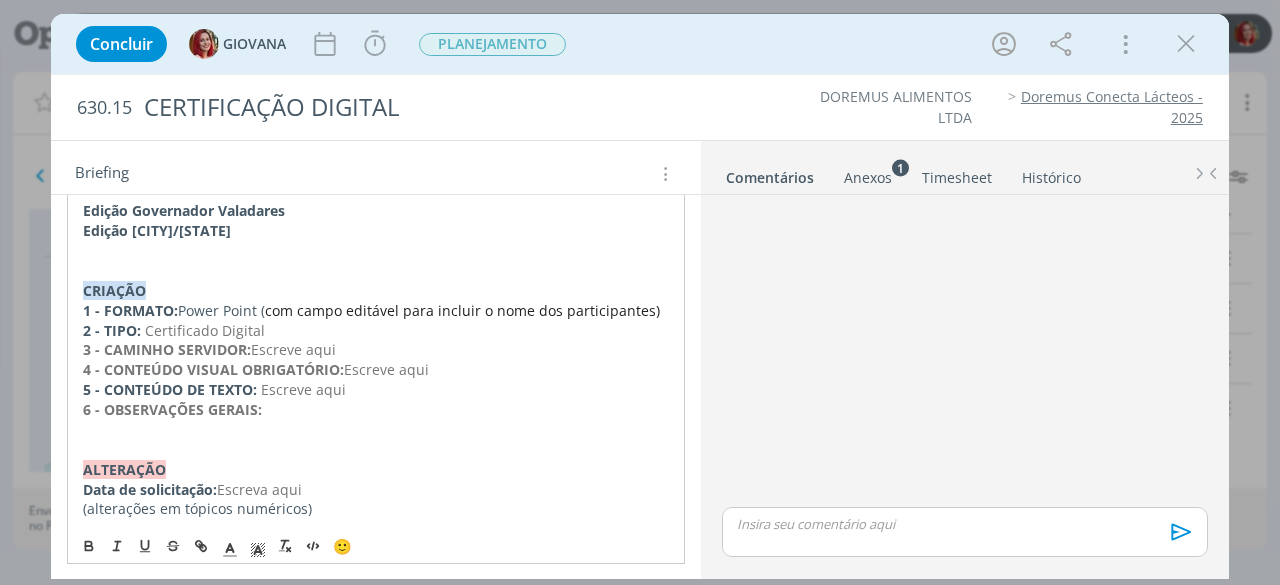 drag, startPoint x: 456, startPoint y: 363, endPoint x: 98, endPoint y: 364, distance: 358.0014 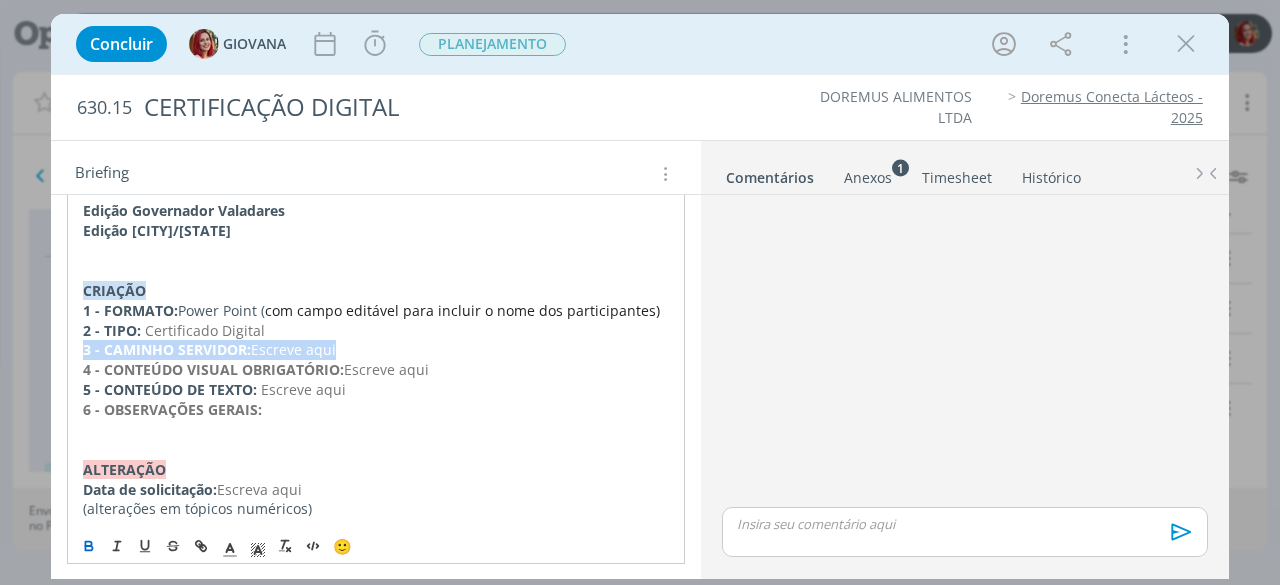 drag, startPoint x: 359, startPoint y: 349, endPoint x: 76, endPoint y: 348, distance: 283.00177 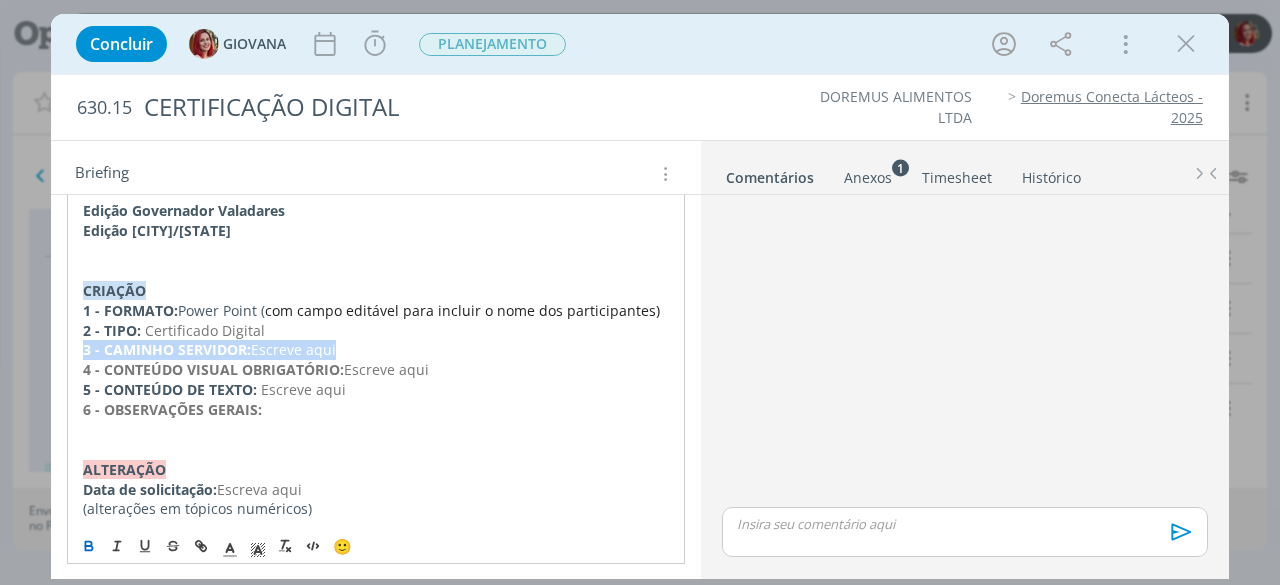 click on "Serão duas datas em dois locais diferentes. Os locais já foram decididos porém as datas ainda não.  REDAÇÃO                                                                                         1 - OBJETIVO:    Escreve aqui 2 - PÚBLICO-ALVO:    Escreve aqui 3 - TOM DE VOZ:    Escreve aqui 4 - OUTRAS PARTICULARIDADES: Cidades: Edição Governador Valadares Edição Chapecó/[STATE] CRIAÇÃO 1 - FORMATO:  Power Point ( com campo editável para incluir o nome dos participantes) 2 - TIPO:   Certificado Digital 3 - CAMINHO SERVIDOR:  Escreve aqui 4 - CONTEÚDO VISUAL OBRIGATÓRIO:  Escreve aqui 5 - CONTEÚDO DE TEXTO:   Escreve aqui 6 - OBSERVAÇÕES GERAIS:   ﻿ALTERAÇÃO Data de solicitação:  Escreva aqui (alterações em tópicos numéricos)" at bounding box center (376, 241) 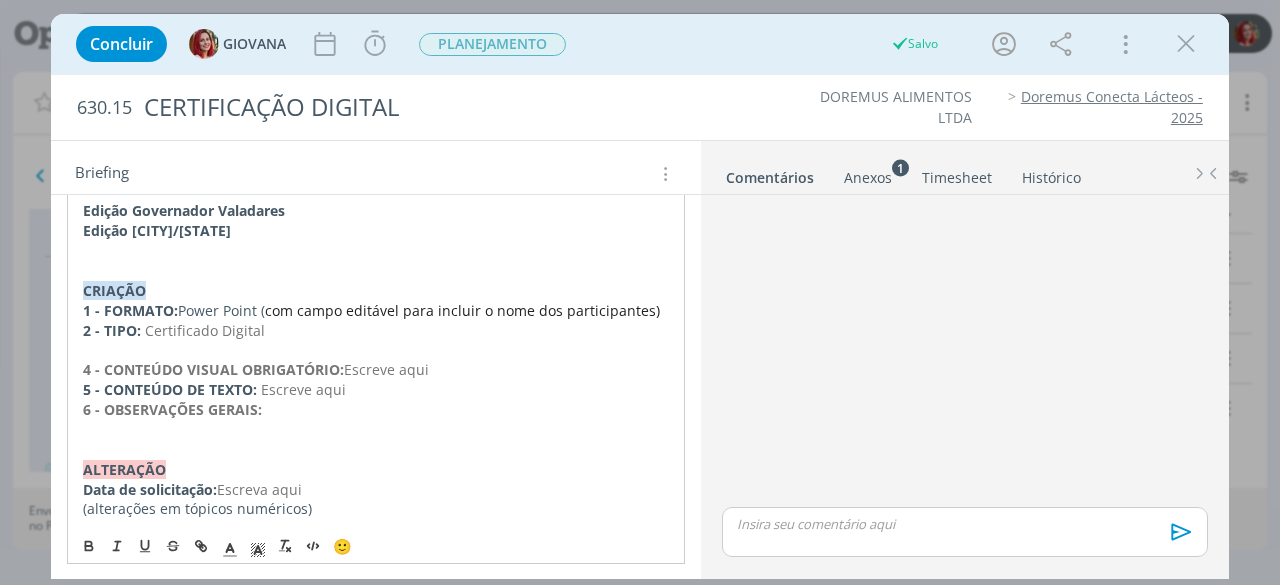 scroll, scrollTop: 366, scrollLeft: 0, axis: vertical 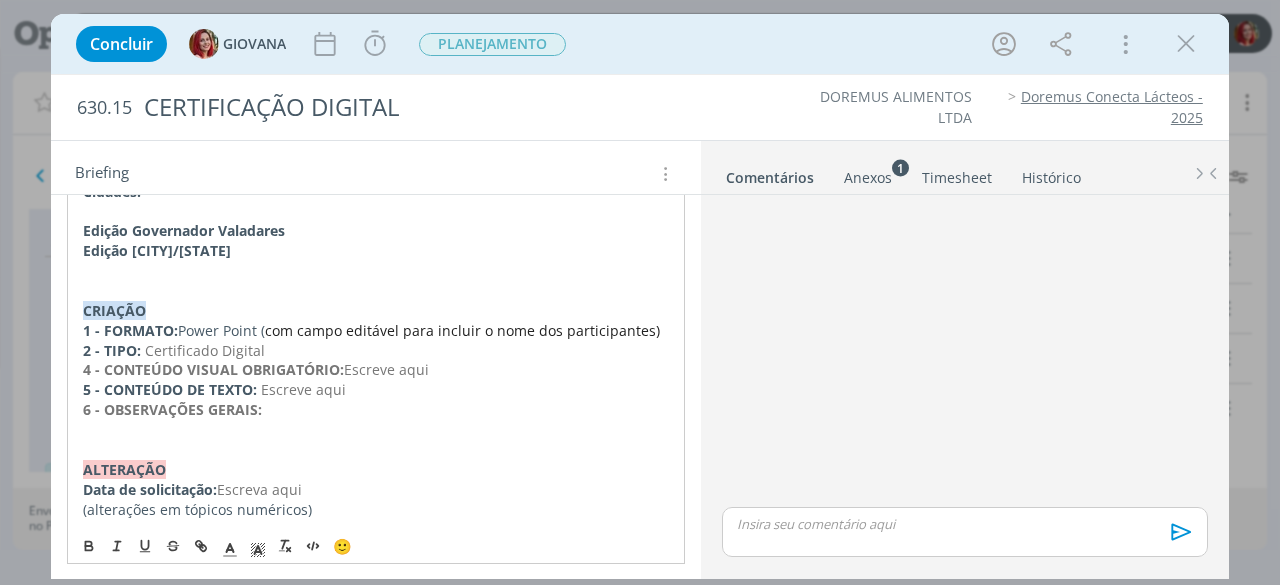 click on "4 - CONTEÚDO VISUAL OBRIGATÓRIO:" at bounding box center [213, 369] 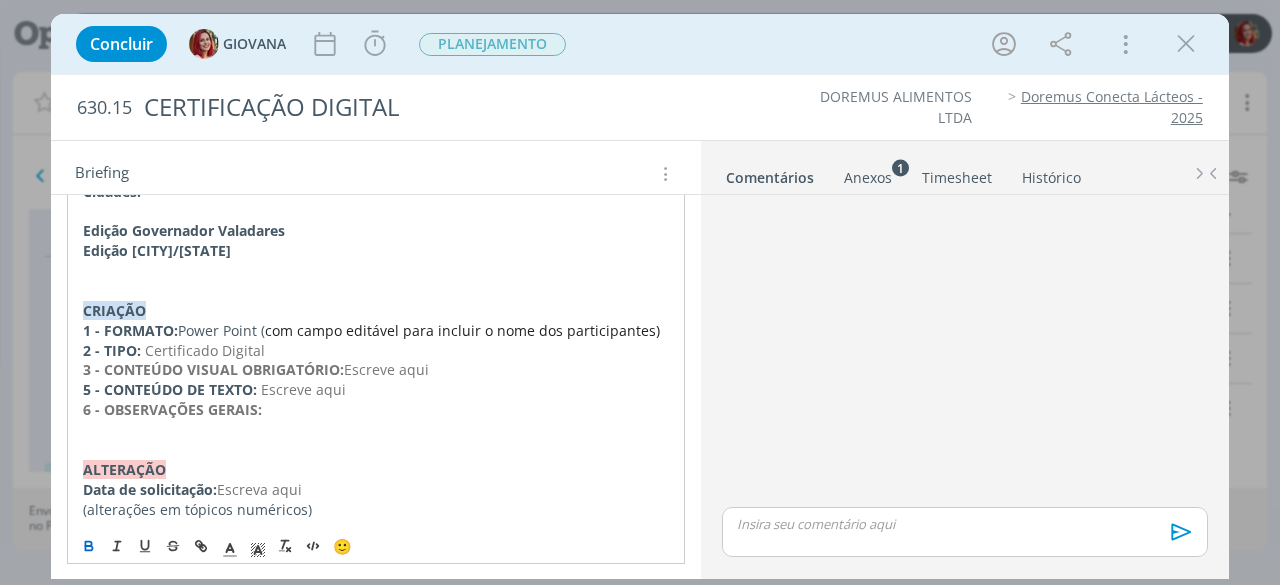 click on "5 - CONTEÚDO DE TEXTO:" at bounding box center [170, 389] 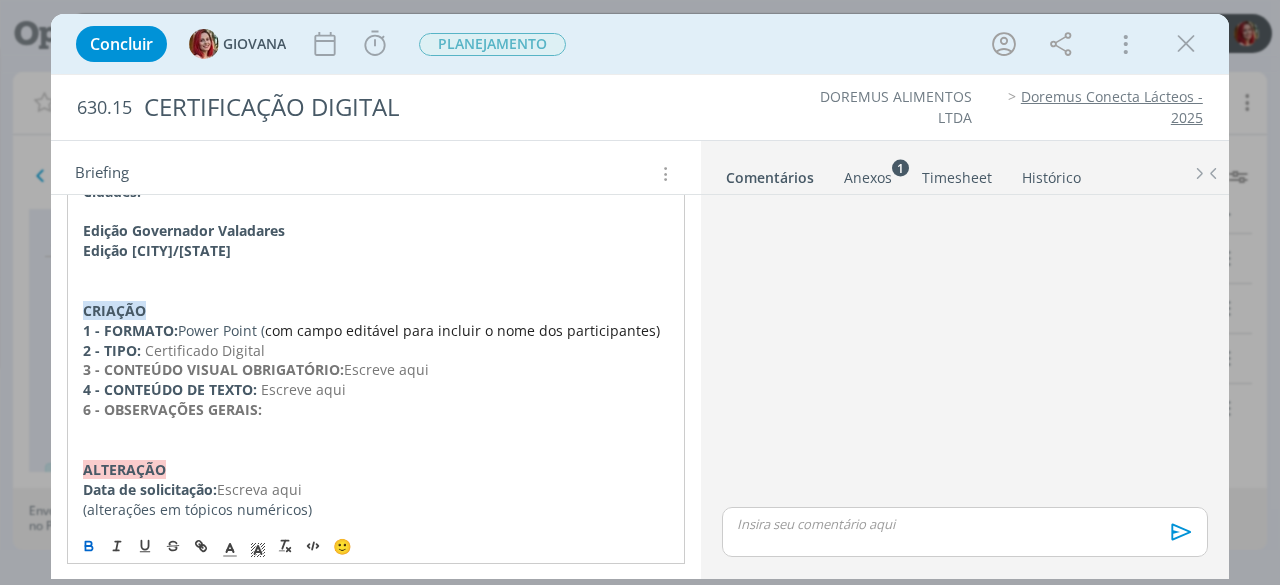 click on "6 - OBSERVAÇÕES GERAIS:" at bounding box center (172, 409) 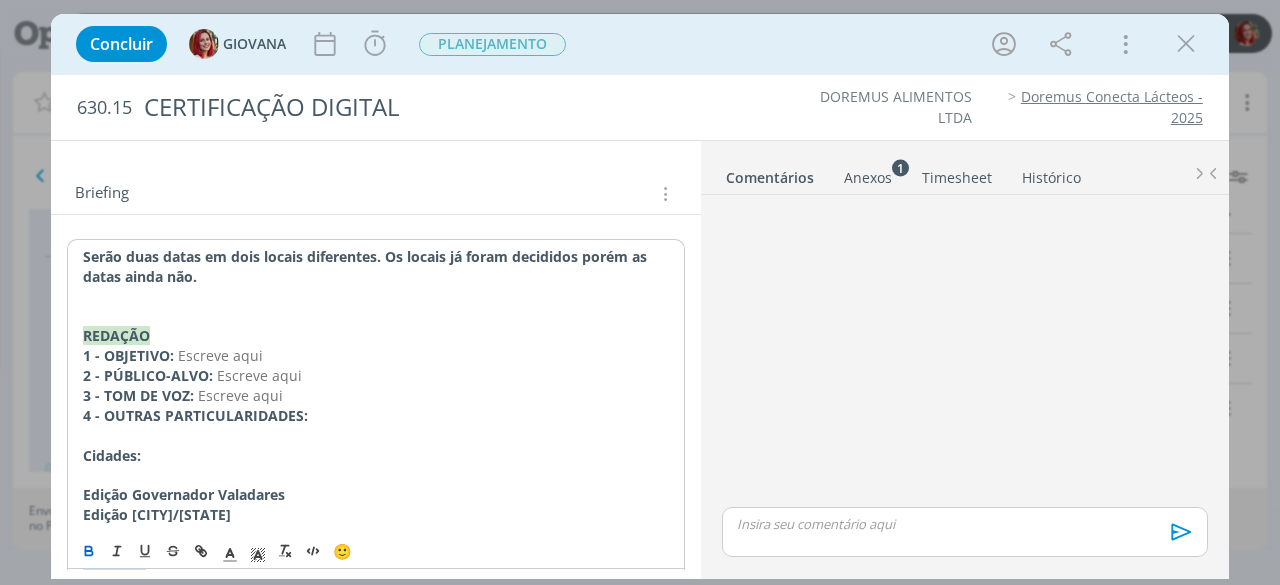 scroll, scrollTop: 97, scrollLeft: 0, axis: vertical 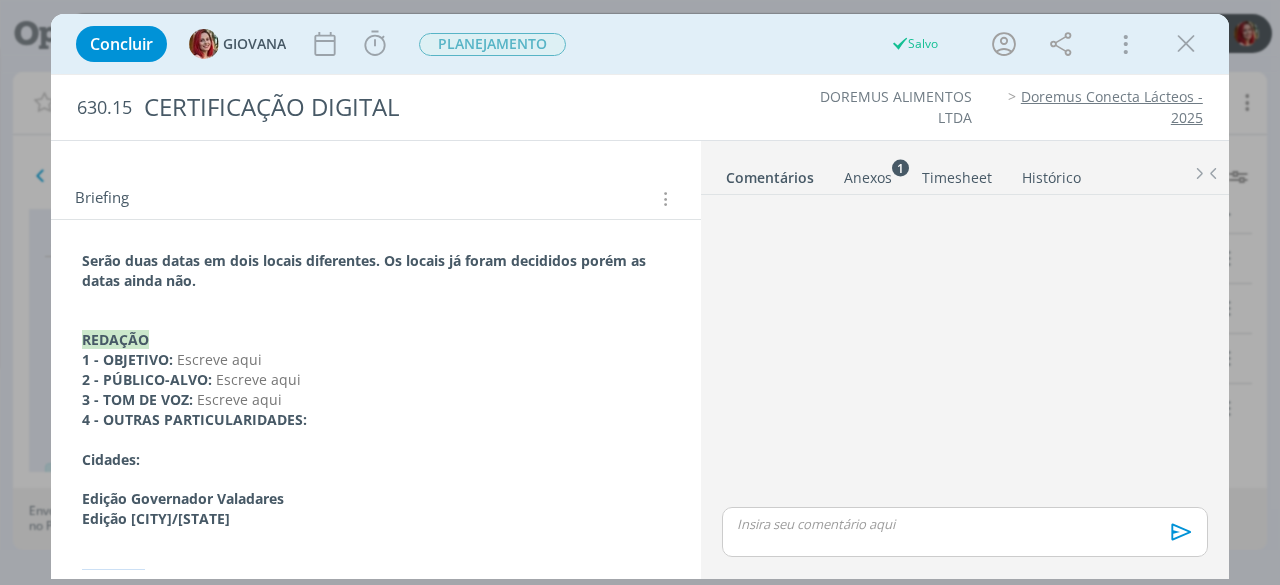 drag, startPoint x: 314, startPoint y: 383, endPoint x: 217, endPoint y: 380, distance: 97.04638 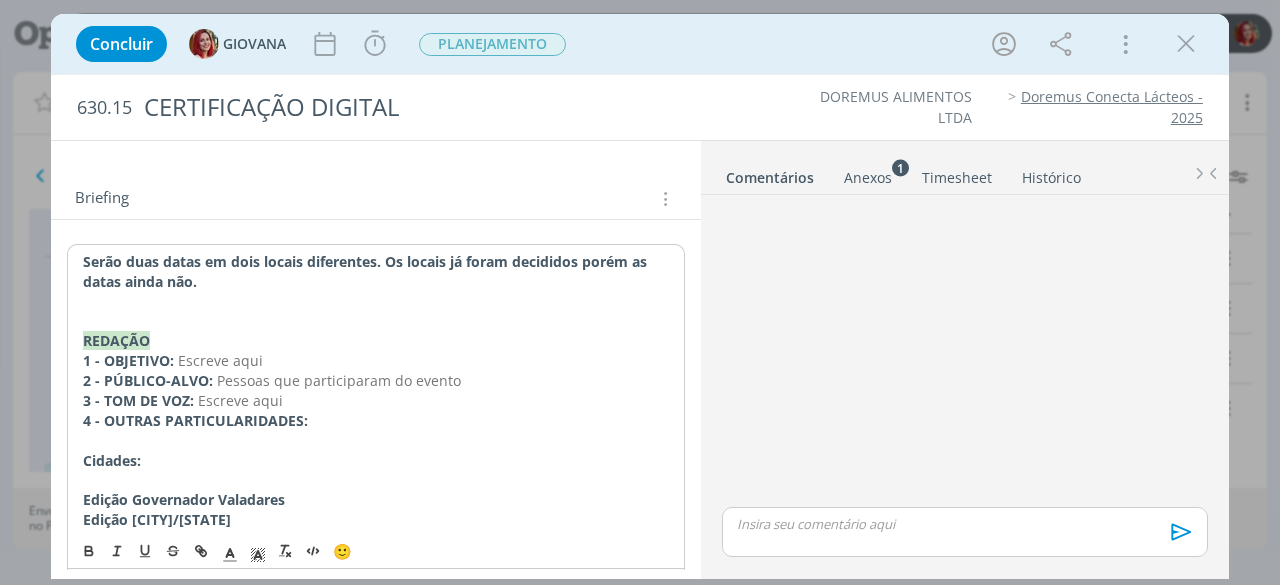 click on "Pessoas que participaram do evento" at bounding box center [339, 380] 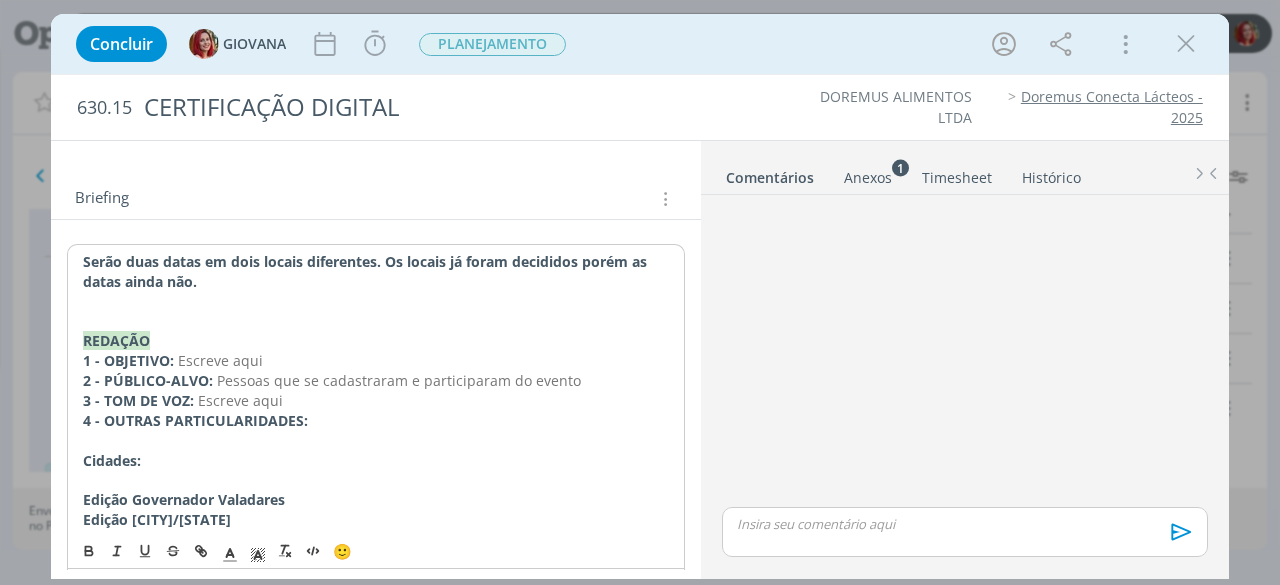 drag, startPoint x: 308, startPoint y: 392, endPoint x: 197, endPoint y: 391, distance: 111.0045 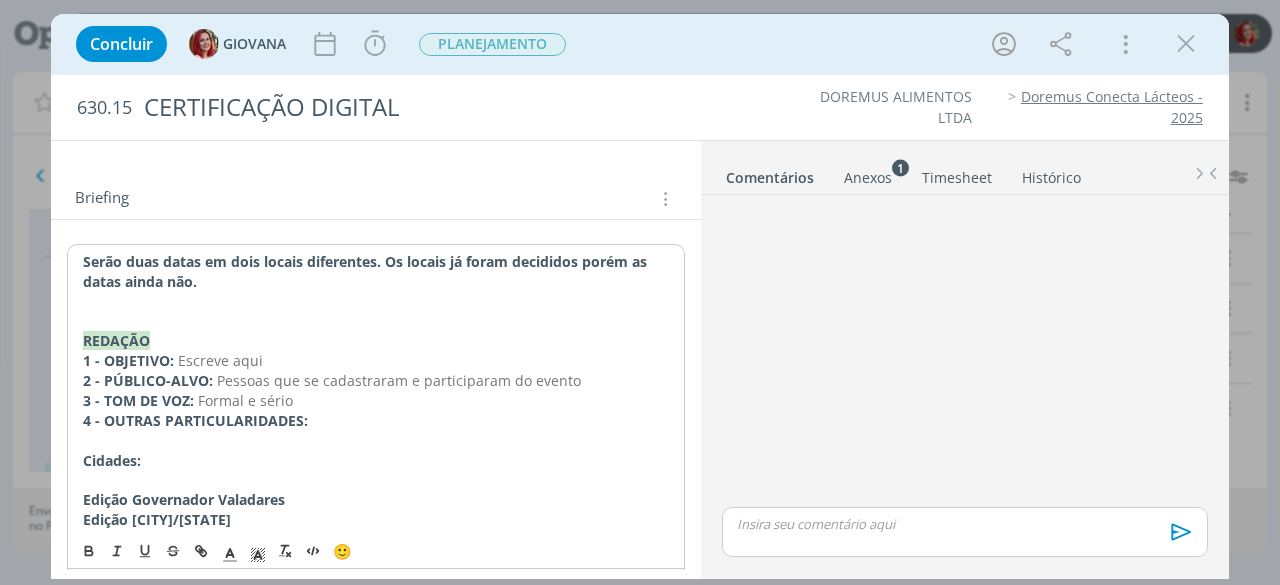 drag, startPoint x: 298, startPoint y: 358, endPoint x: 25, endPoint y: 359, distance: 273.00183 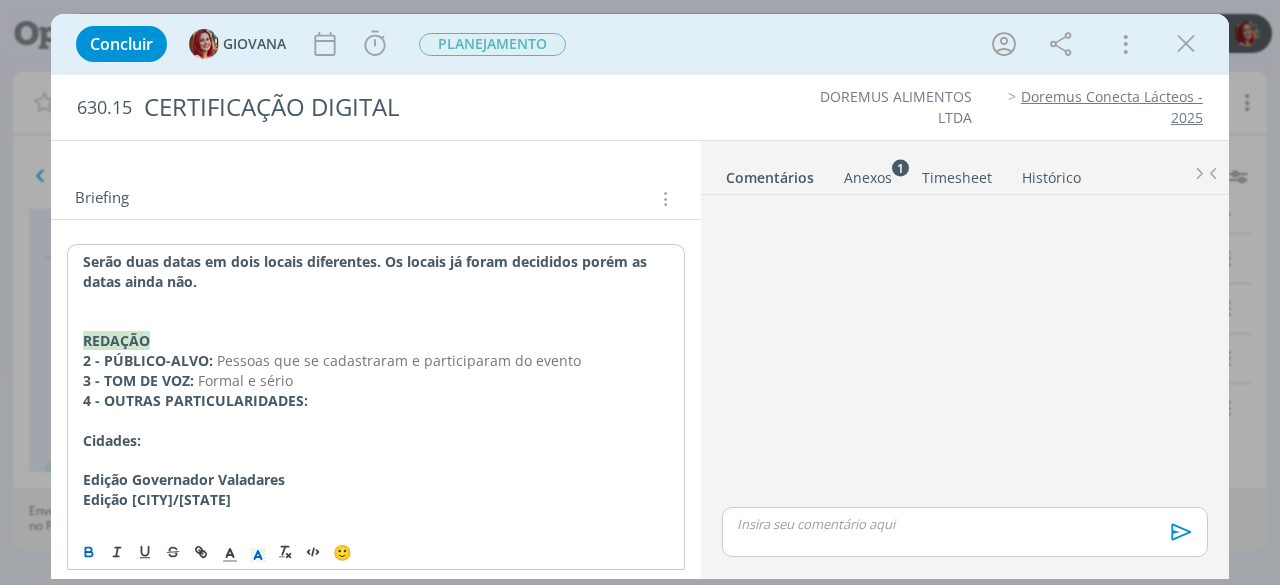 click on "2 - PÚBLICO-ALVO:" at bounding box center (148, 360) 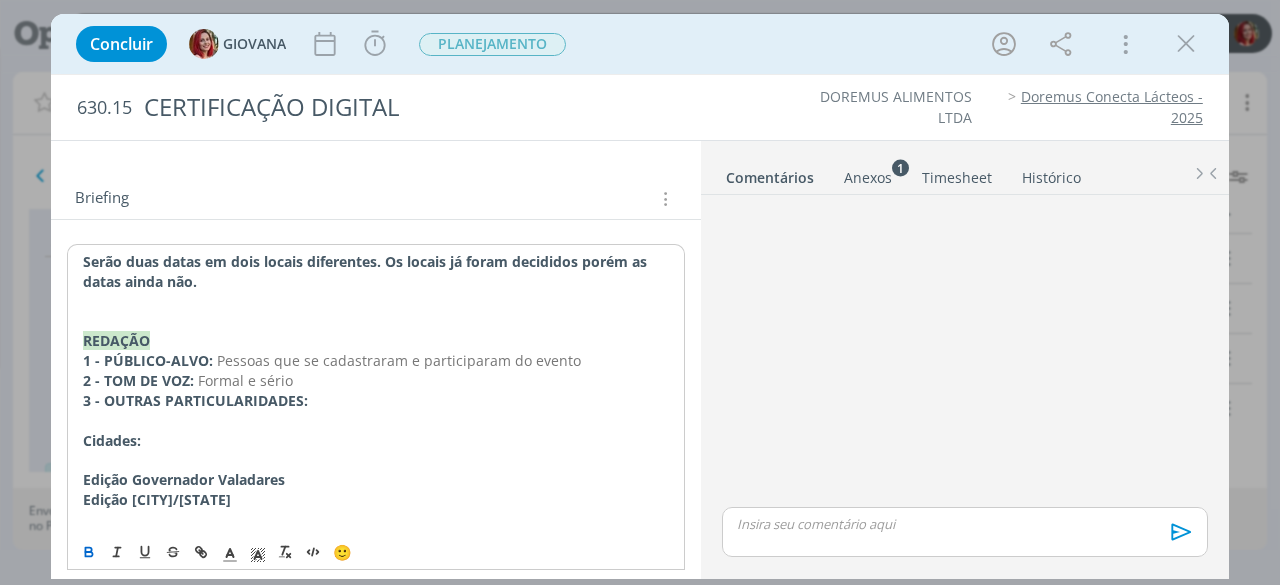click at bounding box center (376, 421) 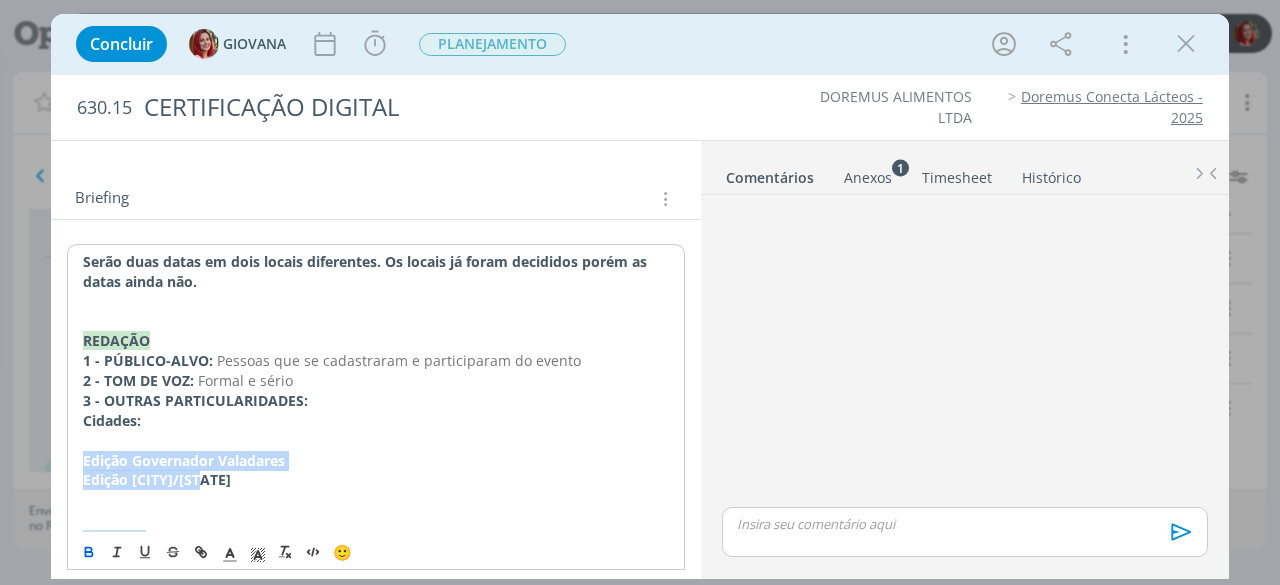 drag, startPoint x: 78, startPoint y: 454, endPoint x: 236, endPoint y: 481, distance: 160.29036 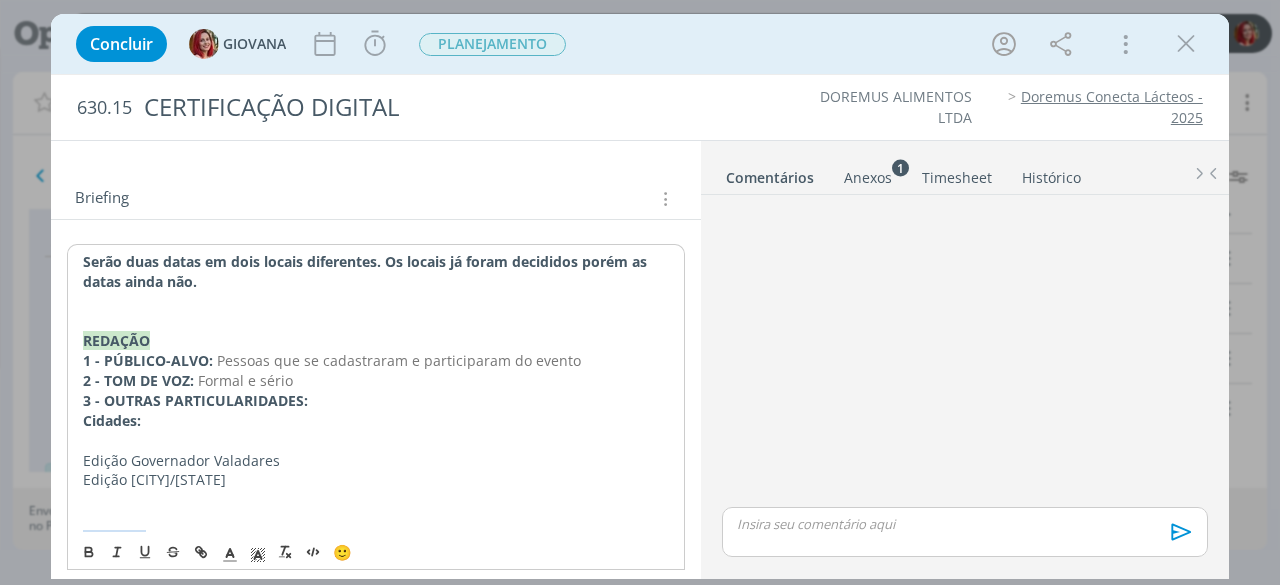 click on "Cidades:" at bounding box center (112, 420) 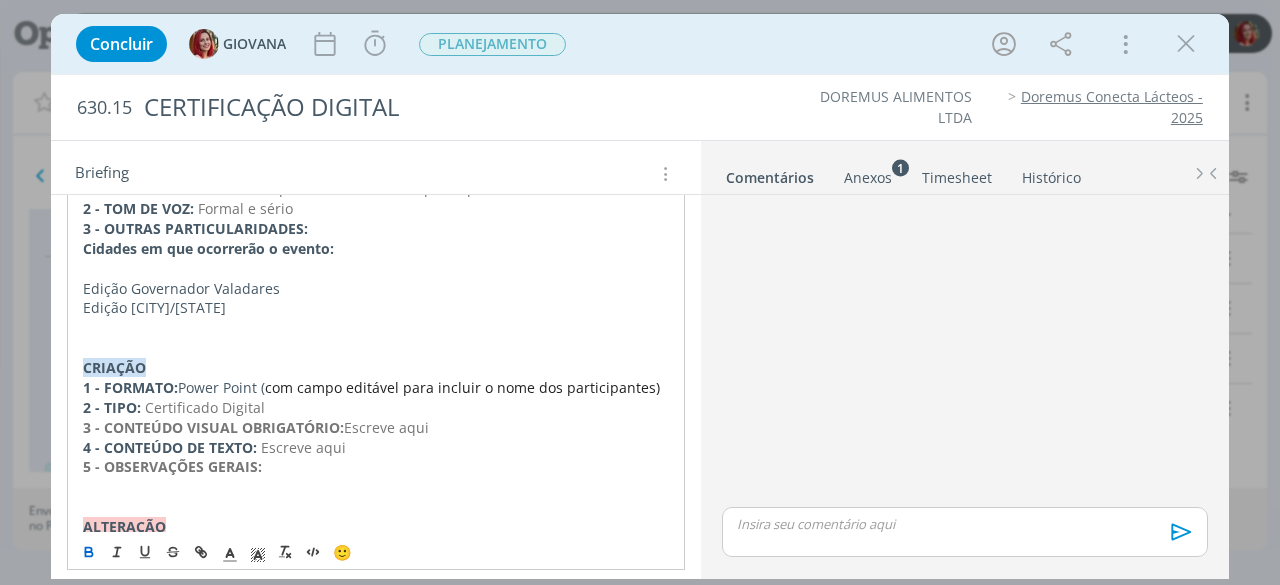 scroll, scrollTop: 278, scrollLeft: 0, axis: vertical 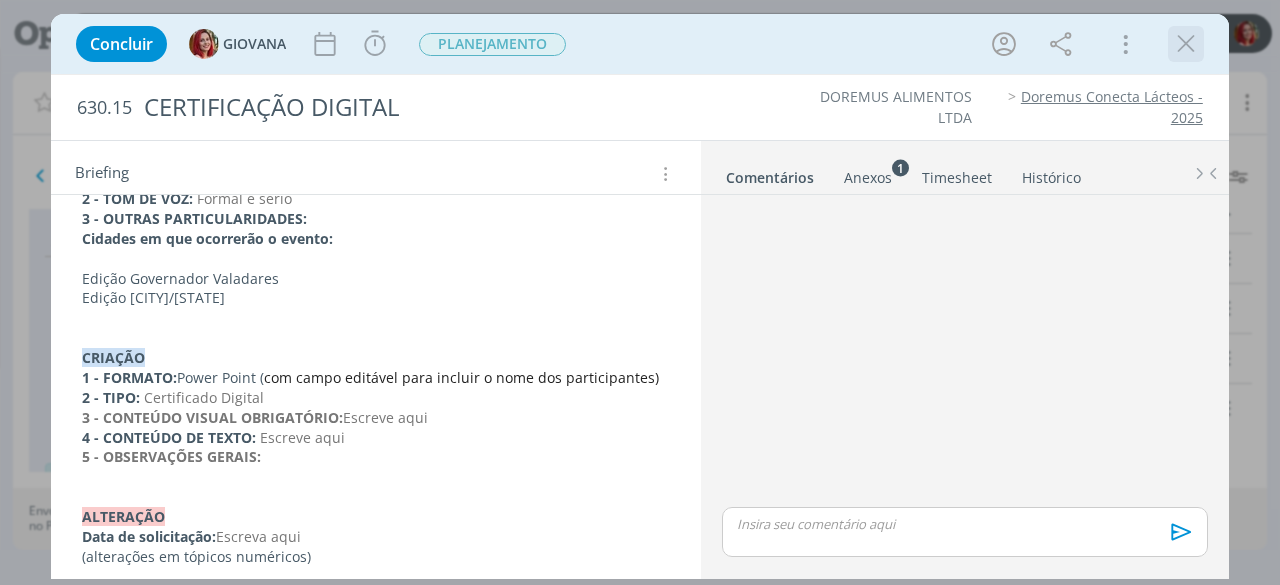click at bounding box center (1186, 44) 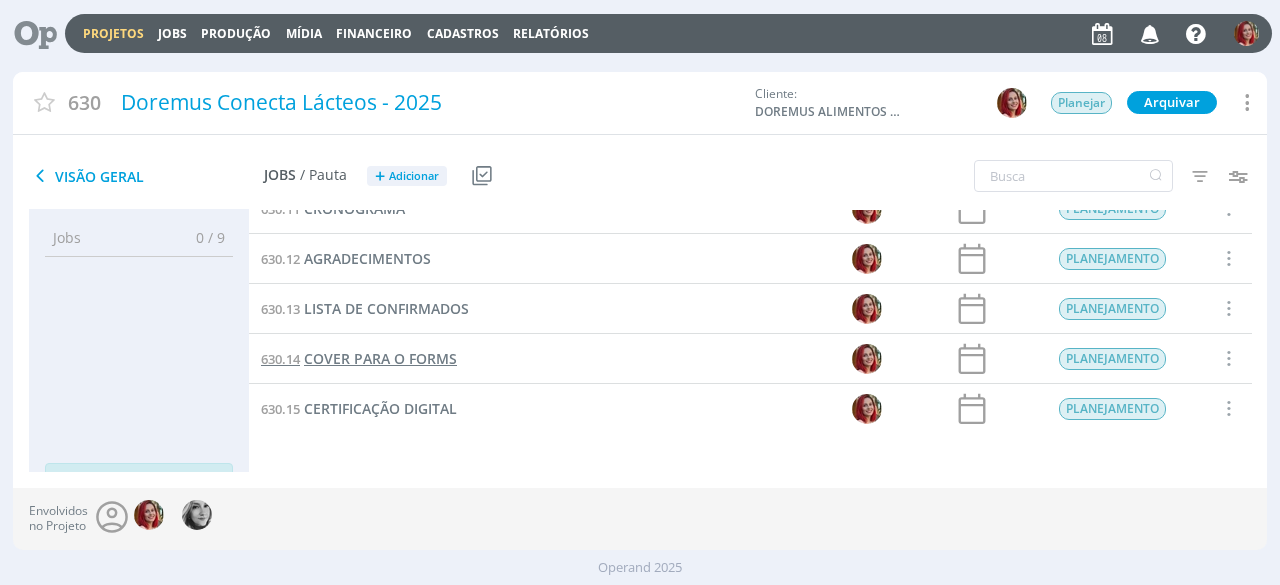 click on "COVER PARA O FORMS" at bounding box center (380, 358) 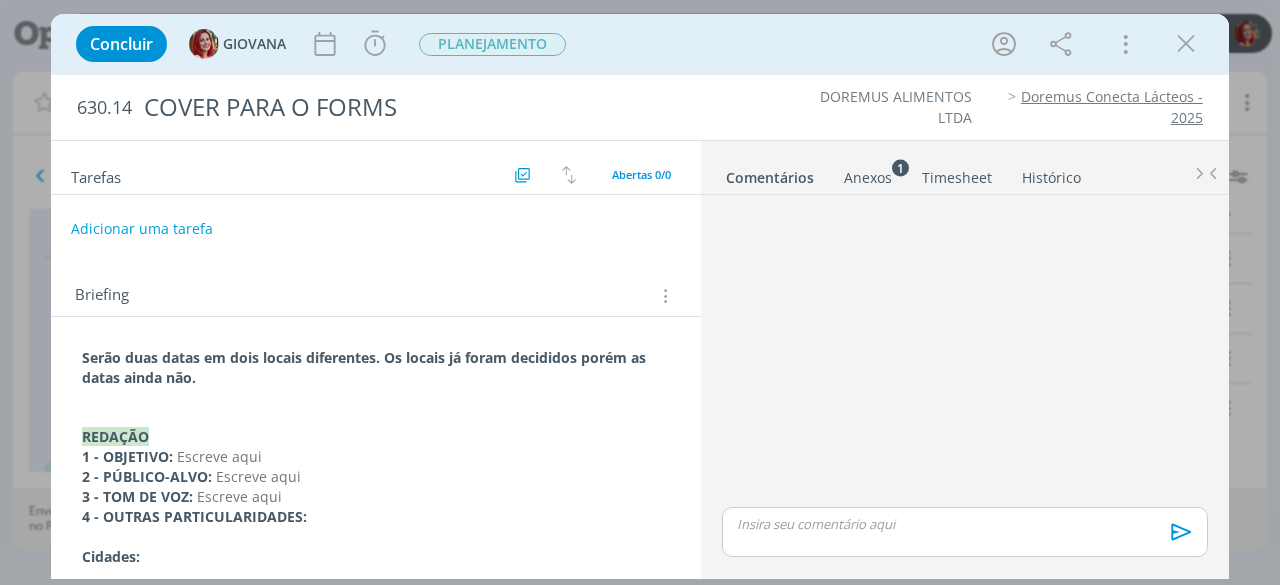 drag, startPoint x: 307, startPoint y: 469, endPoint x: 222, endPoint y: 475, distance: 85.2115 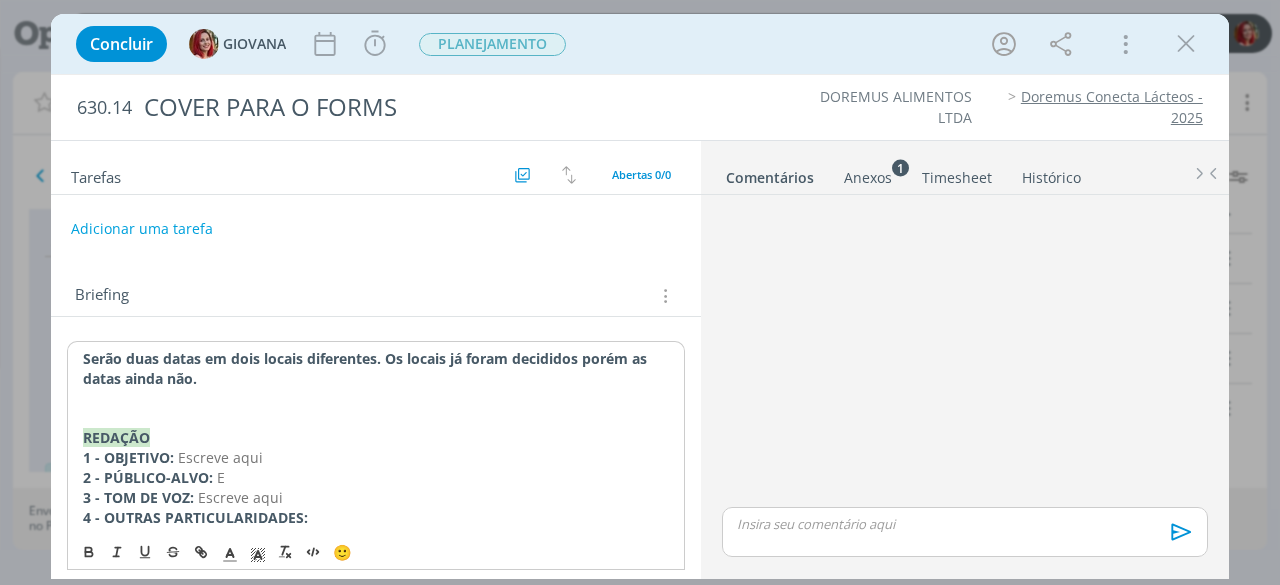 type 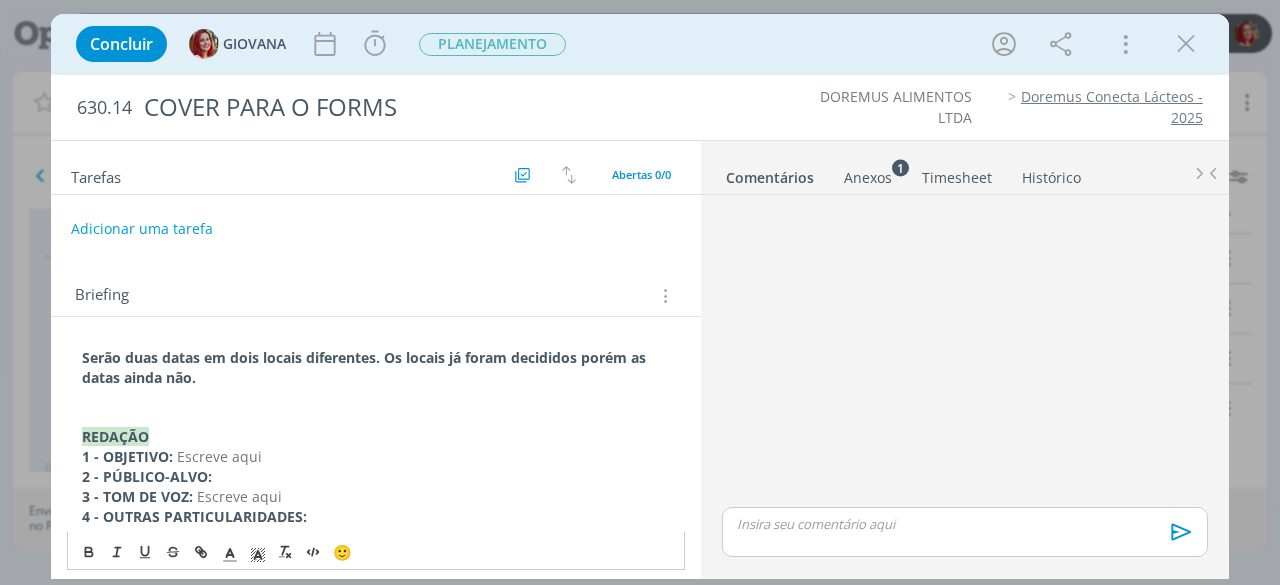 drag, startPoint x: 290, startPoint y: 456, endPoint x: 184, endPoint y: 459, distance: 106.04244 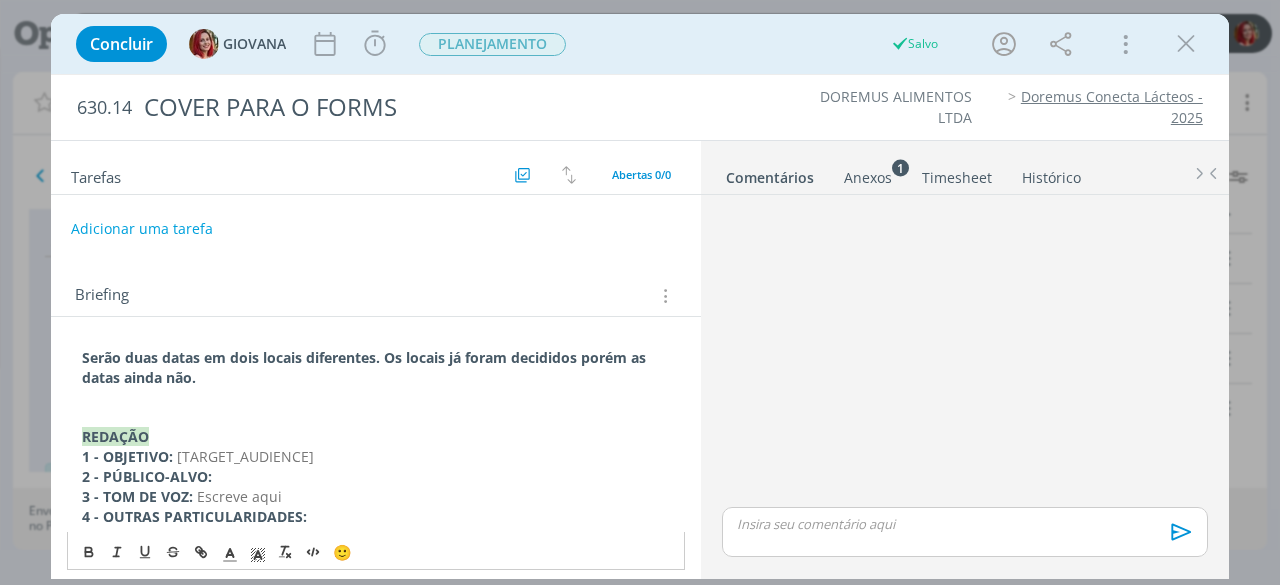 click on "2 - PÚBLICO-ALVO:" at bounding box center [376, 477] 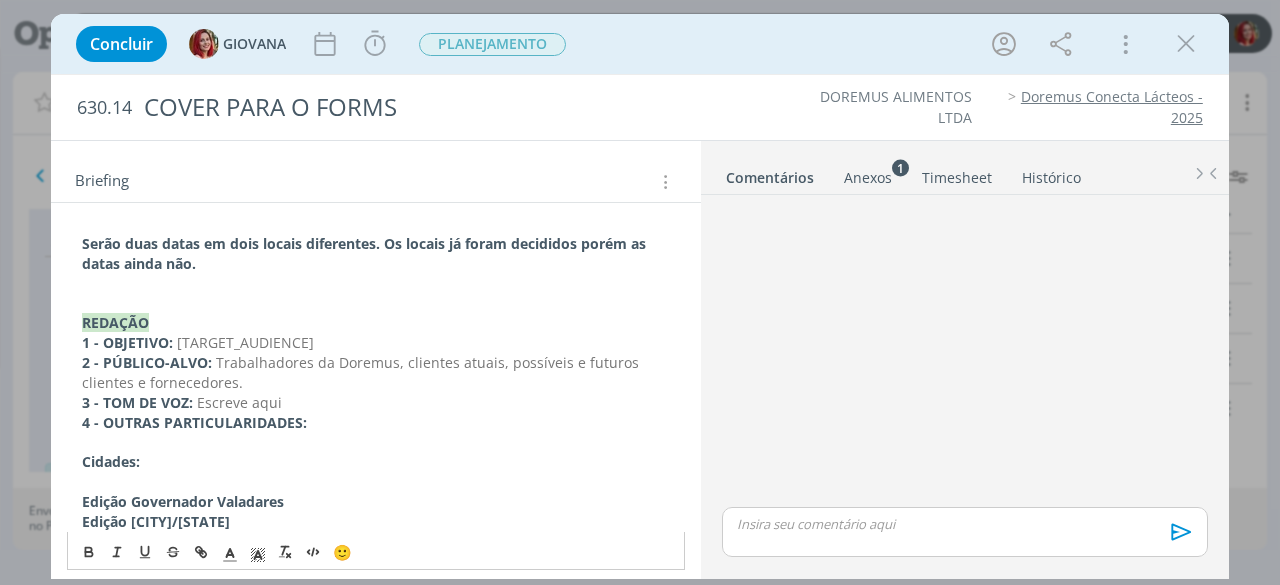 scroll, scrollTop: 244, scrollLeft: 0, axis: vertical 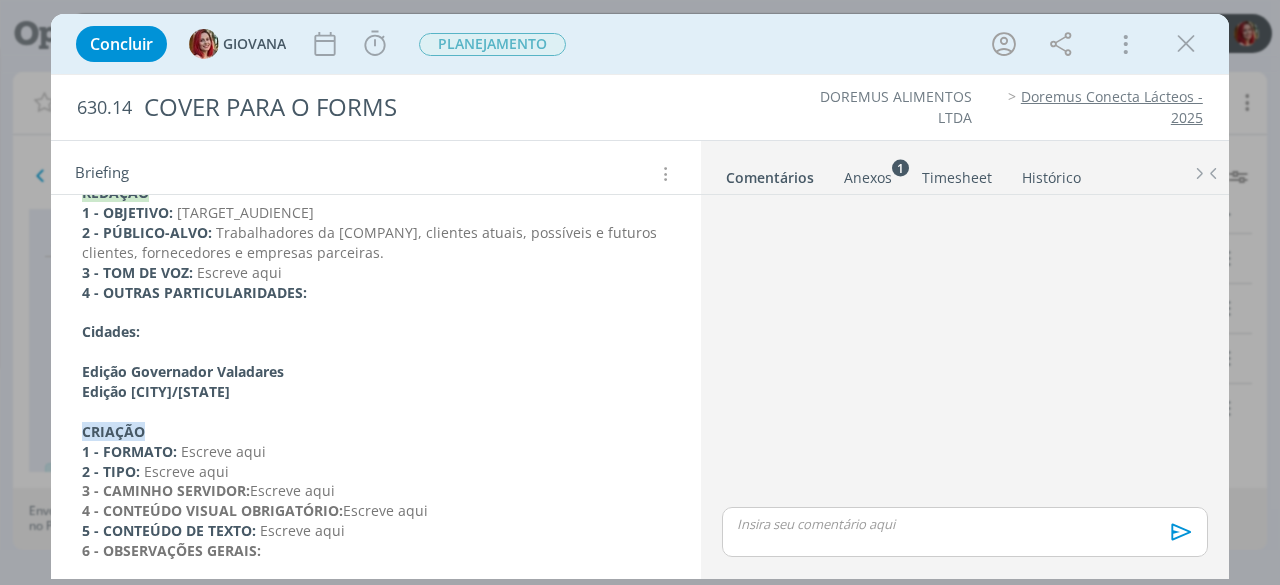 drag, startPoint x: 291, startPoint y: 289, endPoint x: 206, endPoint y: 293, distance: 85.09406 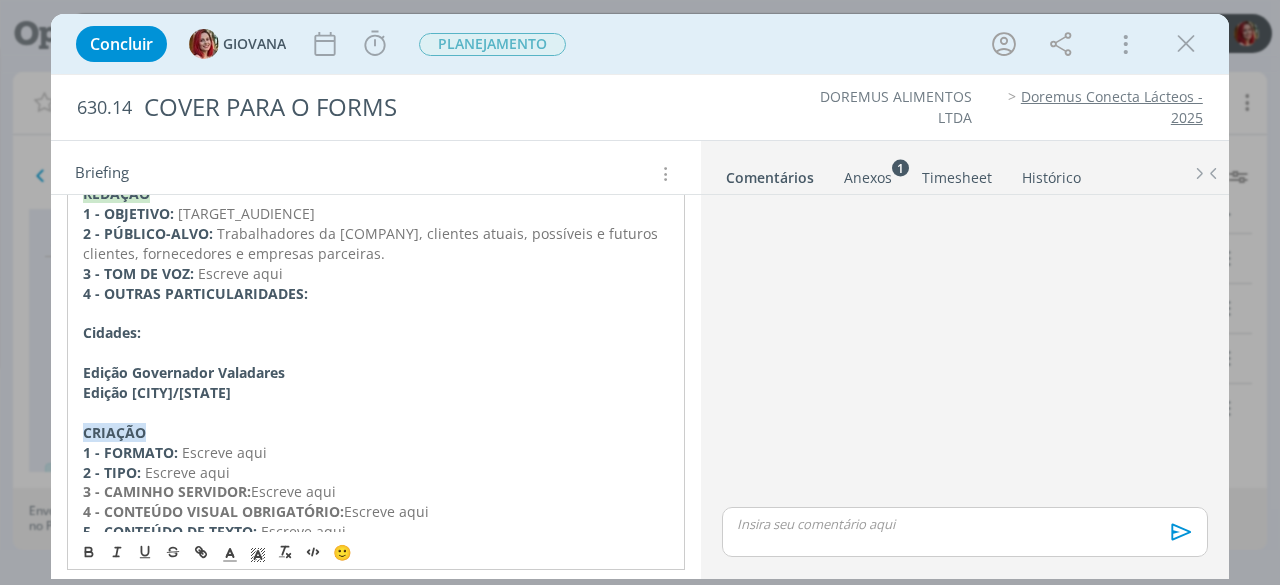 click on "Cidades:" at bounding box center [376, 333] 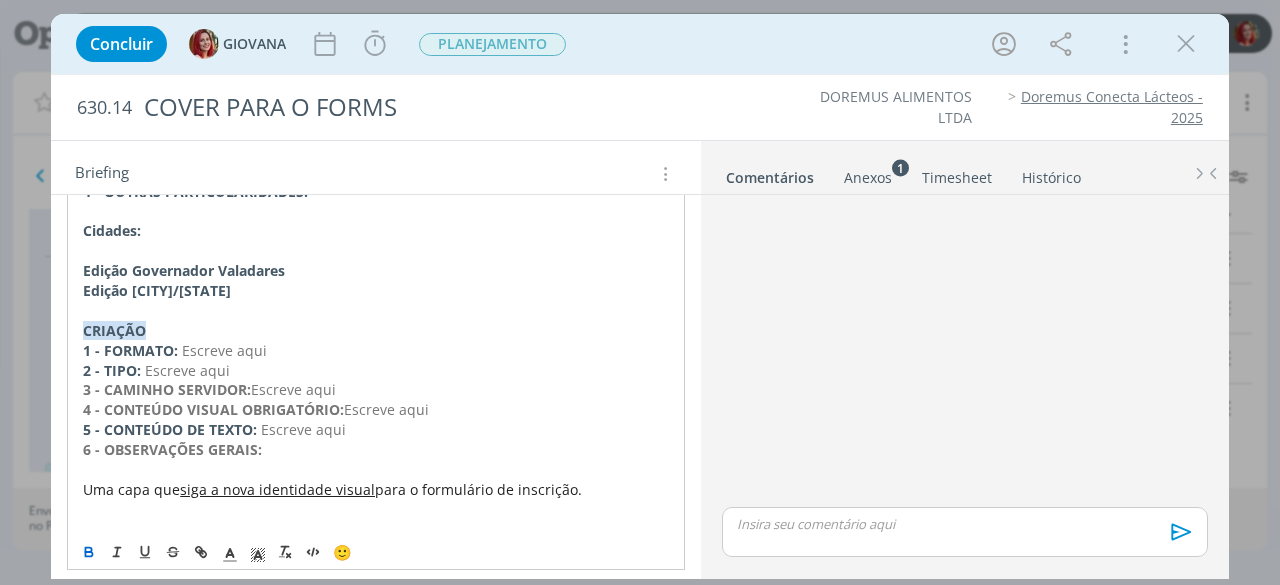 scroll, scrollTop: 344, scrollLeft: 0, axis: vertical 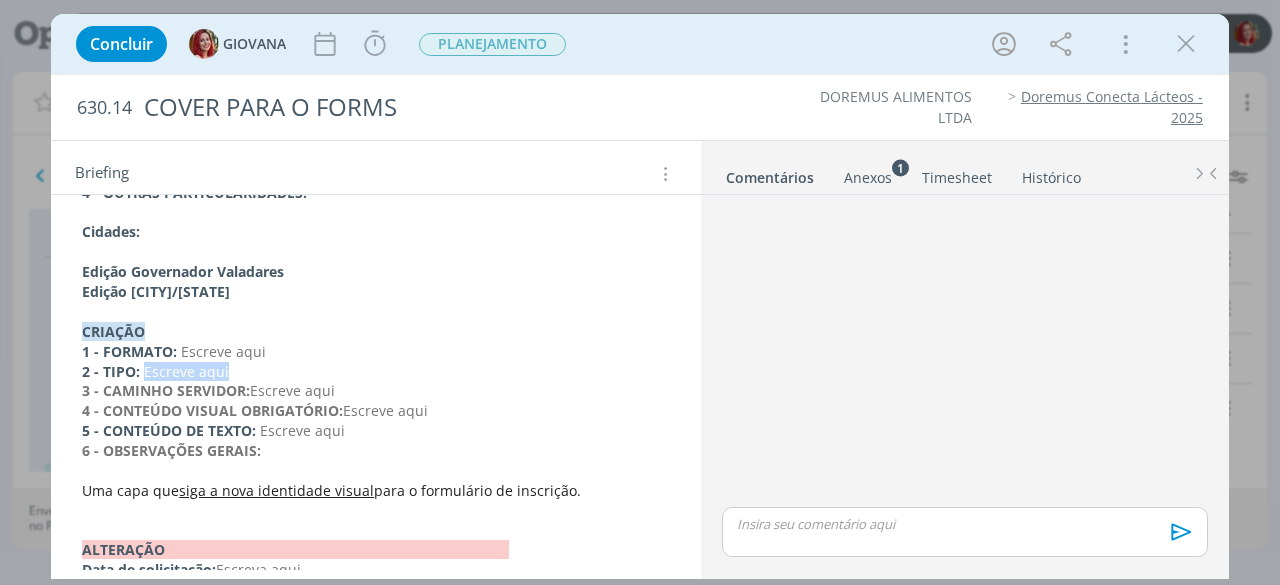 drag, startPoint x: 232, startPoint y: 389, endPoint x: 146, endPoint y: 387, distance: 86.023254 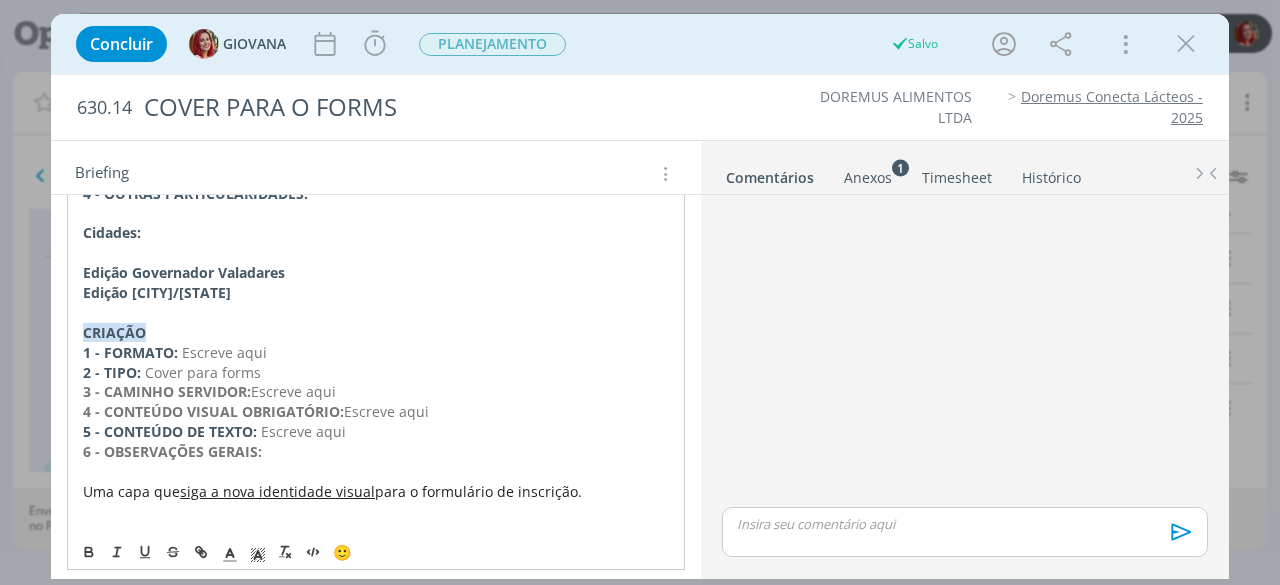 drag, startPoint x: 446, startPoint y: 424, endPoint x: 348, endPoint y: 422, distance: 98.02041 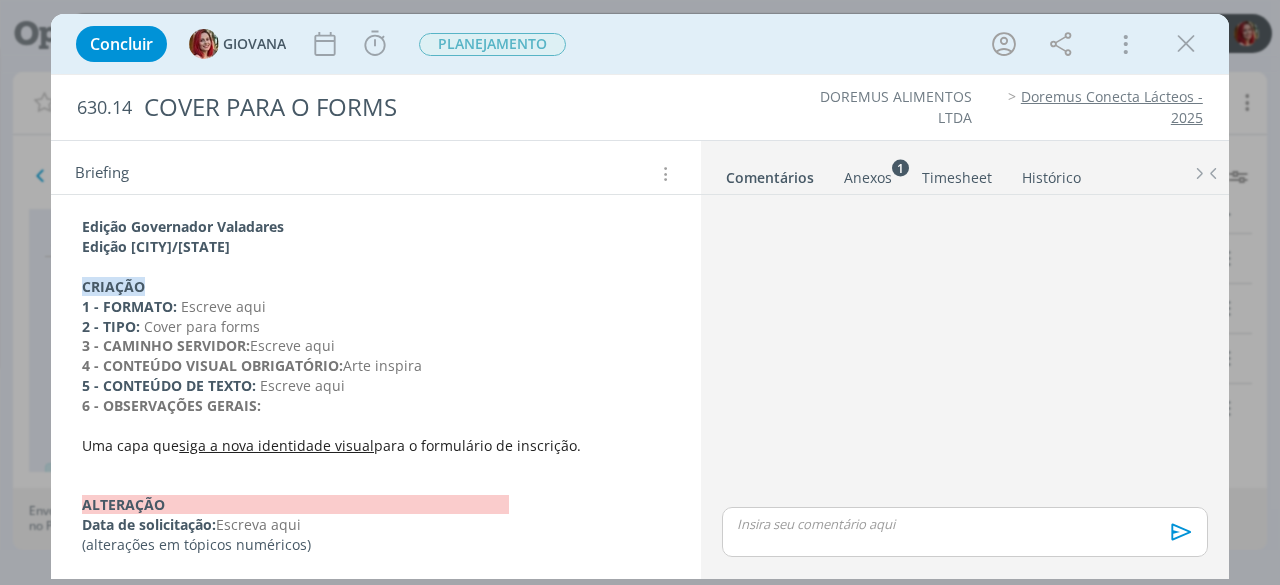 scroll, scrollTop: 344, scrollLeft: 0, axis: vertical 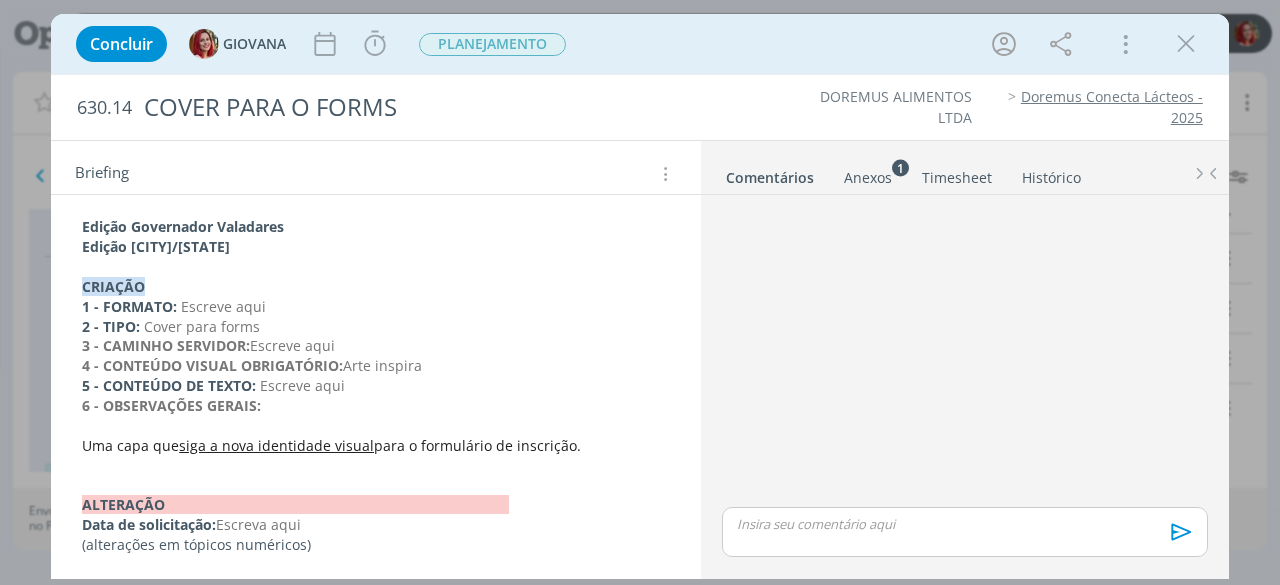 drag, startPoint x: 700, startPoint y: 415, endPoint x: 695, endPoint y: 379, distance: 36.345562 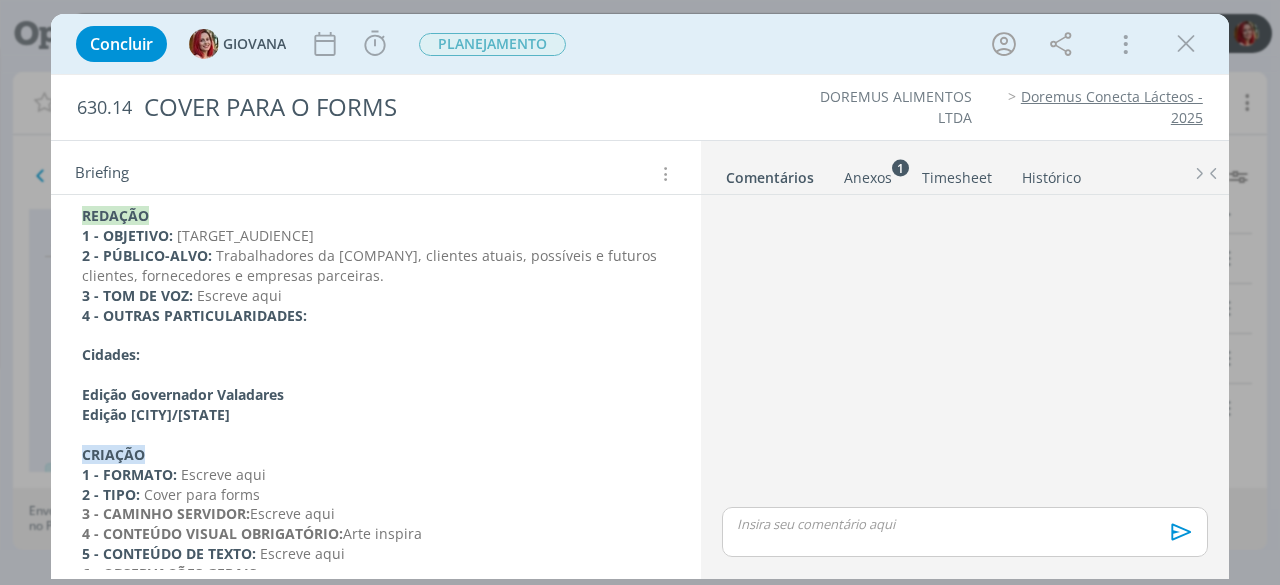 scroll, scrollTop: 212, scrollLeft: 0, axis: vertical 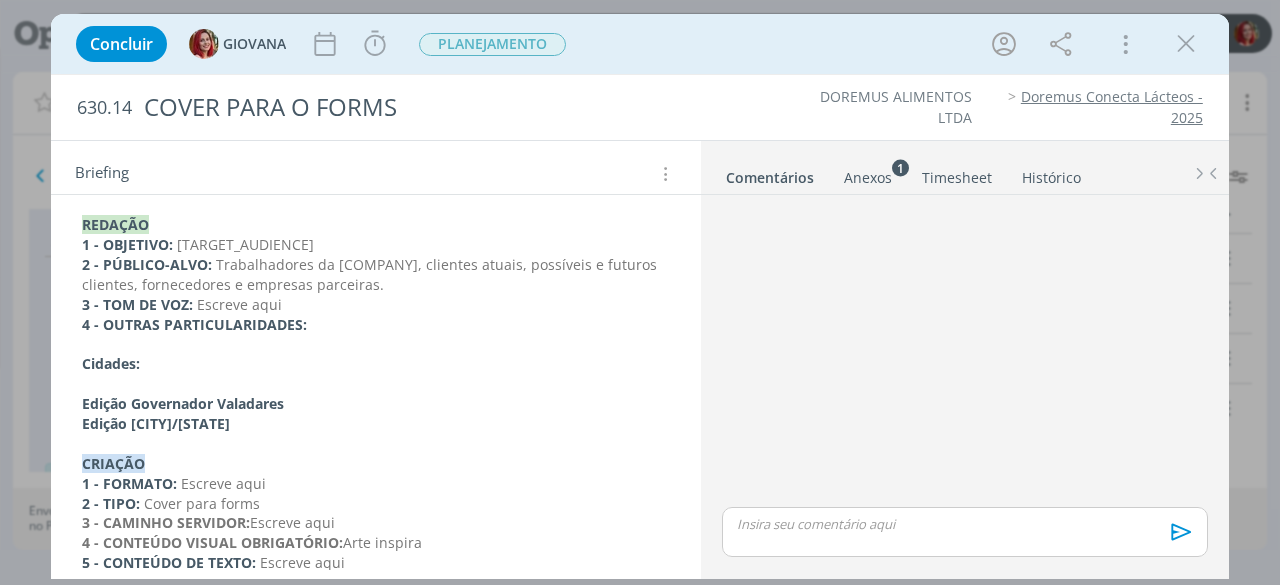 drag, startPoint x: 362, startPoint y: 324, endPoint x: 205, endPoint y: 318, distance: 157.11461 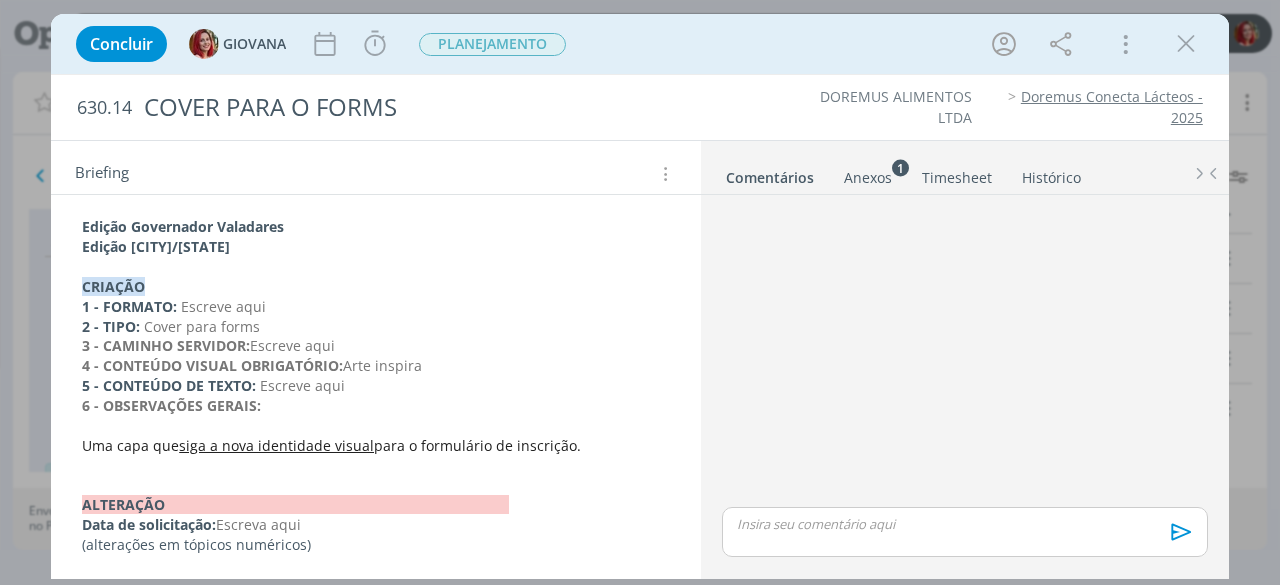 scroll, scrollTop: 402, scrollLeft: 0, axis: vertical 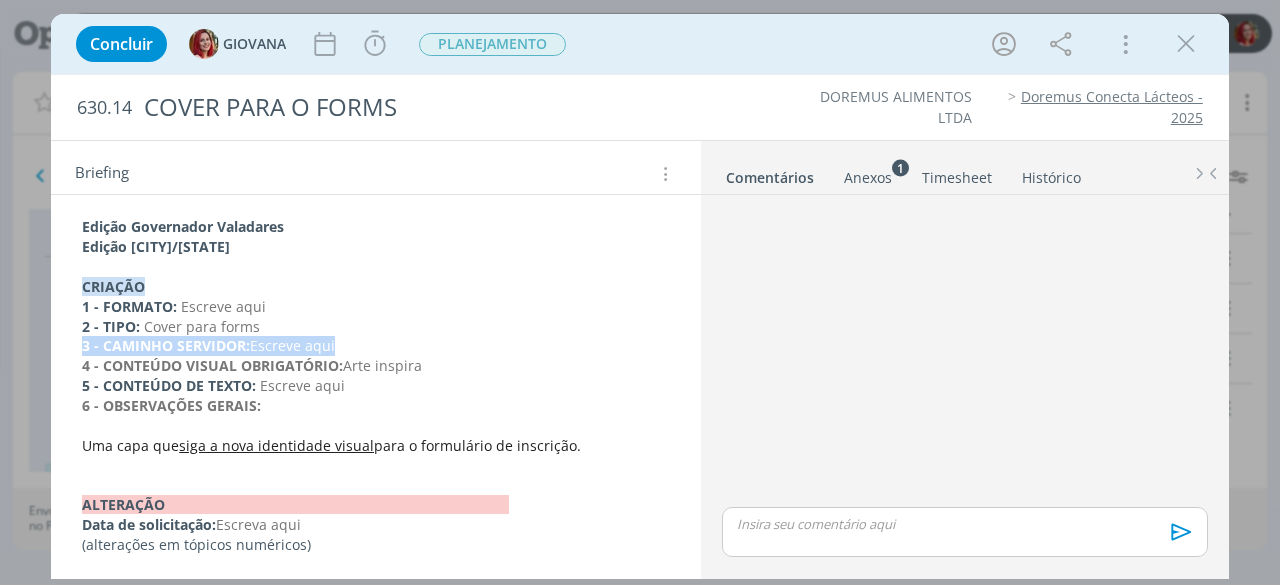 drag, startPoint x: 364, startPoint y: 355, endPoint x: 74, endPoint y: 354, distance: 290.0017 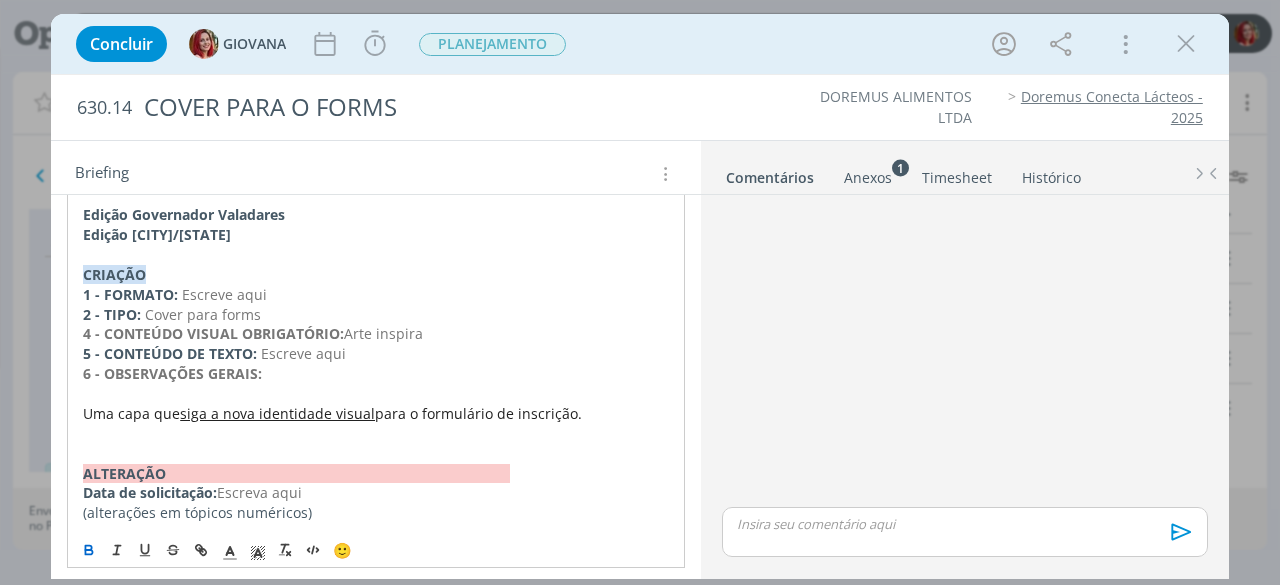 click on "4 - CONTEÚDO VISUAL OBRIGATÓRIO:" at bounding box center (213, 333) 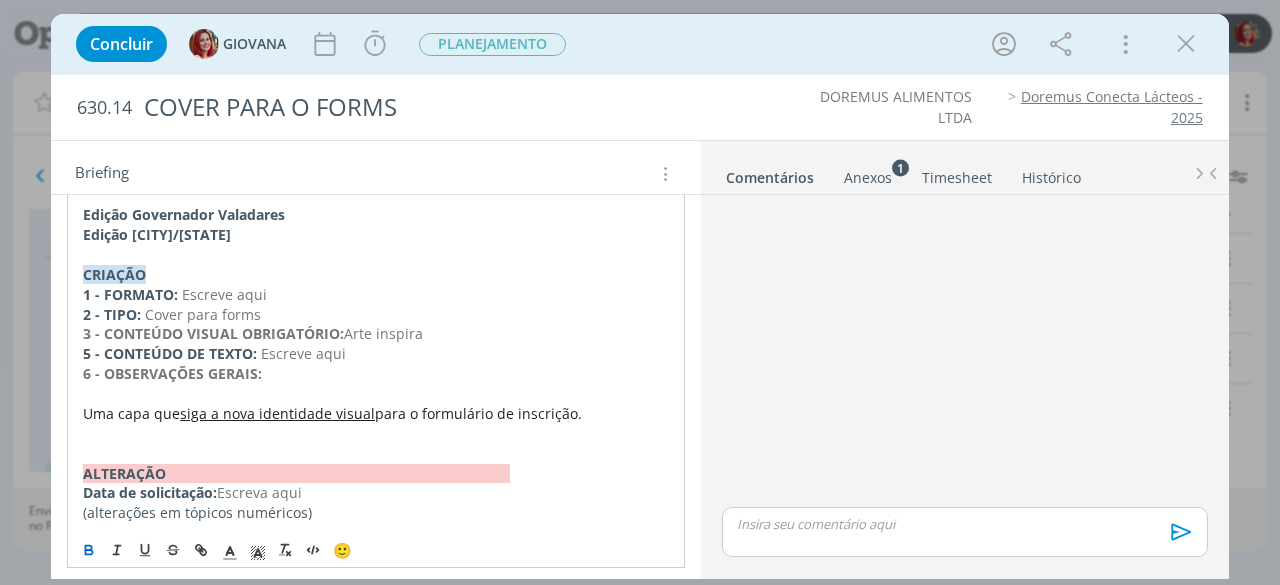 click on "5 - CONTEÚDO DE TEXTO:" at bounding box center [170, 353] 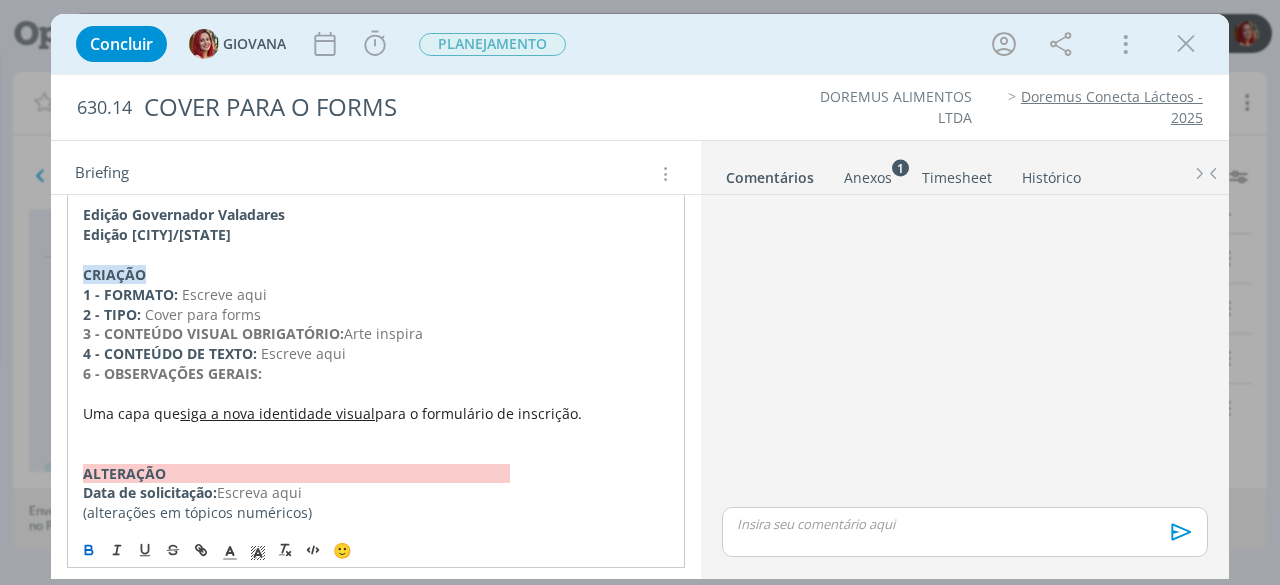 click on "6 - OBSERVAÇÕES GERAIS:" at bounding box center (172, 373) 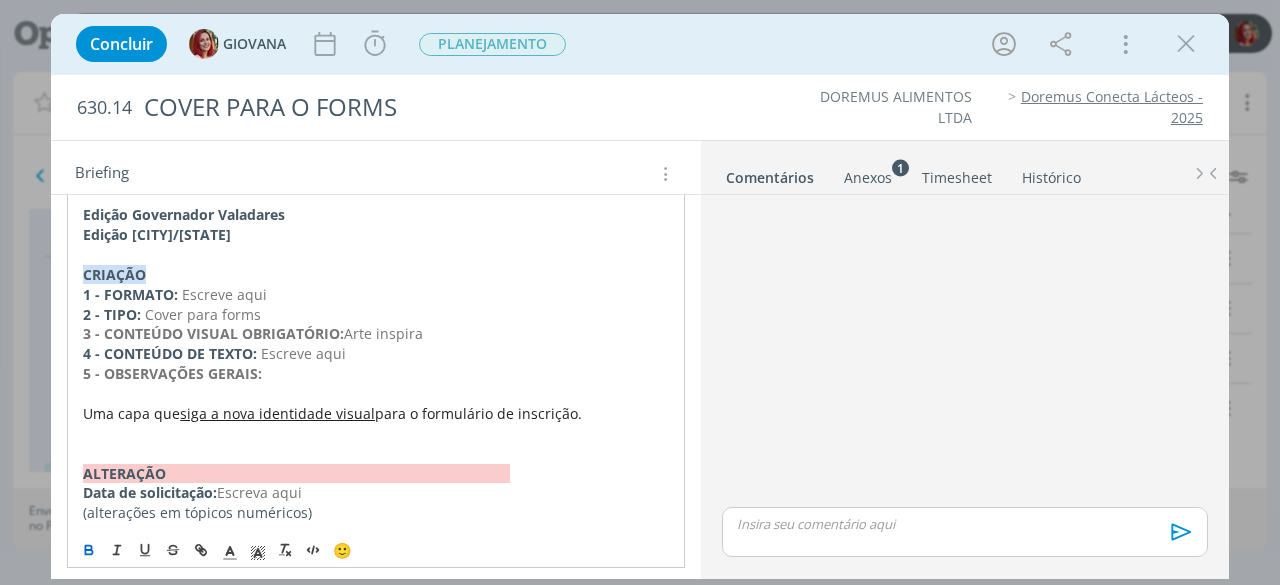 click at bounding box center (376, 394) 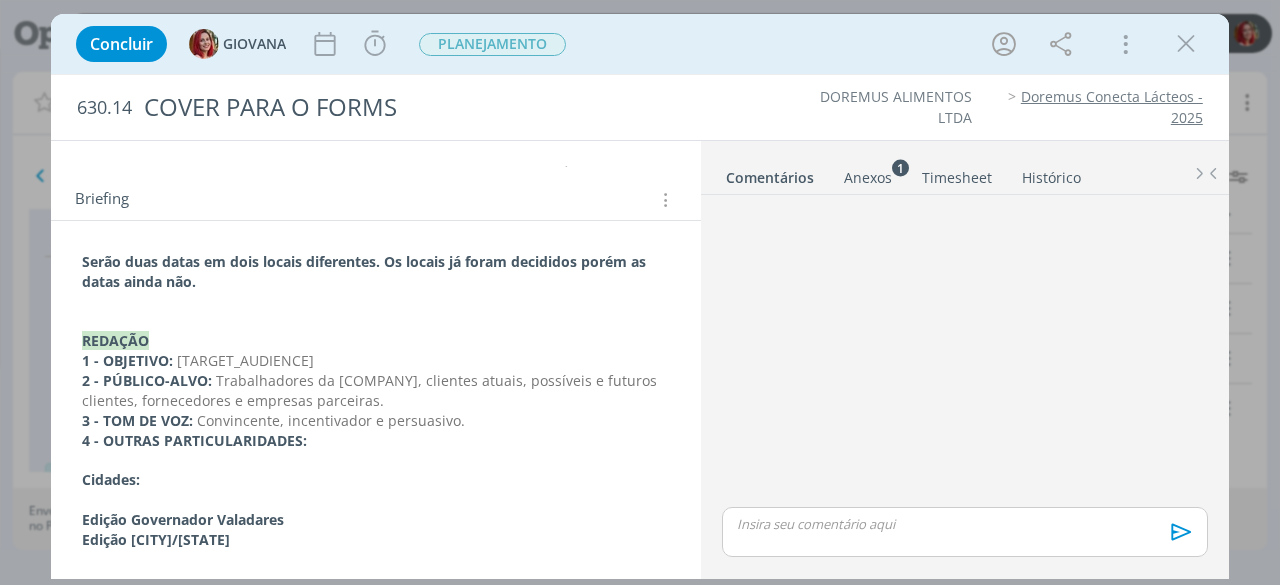 scroll, scrollTop: 74, scrollLeft: 0, axis: vertical 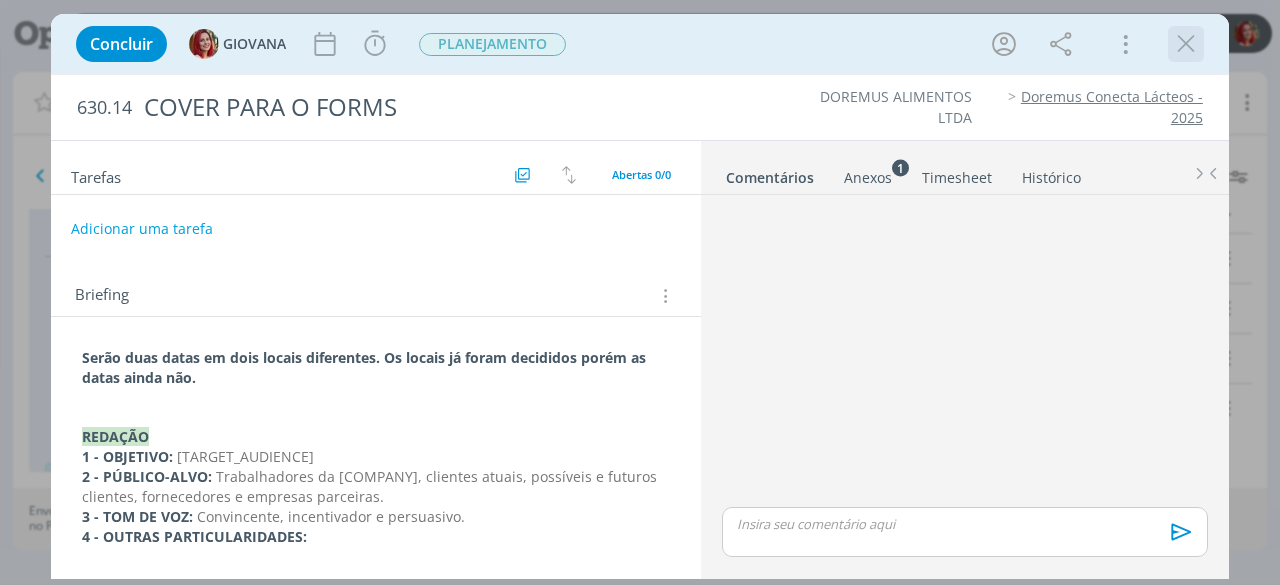 click at bounding box center (1186, 44) 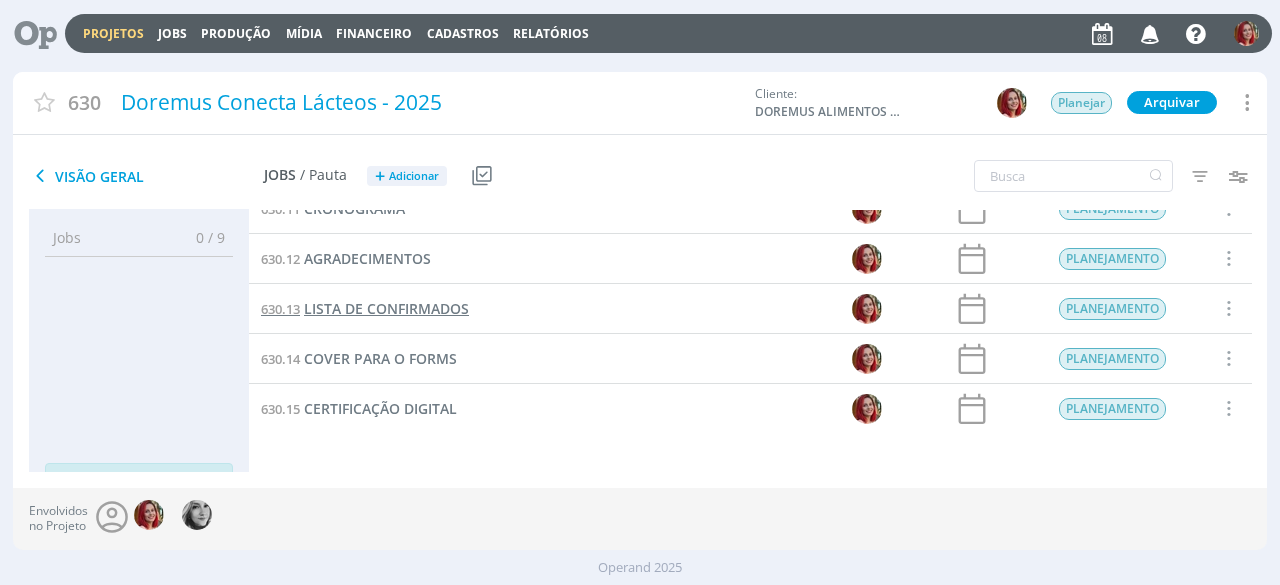 click on "LISTA DE CONFIRMADOS" at bounding box center (386, 308) 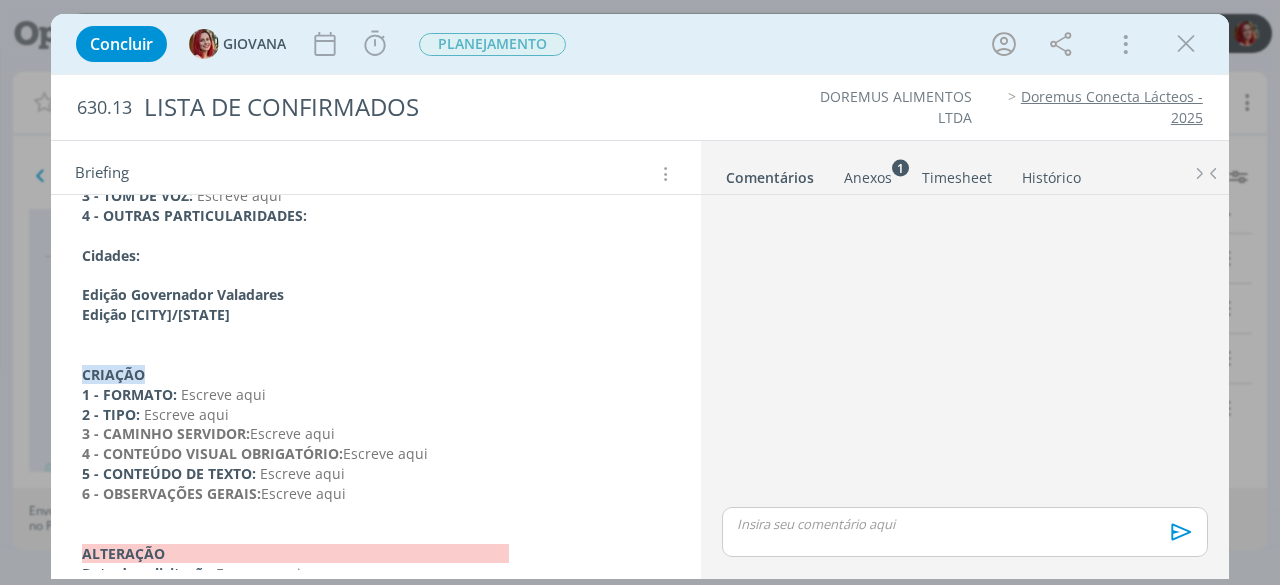 scroll, scrollTop: 304, scrollLeft: 0, axis: vertical 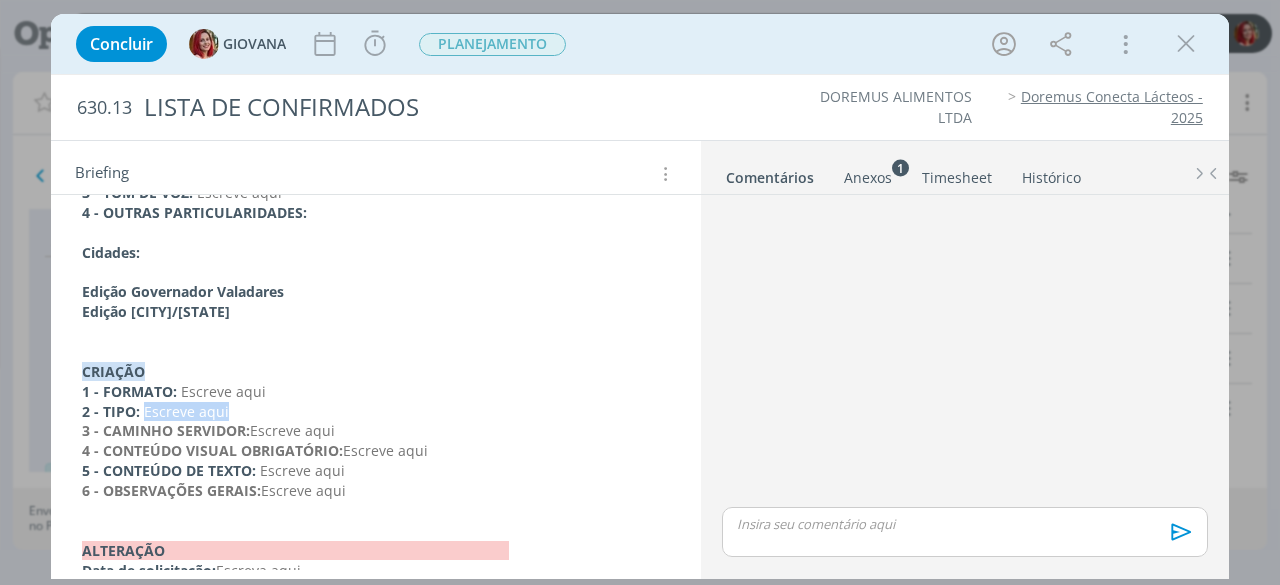 drag, startPoint x: 261, startPoint y: 406, endPoint x: 142, endPoint y: 404, distance: 119.01681 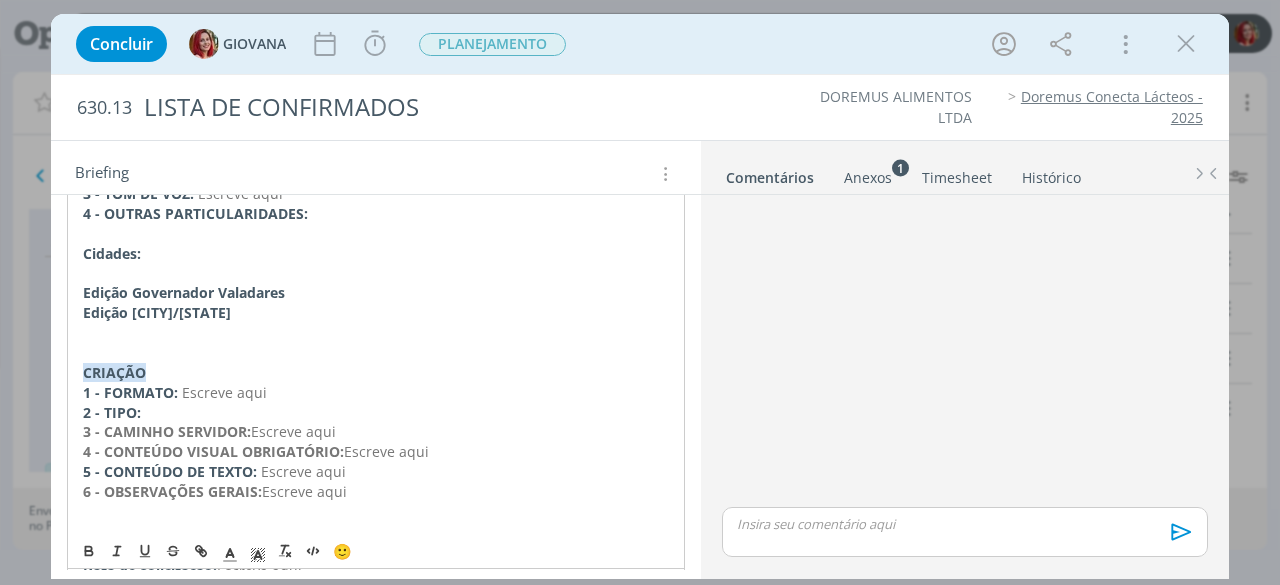 type 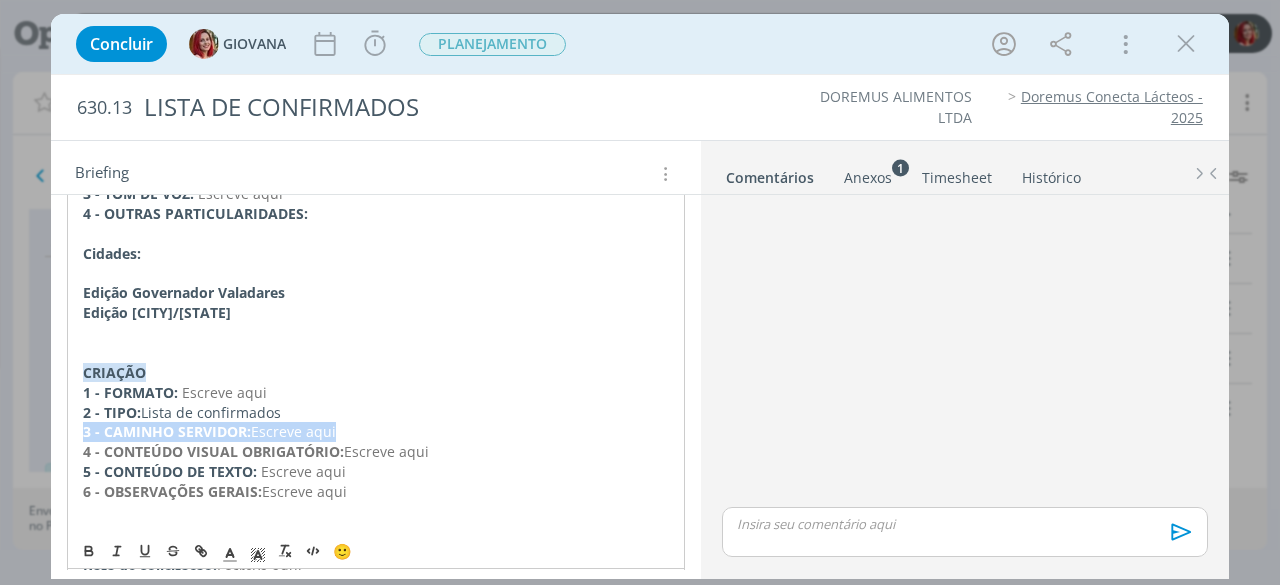 drag, startPoint x: 364, startPoint y: 433, endPoint x: 72, endPoint y: 437, distance: 292.0274 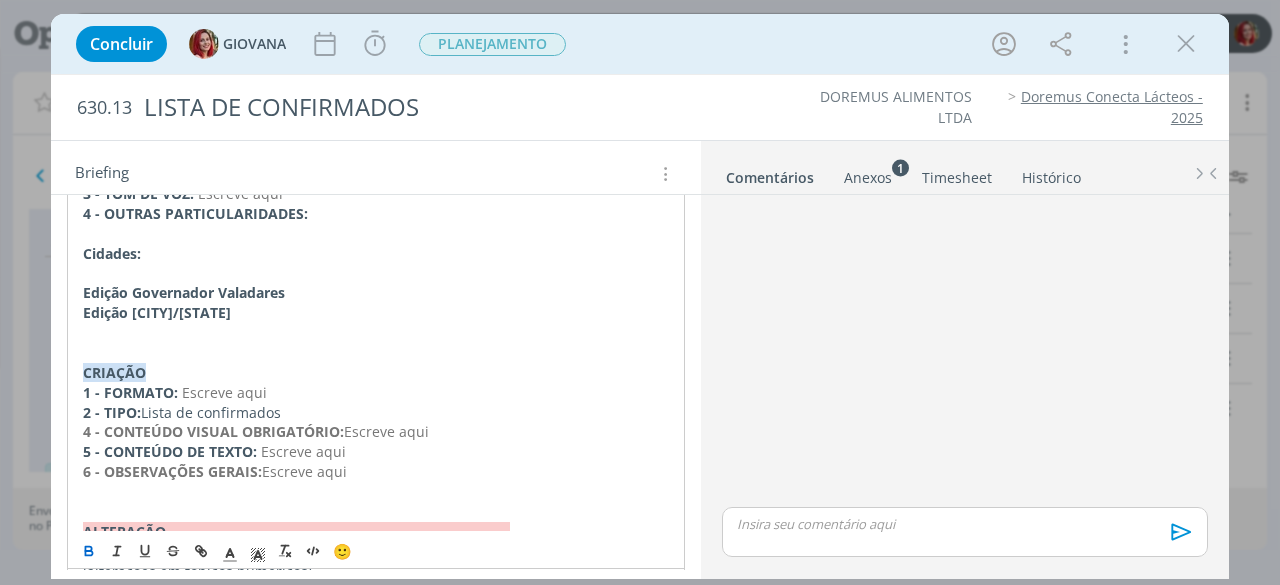 click on "4 - CONTEÚDO VISUAL OBRIGATÓRIO:" at bounding box center (213, 431) 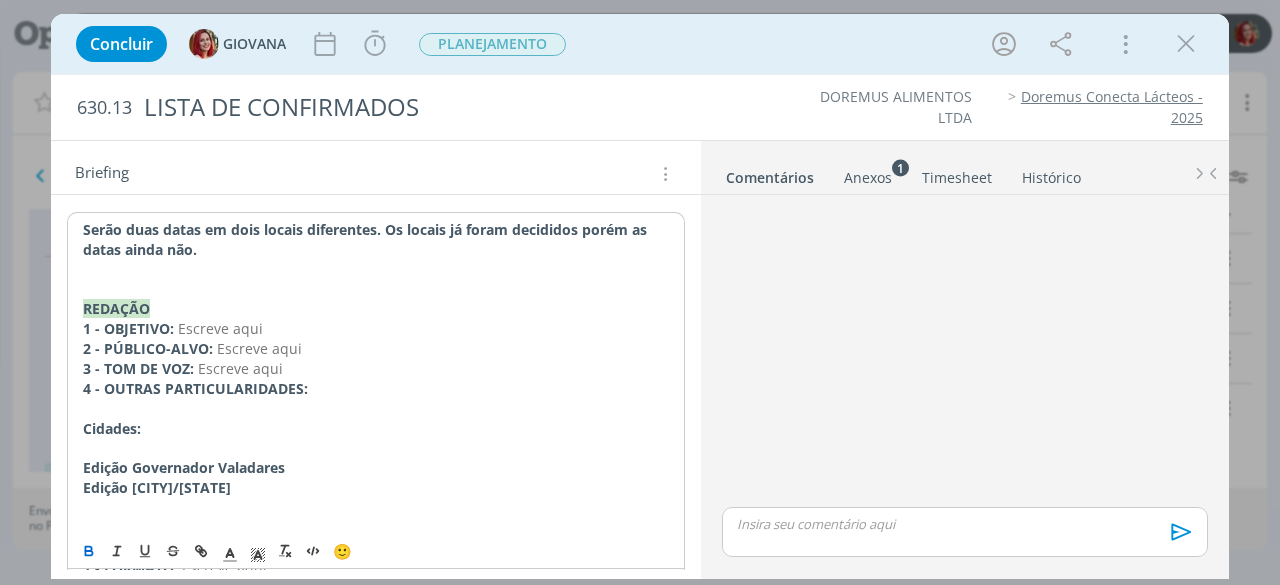 scroll, scrollTop: 127, scrollLeft: 0, axis: vertical 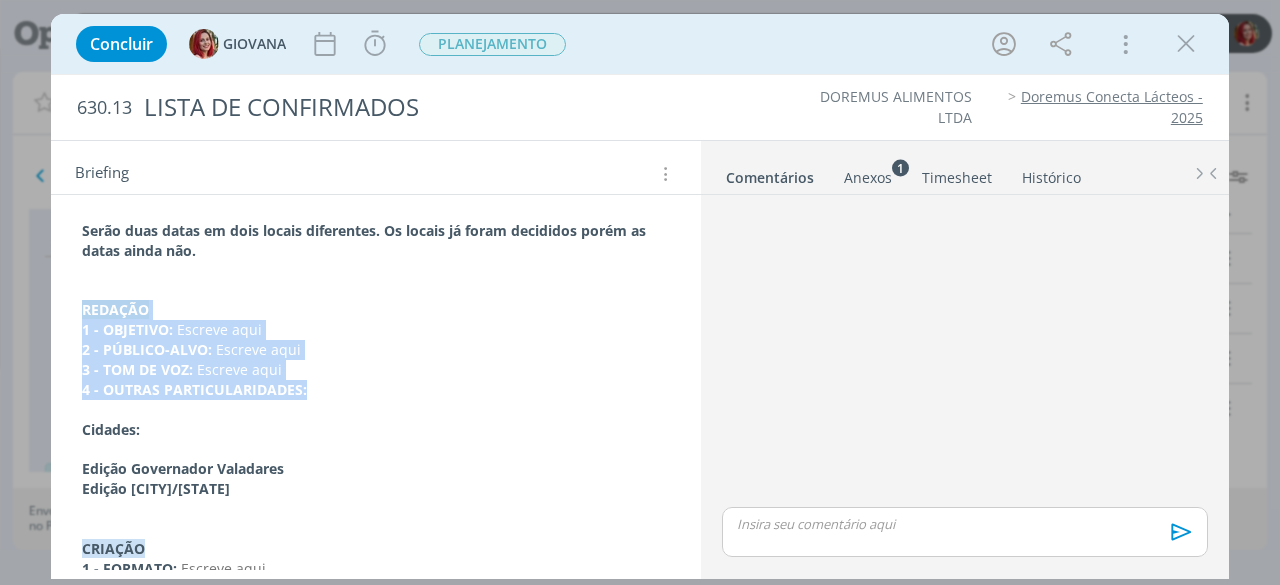drag, startPoint x: 311, startPoint y: 385, endPoint x: 80, endPoint y: 310, distance: 242.87033 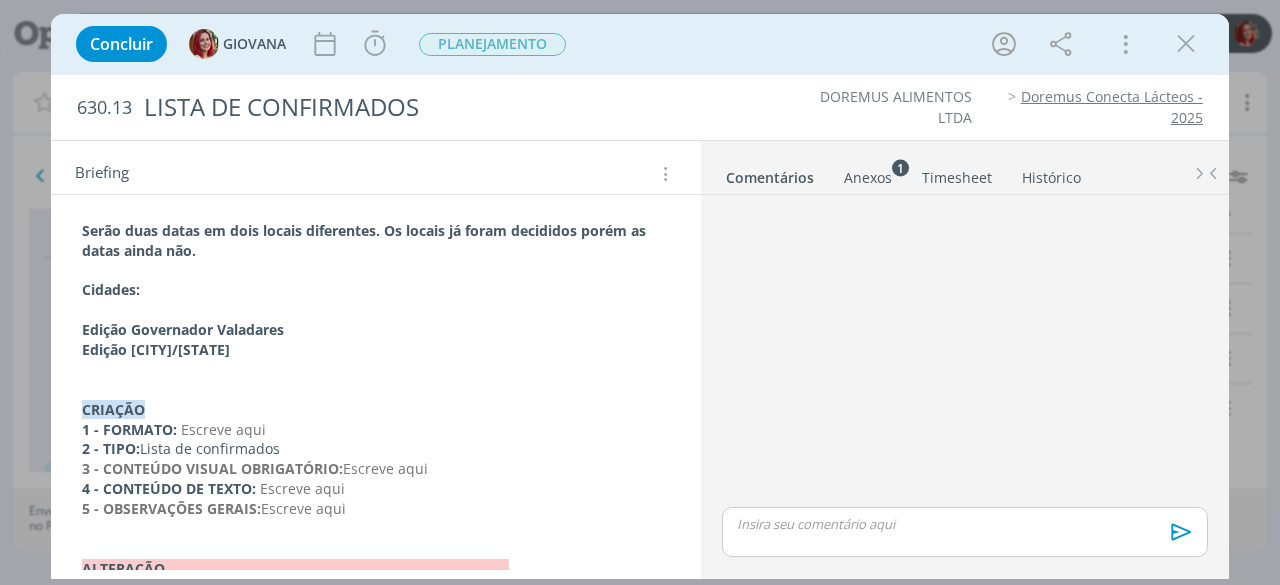 click on "Concluir
[NAME]
Iniciar
Apontar
Data * [DATE] Horas * [TIME] Tarefa Selecione a tarefa Descrição *  Retrabalho  Apontar Realizado Estimado [TIME] / [TIME]PLANEJAMENTO Mais Informações
Copiar Link
Duplicar Job Mover Job de Projeto Exportar/Imprimir Job
Cancelar" at bounding box center (640, 44) 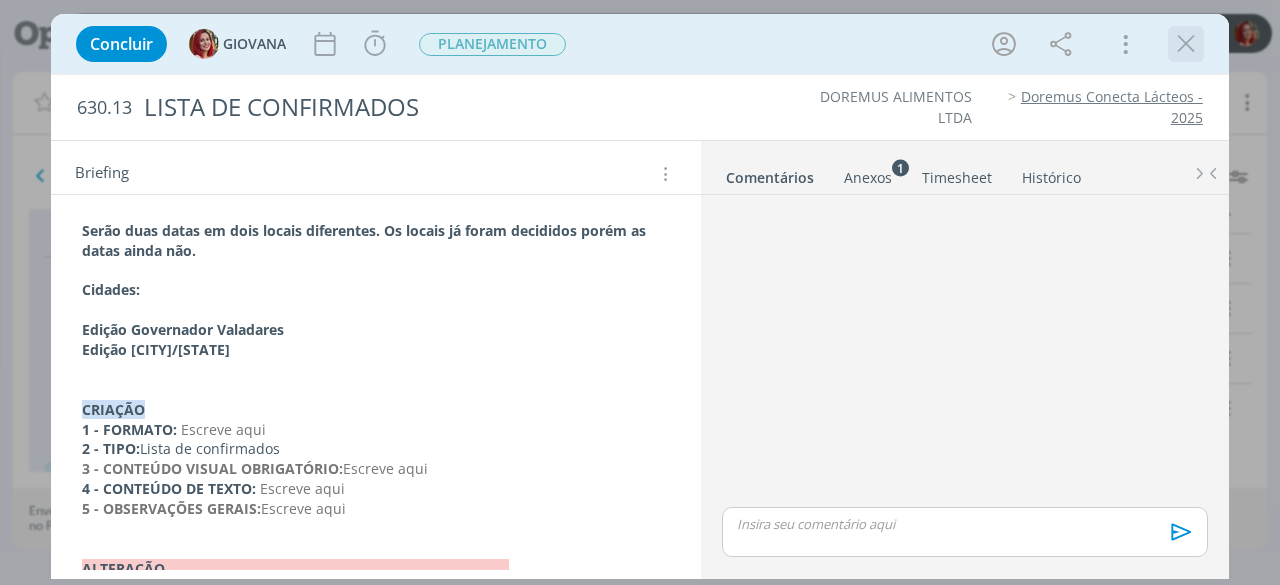 click at bounding box center (1186, 44) 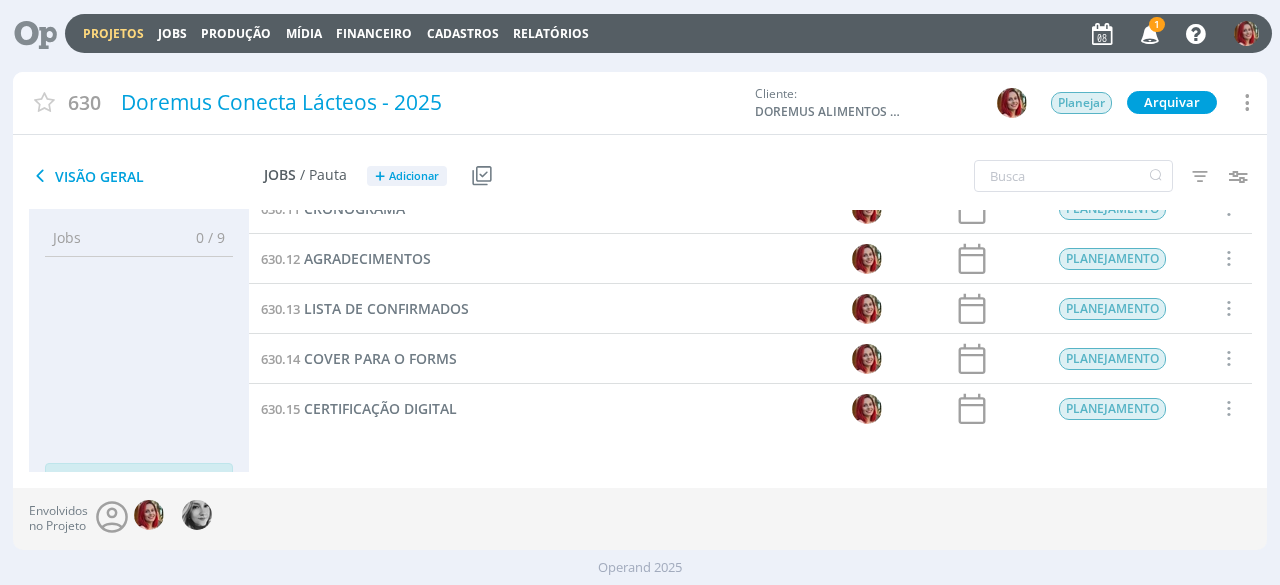 click on "1" at bounding box center [1157, 24] 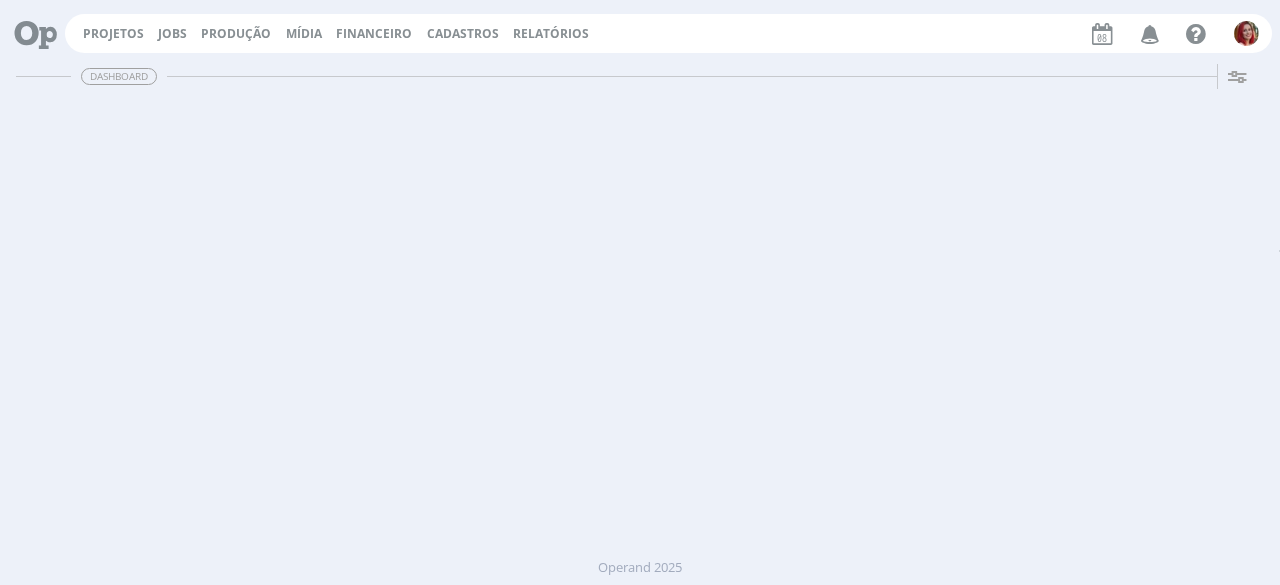 scroll, scrollTop: 0, scrollLeft: 0, axis: both 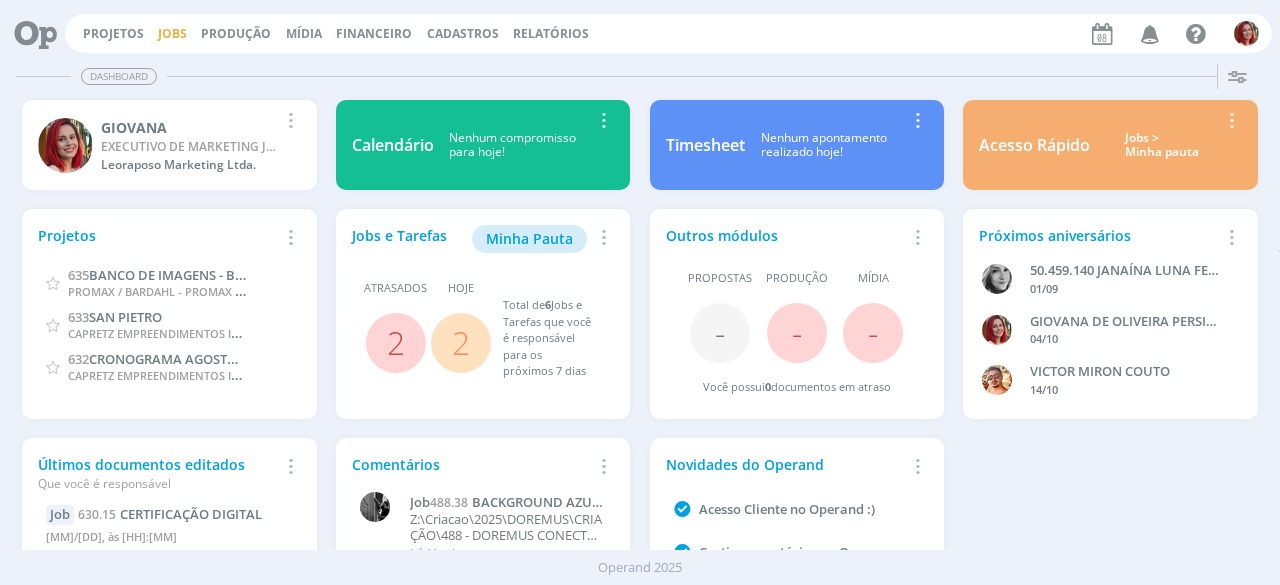 click on "Jobs" at bounding box center (172, 33) 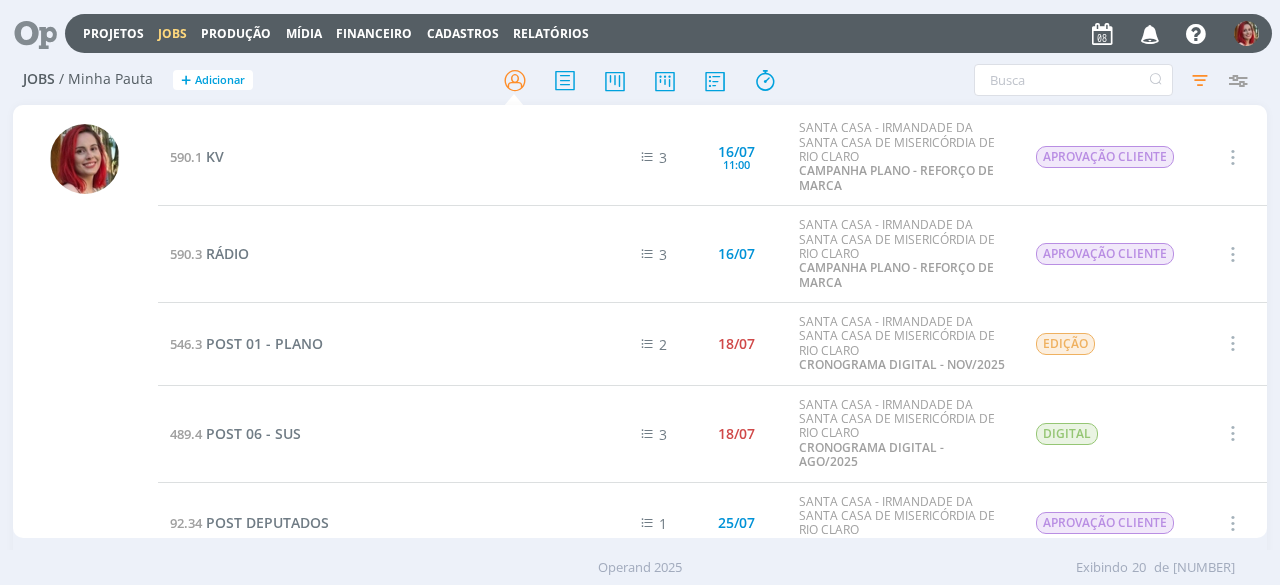 drag, startPoint x: 1267, startPoint y: 186, endPoint x: 1262, endPoint y: 205, distance: 19.646883 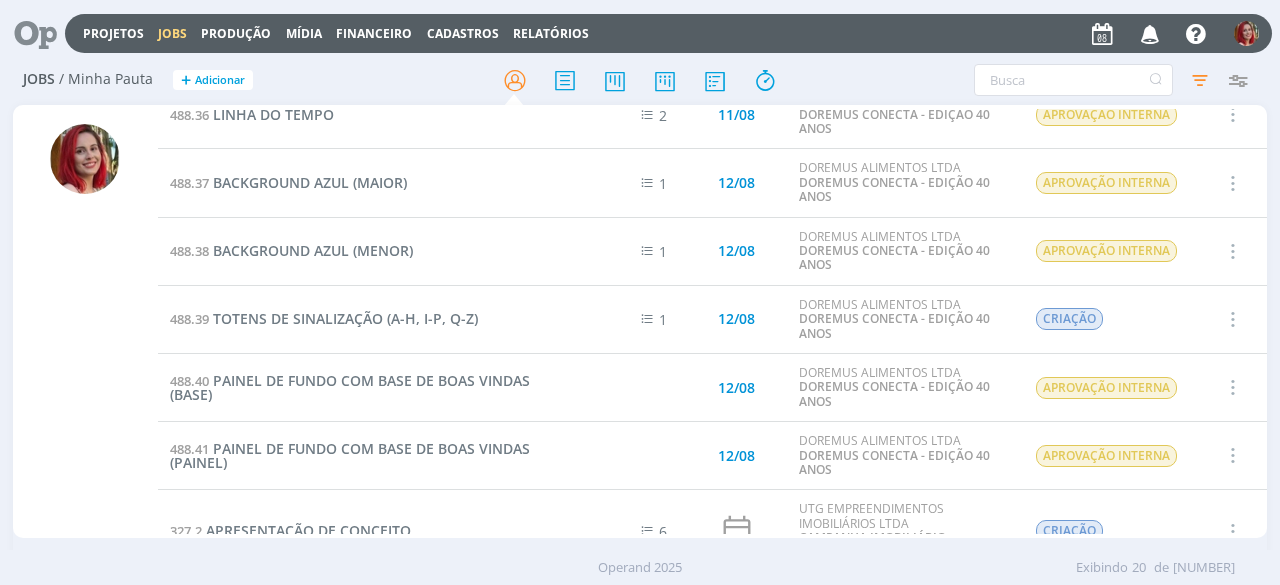 scroll, scrollTop: 0, scrollLeft: 0, axis: both 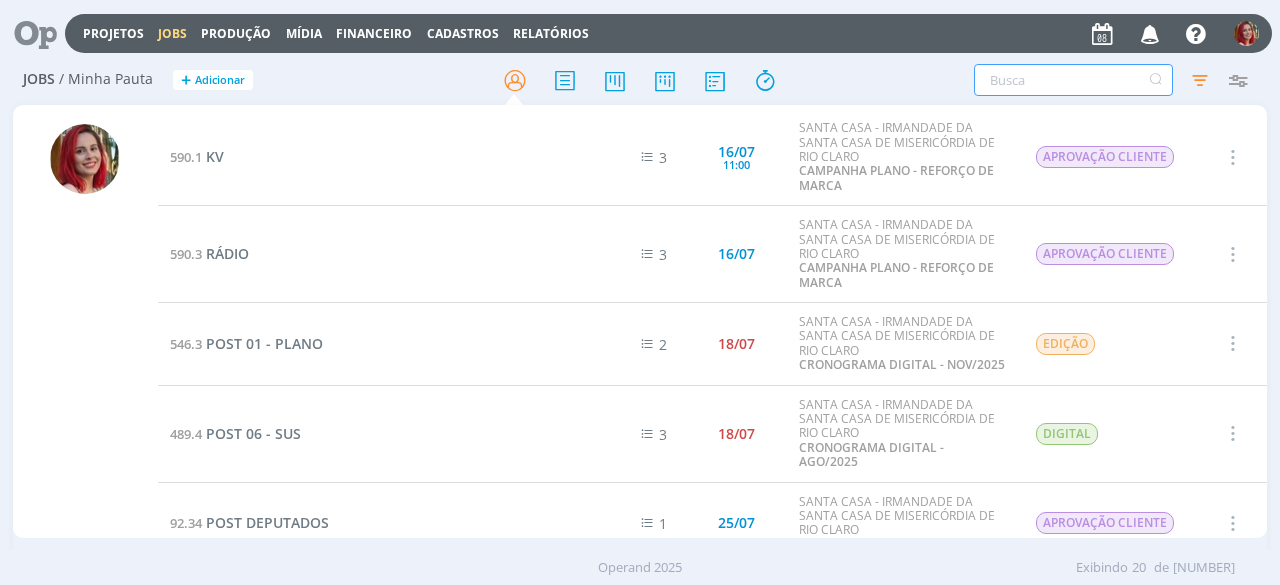 click at bounding box center [1073, 80] 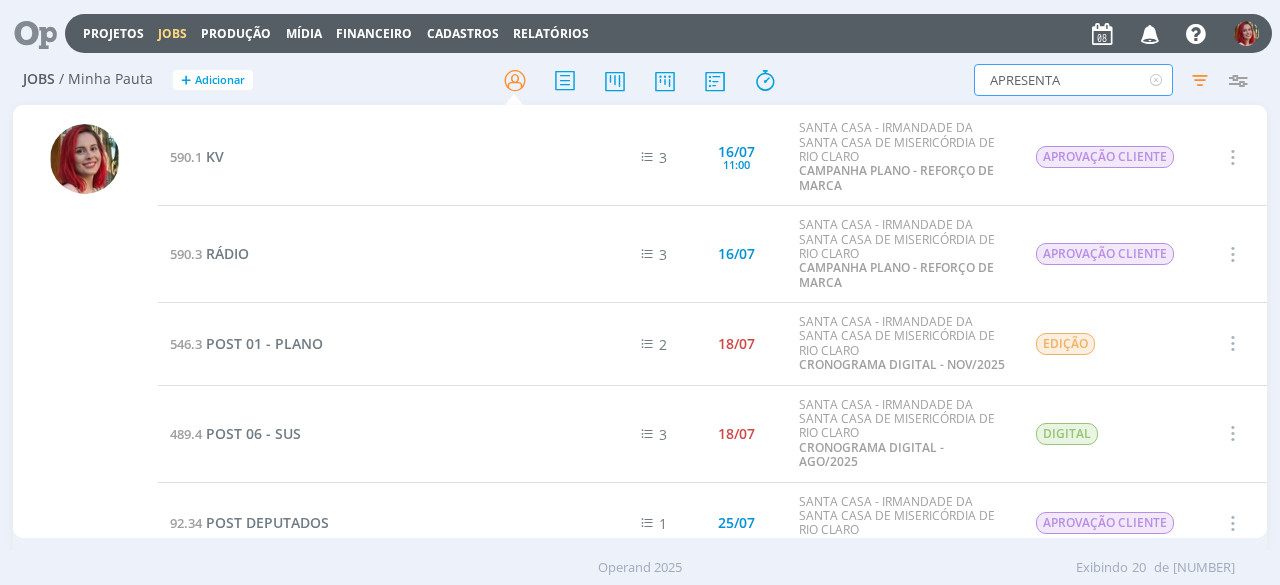 type on "APRESENTA" 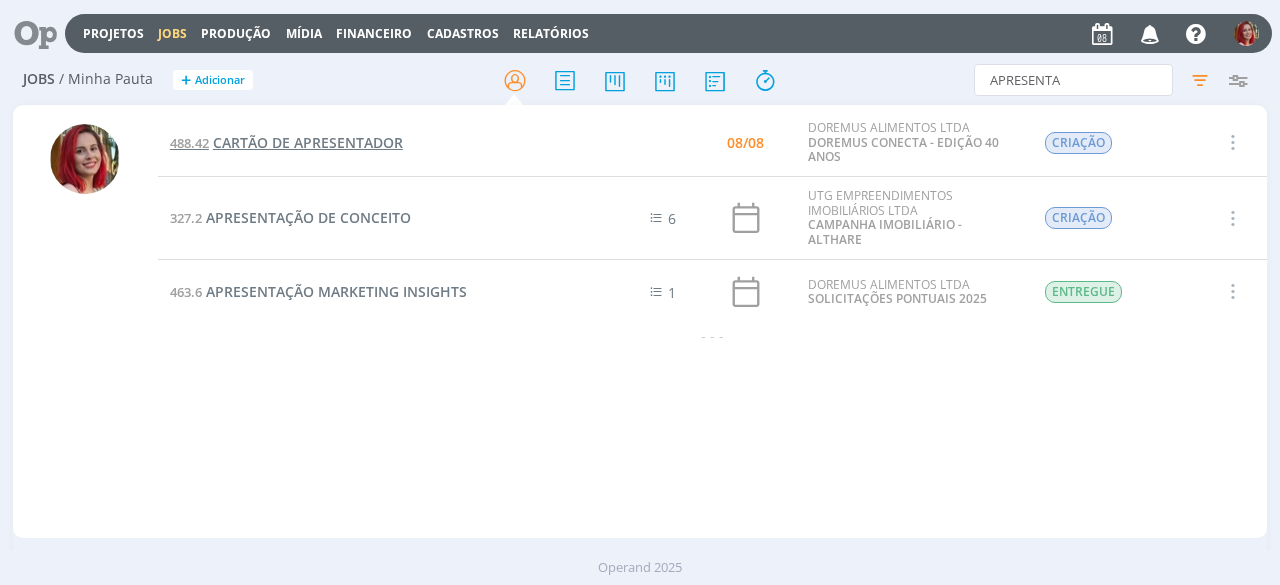click on "CARTÃO DE APRESENTADOR" at bounding box center [308, 142] 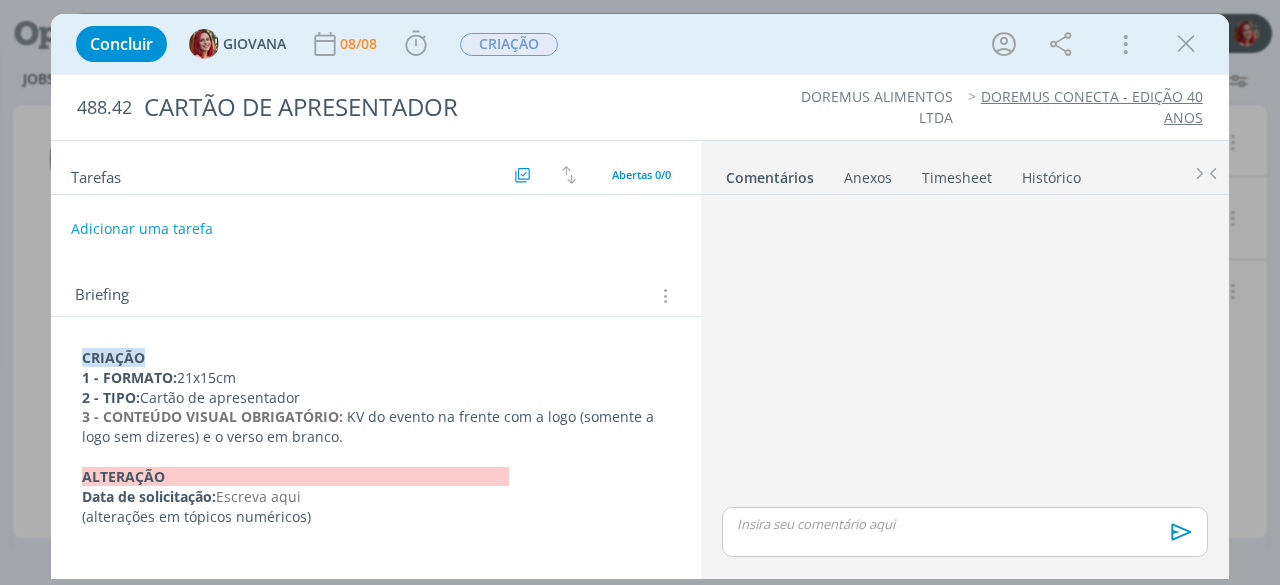 click at bounding box center (376, 203) 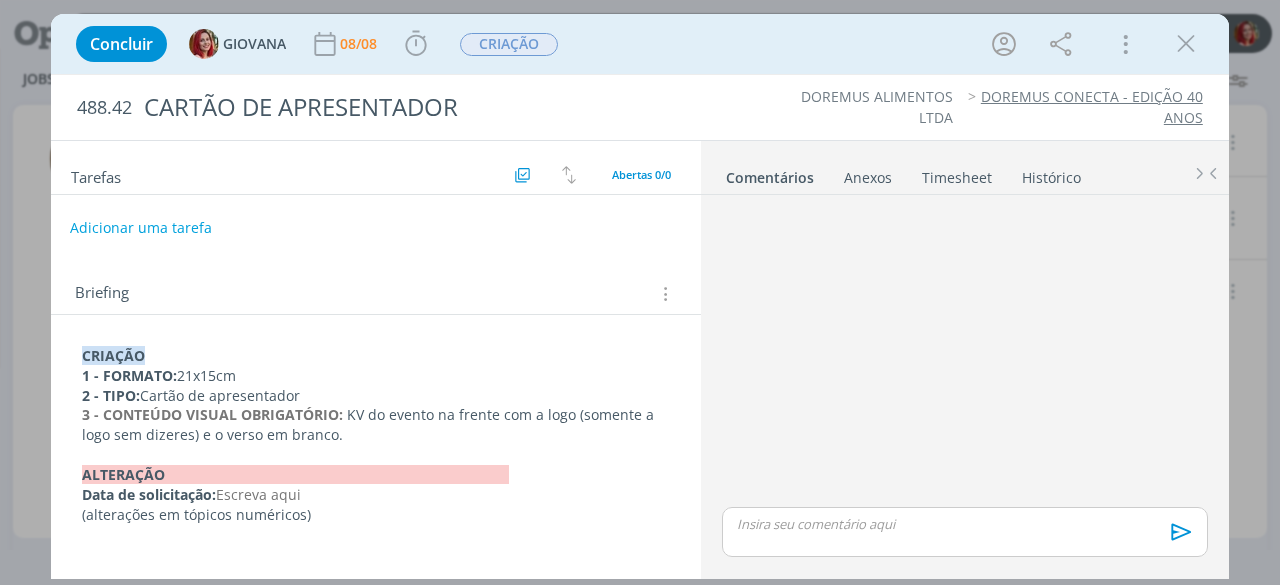 click on "Adicionar uma tarefa" at bounding box center [141, 228] 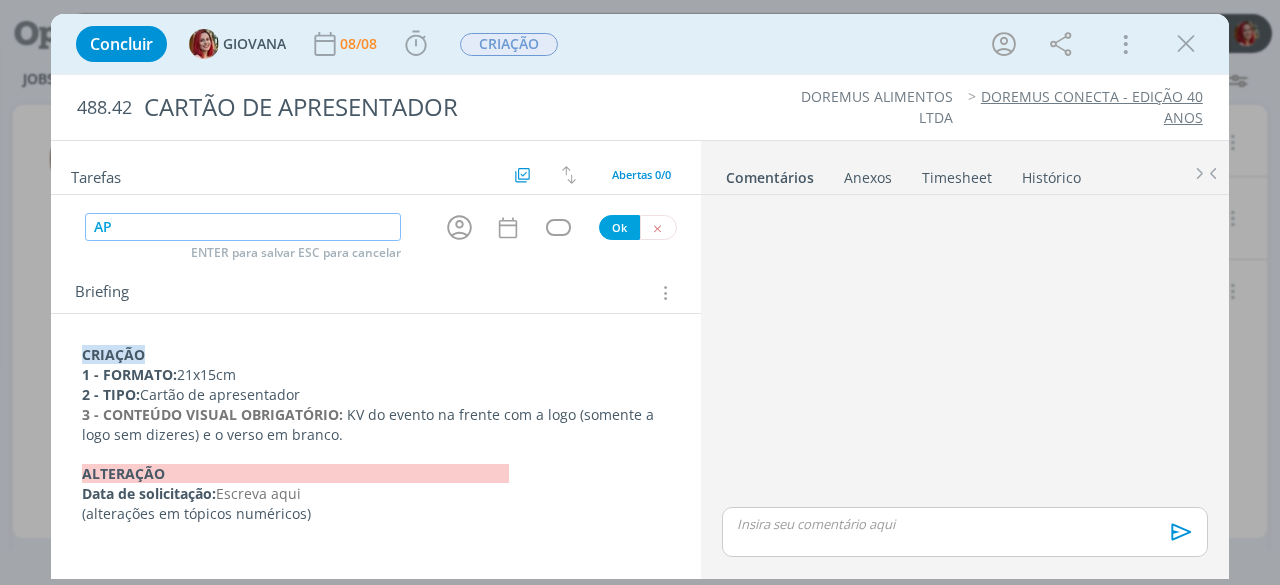 type on "A" 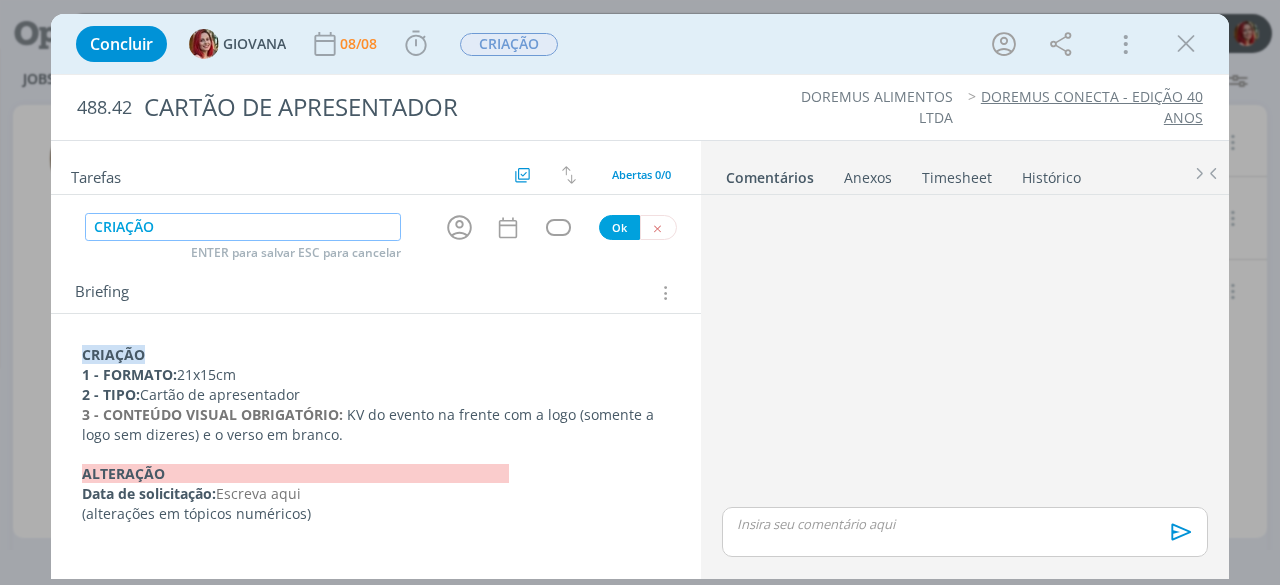 type on "CRIAÇÃO" 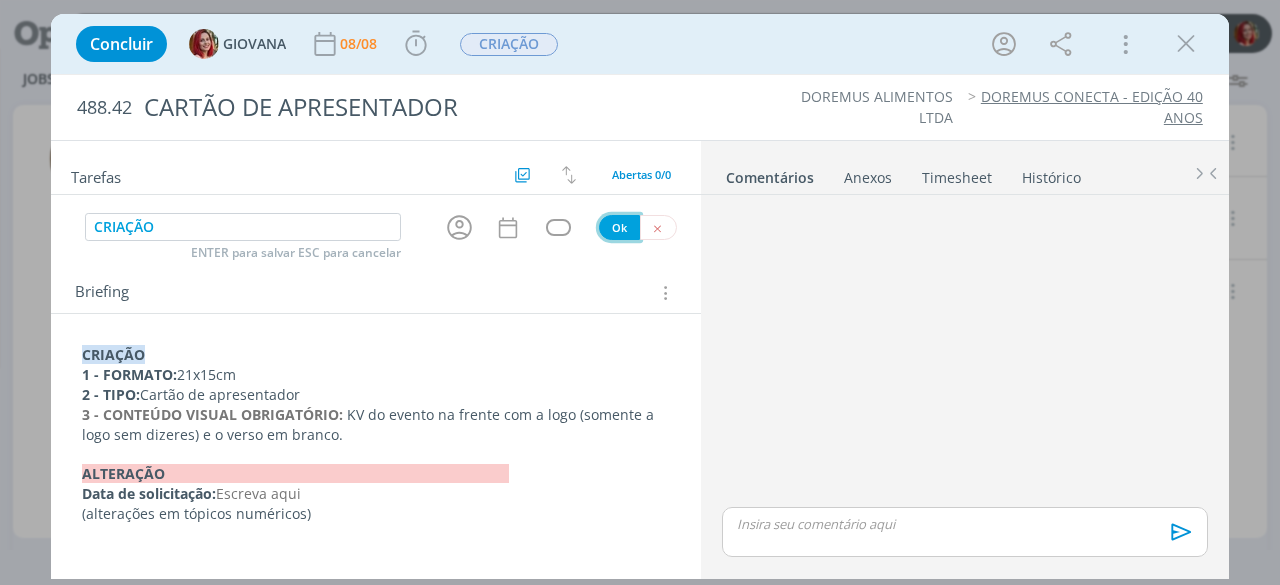click on "Ok" at bounding box center [619, 227] 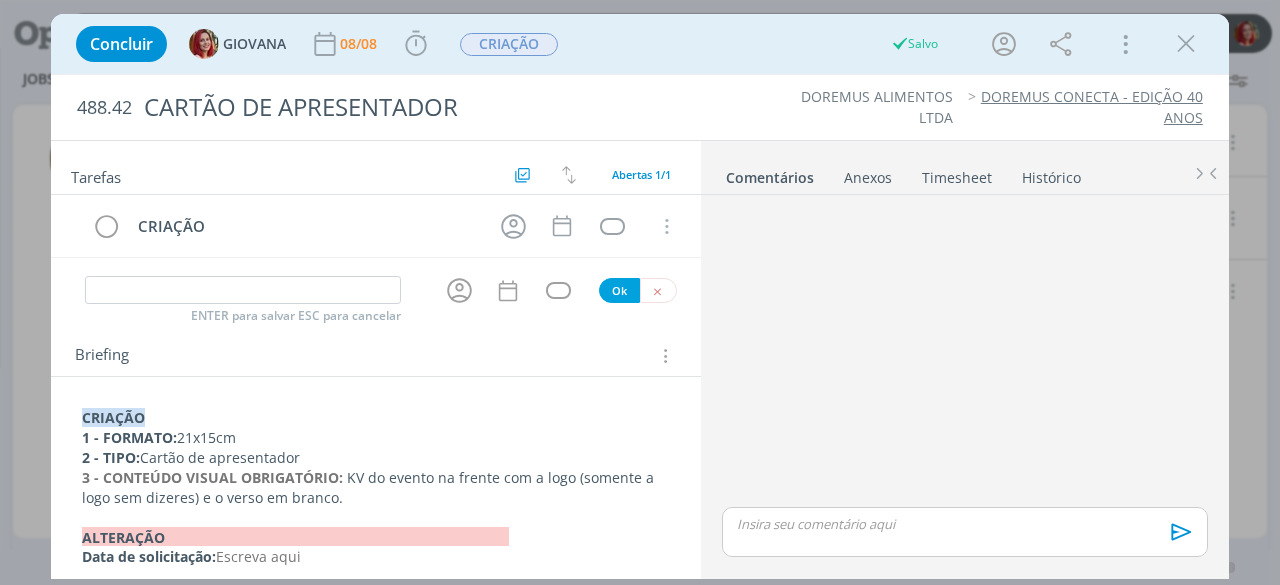 click on "ENTER para salvar ESC para cancelar Ok" at bounding box center (376, 290) 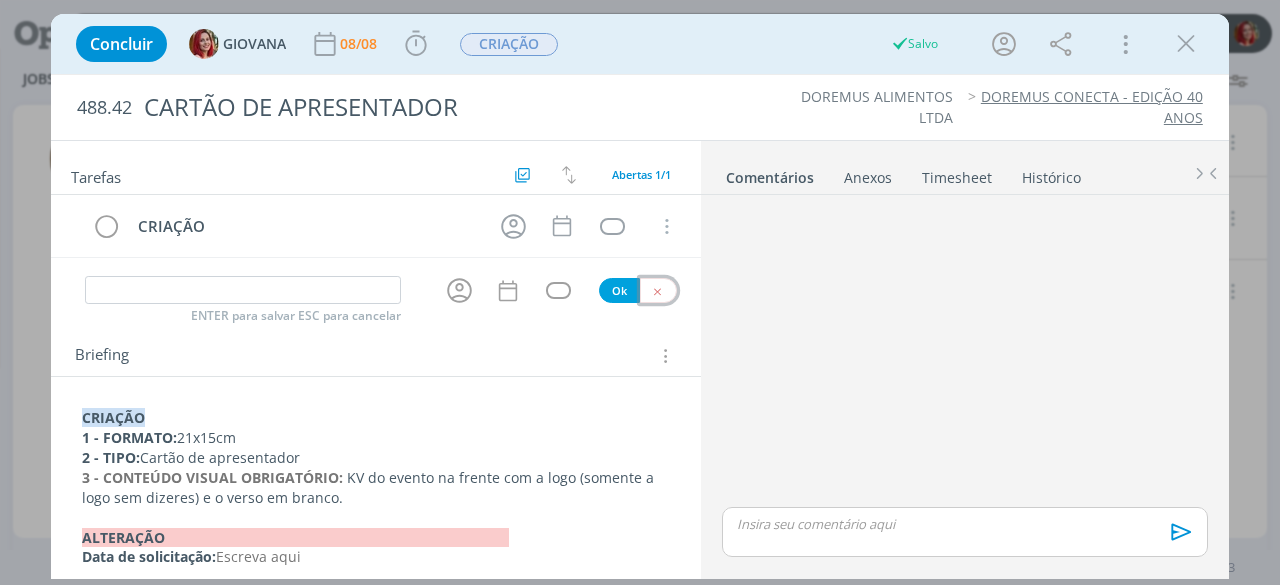 click at bounding box center [657, 291] 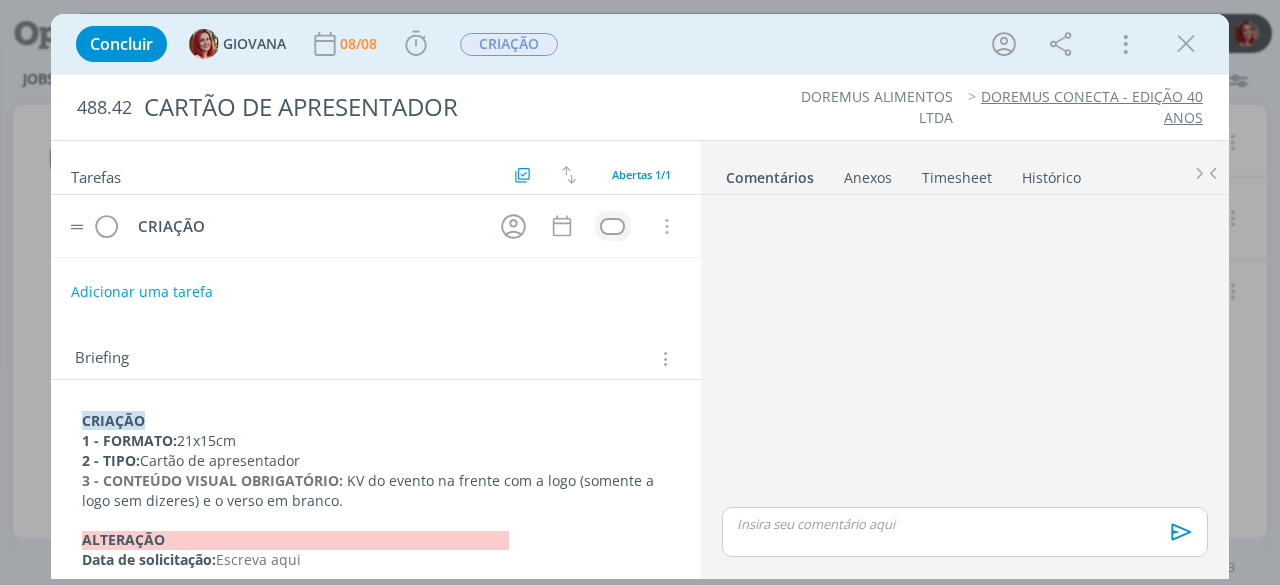 click at bounding box center [613, 226] 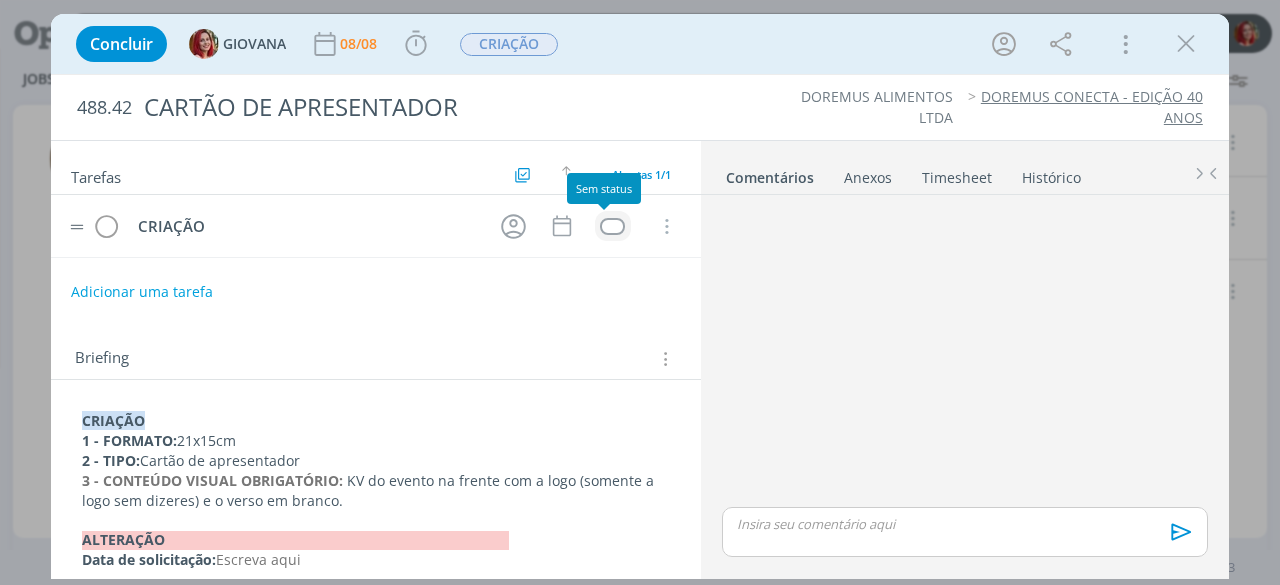 click at bounding box center [612, 226] 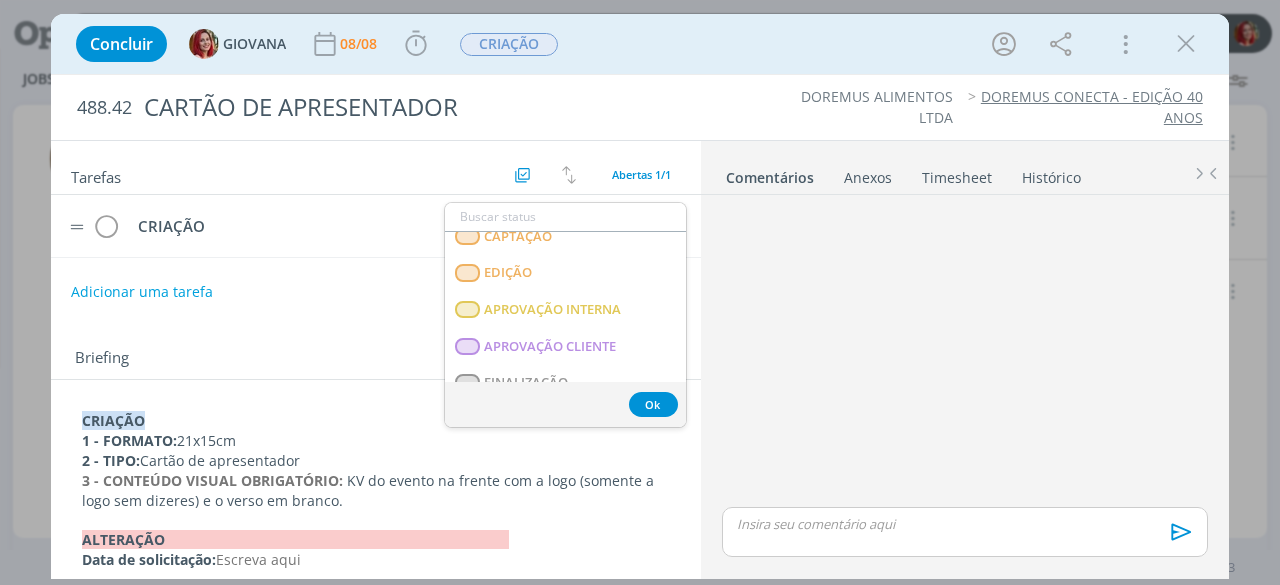 scroll, scrollTop: 510, scrollLeft: 0, axis: vertical 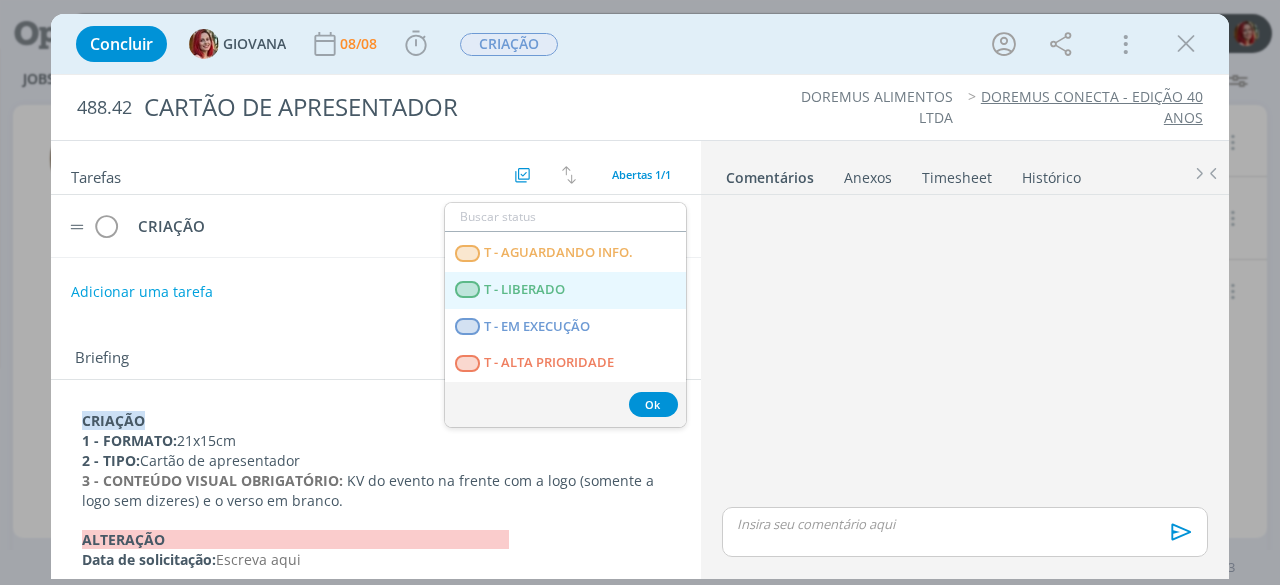 click on "T - LIBERADO" at bounding box center (525, 290) 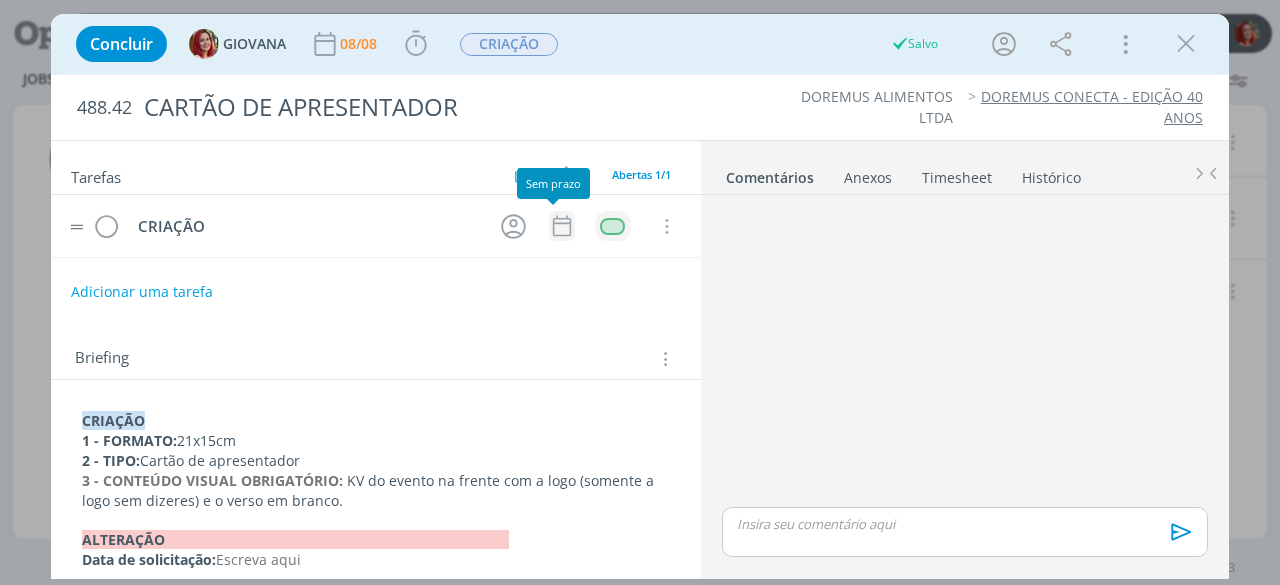 click 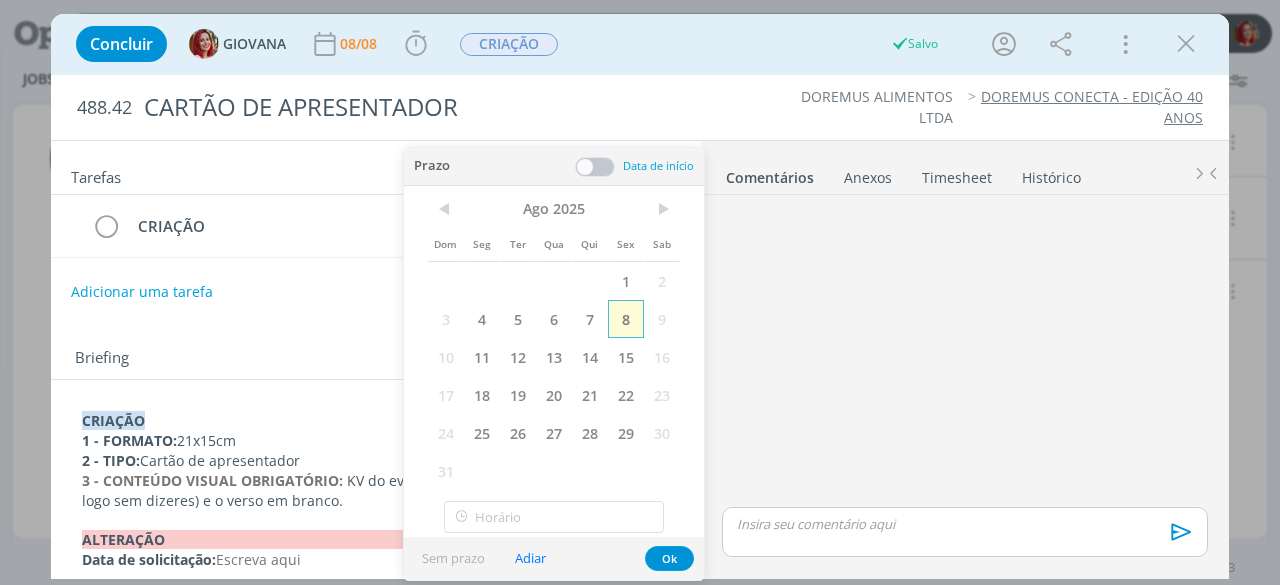 click on "8" at bounding box center [626, 319] 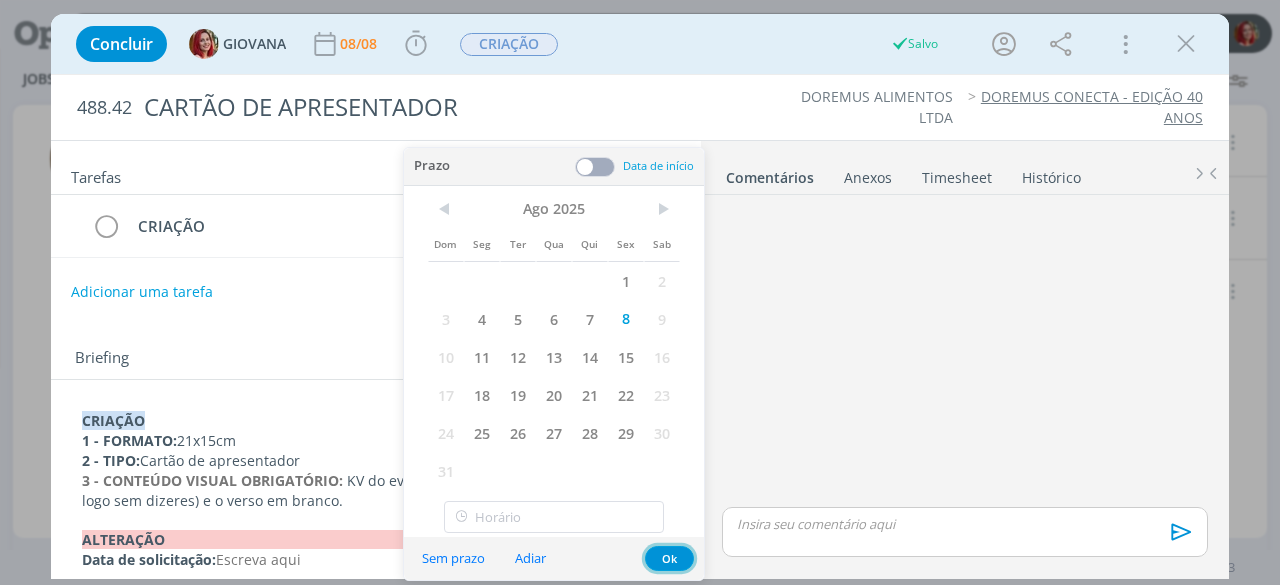 click on "Ok" at bounding box center [669, 558] 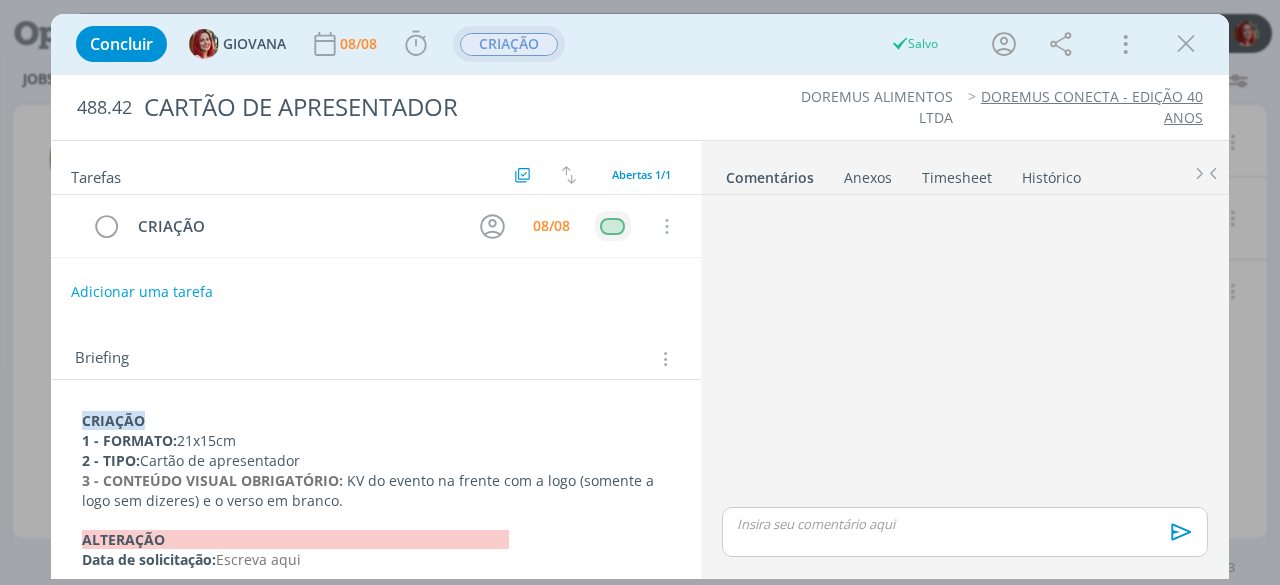 click on "CRIAÇÃO" at bounding box center (509, 44) 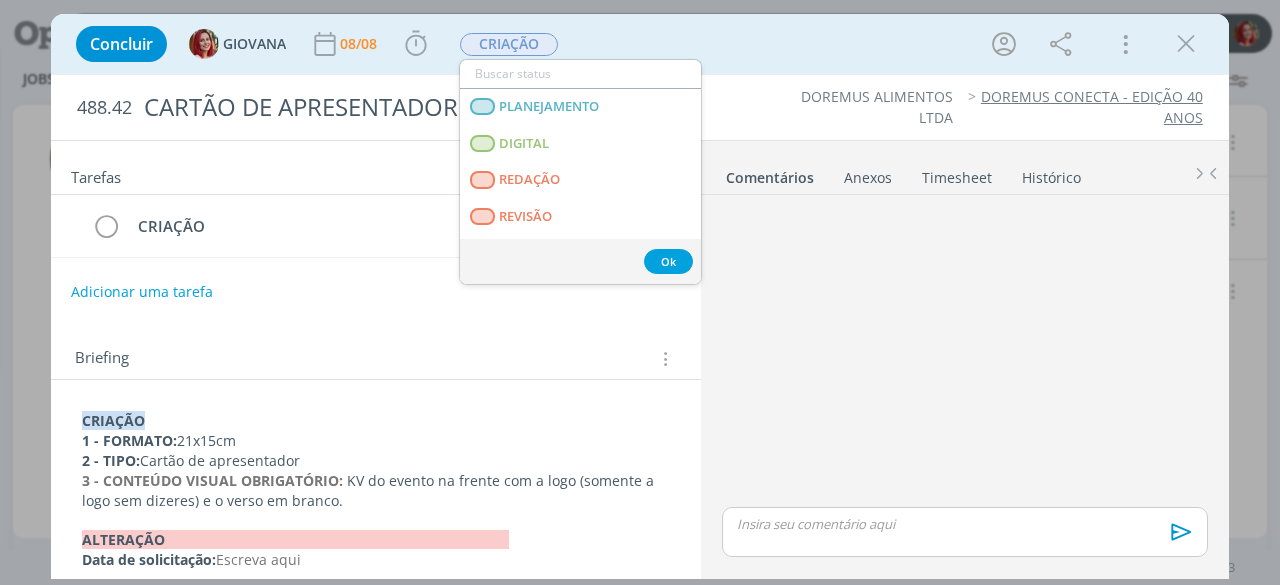 click on "Concluir
GIOVANA
08/08
Iniciar
Apontar
Data * 08/08/2025 Horas * 00:00 Tarefa Selecione a tarefa Descrição *  Retrabalho  Apontar Realizado Estimado 00:00 / 00:00 CRIAÇÃO  PLANEJAMENTO   DIGITAL   REDAÇÃO   REVISÃO   ALTERAÇÃO INTERNA   ALTERAÇÃO CLIENTE   CAPTAÇÃO   EDIÇÃO   APROVAÇÃO INTERNA   APROVAÇÃO CLIENTE   FINALIZAÇÃO   ENTREGUE   TEMPLATE   T - AGUARDANDO INFO.   T - LIBERADO   T - EM EXECUÇÃO   T - ALTA PRIORIDADE
Ok
Mais Informações
Copiar Link
Duplicar Job Mover Job de Projeto Exportar/Imprimir Job
Cancelar" at bounding box center (640, 44) 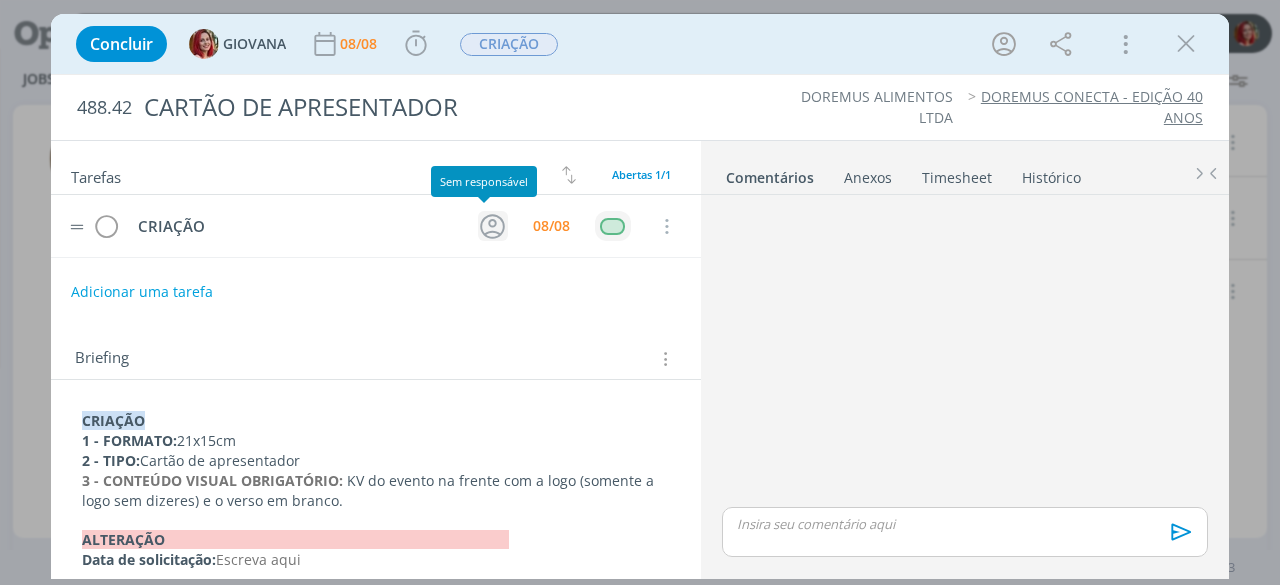 click 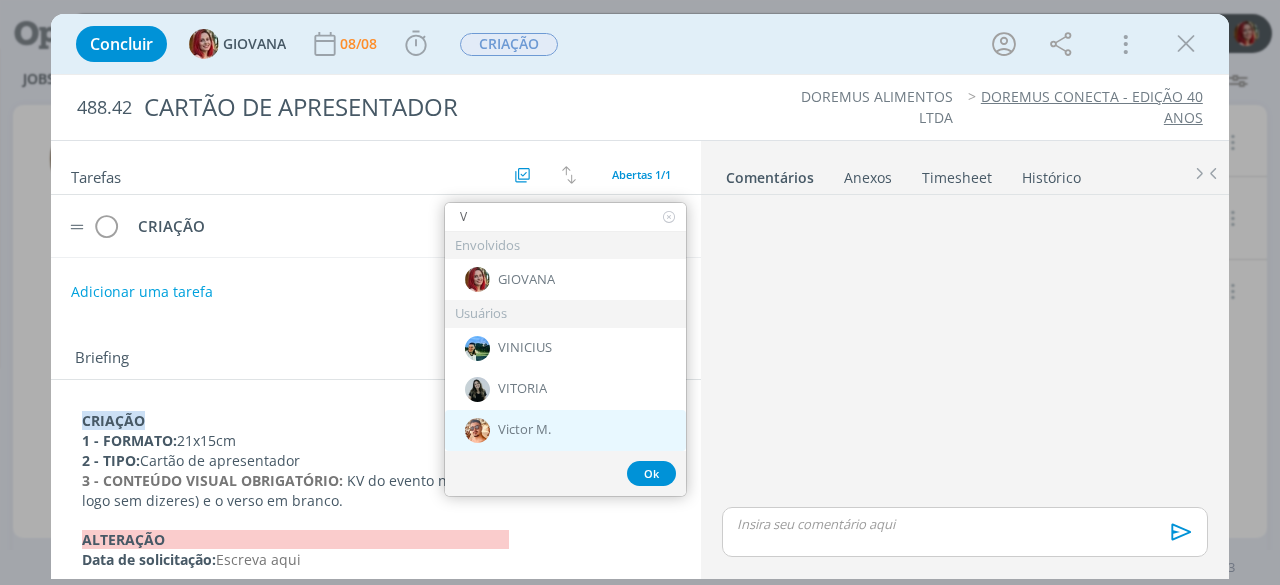 type on "V" 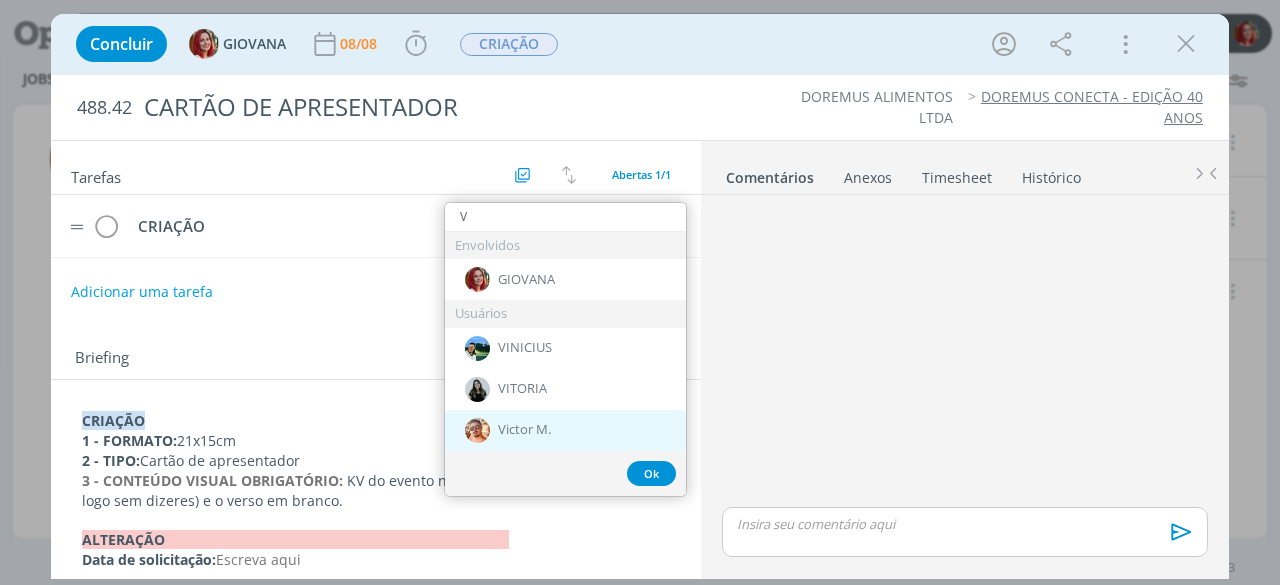 click on "Victor M." at bounding box center [565, 430] 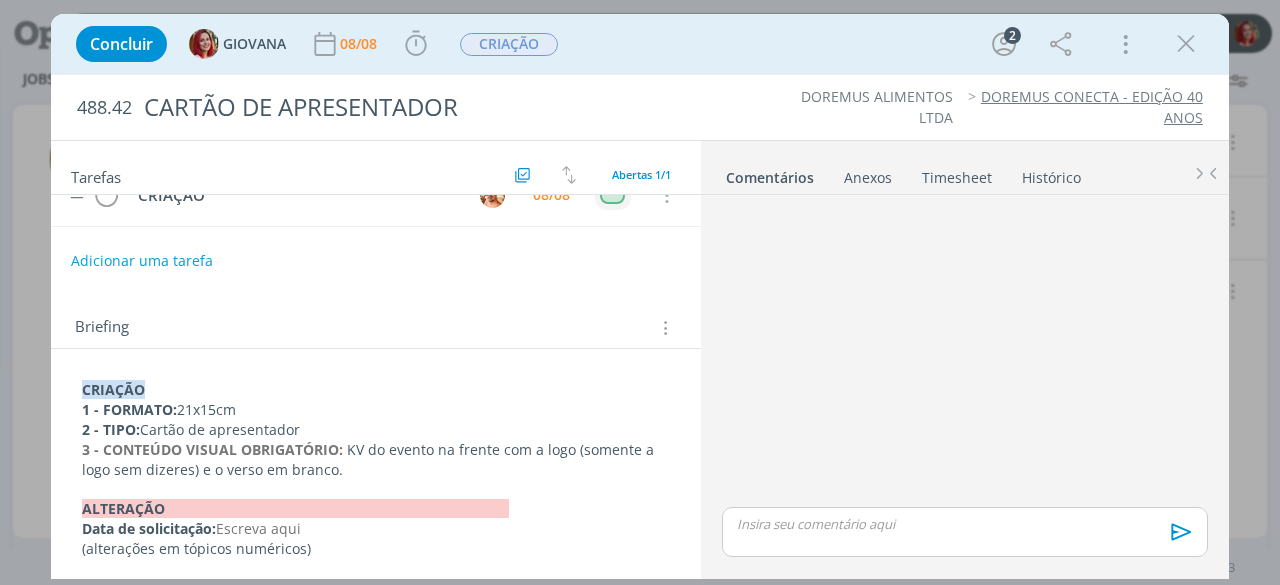 scroll, scrollTop: 0, scrollLeft: 0, axis: both 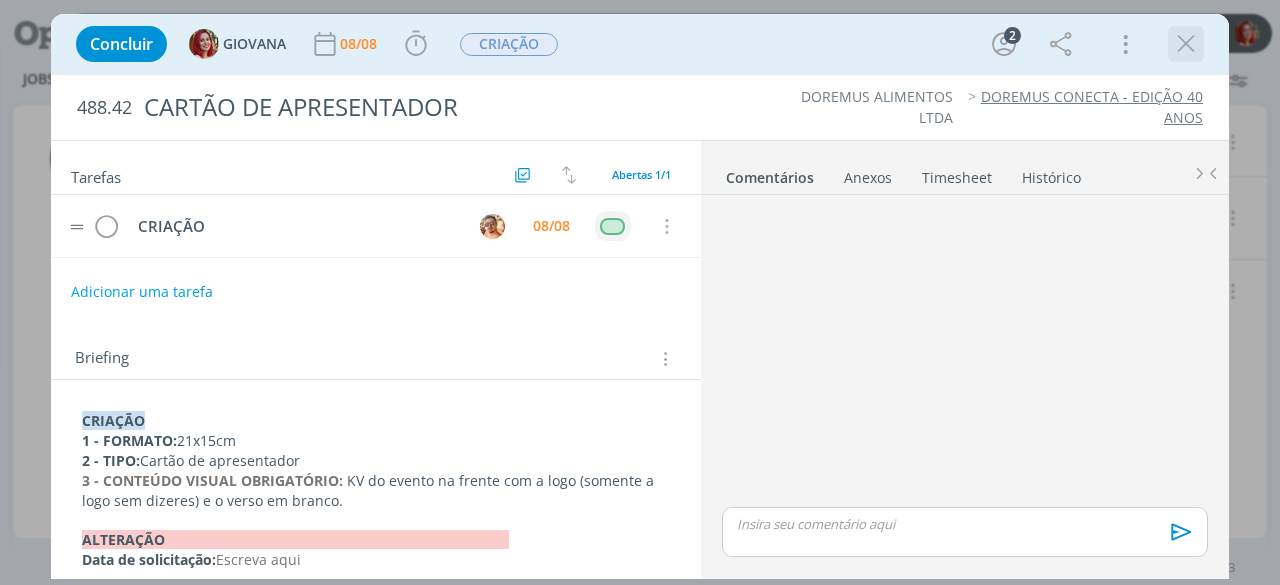 click at bounding box center (1186, 44) 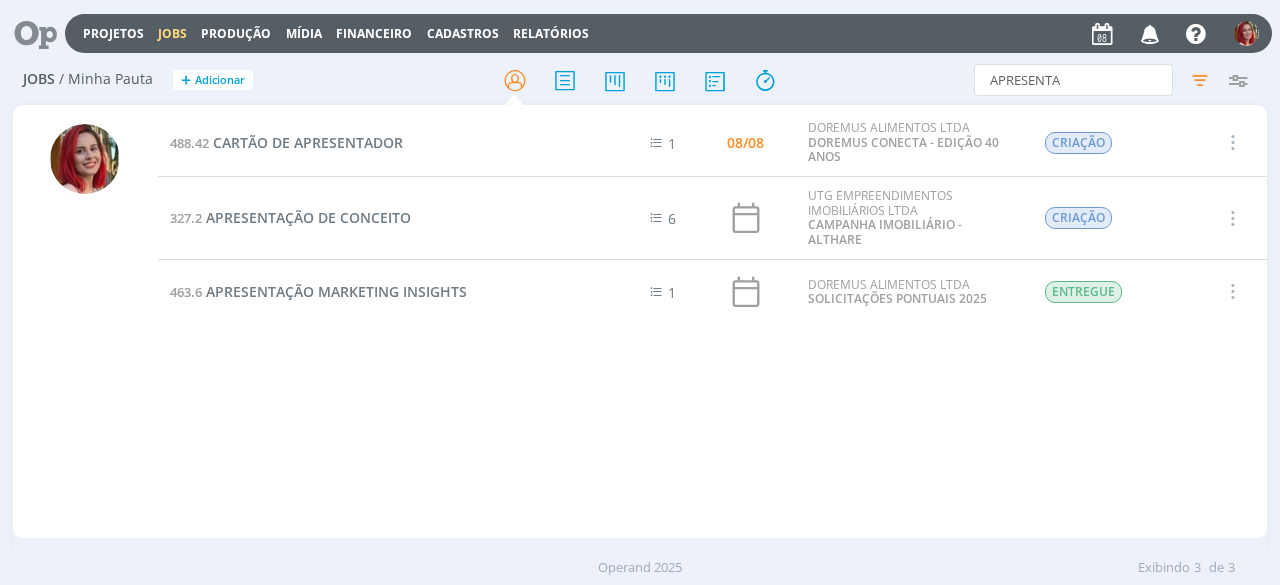 click at bounding box center (28, 33) 